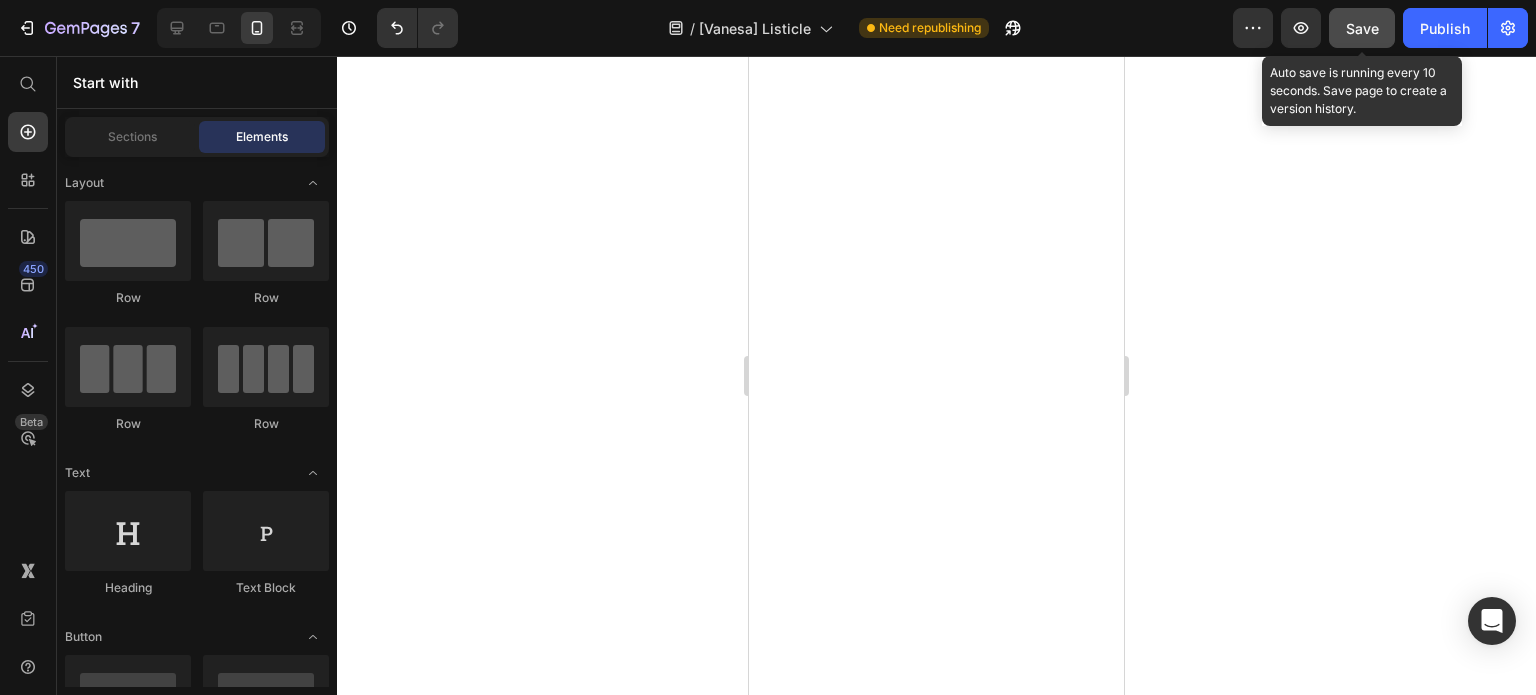 scroll, scrollTop: 0, scrollLeft: 0, axis: both 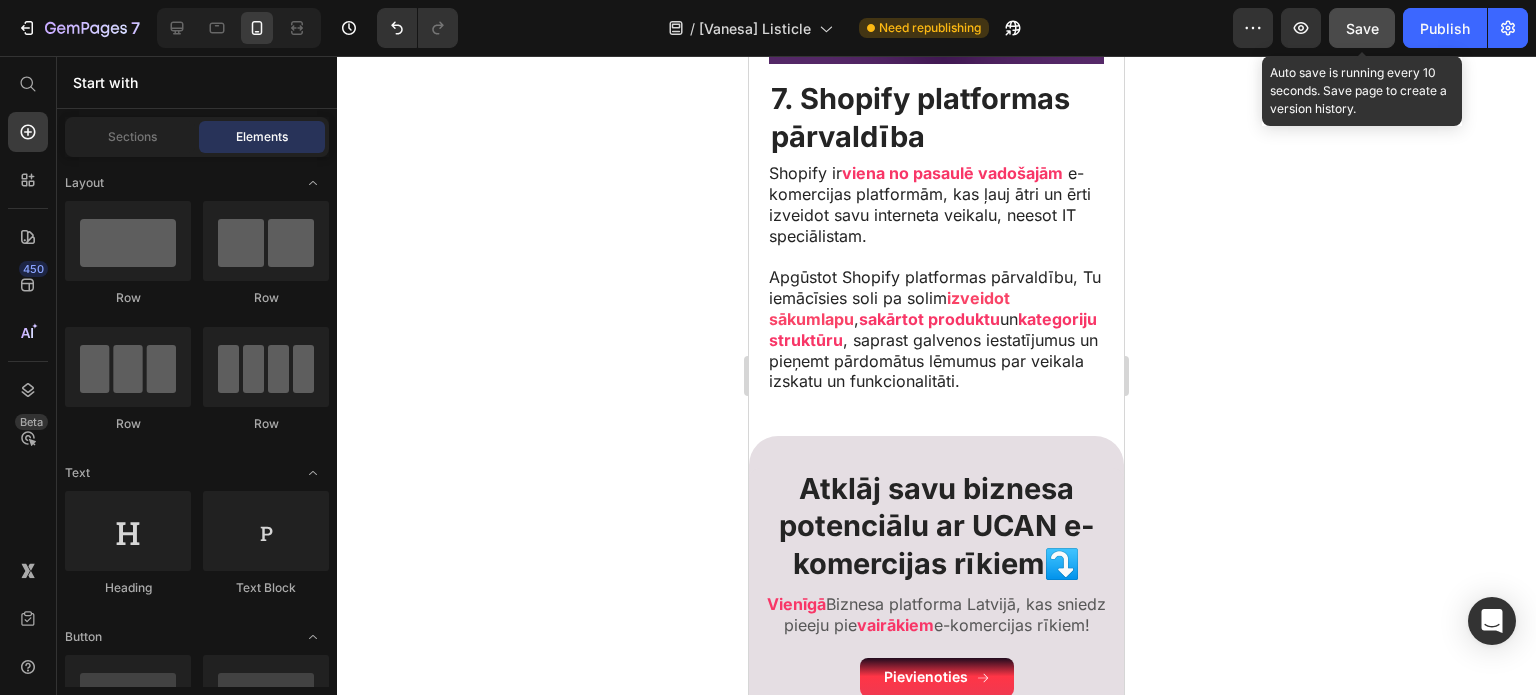 click on "Save" at bounding box center [1362, 28] 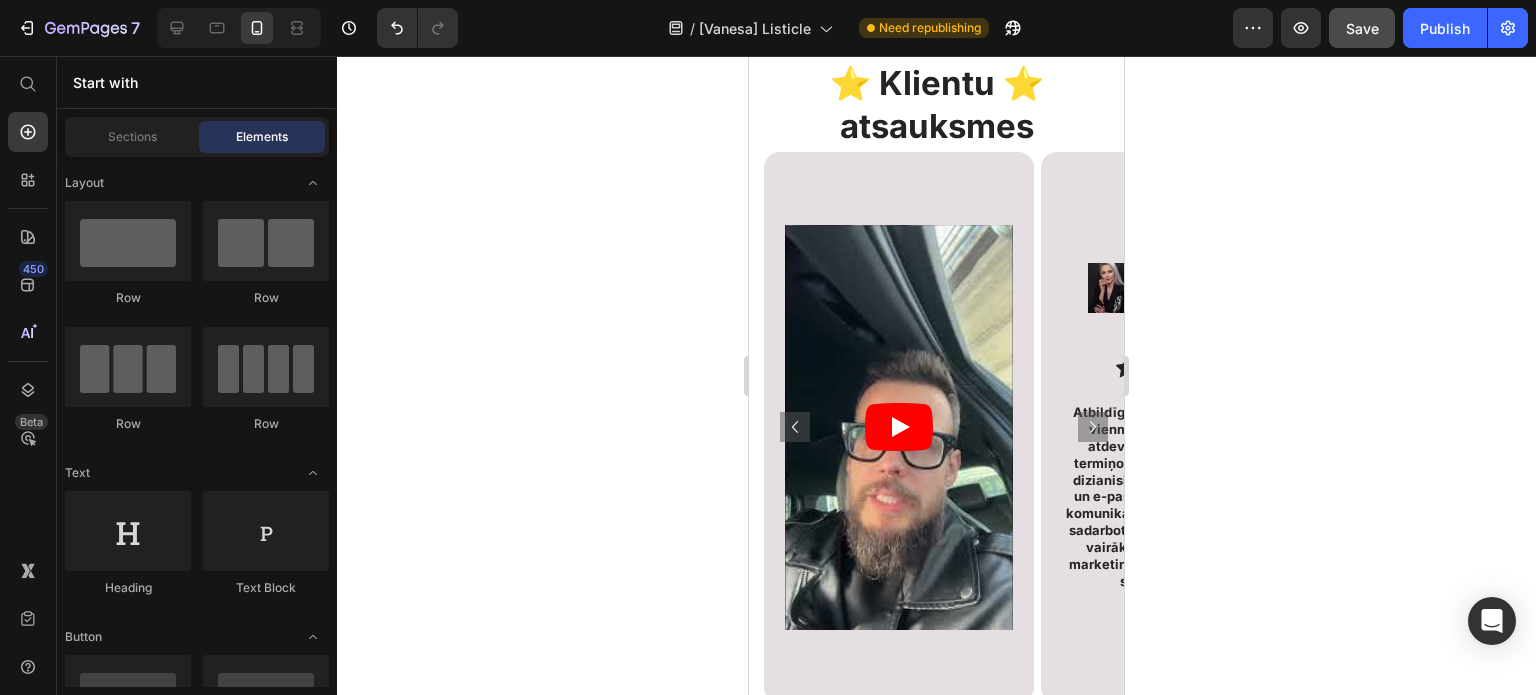 scroll, scrollTop: 6230, scrollLeft: 0, axis: vertical 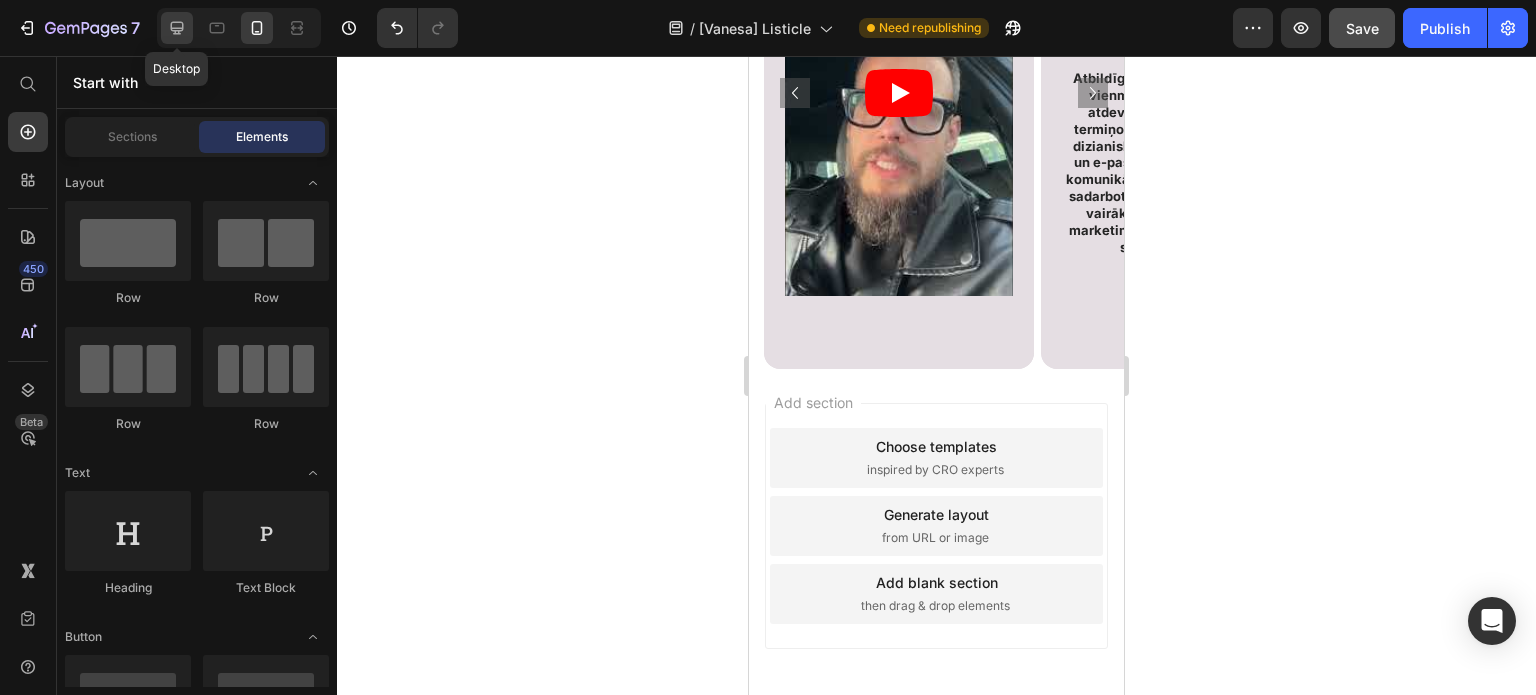 click 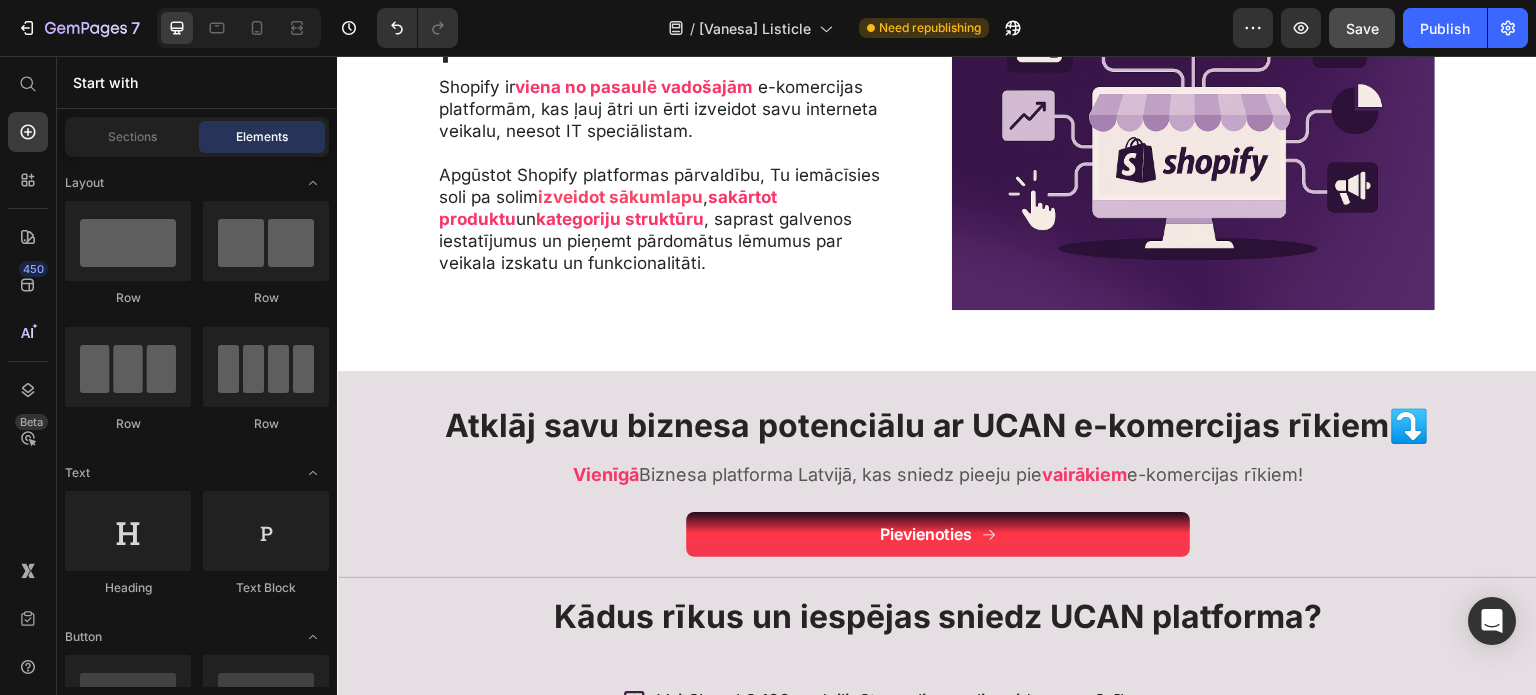 scroll, scrollTop: 4089, scrollLeft: 0, axis: vertical 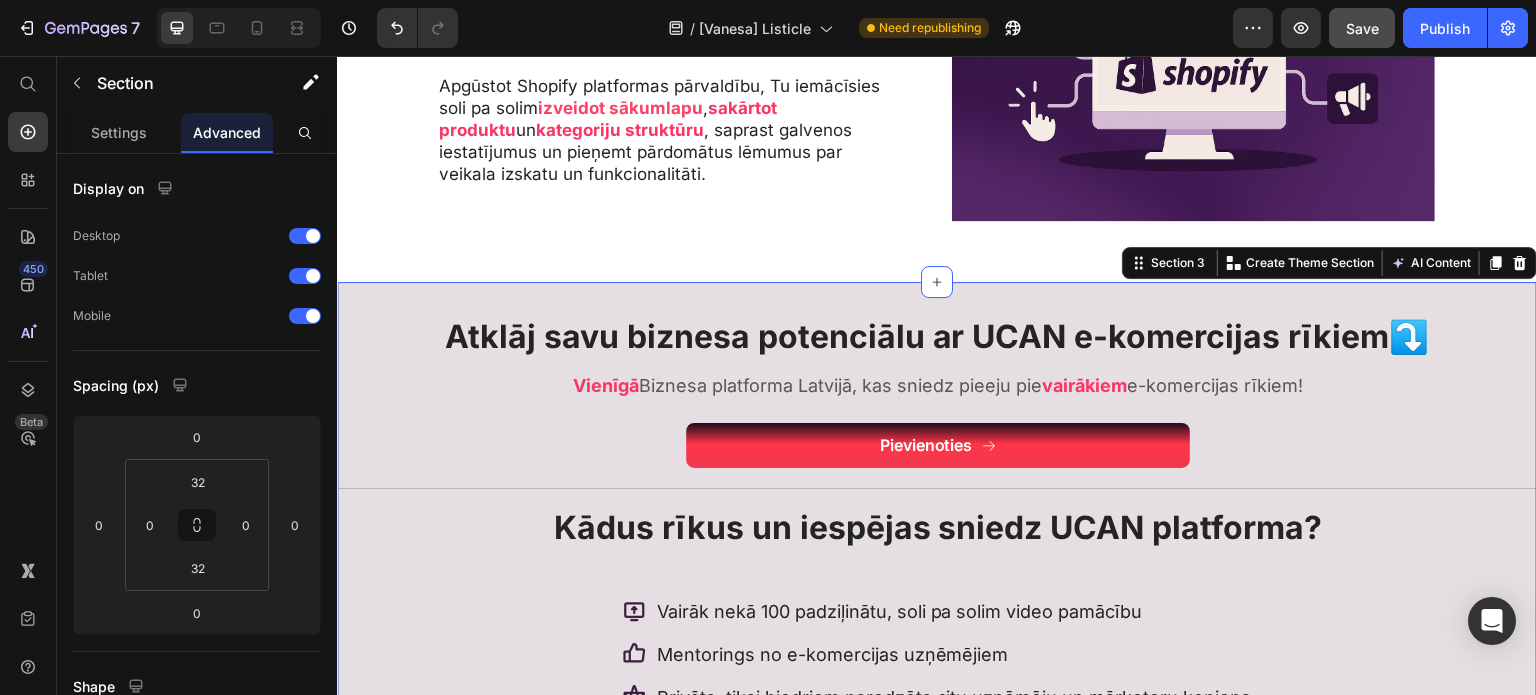 click 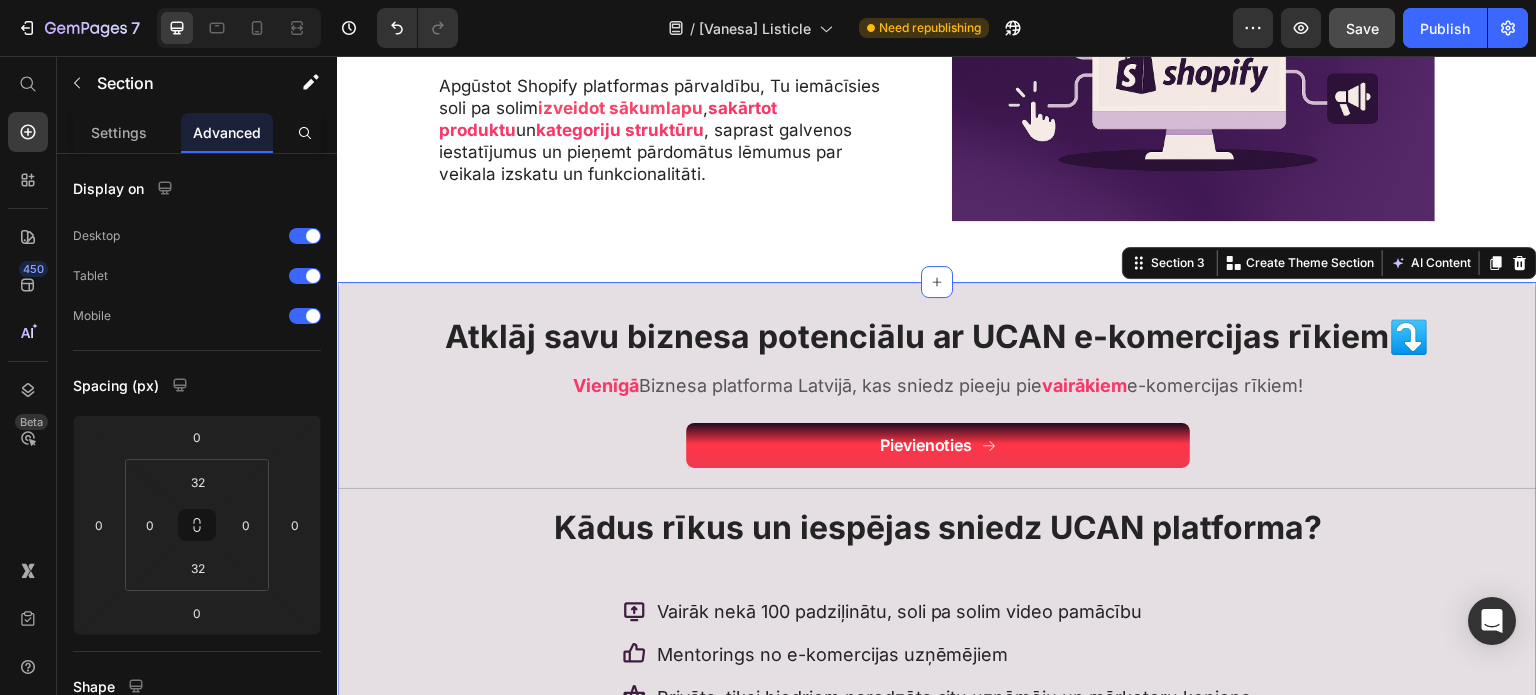 click on "8" 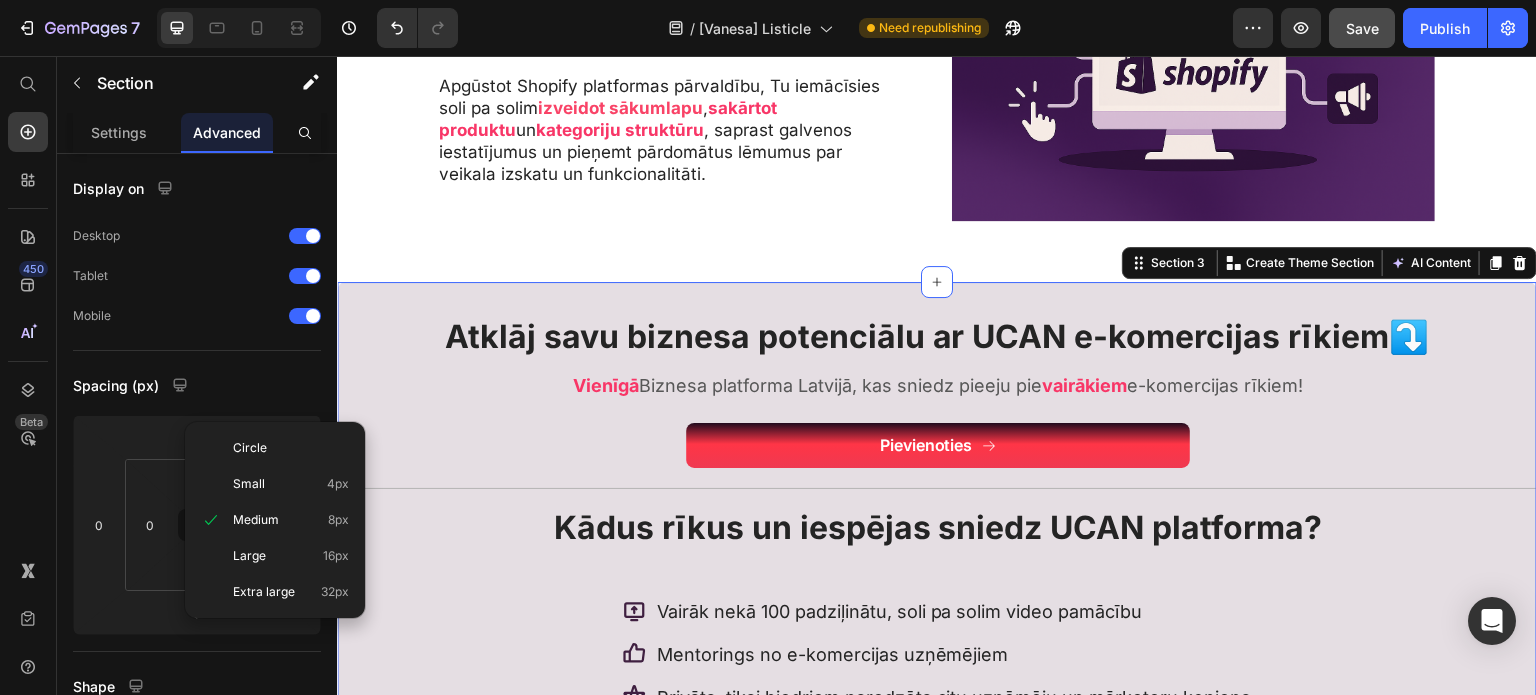 type on "9" 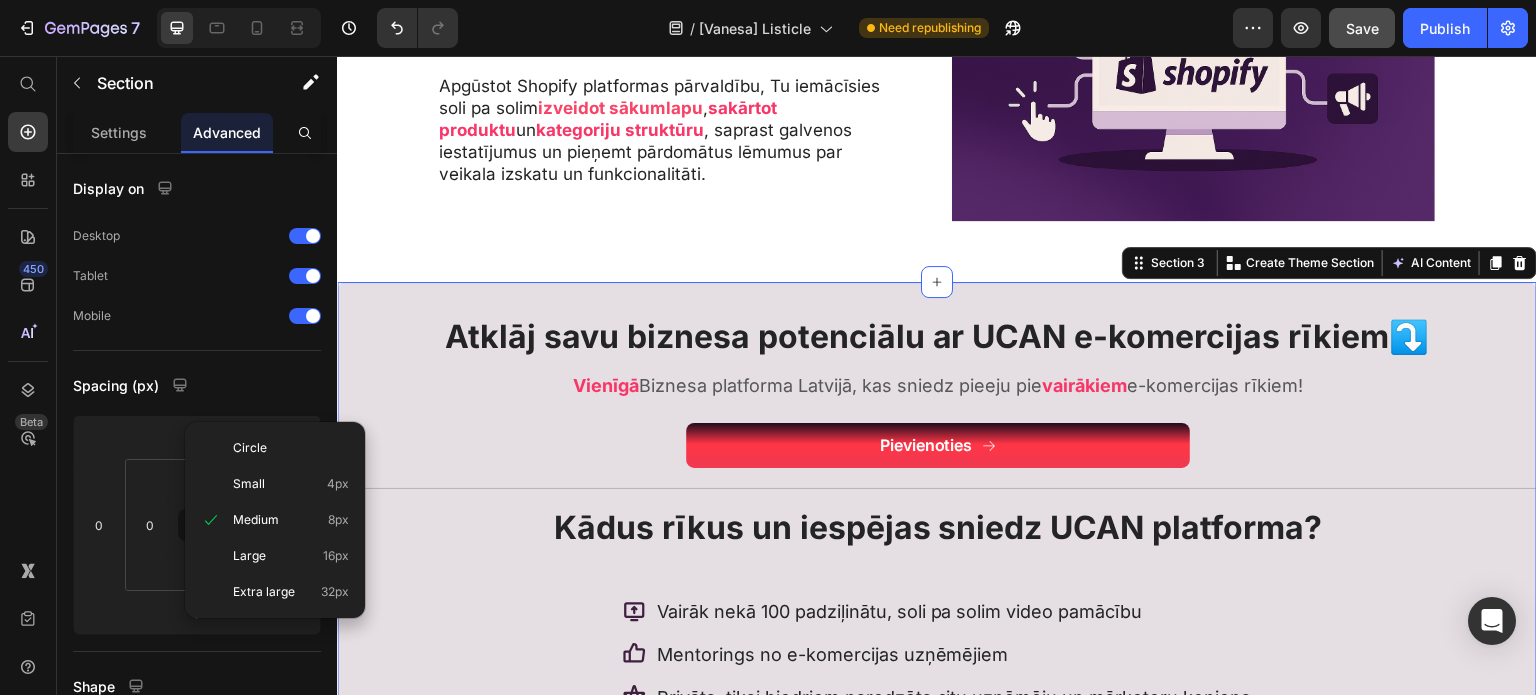 type on "9" 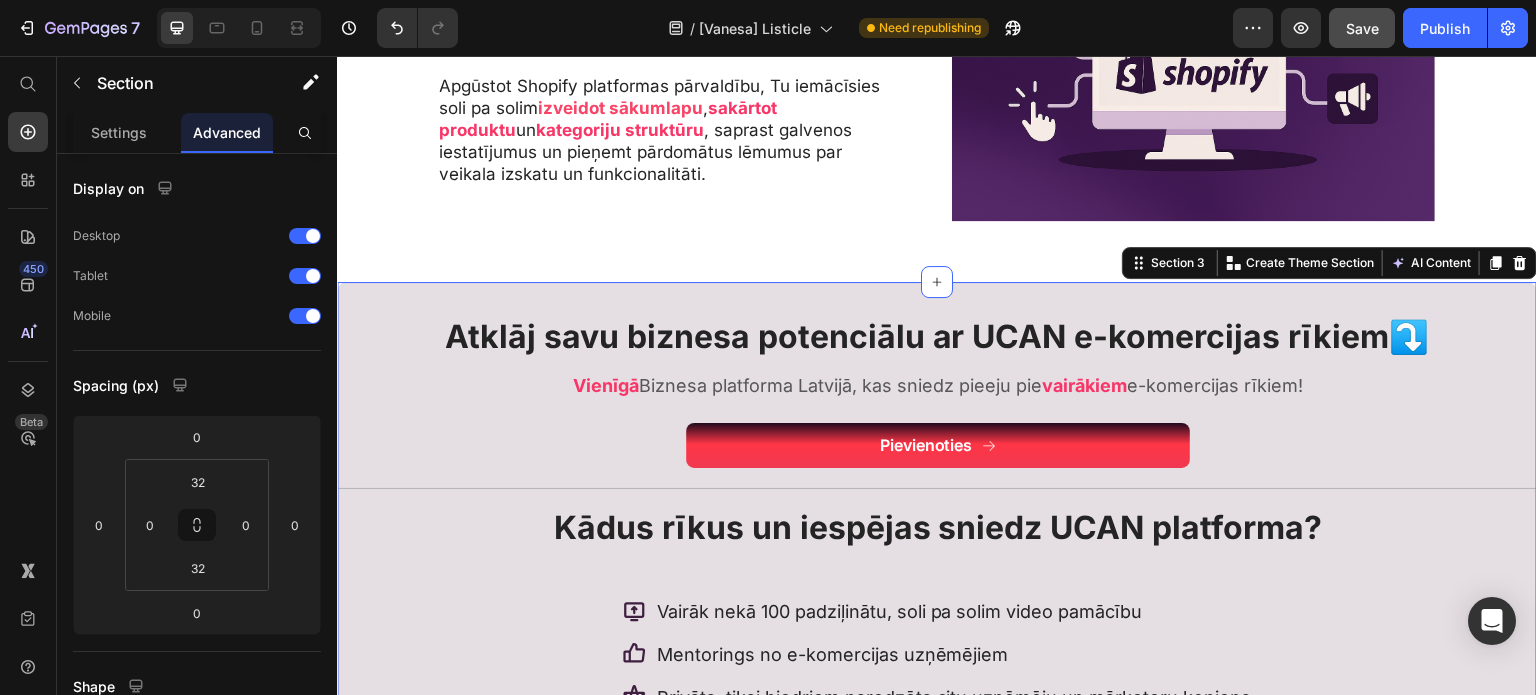 type on "25" 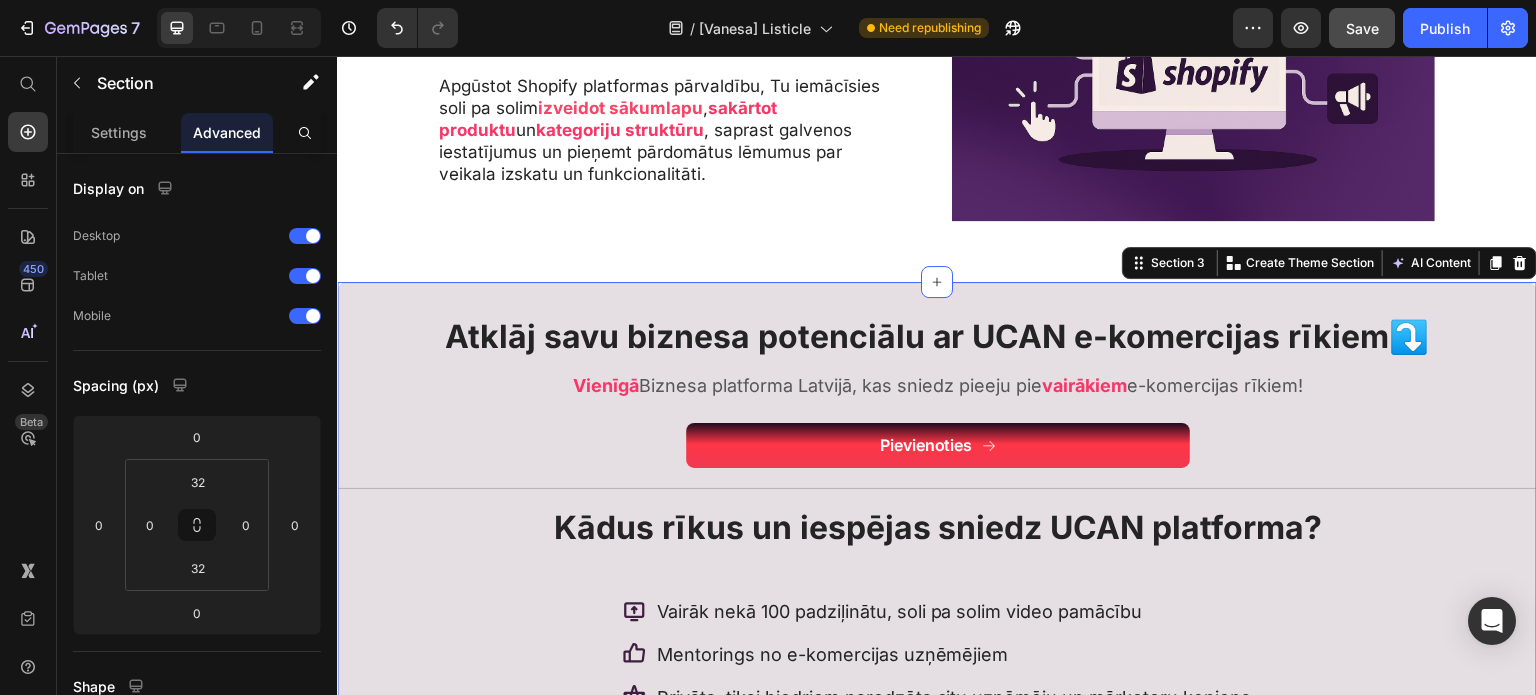 type on "25" 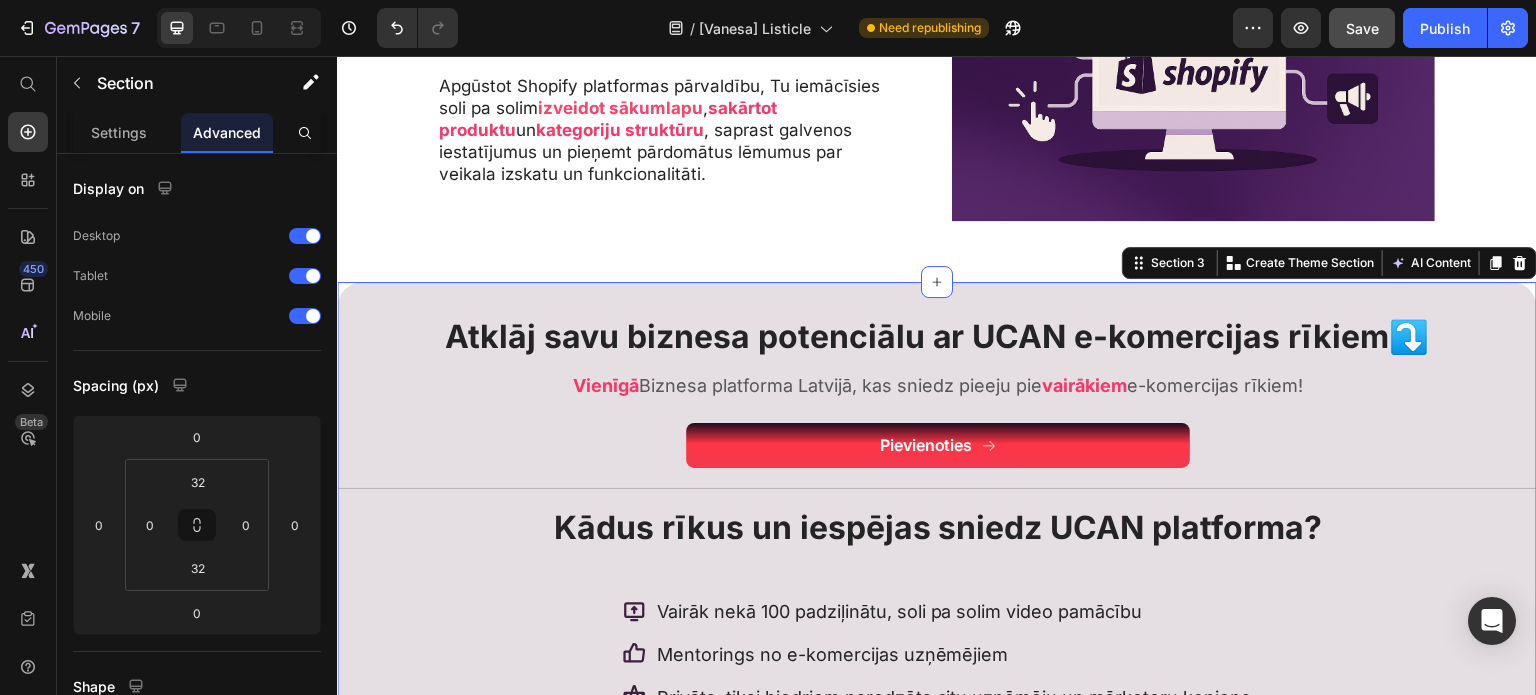 type on "26" 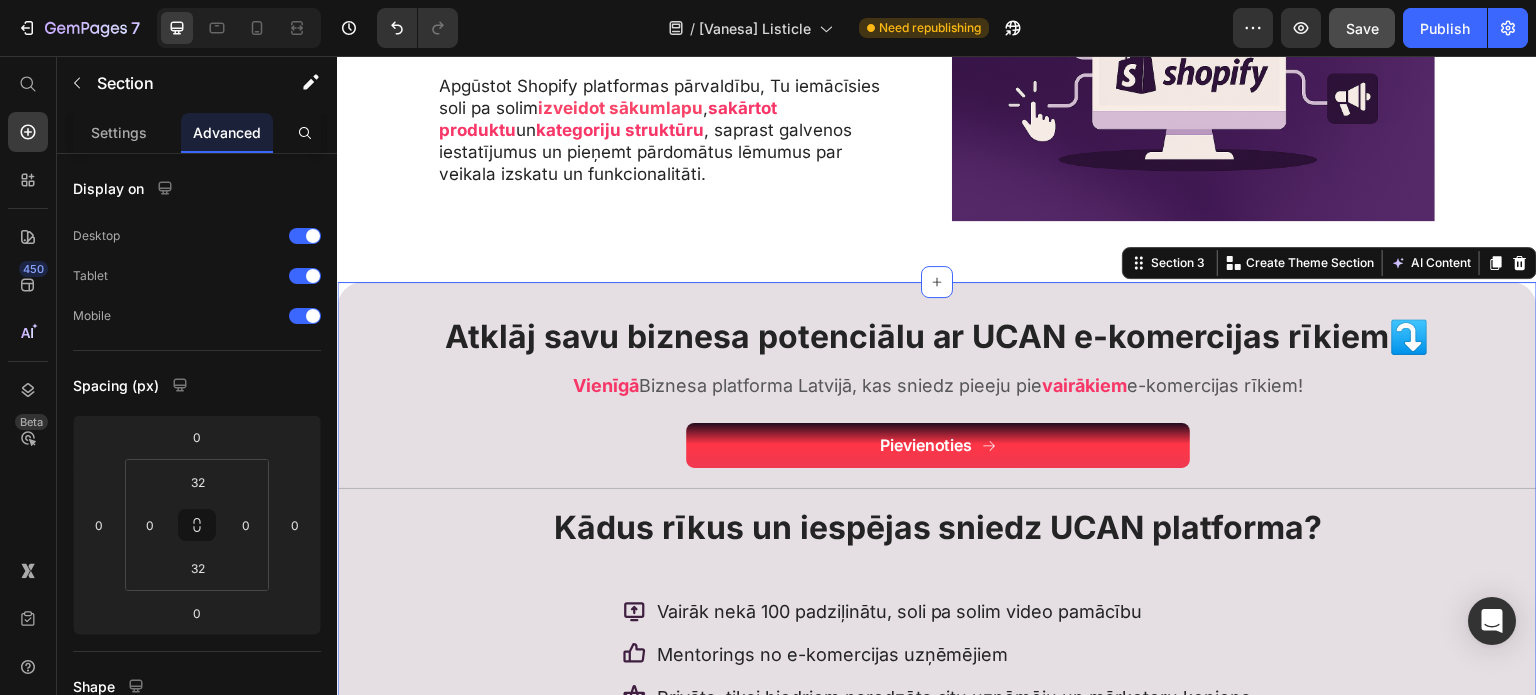 type on "26" 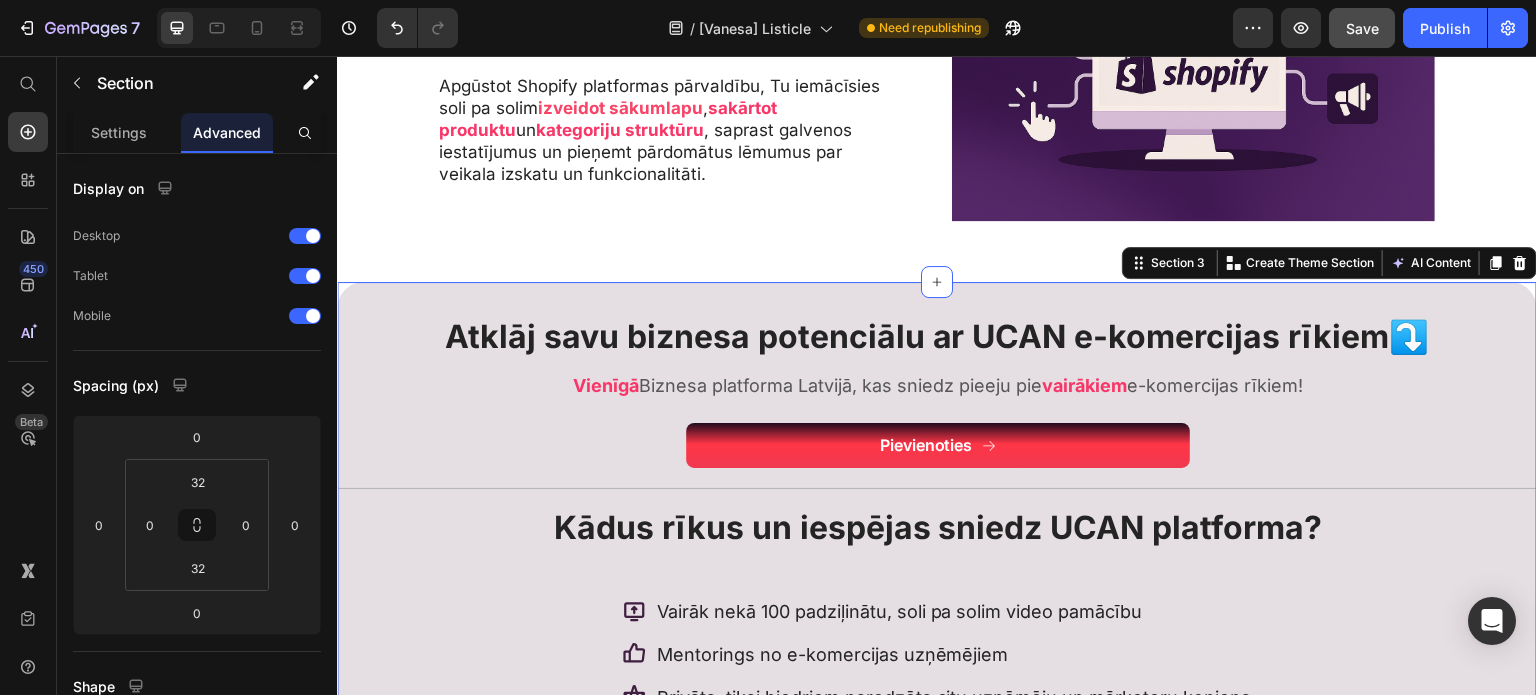 type on "25" 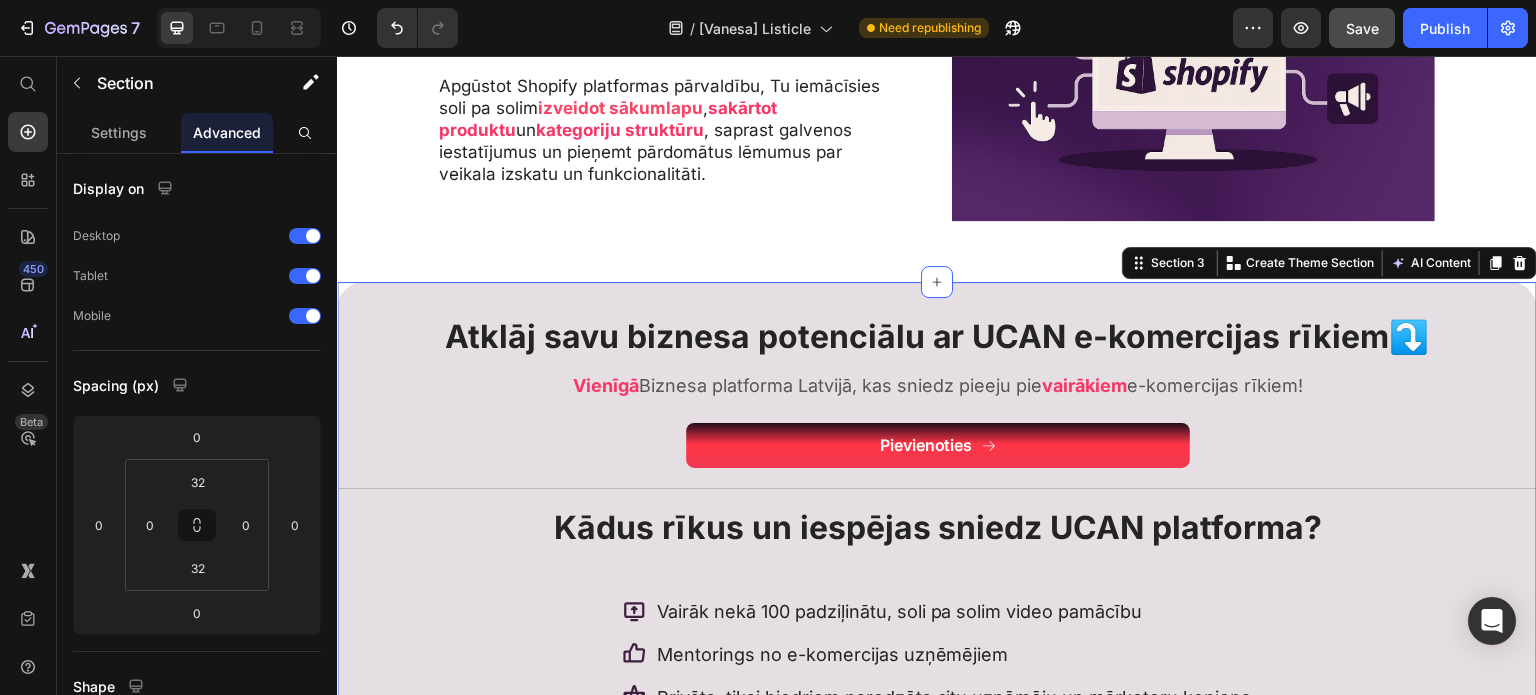 type on "25" 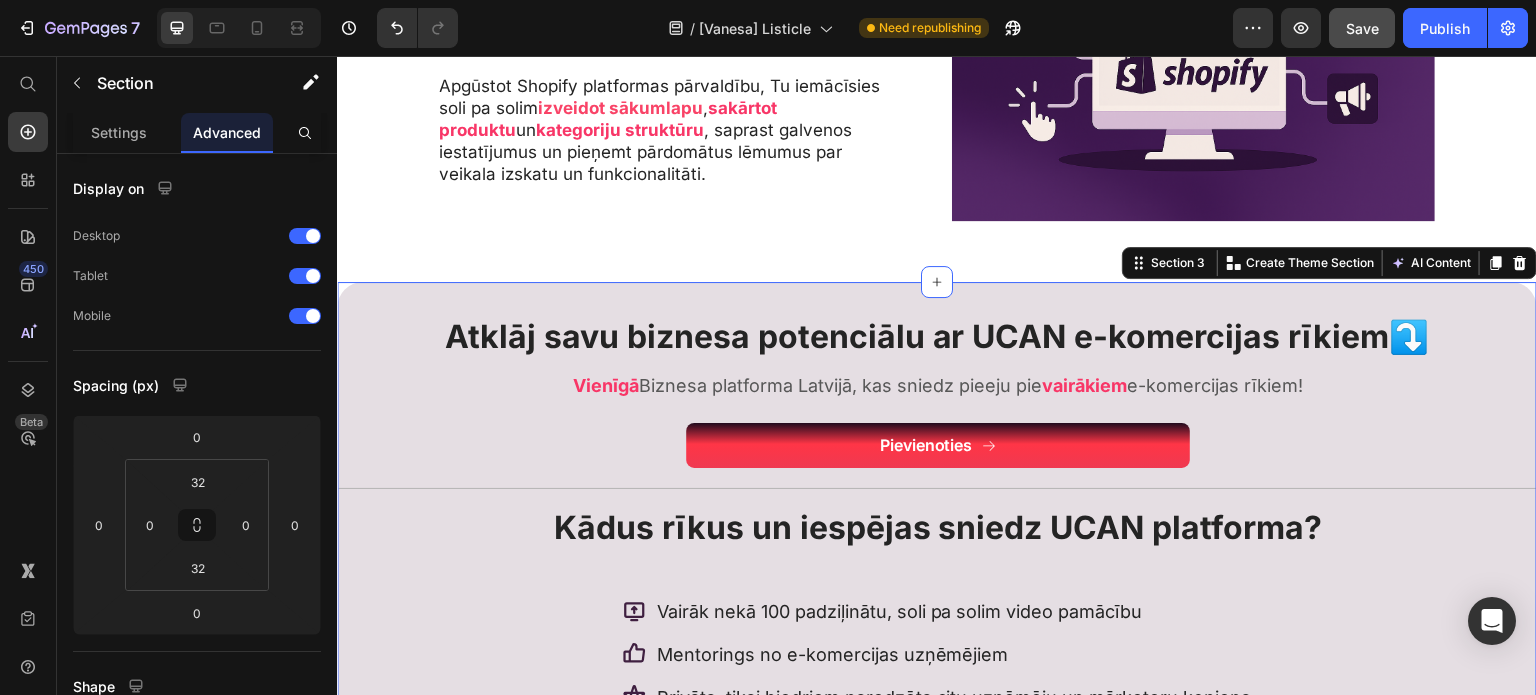 type on "24" 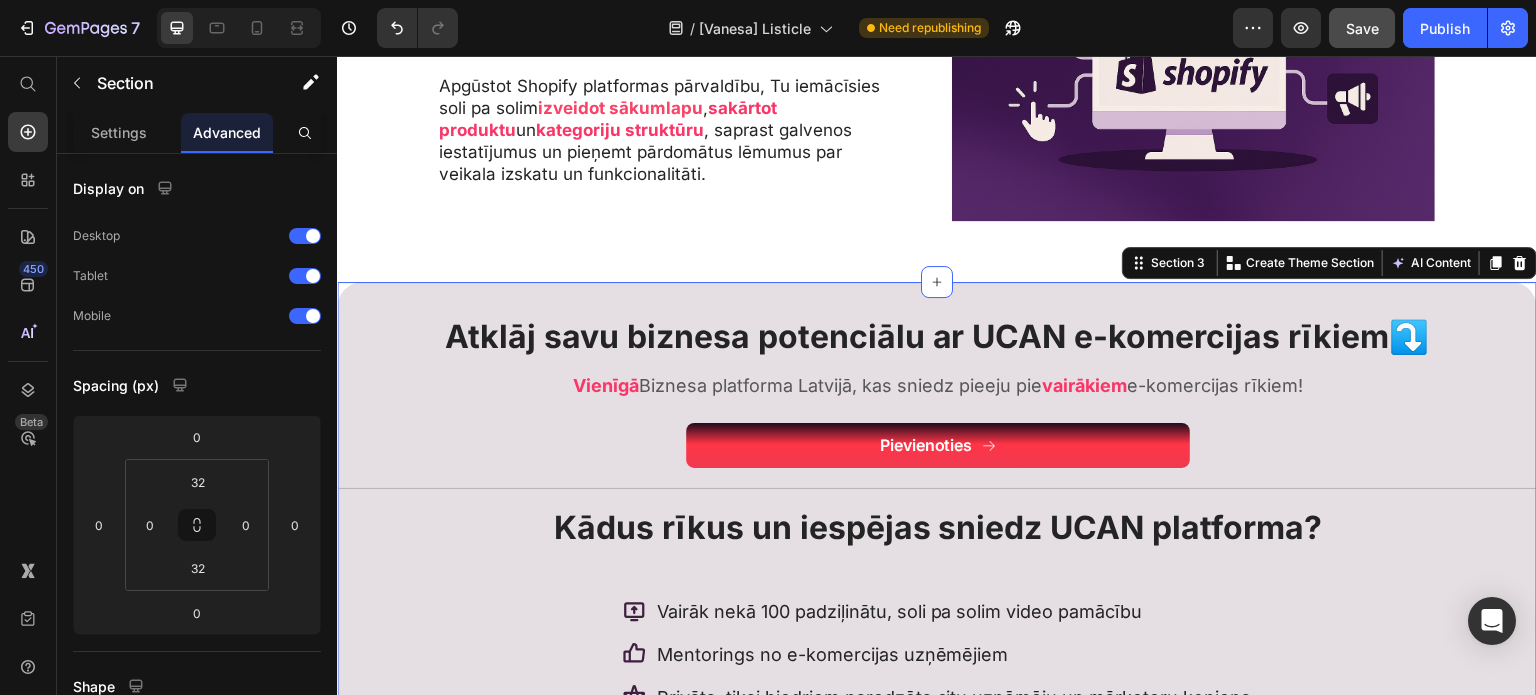 type on "24" 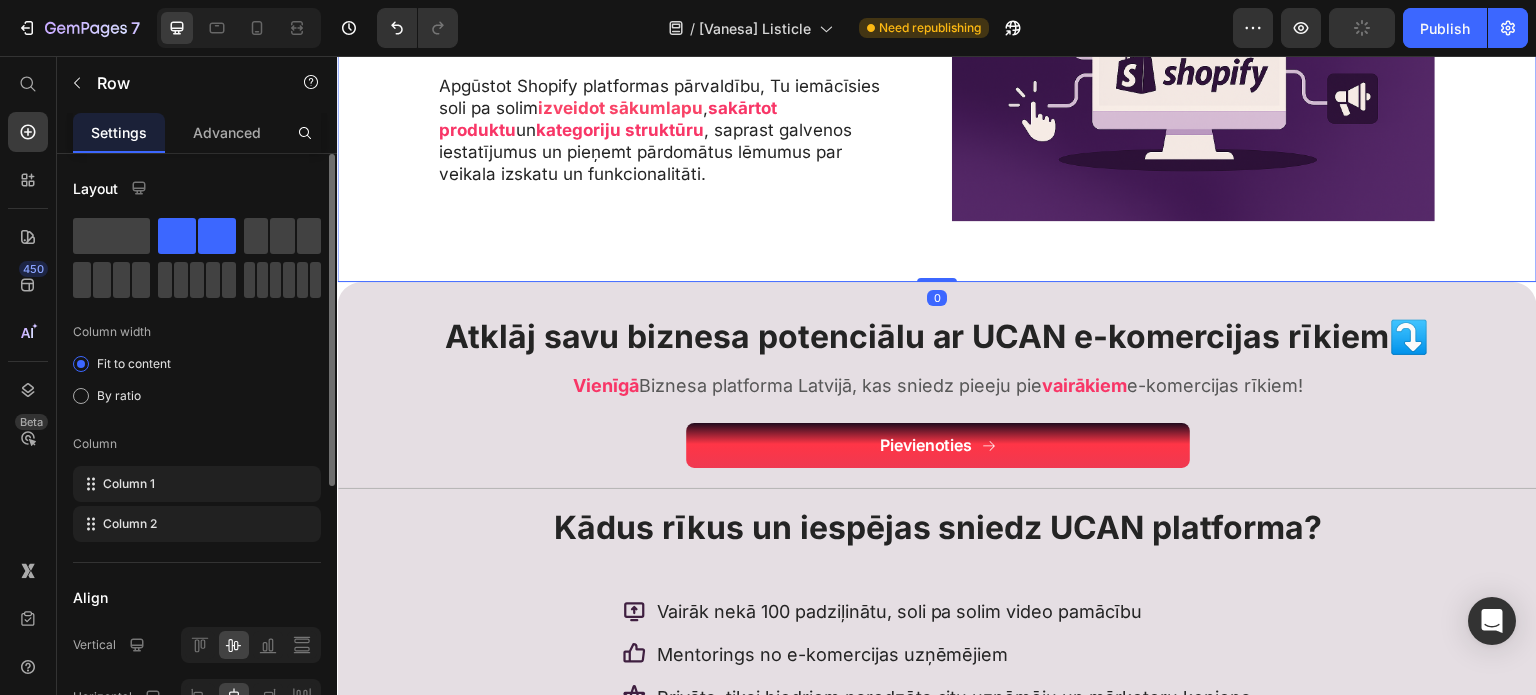 scroll, scrollTop: 0, scrollLeft: 0, axis: both 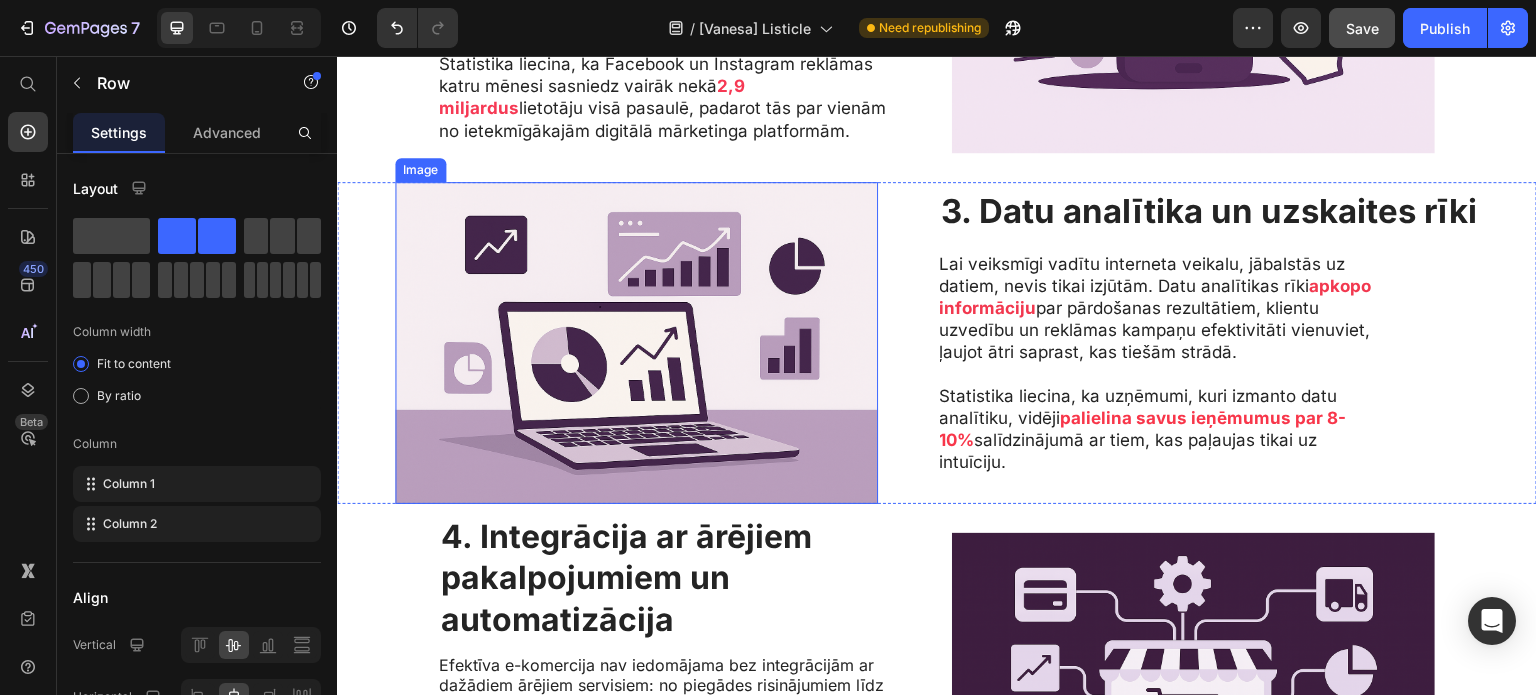 click at bounding box center [636, 343] 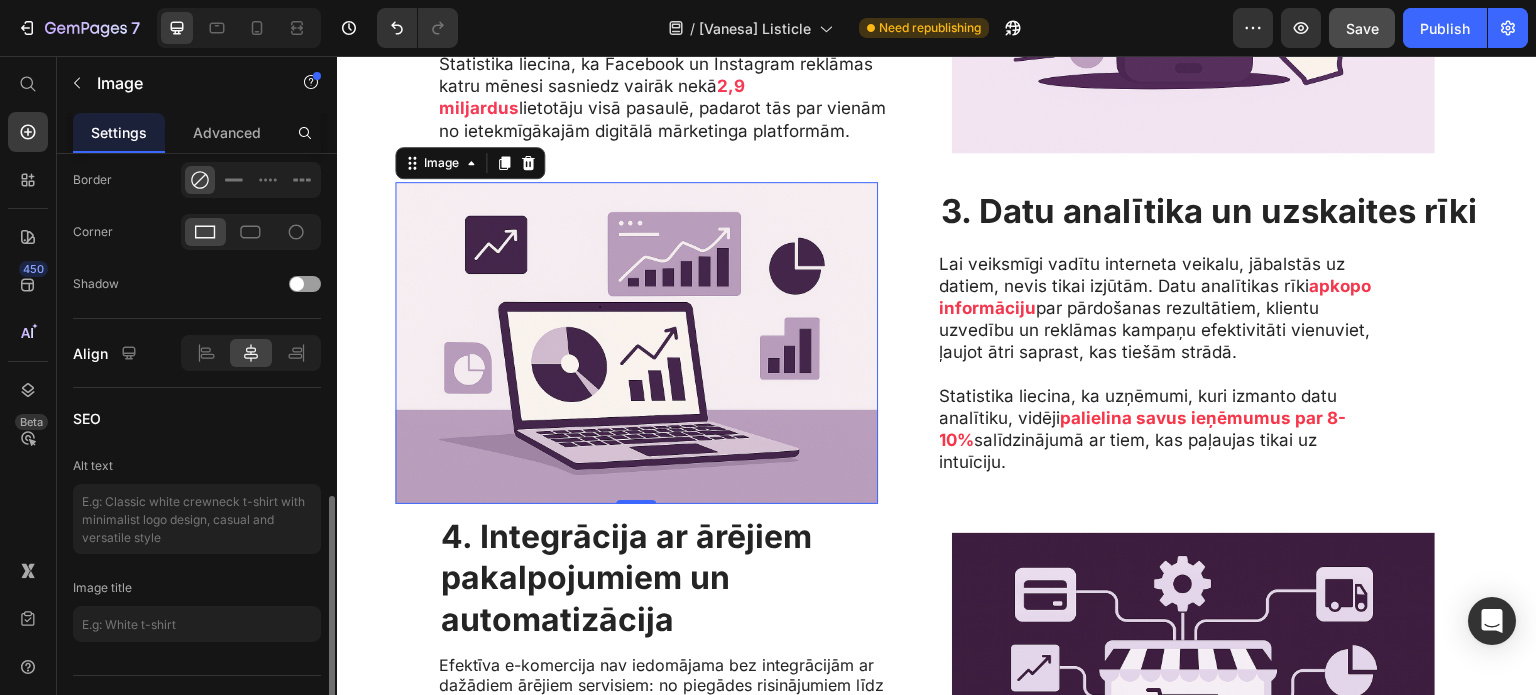 scroll, scrollTop: 837, scrollLeft: 0, axis: vertical 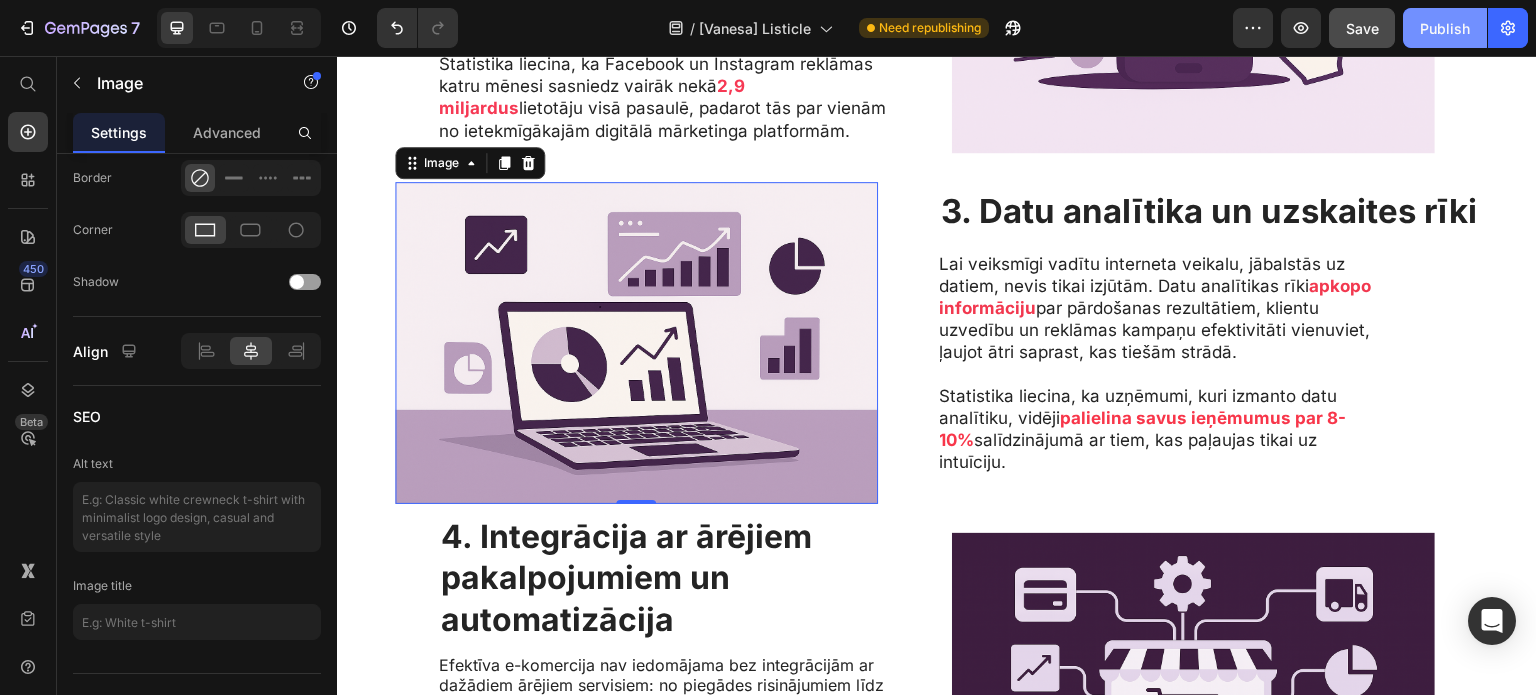 click on "Publish" at bounding box center [1445, 28] 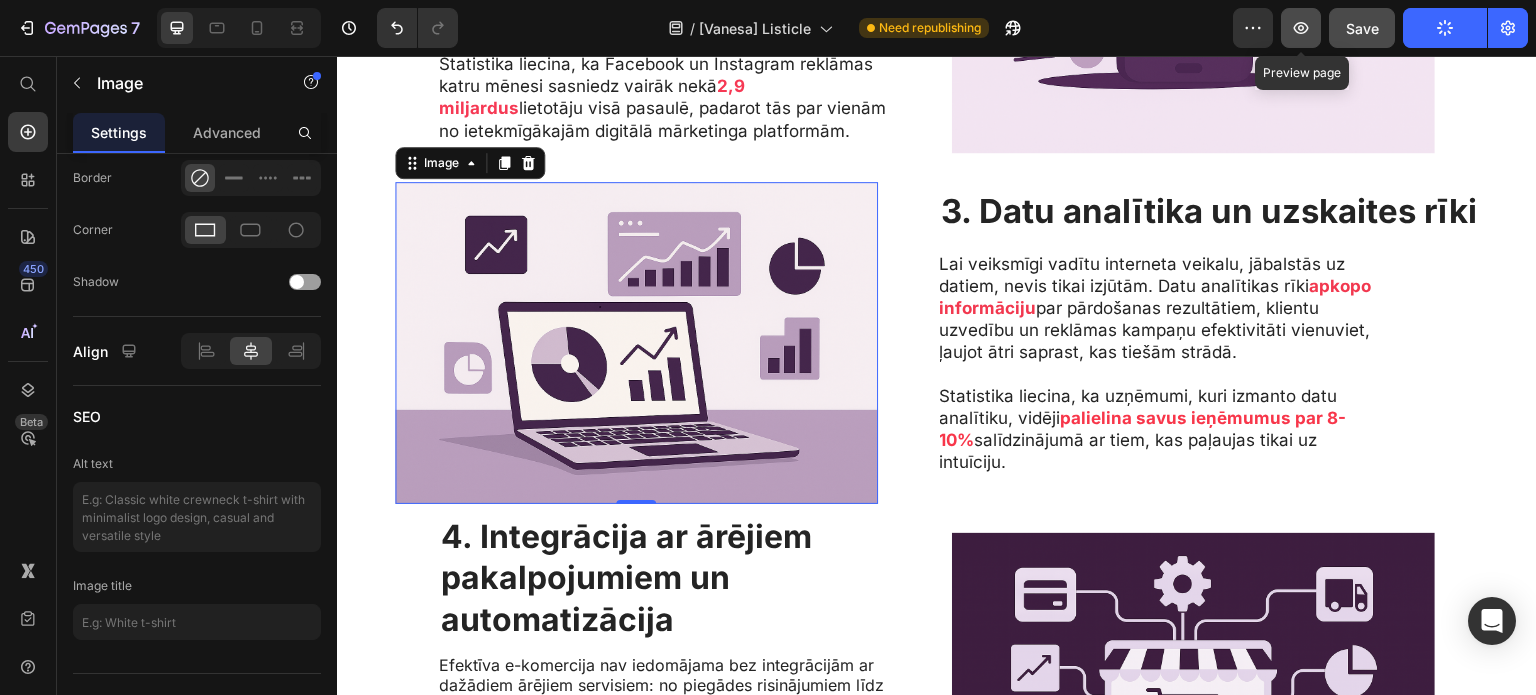 click 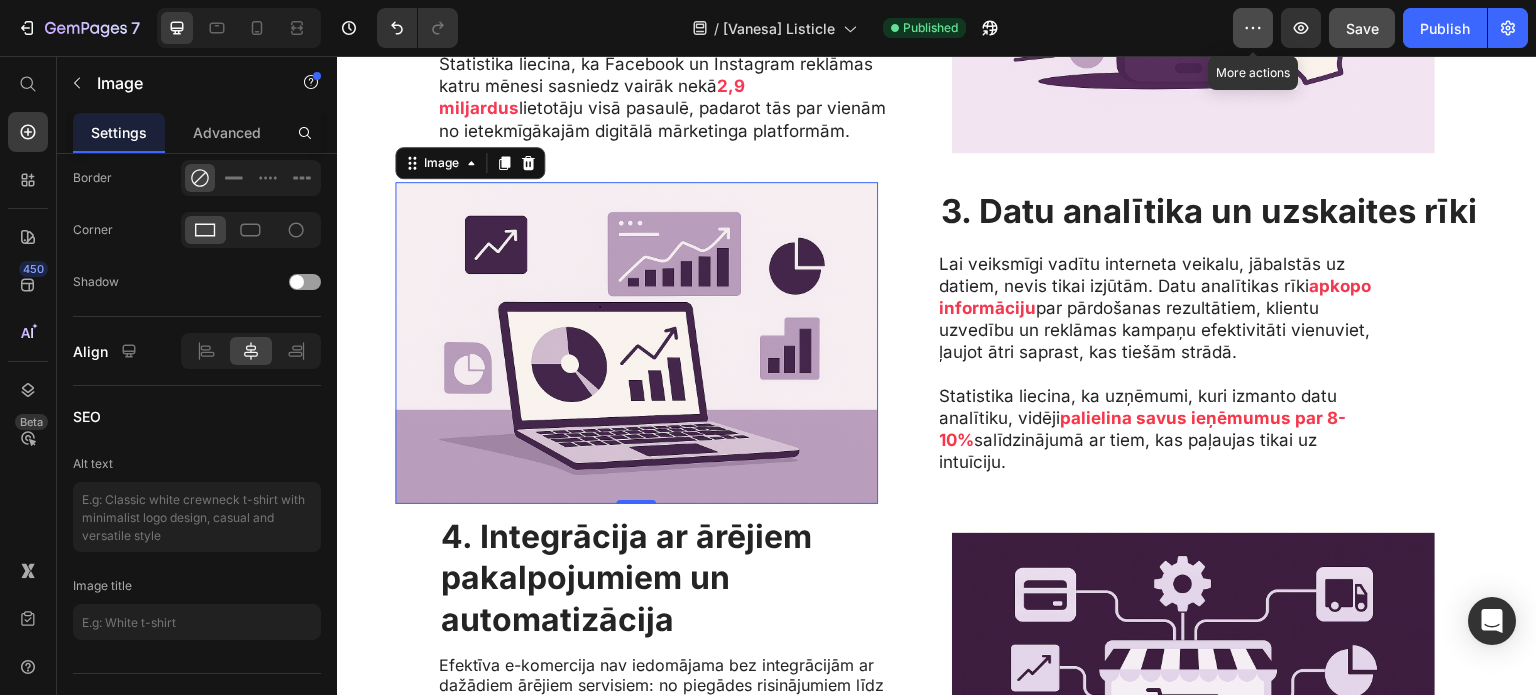 click 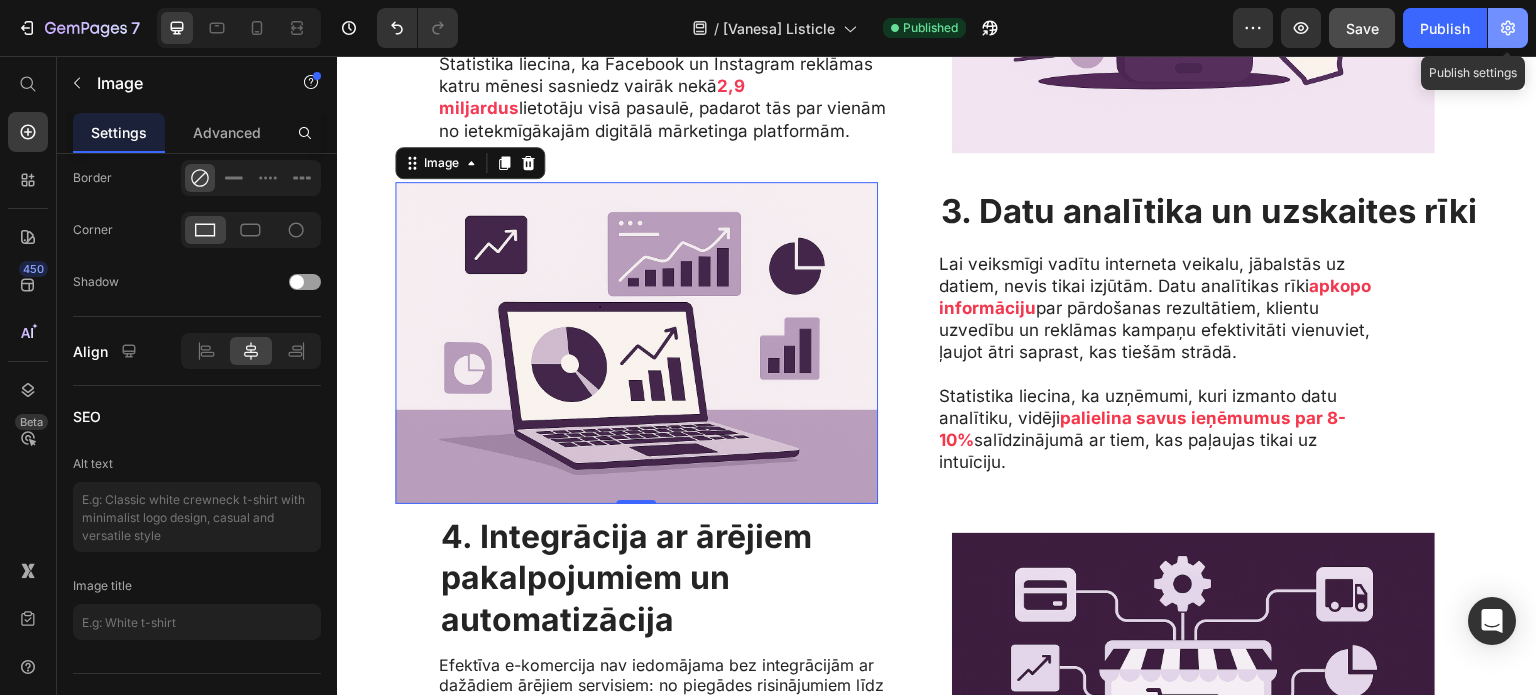 click 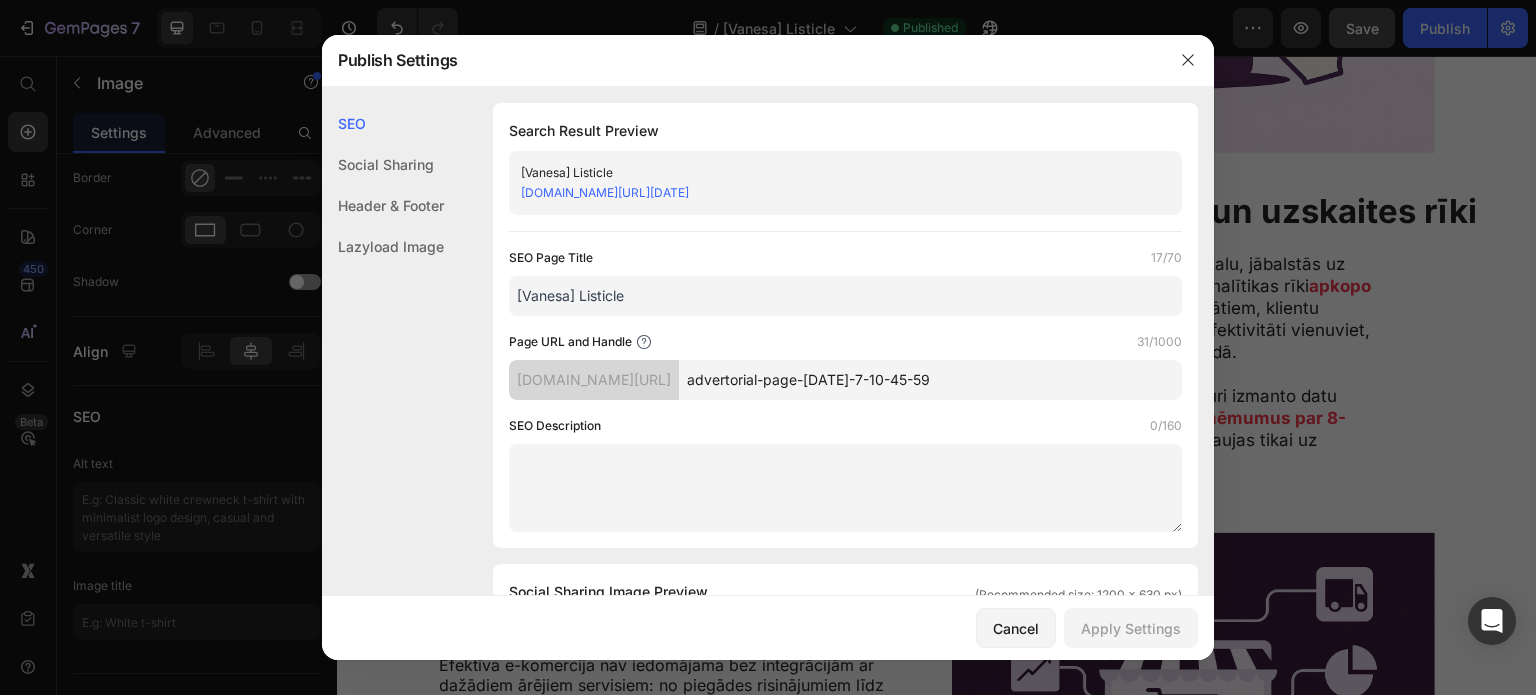 drag, startPoint x: 928, startPoint y: 191, endPoint x: 516, endPoint y: 203, distance: 412.1747 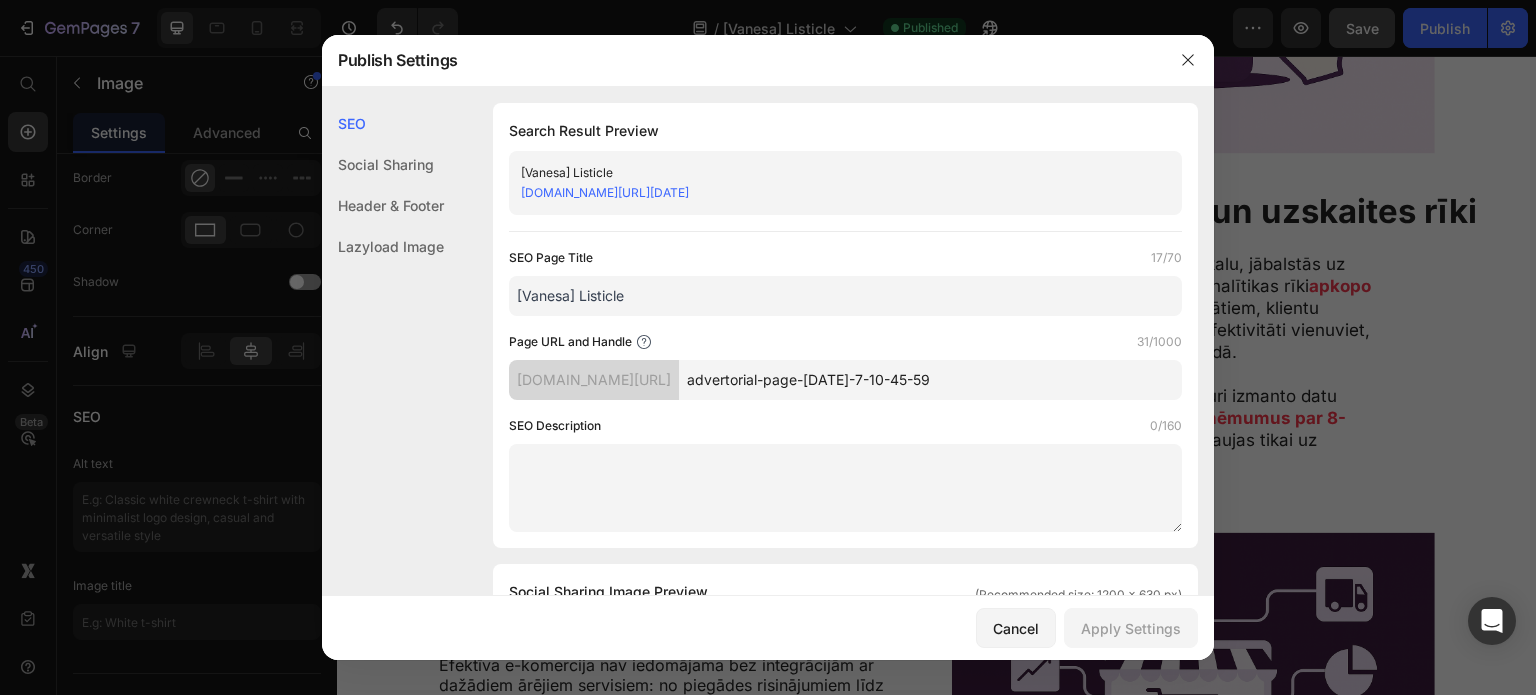 click on "[Vanesa] Listicle learn-ucan.myshopify.com/pages/advertorial-page-jul-7-10-45-59" 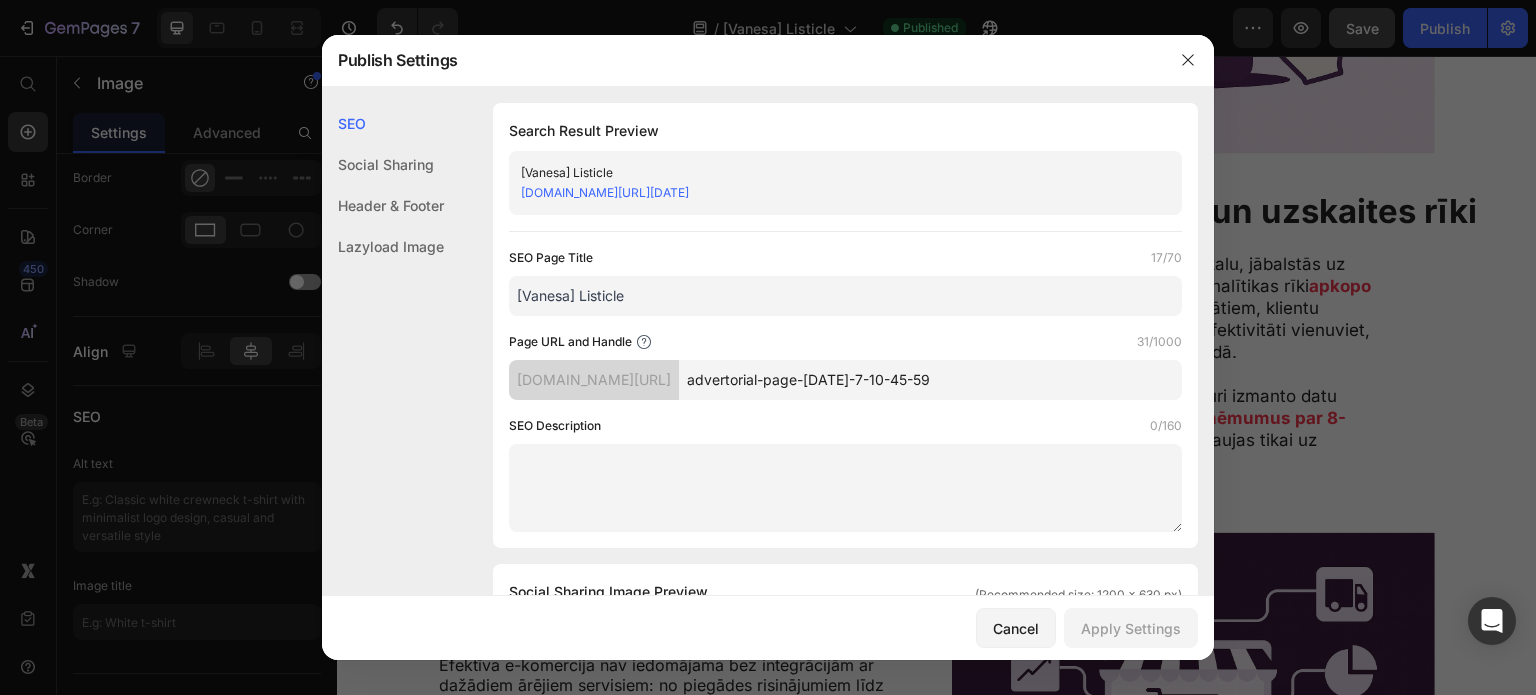 copy on "learn-ucan.myshopify.com/pages/advertorial-page-jul-7-10-45-59" 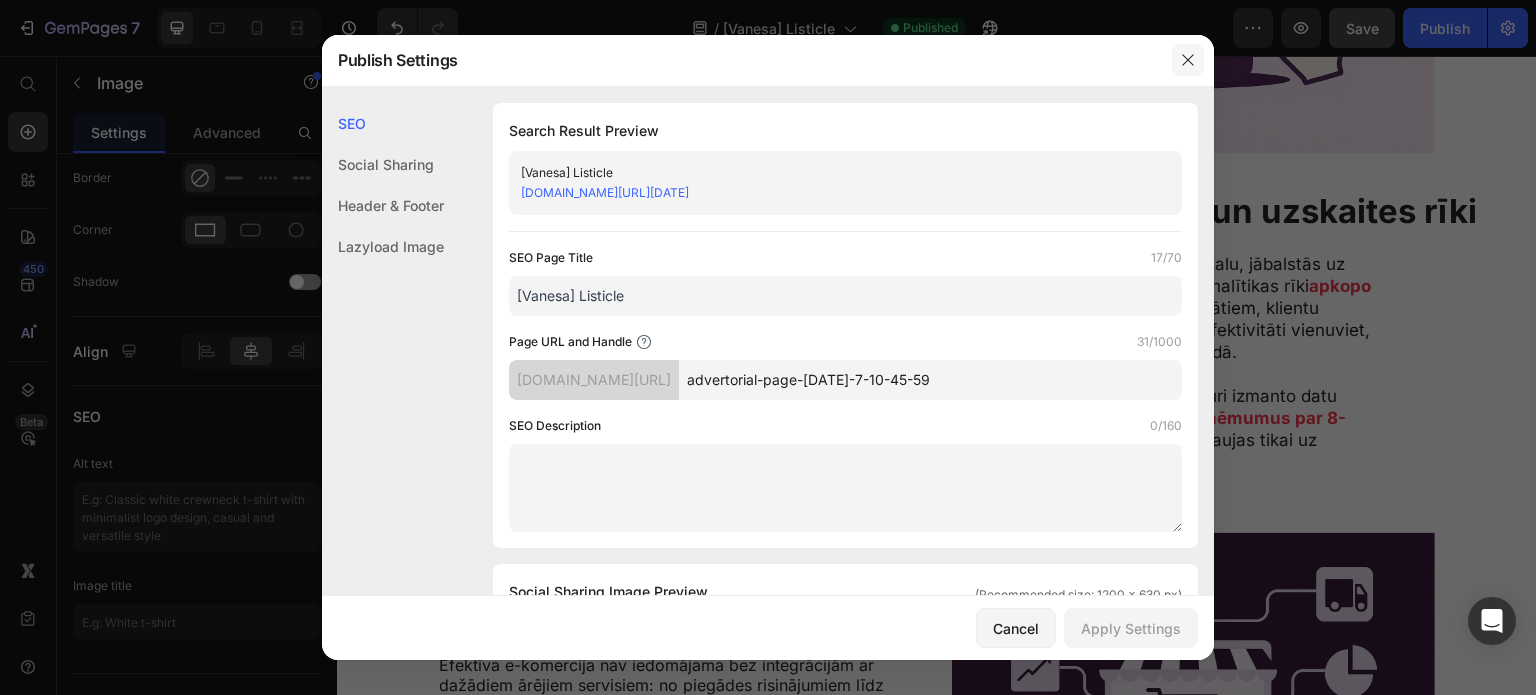 click at bounding box center [1188, 60] 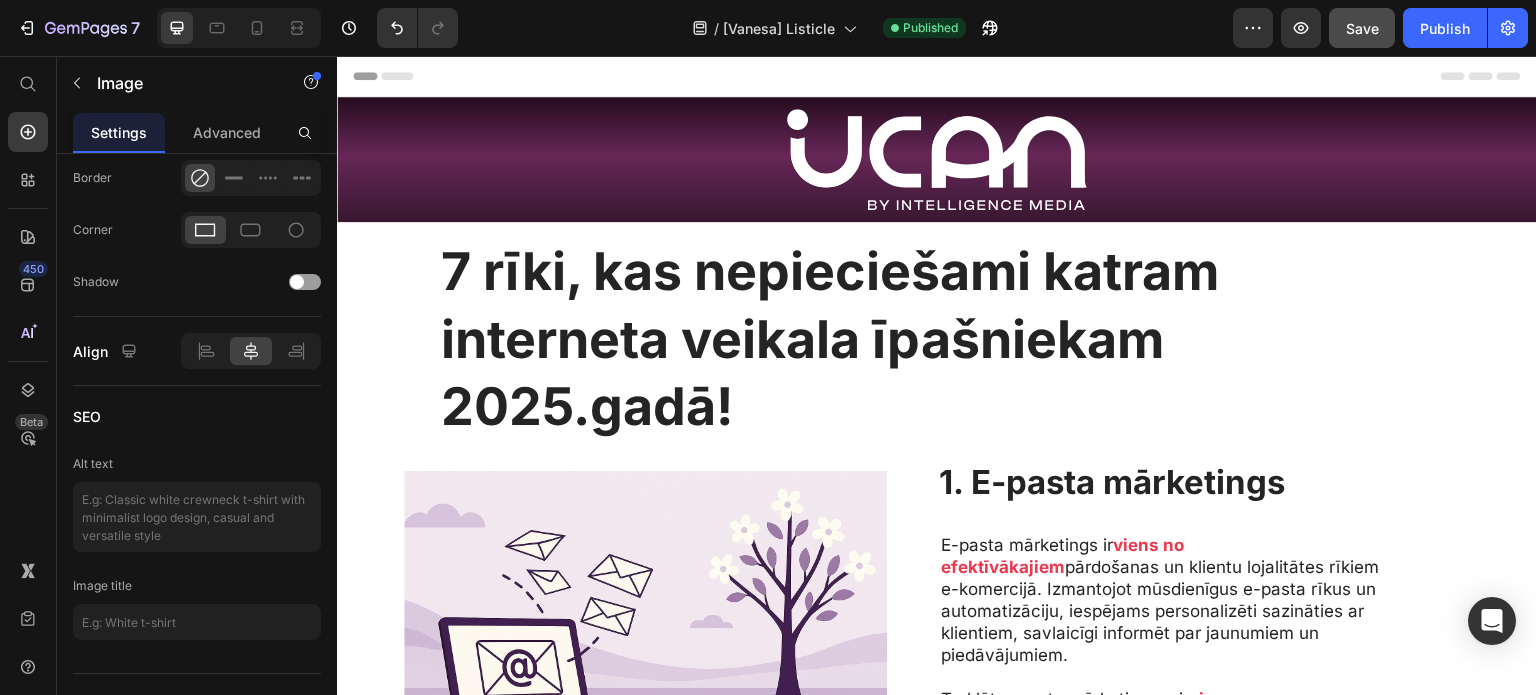 scroll, scrollTop: 0, scrollLeft: 0, axis: both 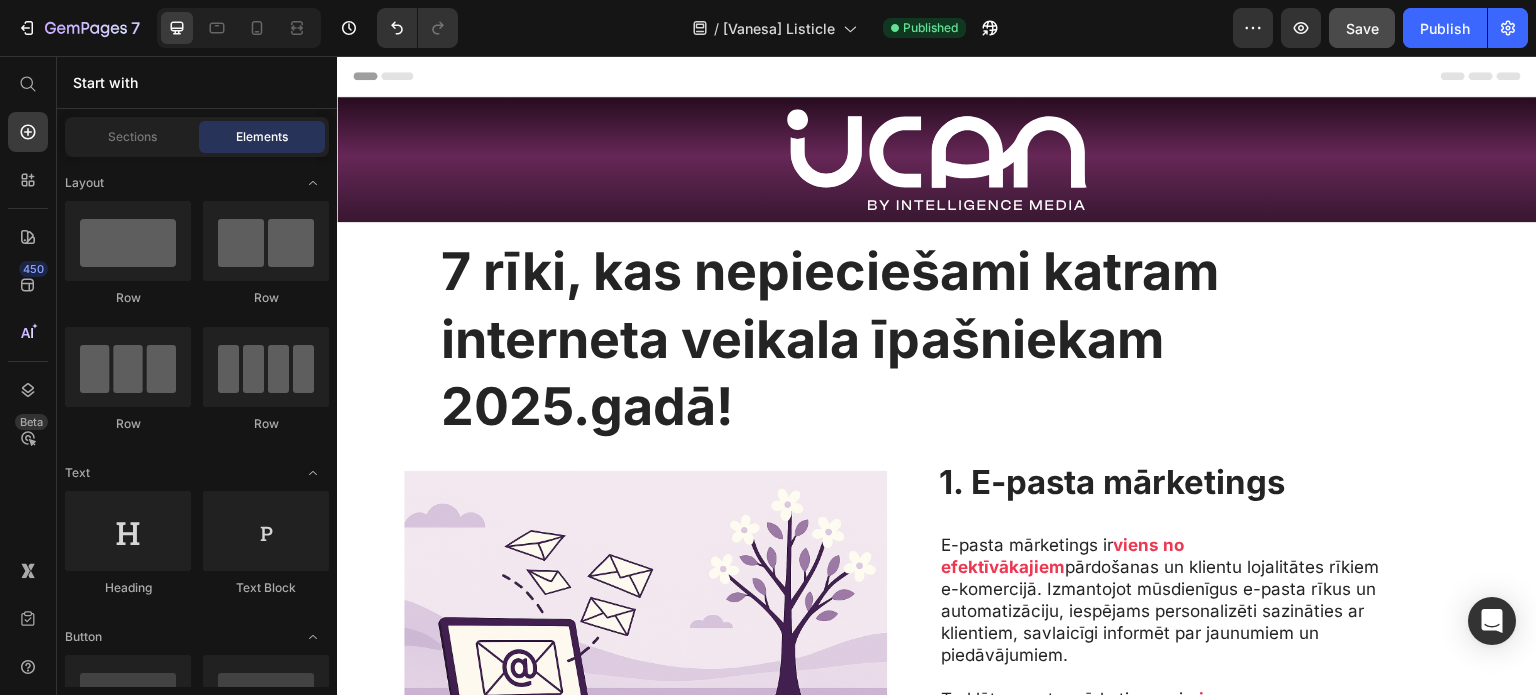 click on "Header" at bounding box center [937, 76] 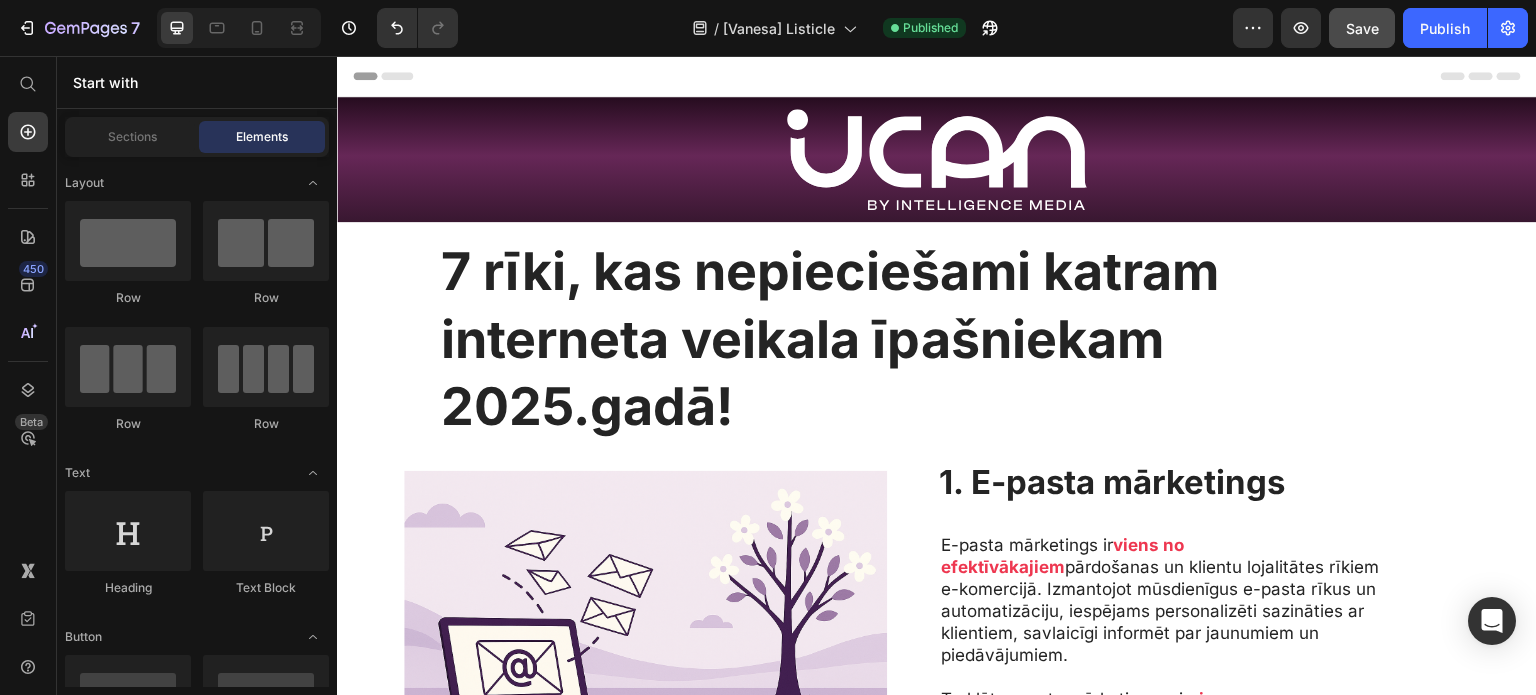 click on "Header" at bounding box center [394, 76] 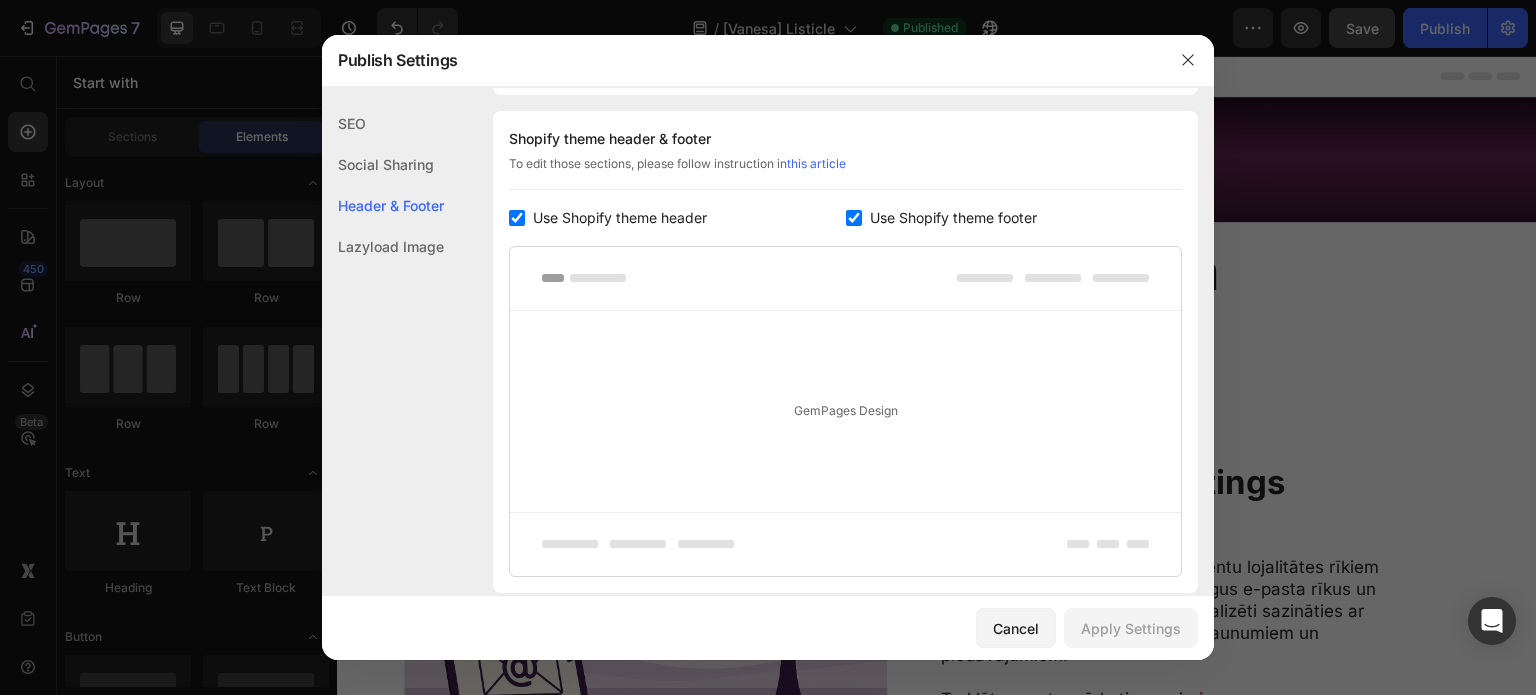 scroll, scrollTop: 936, scrollLeft: 0, axis: vertical 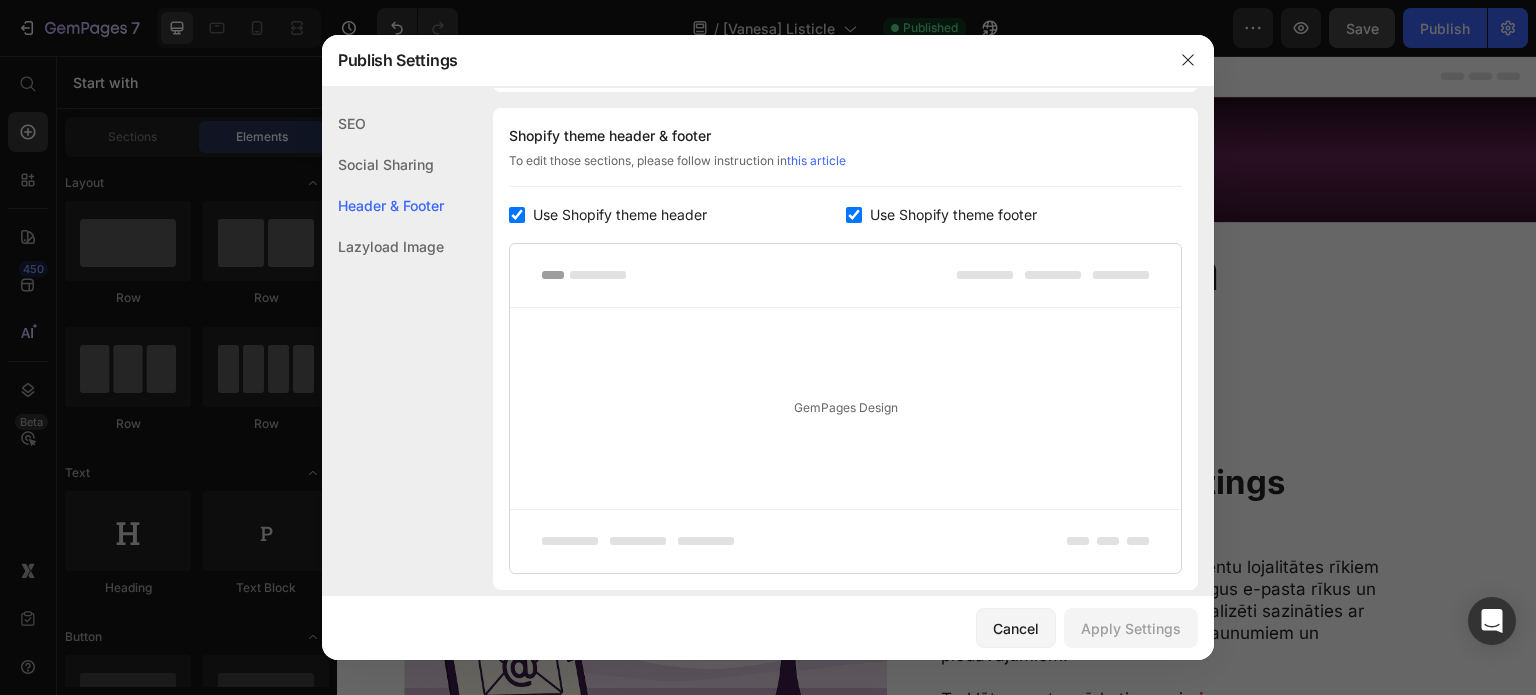 click on "Use Shopify theme header" at bounding box center (616, 215) 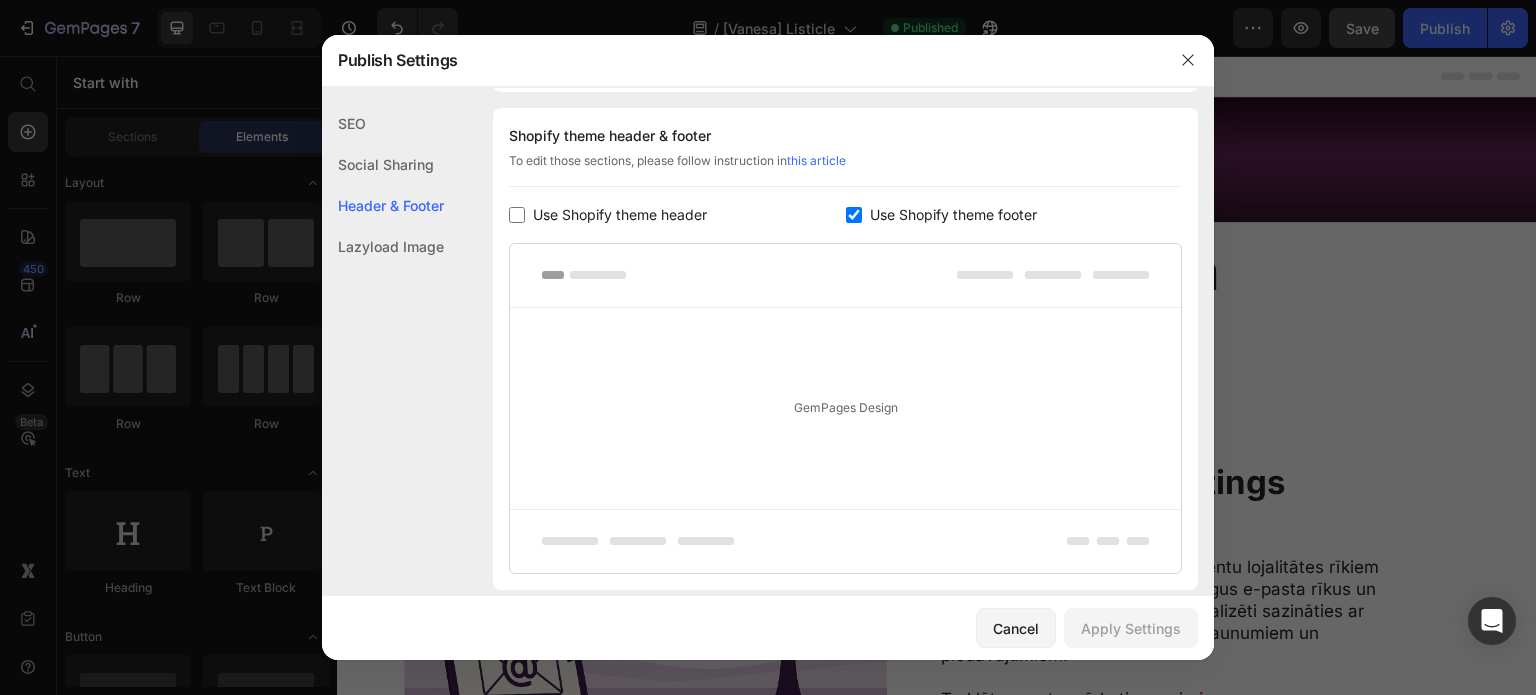 checkbox on "false" 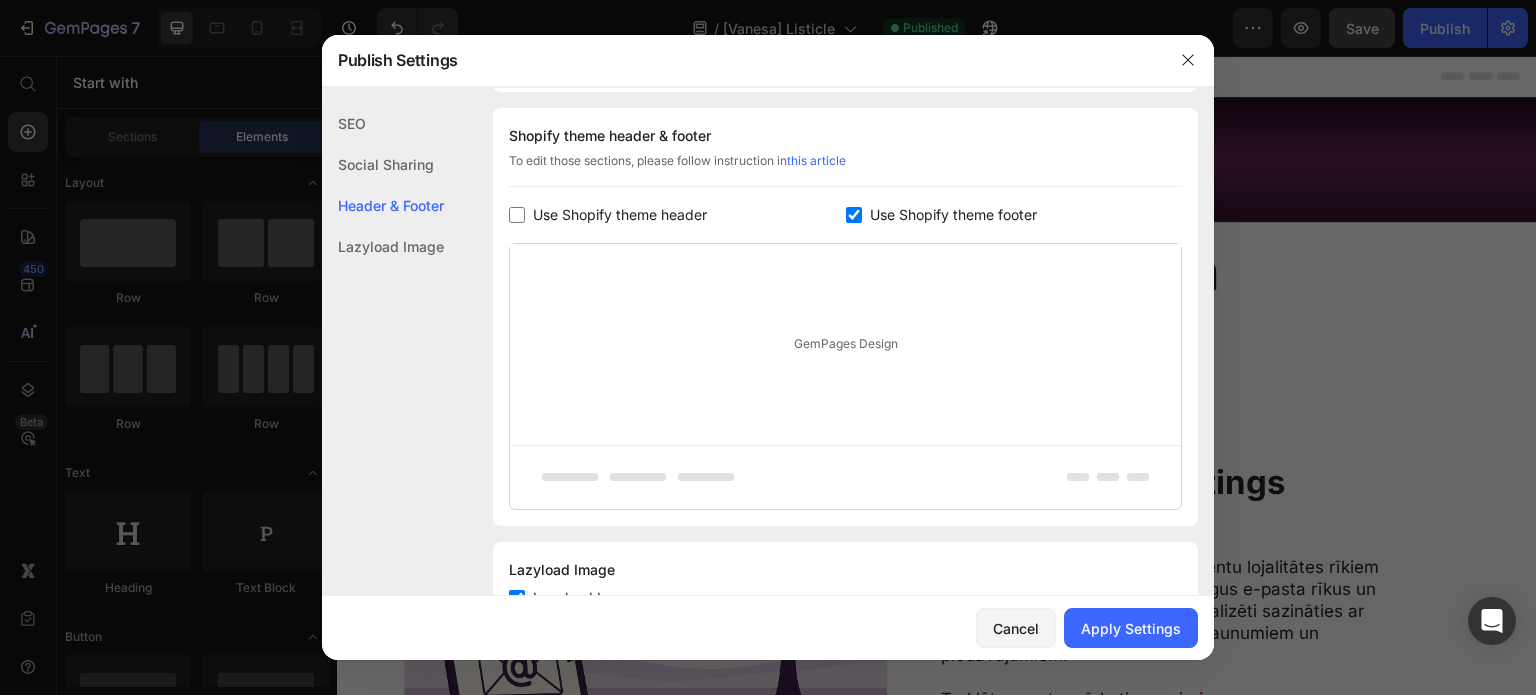 click at bounding box center (854, 215) 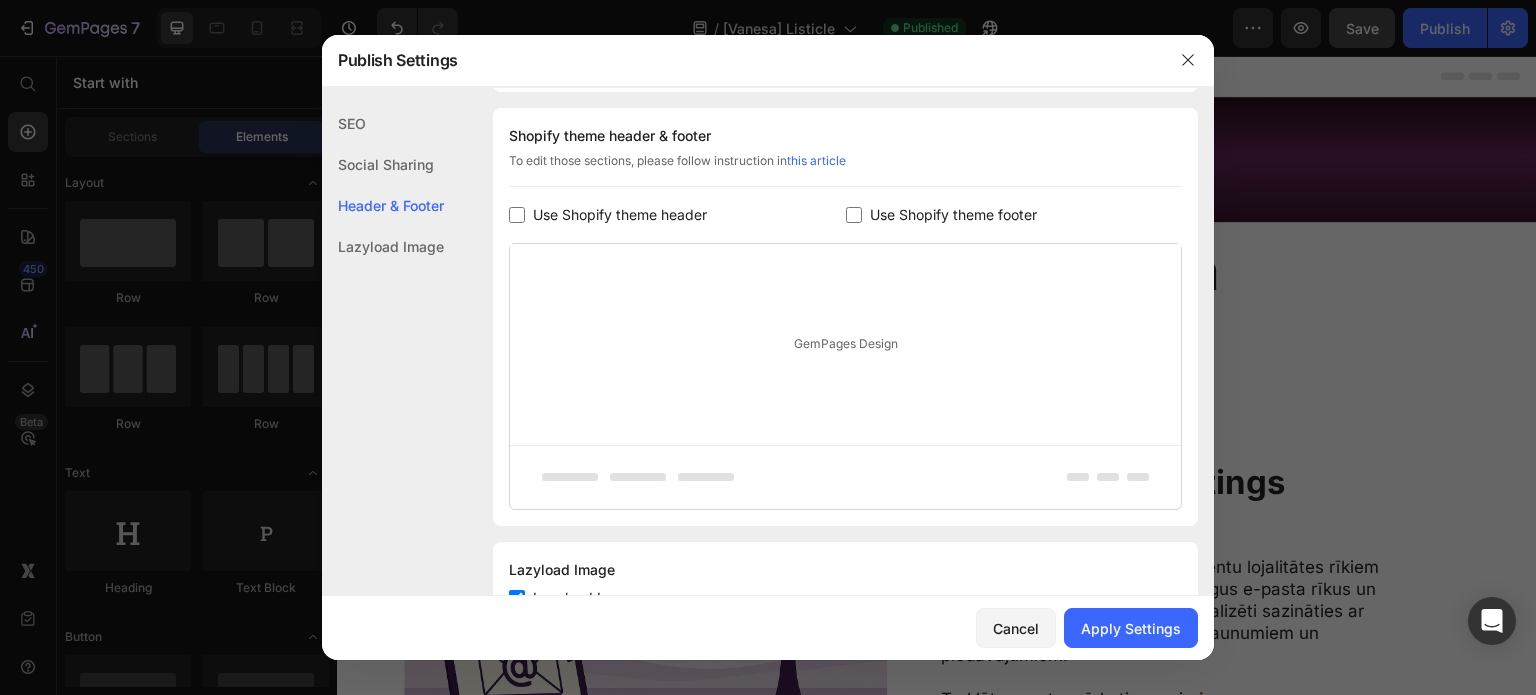 checkbox on "false" 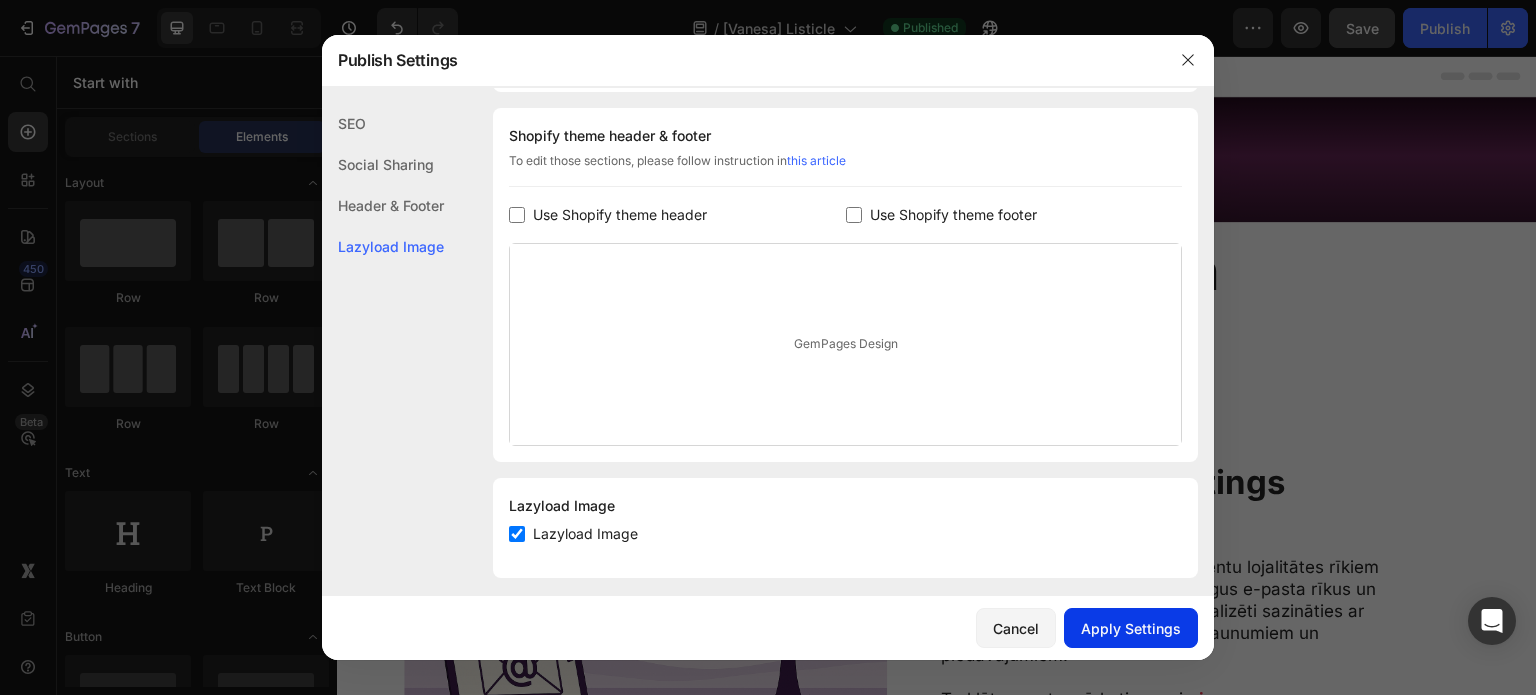 click on "Apply Settings" at bounding box center [1131, 628] 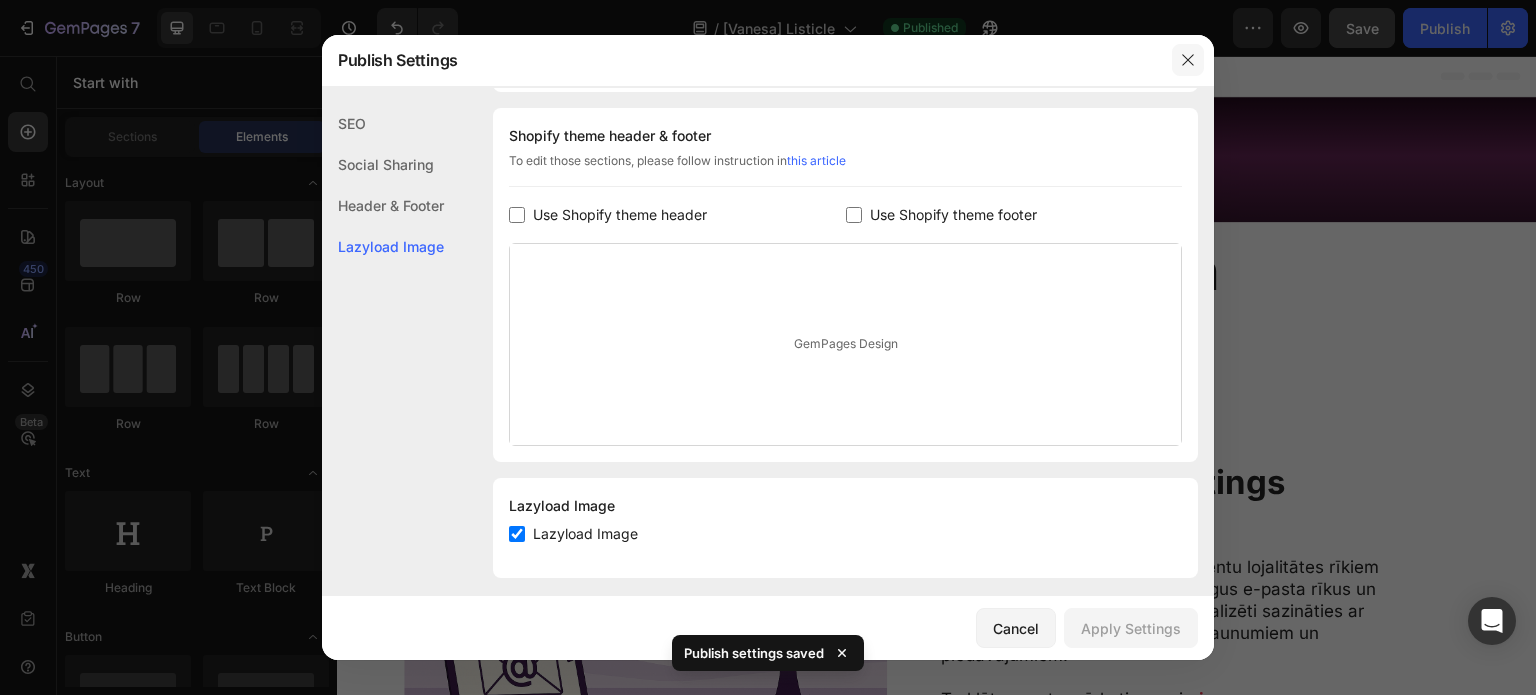 click 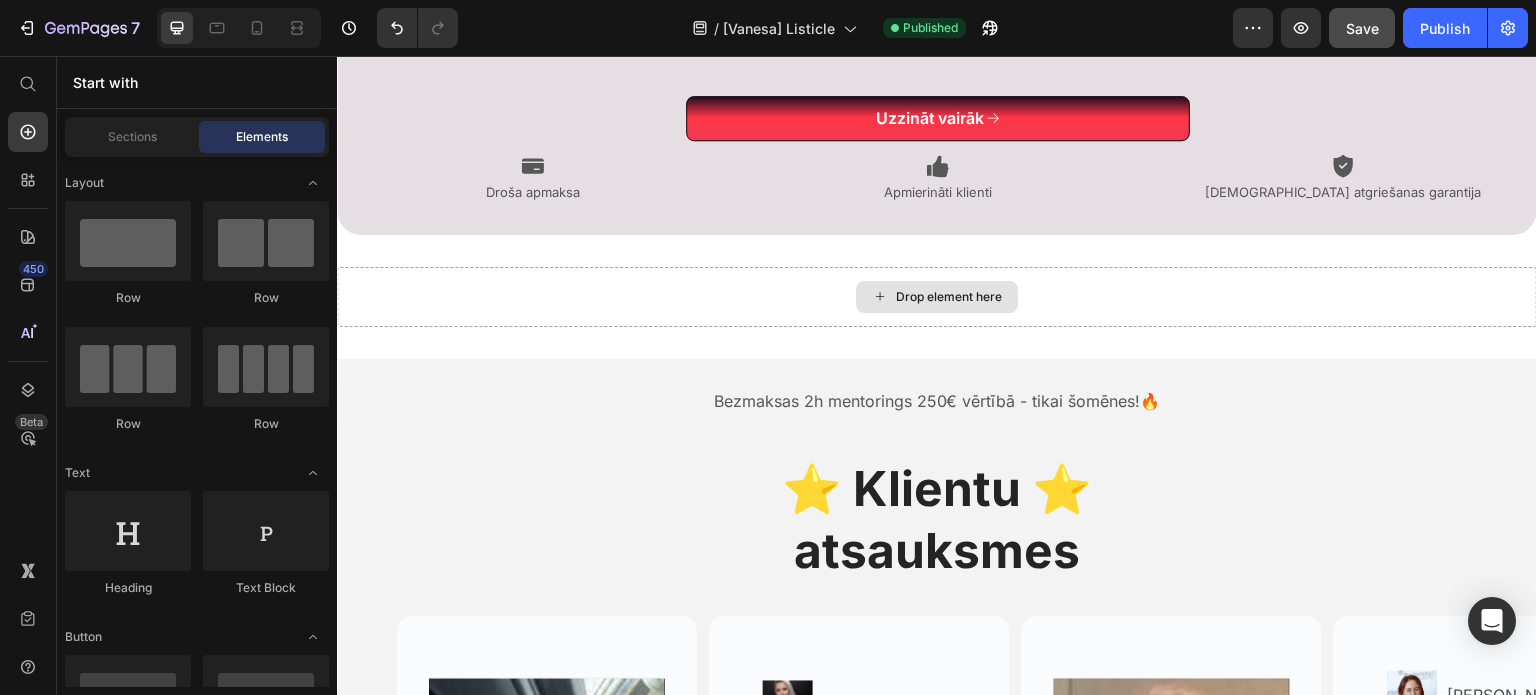 scroll, scrollTop: 3626, scrollLeft: 0, axis: vertical 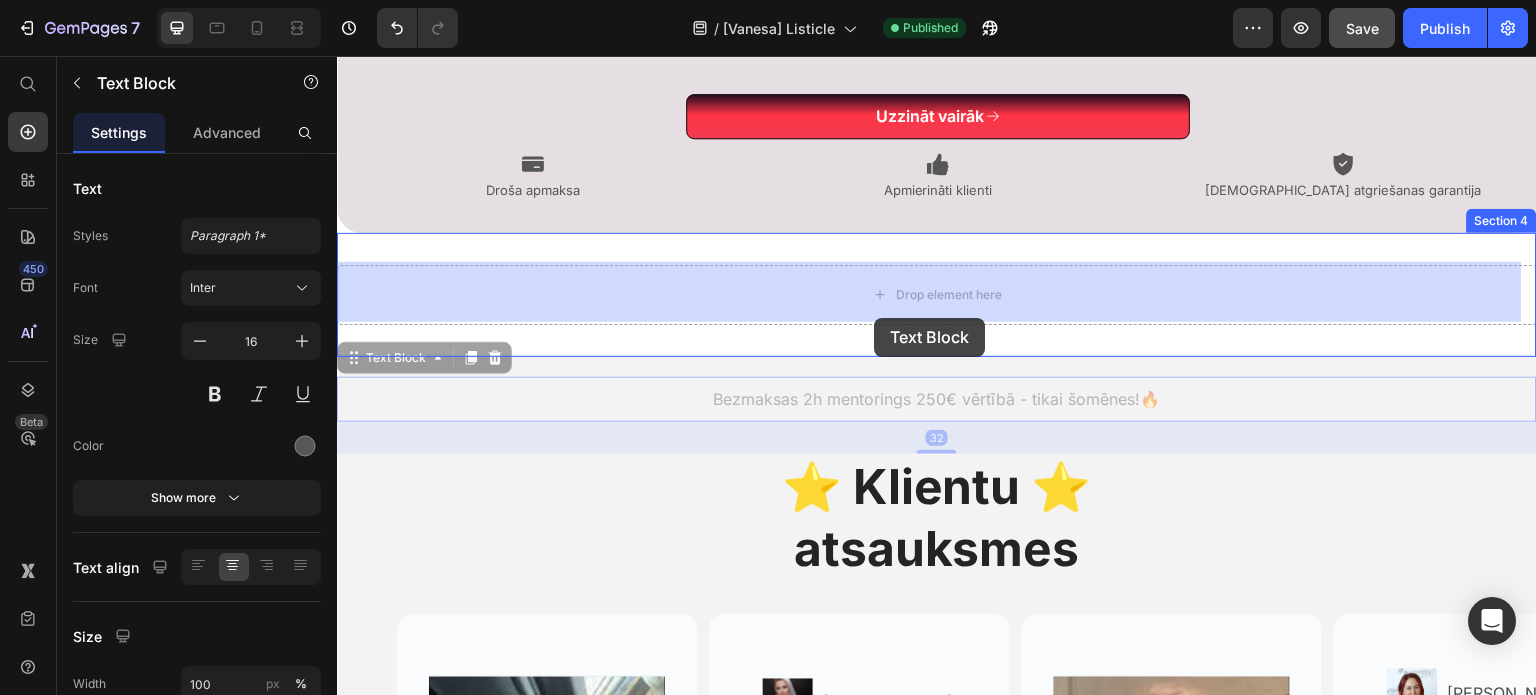 drag, startPoint x: 872, startPoint y: 374, endPoint x: 874, endPoint y: 318, distance: 56.0357 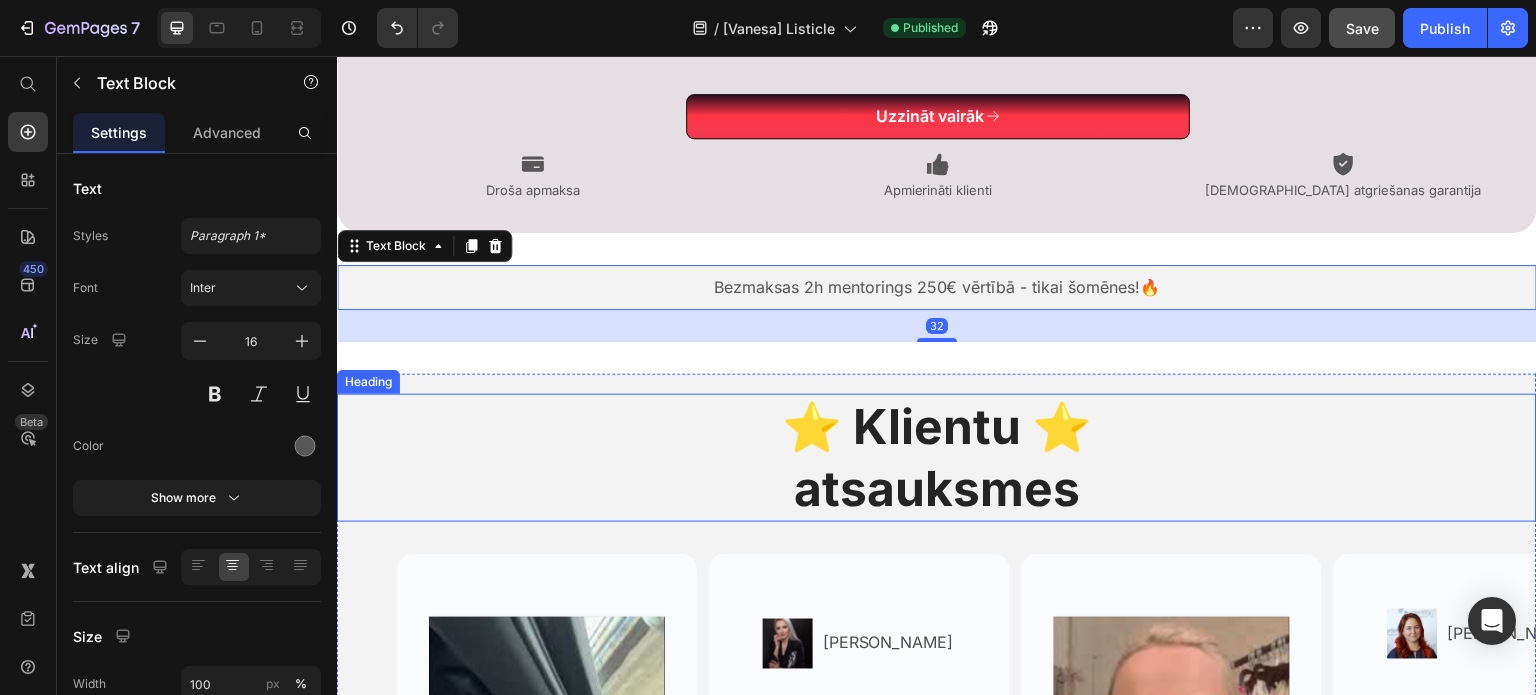 click on "⭐ Klientu ⭐ atsauksmes" at bounding box center (937, 458) 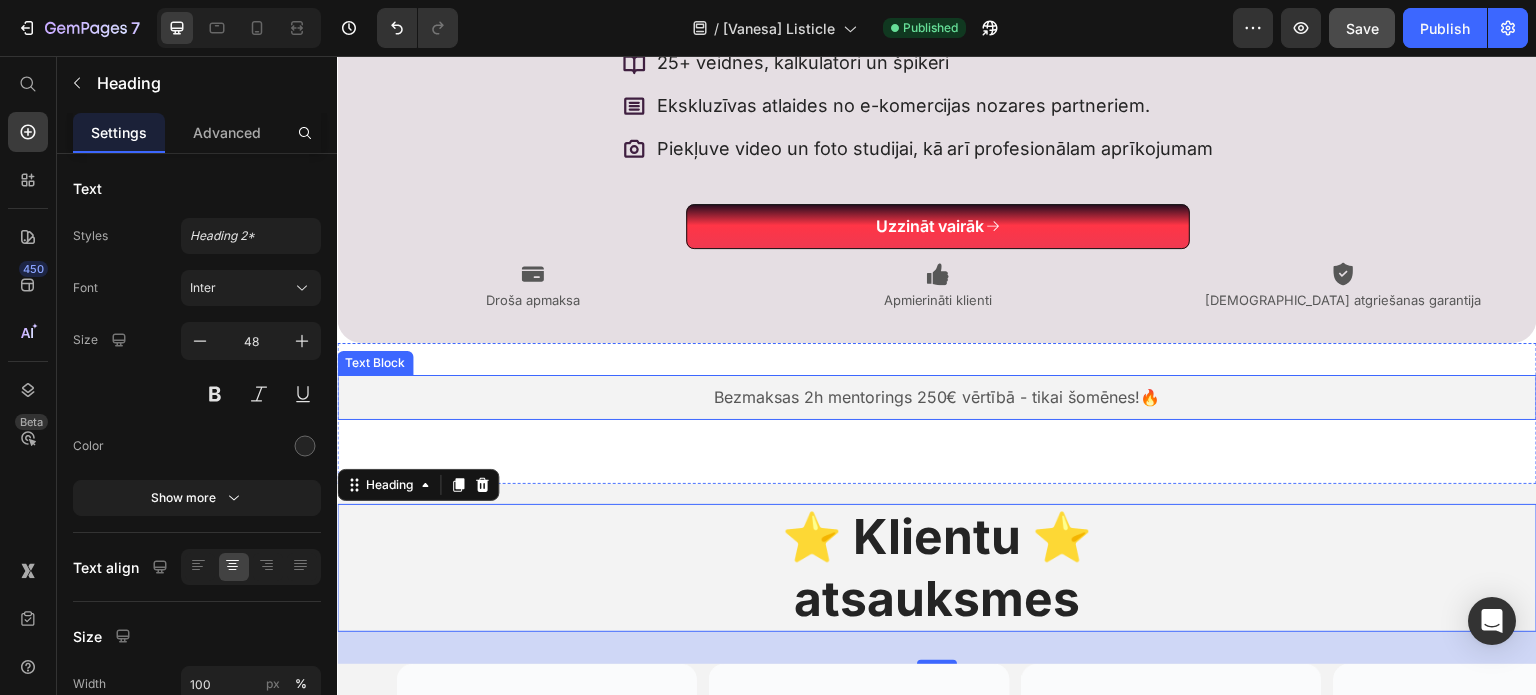 scroll, scrollTop: 3515, scrollLeft: 0, axis: vertical 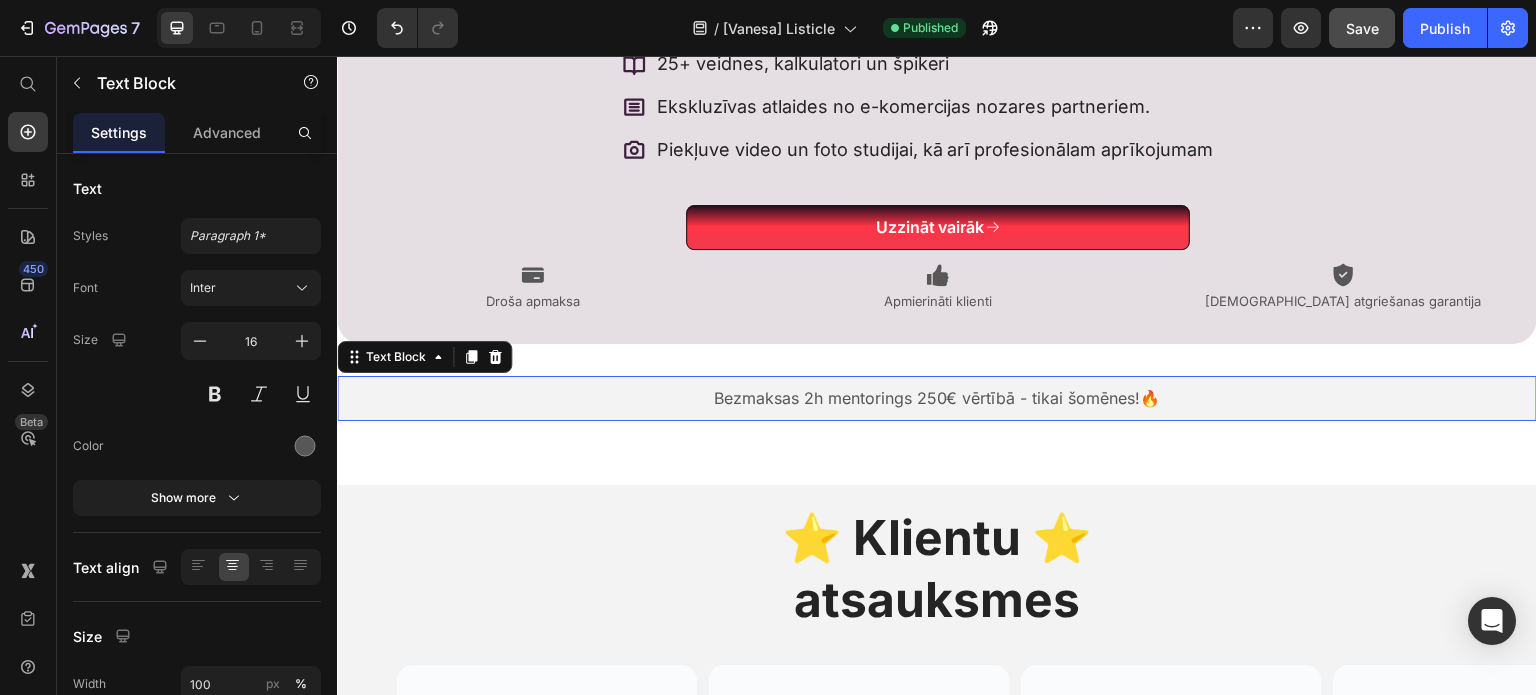 click on "Bezmaksas 2h mentorings 250€ vērtībā - tikai šomēnes!🔥" at bounding box center [937, 398] 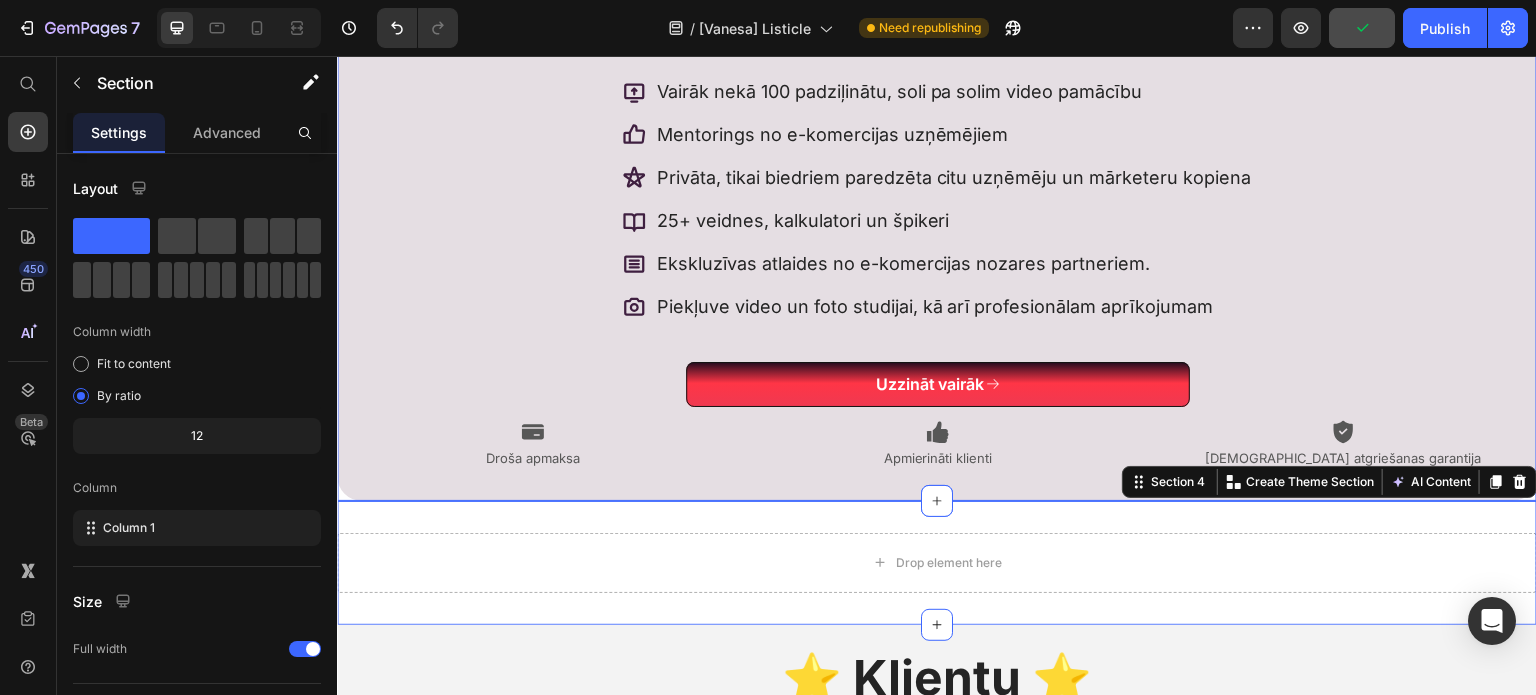 scroll, scrollTop: 3352, scrollLeft: 0, axis: vertical 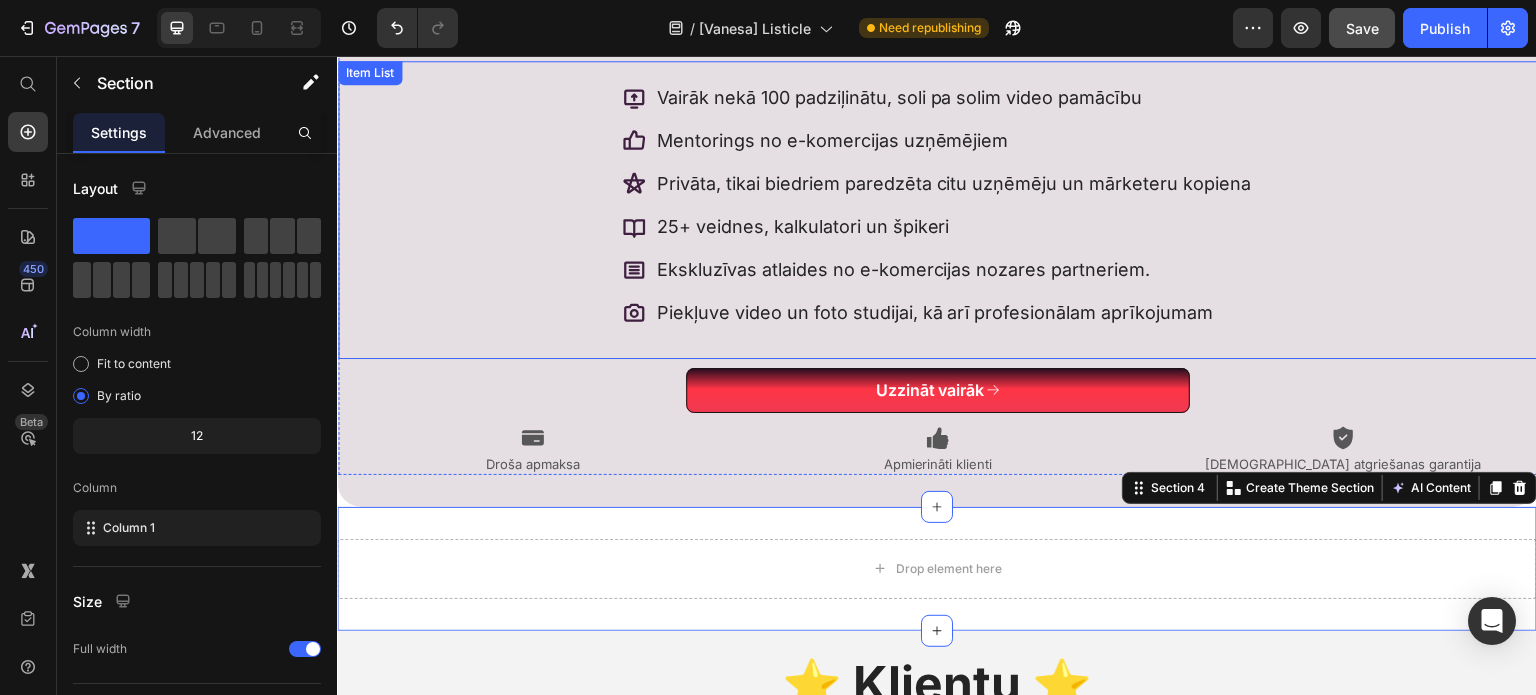 click on "Piekļuve video un foto studijai, kā arī profesionālam aprīkojumam" at bounding box center [954, 312] 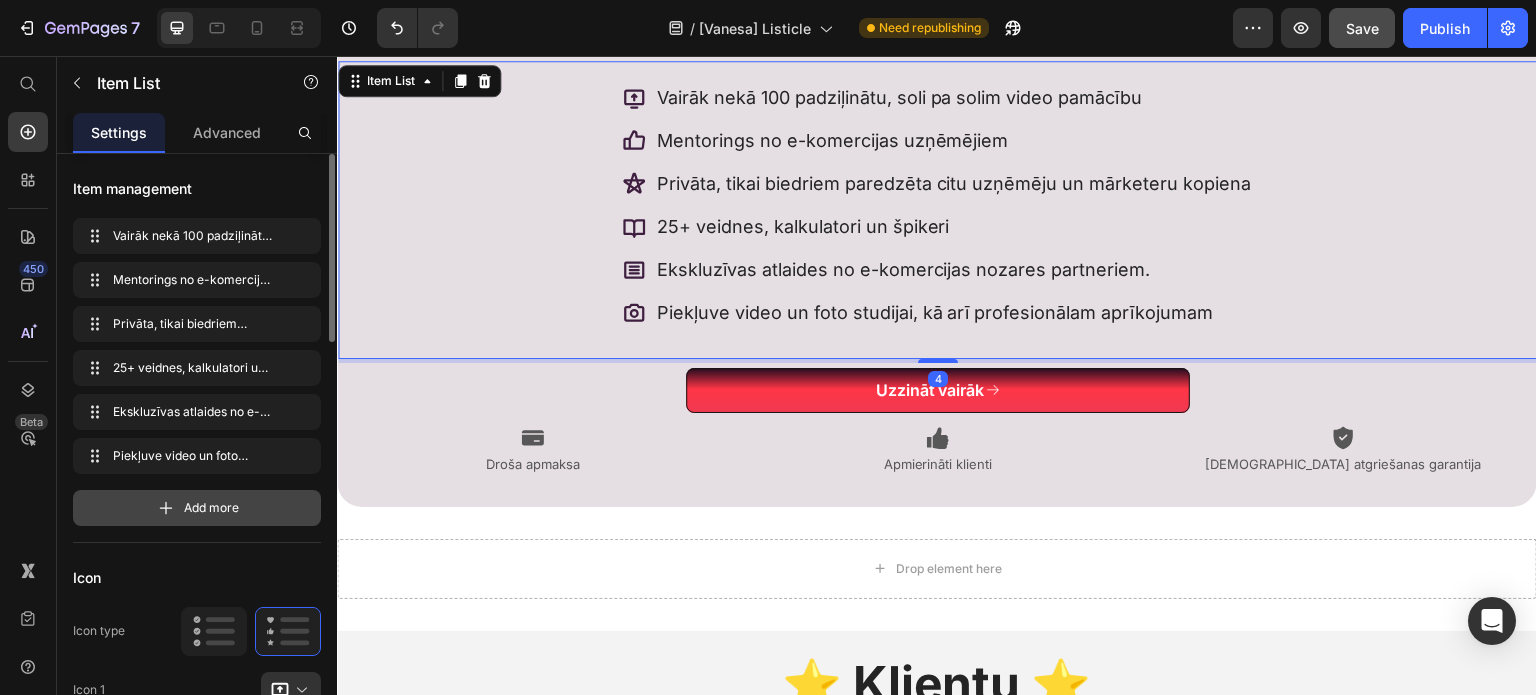click on "Add more" at bounding box center [197, 508] 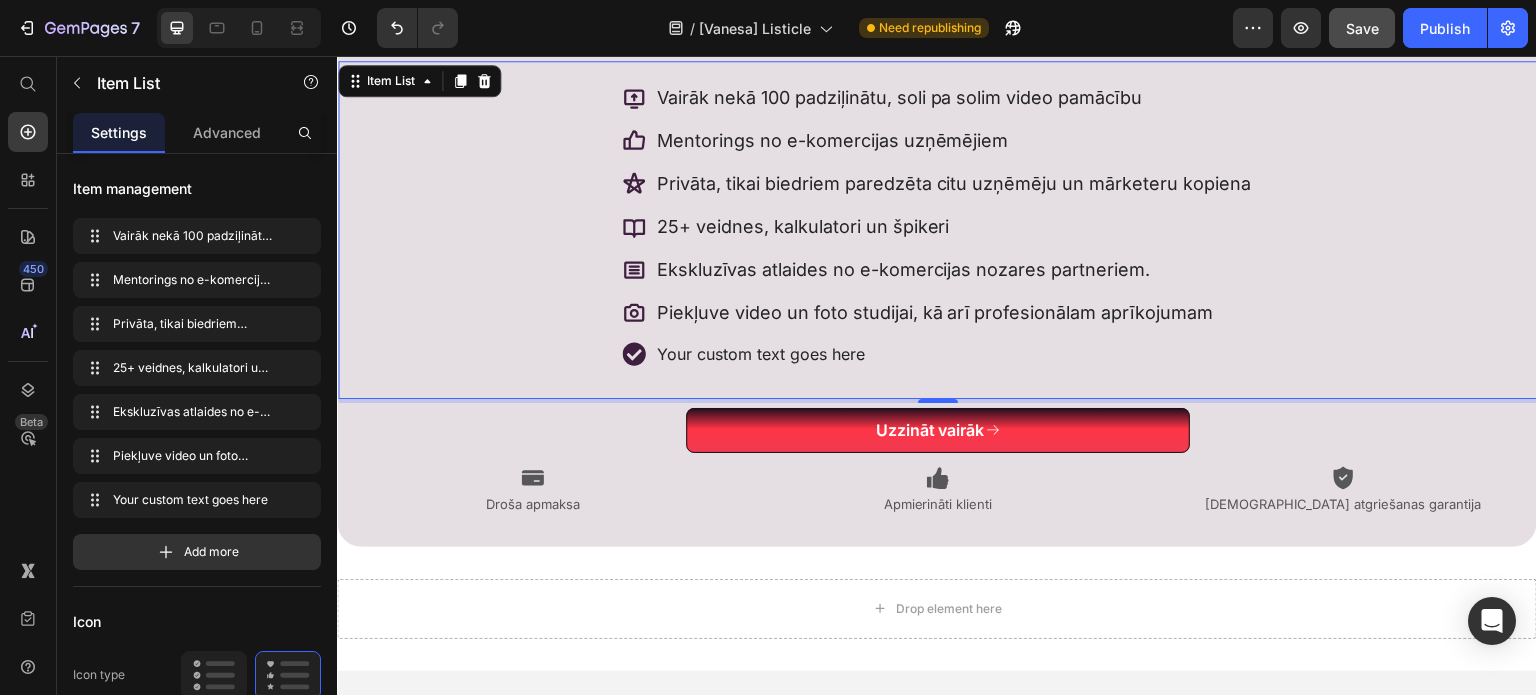 click on "Your custom text goes here" at bounding box center [954, 354] 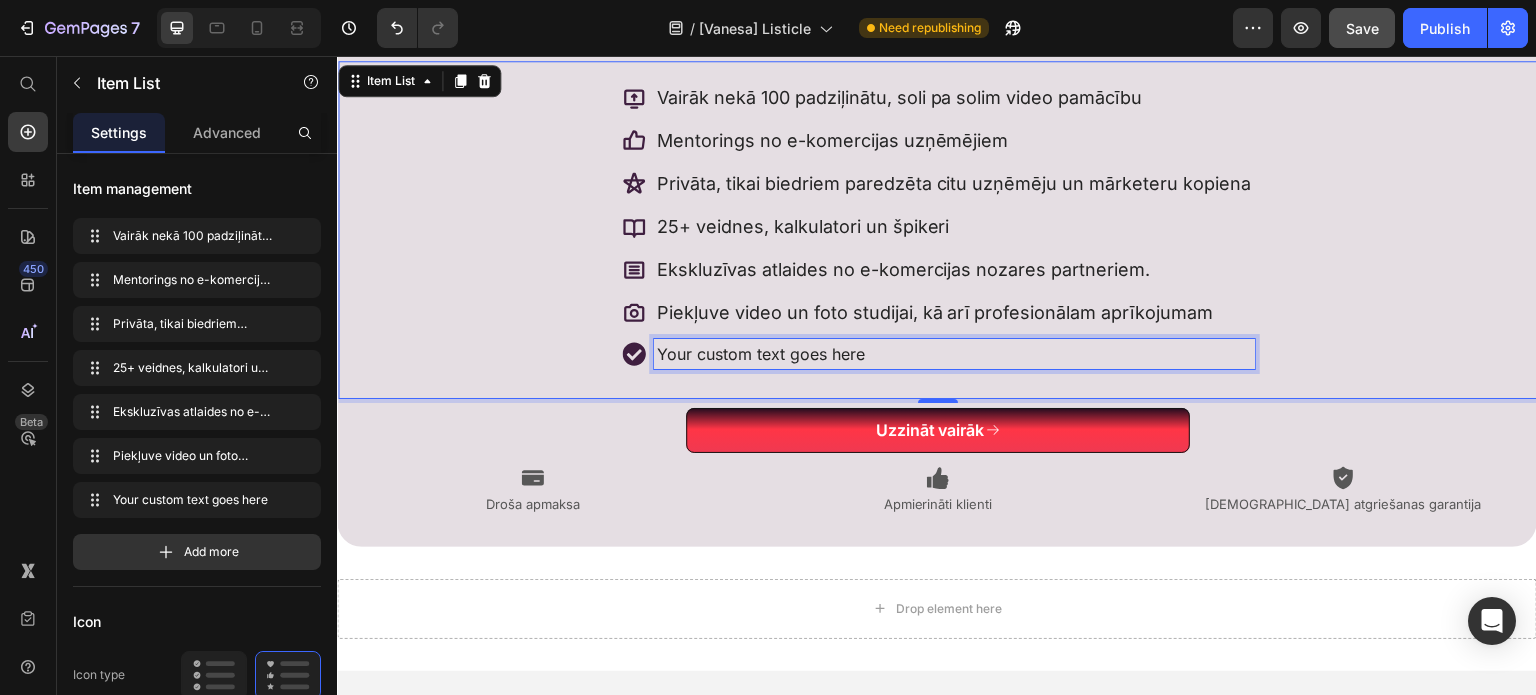 click on "Your custom text goes here" at bounding box center (954, 354) 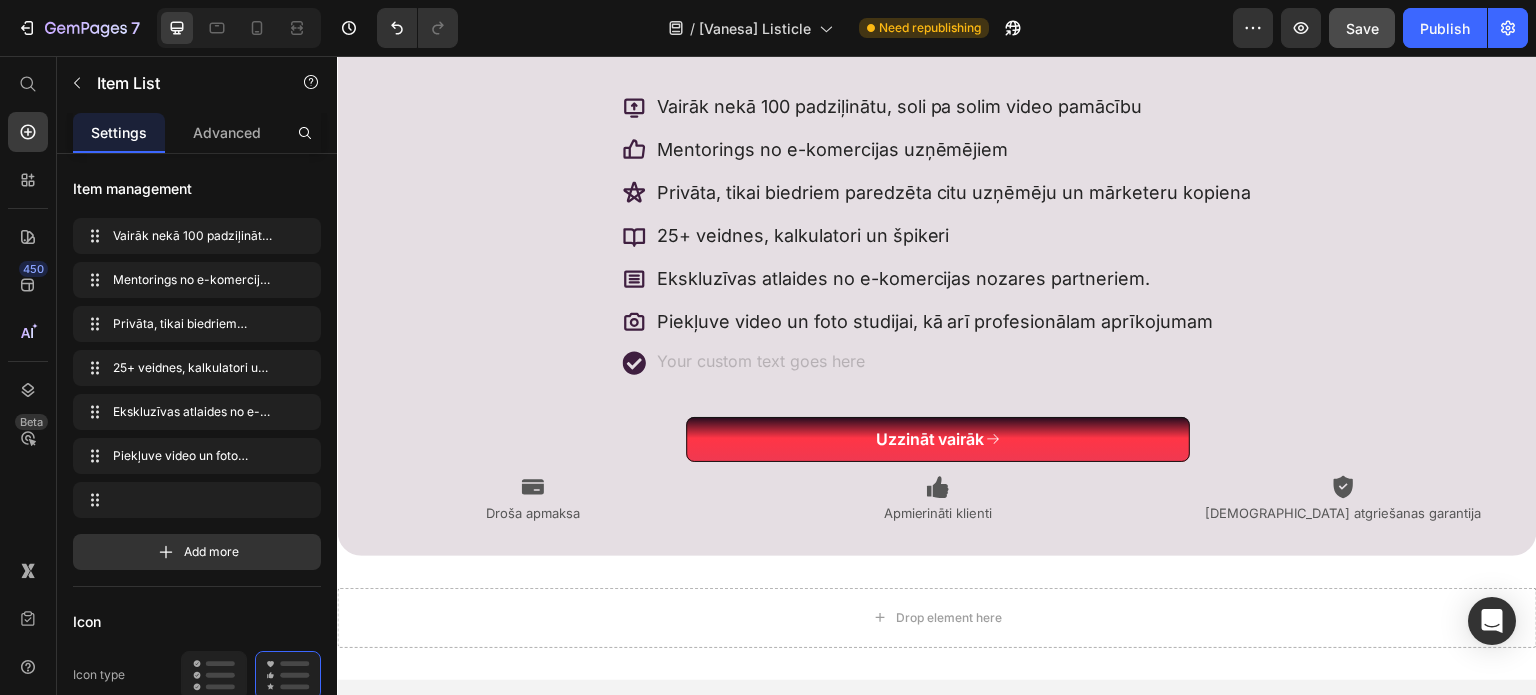 scroll, scrollTop: 3333, scrollLeft: 0, axis: vertical 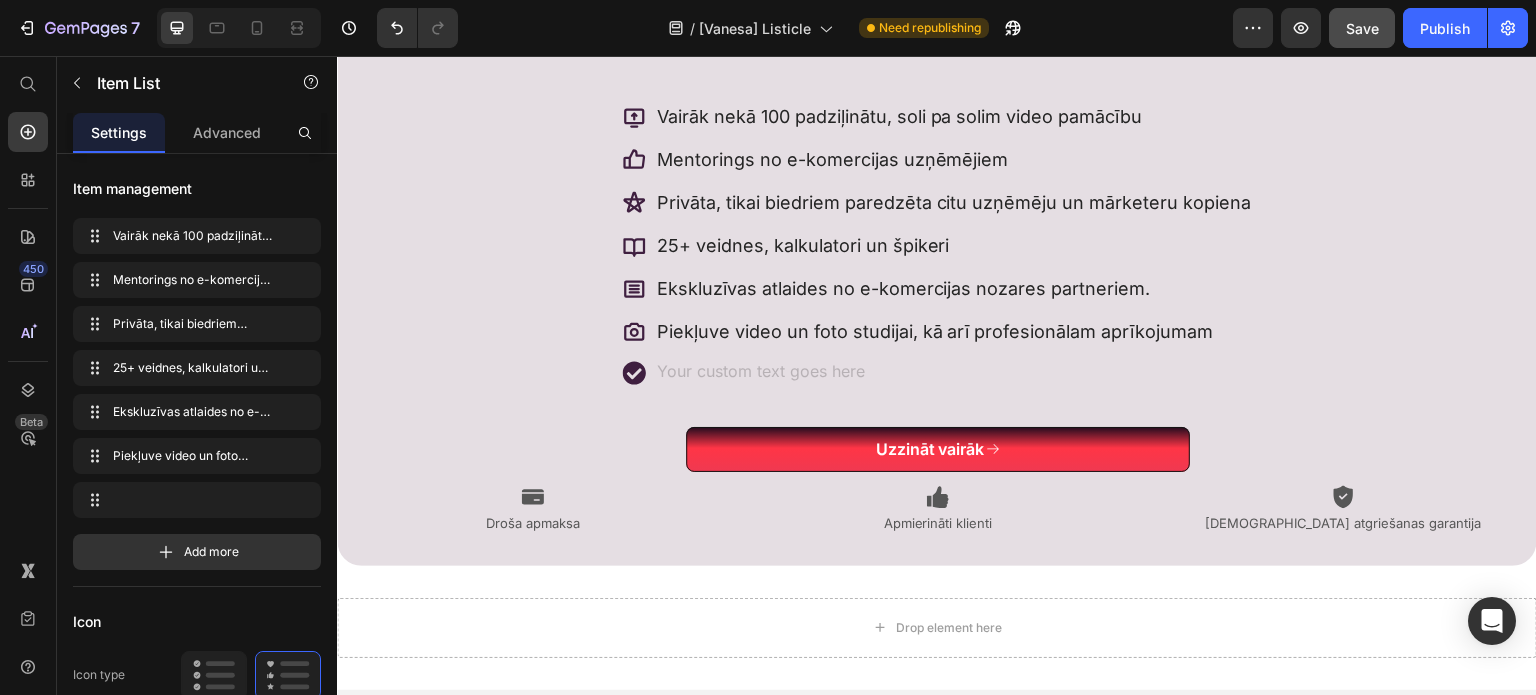click on "Piekļuve video un foto studijai, kā arī profesionālam aprīkojumam" at bounding box center (954, 331) 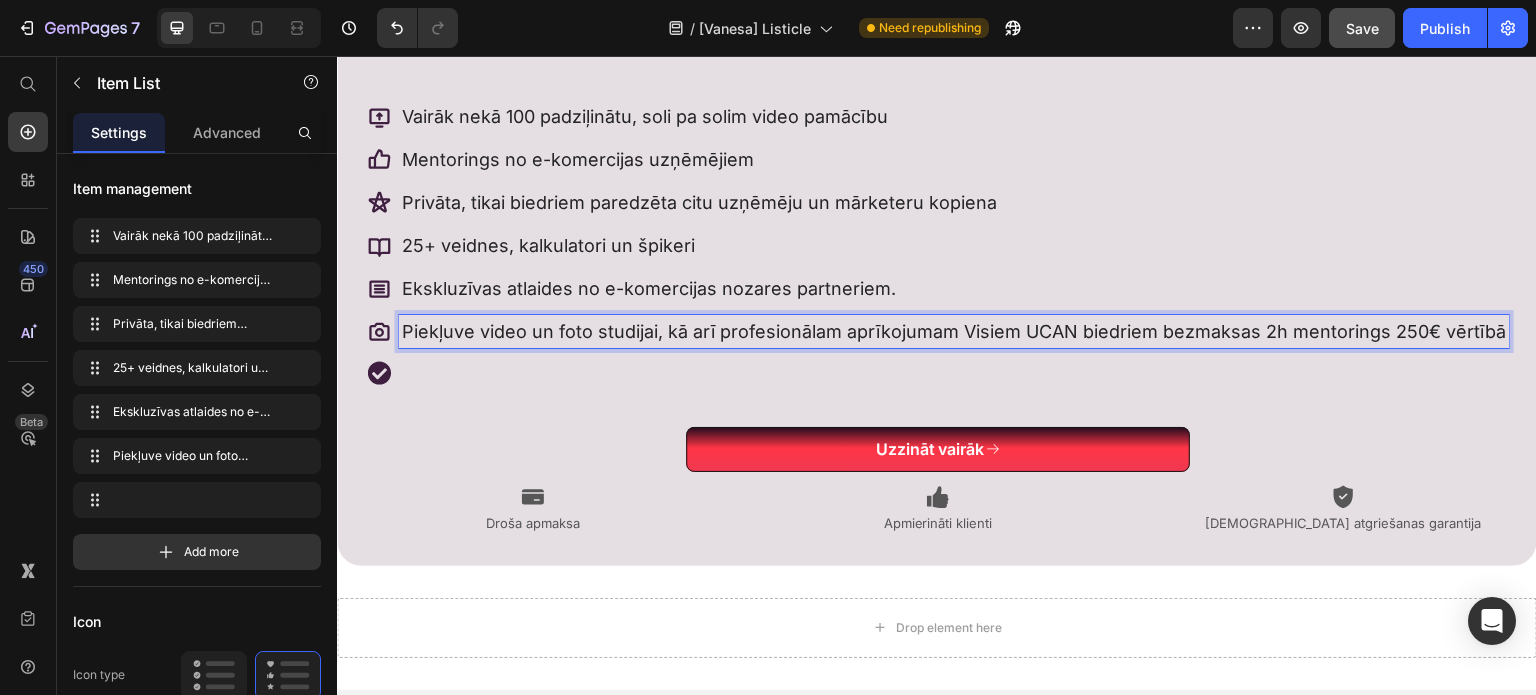 click on "Ekskluzīvas atlaides no e-komercijas nozares partneriem." at bounding box center (954, 288) 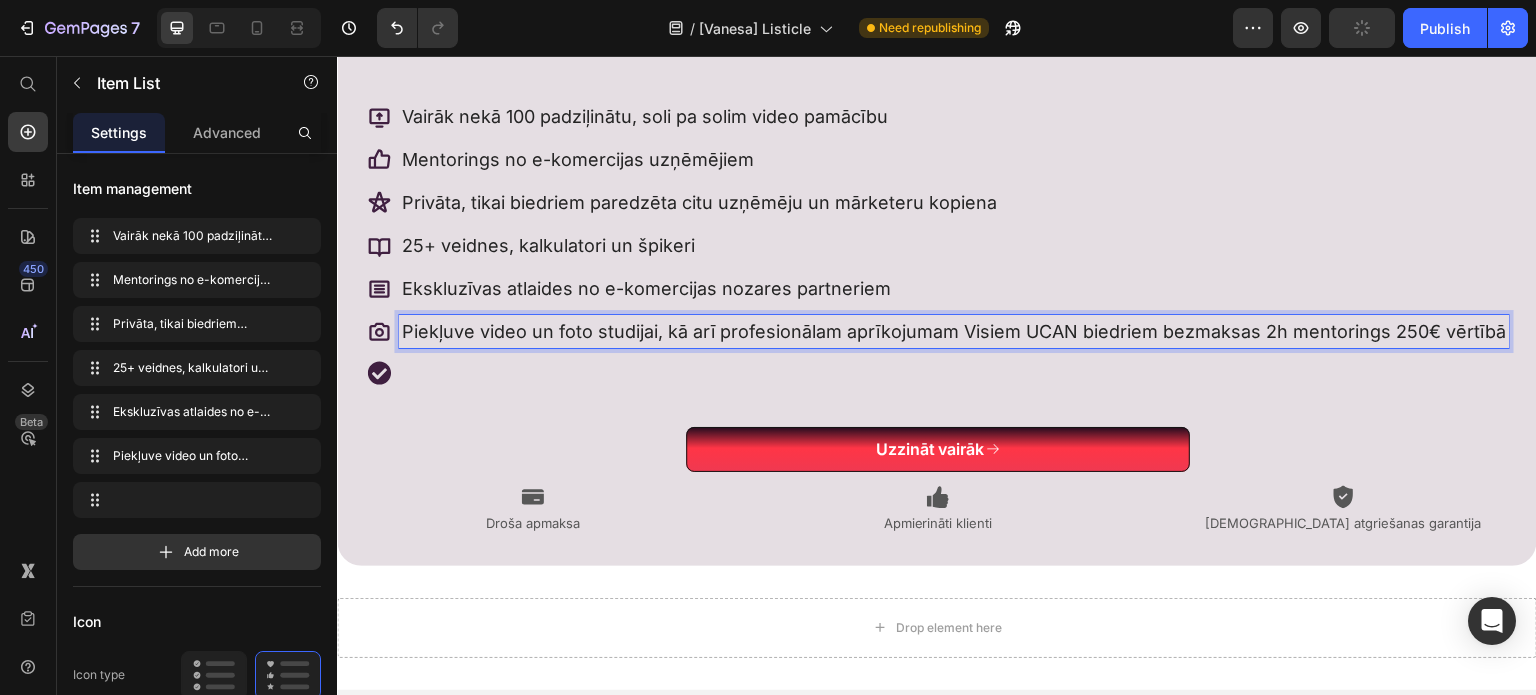 click on "Piekļuve video un foto studijai, kā arī profesionālam aprīkojumam Visiem UCAN biedriem bezmaksas 2h mentorings 250€ vērtībā" at bounding box center (954, 331) 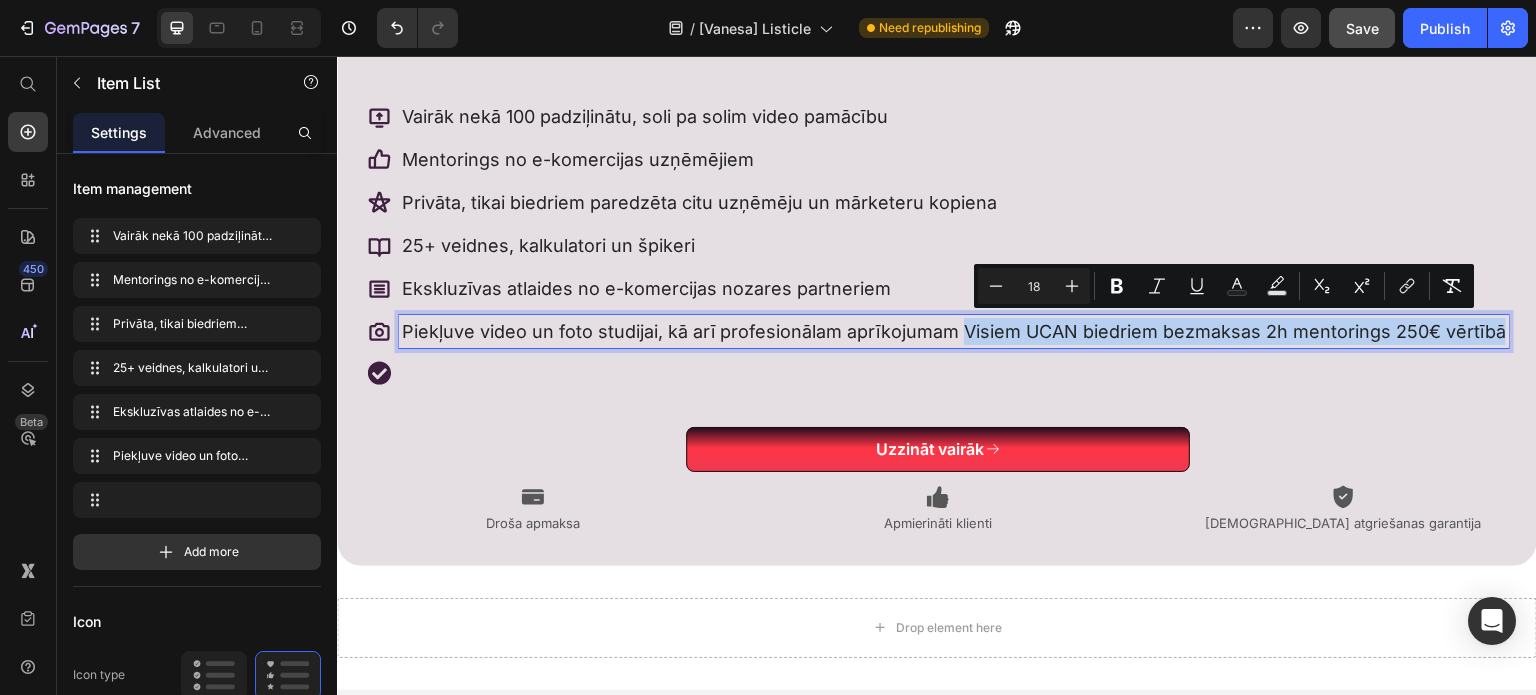 drag, startPoint x: 955, startPoint y: 324, endPoint x: 1498, endPoint y: 330, distance: 543.03314 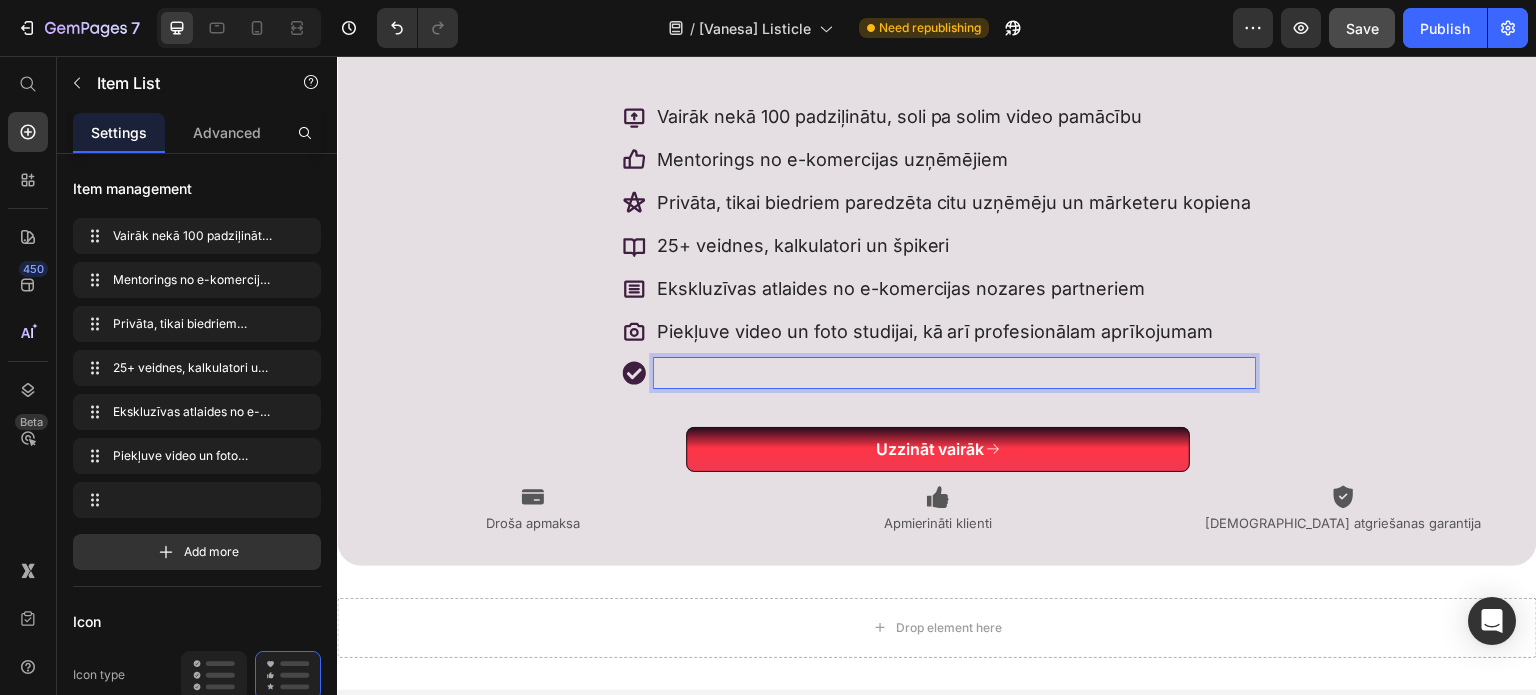 click at bounding box center (954, 373) 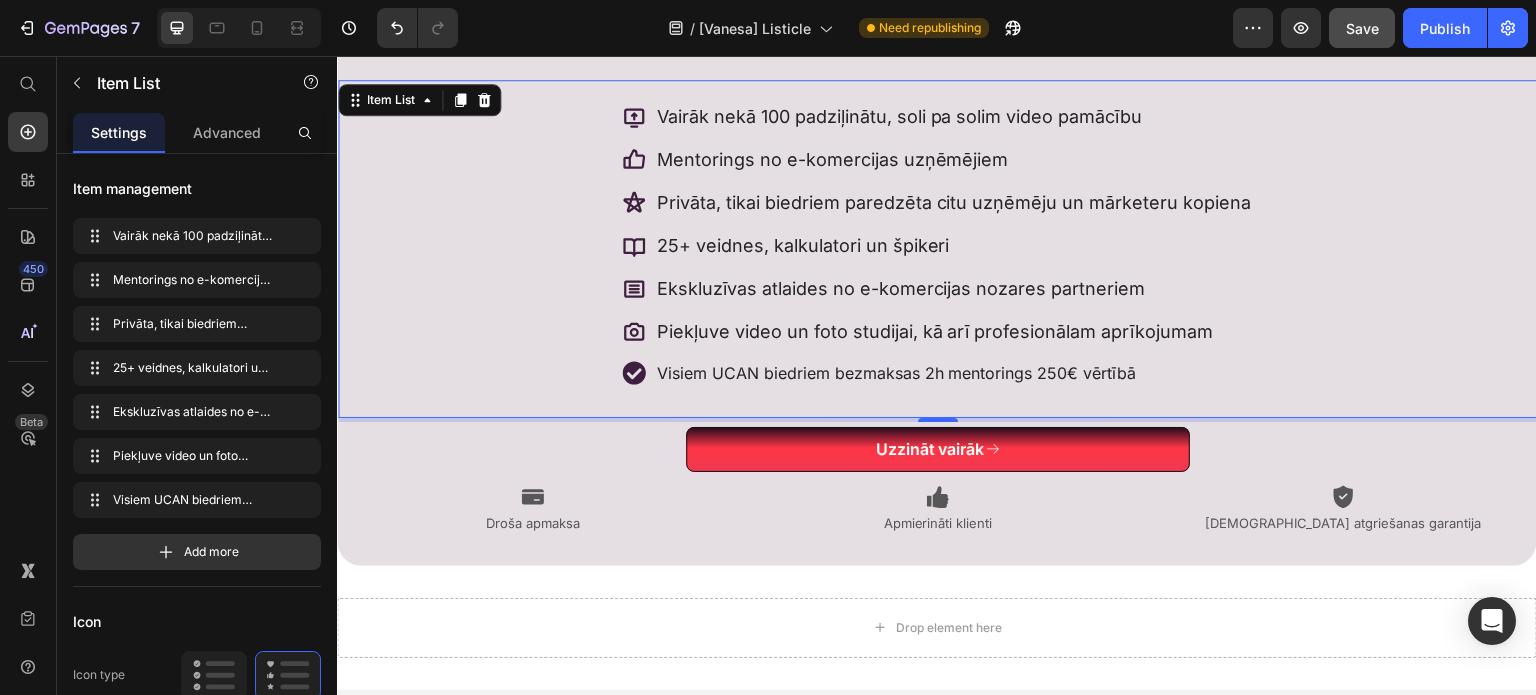 click on "Vairāk nekā 100 padziļinātu, soli pa solim video pamācību
Mentorings no e-komercijas uzņēmējiem
Privāta, tikai biedriem paredzēta citu uzņēmēju un mārketeru kopiena
25+ veidnes, kalkulatori un špikeri
Ekskluzīvas atlaides no e-komercijas nozares partneriem
Piekļuve video un foto studijai, kā arī profesionālam aprīkojumam  Visiem UCAN biedriem bezmaksas 2h mentorings 250€ vērtībā" at bounding box center (938, 244) 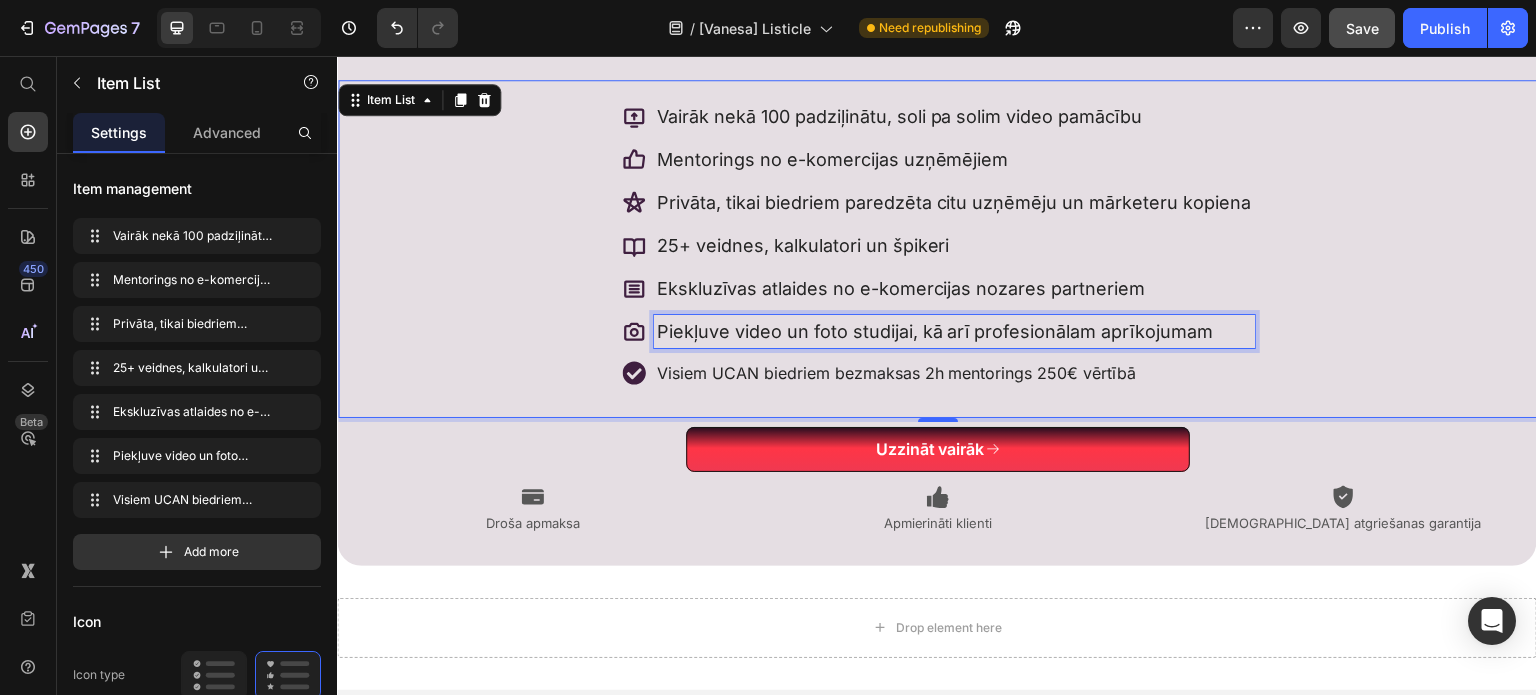 click on "Piekļuve video un foto studijai, kā arī profesionālam aprīkojumam" at bounding box center (935, 331) 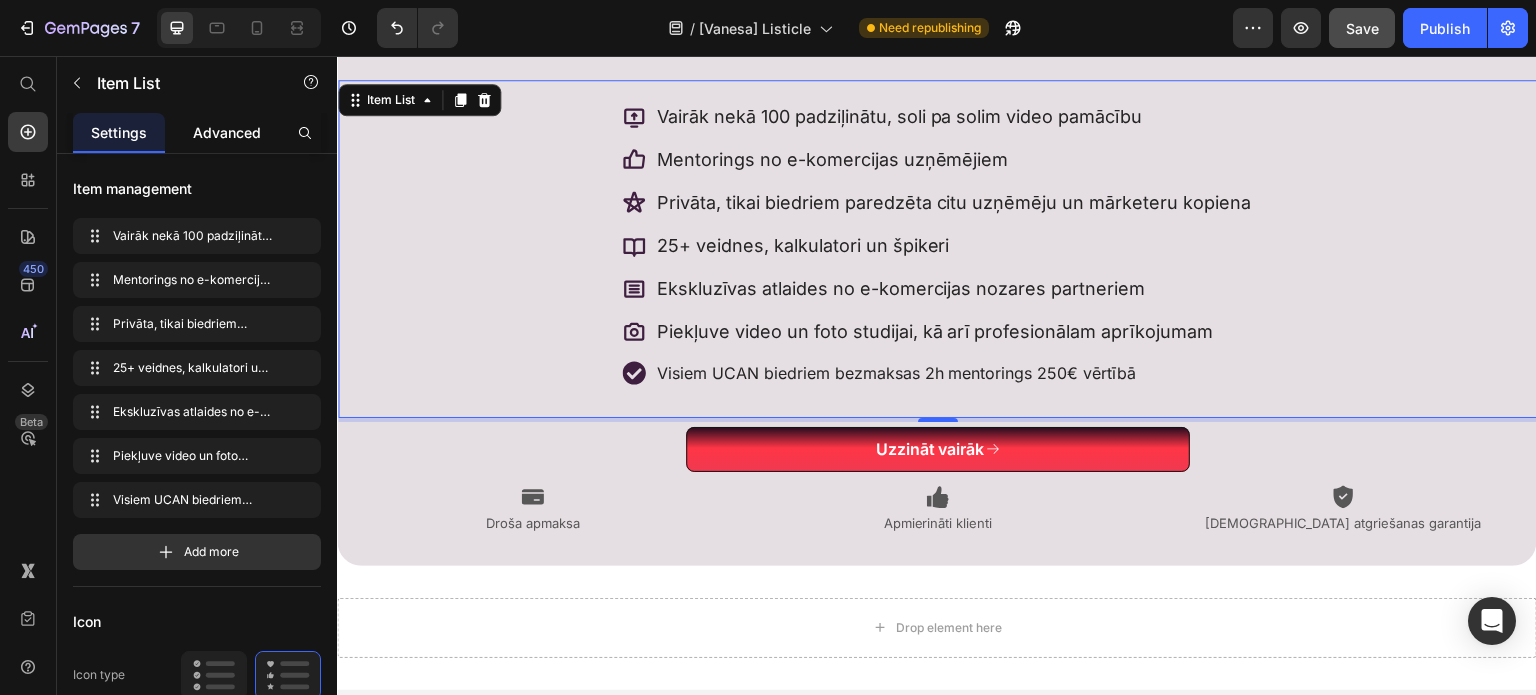 click on "Advanced" at bounding box center (227, 132) 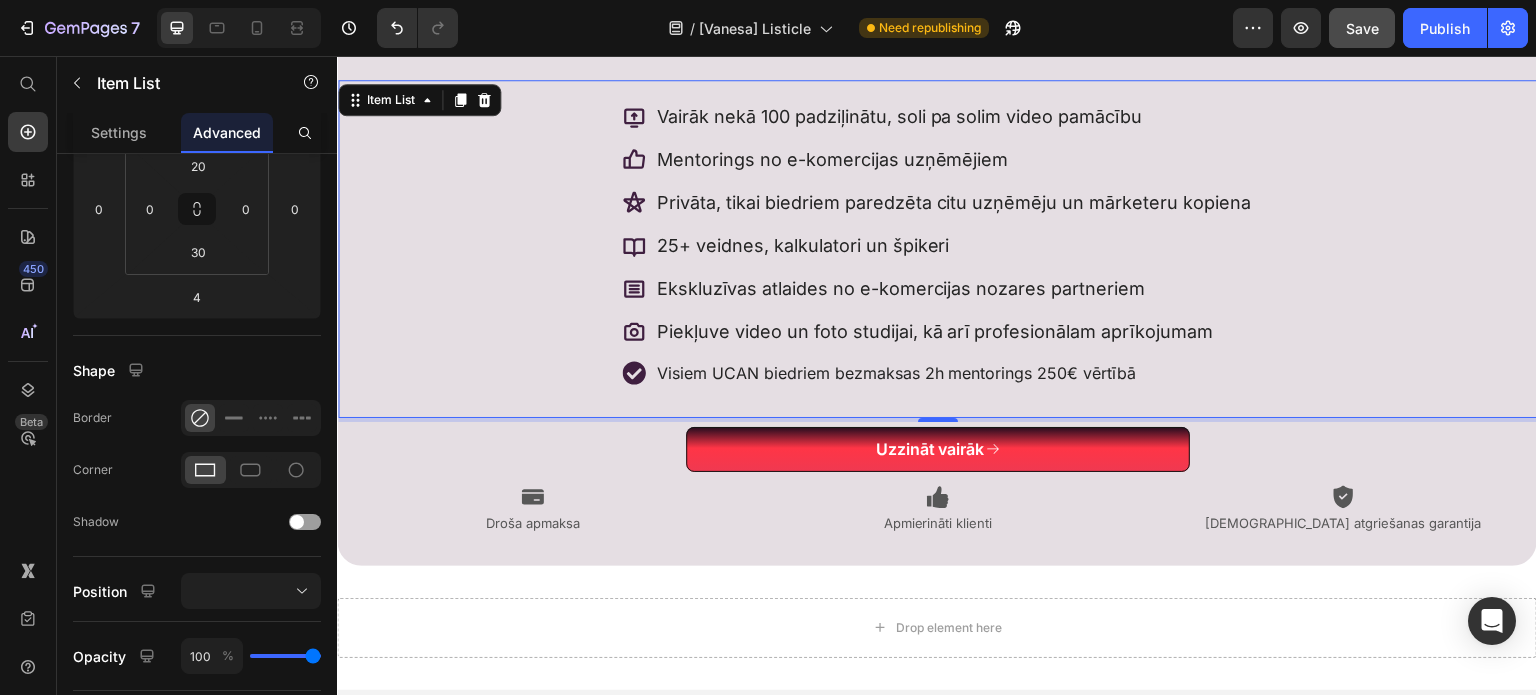 scroll, scrollTop: 668, scrollLeft: 0, axis: vertical 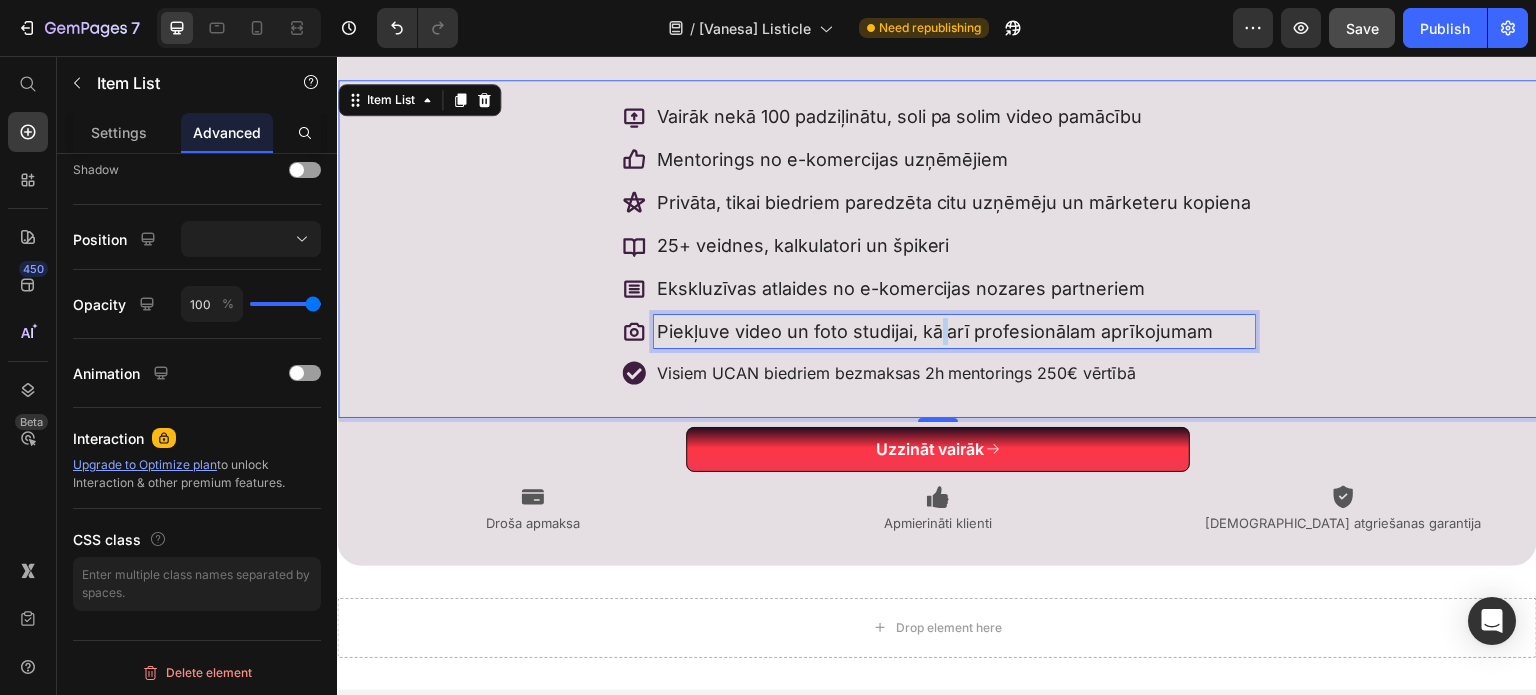 click on "Piekļuve video un foto studijai, kā arī profesionālam aprīkojumam" at bounding box center (935, 331) 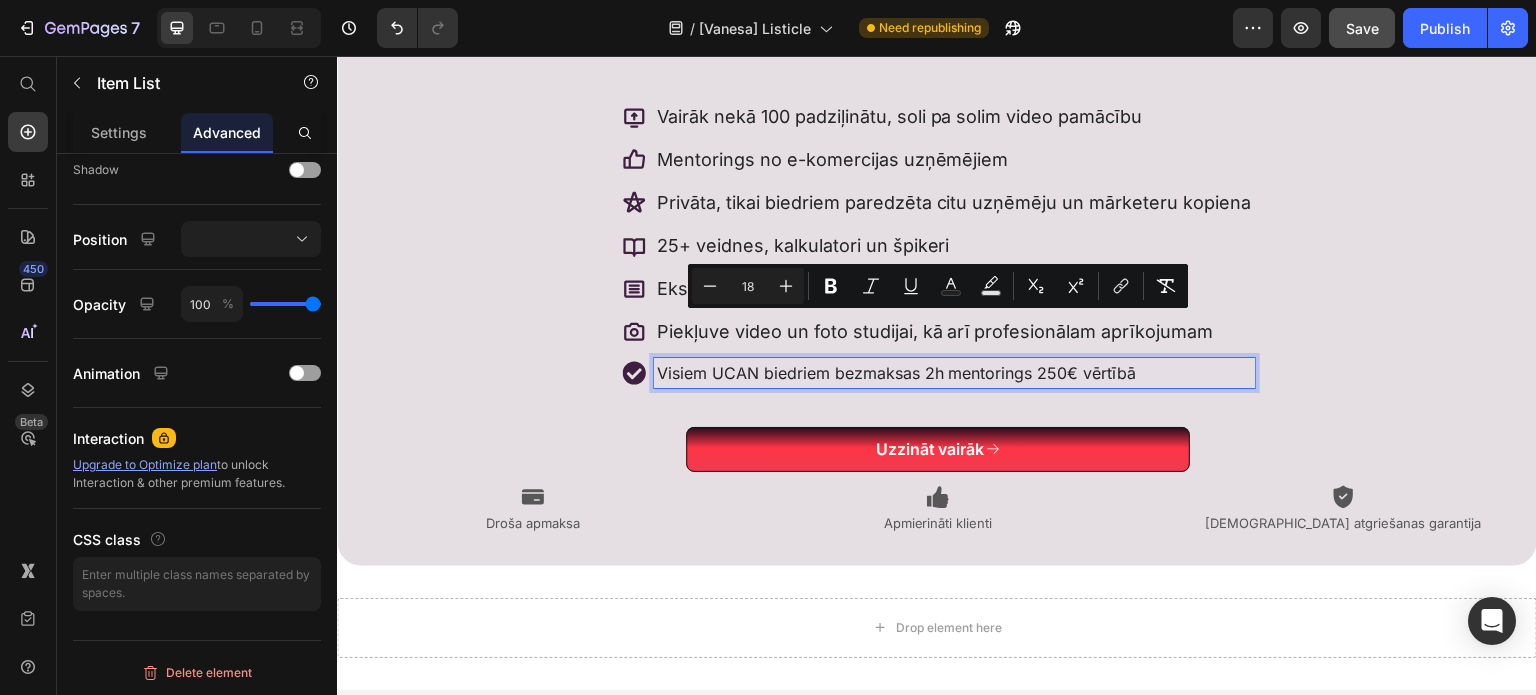 click on "Visiem UCAN biedriem bezmaksas 2h mentorings 250€ vērtībā" at bounding box center [954, 373] 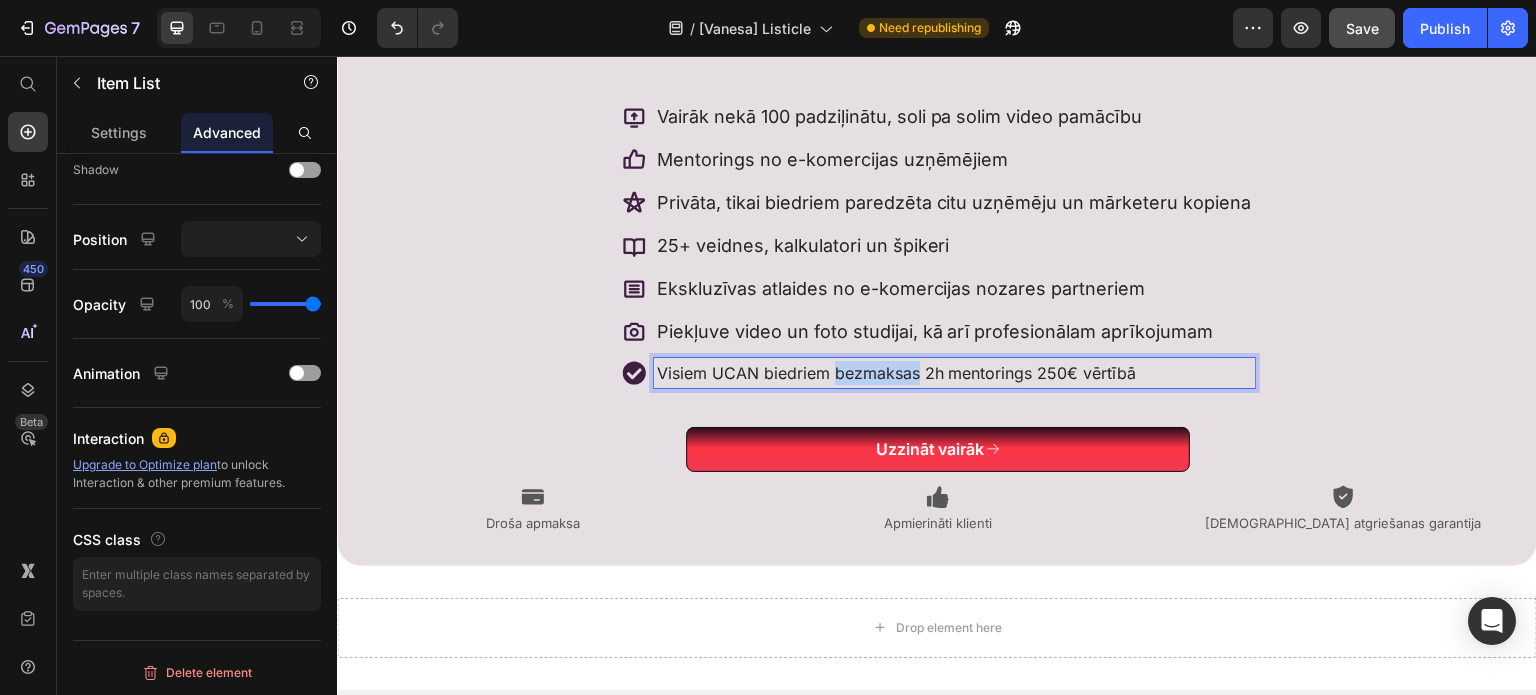 click on "Visiem UCAN biedriem bezmaksas 2h mentorings 250€ vērtībā" at bounding box center [954, 373] 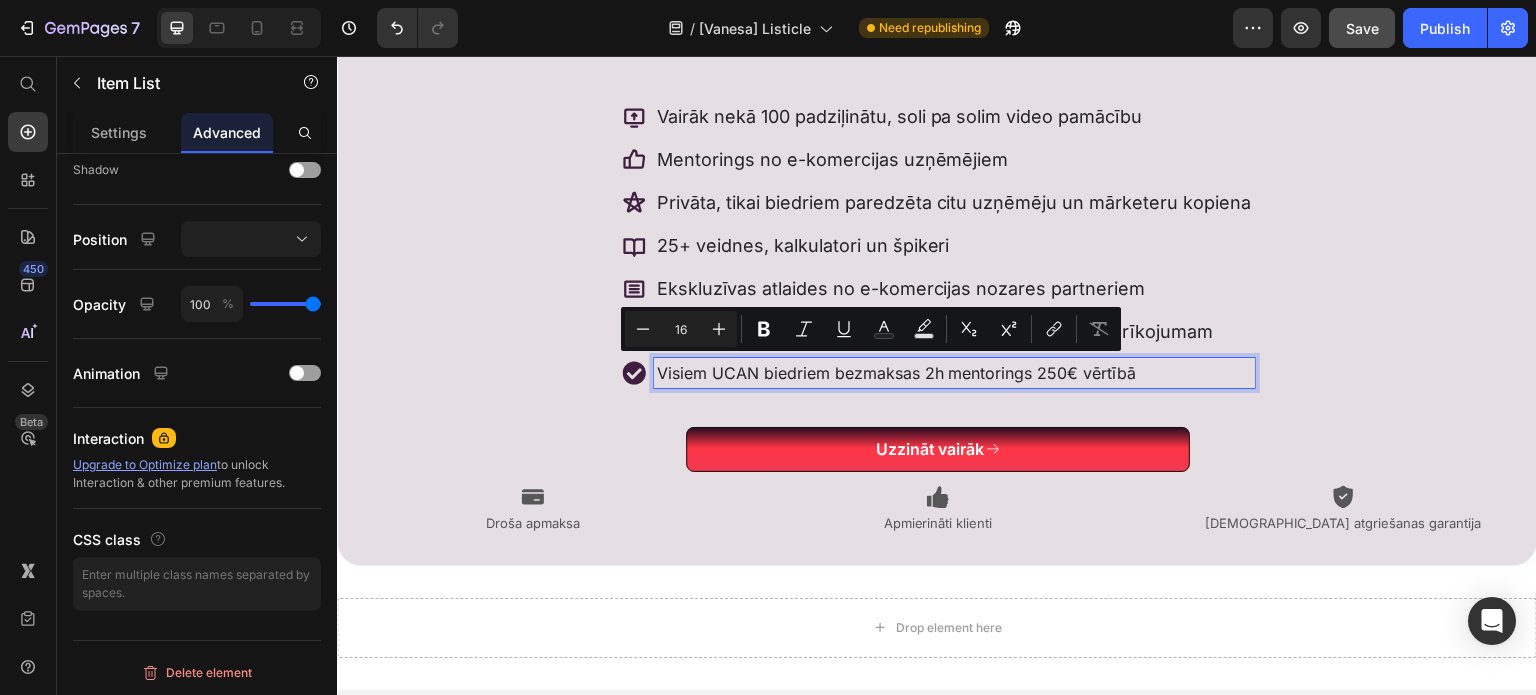 click on "Visiem UCAN biedriem bezmaksas 2h mentorings 250€ vērtībā" at bounding box center [954, 373] 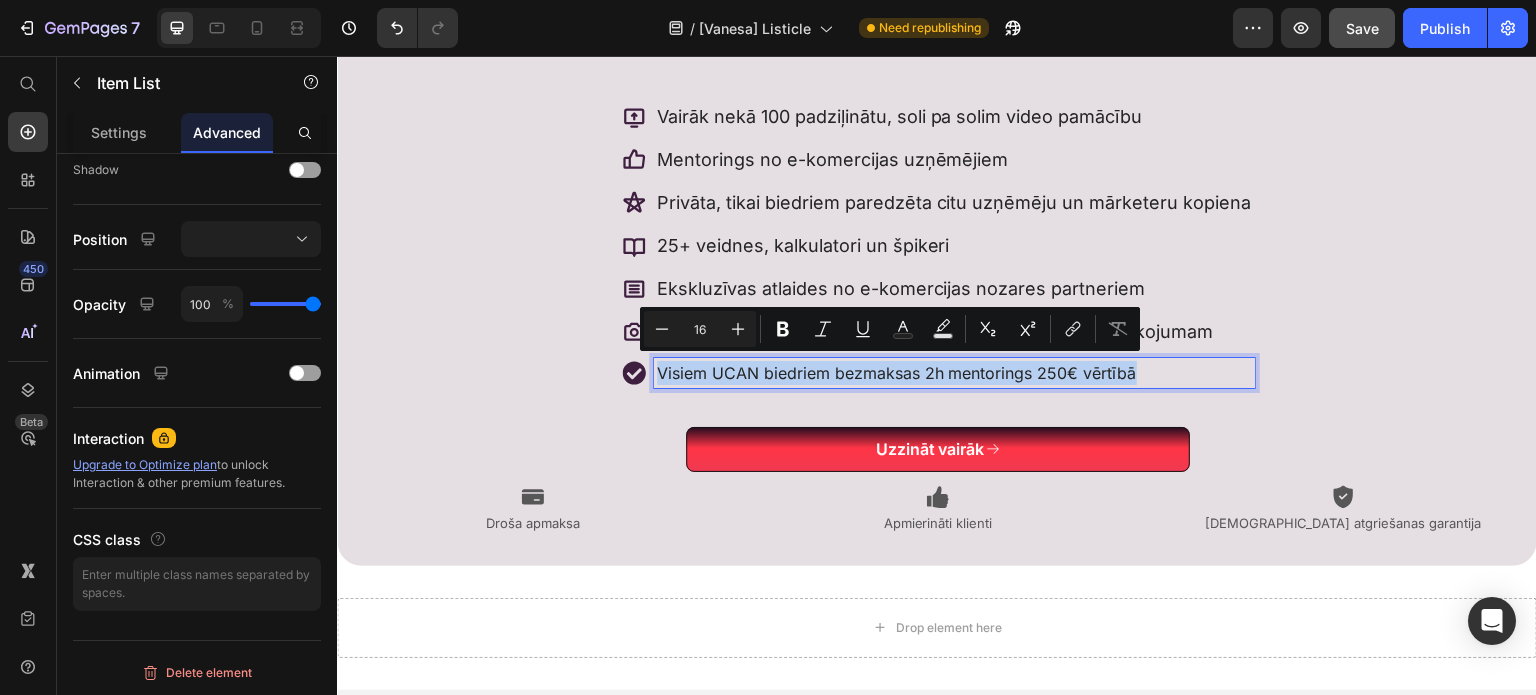 drag, startPoint x: 1151, startPoint y: 368, endPoint x: 656, endPoint y: 348, distance: 495.40387 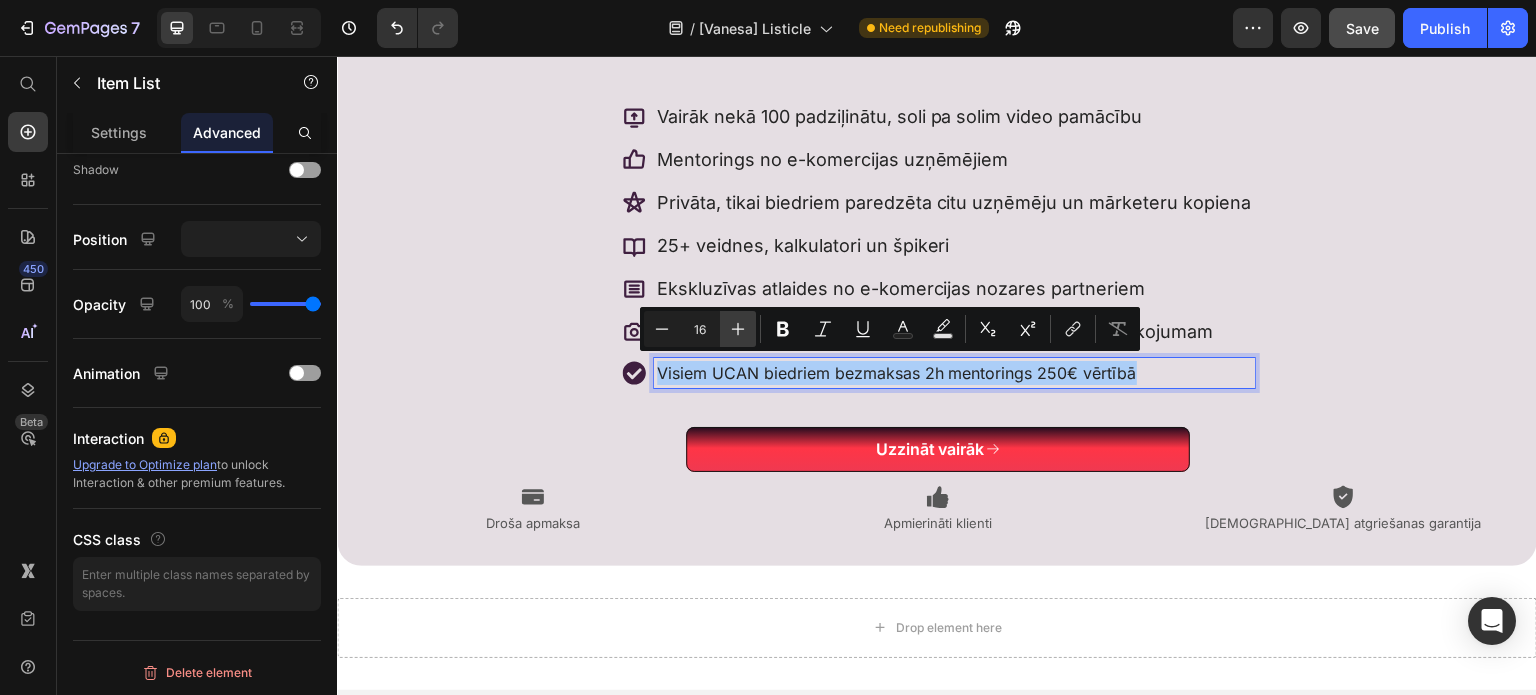 click 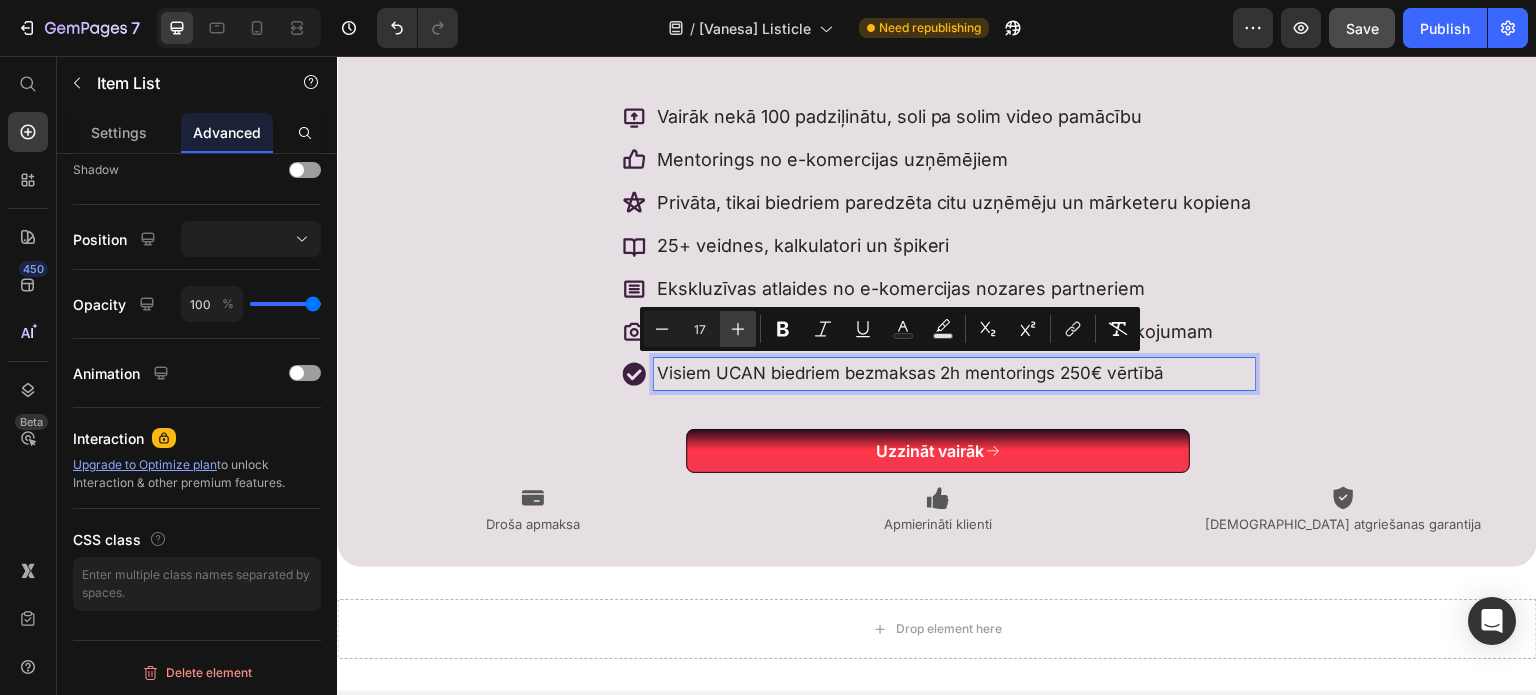 click 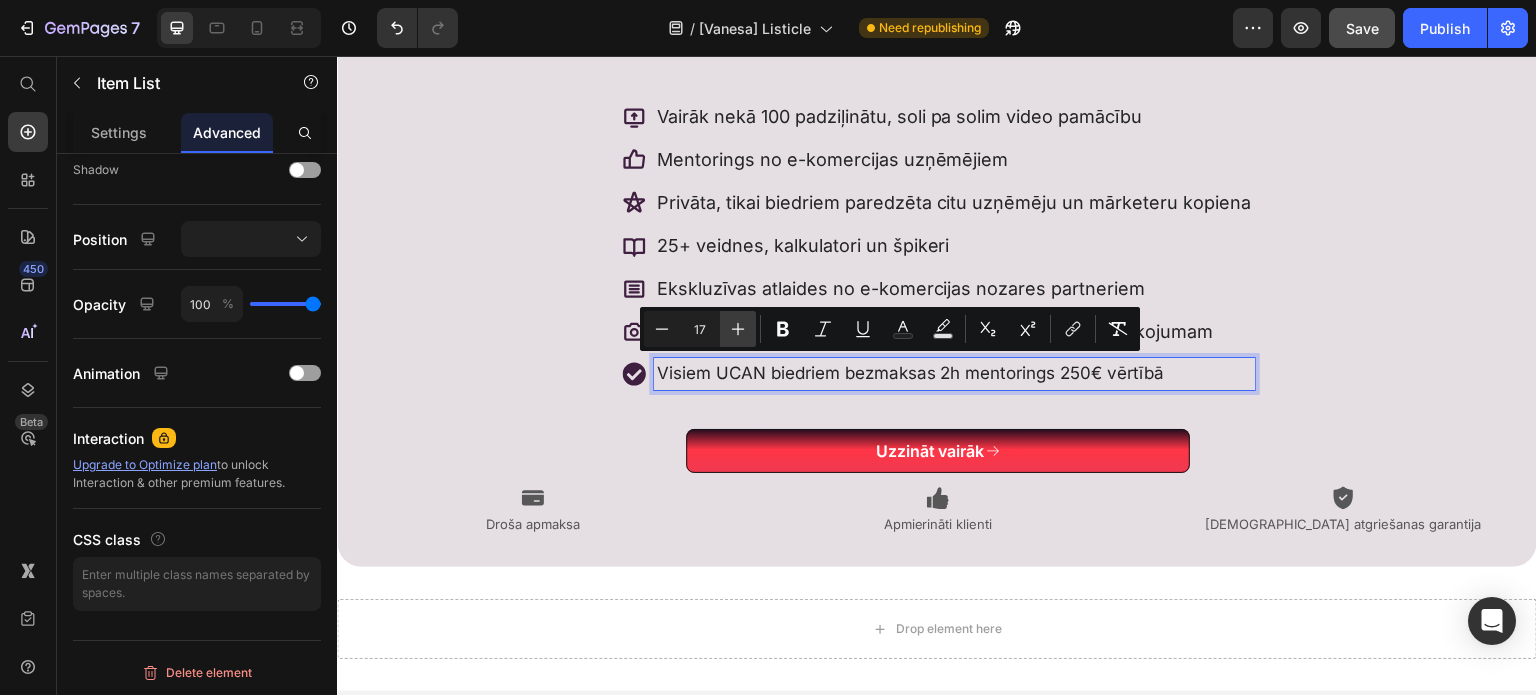 type on "18" 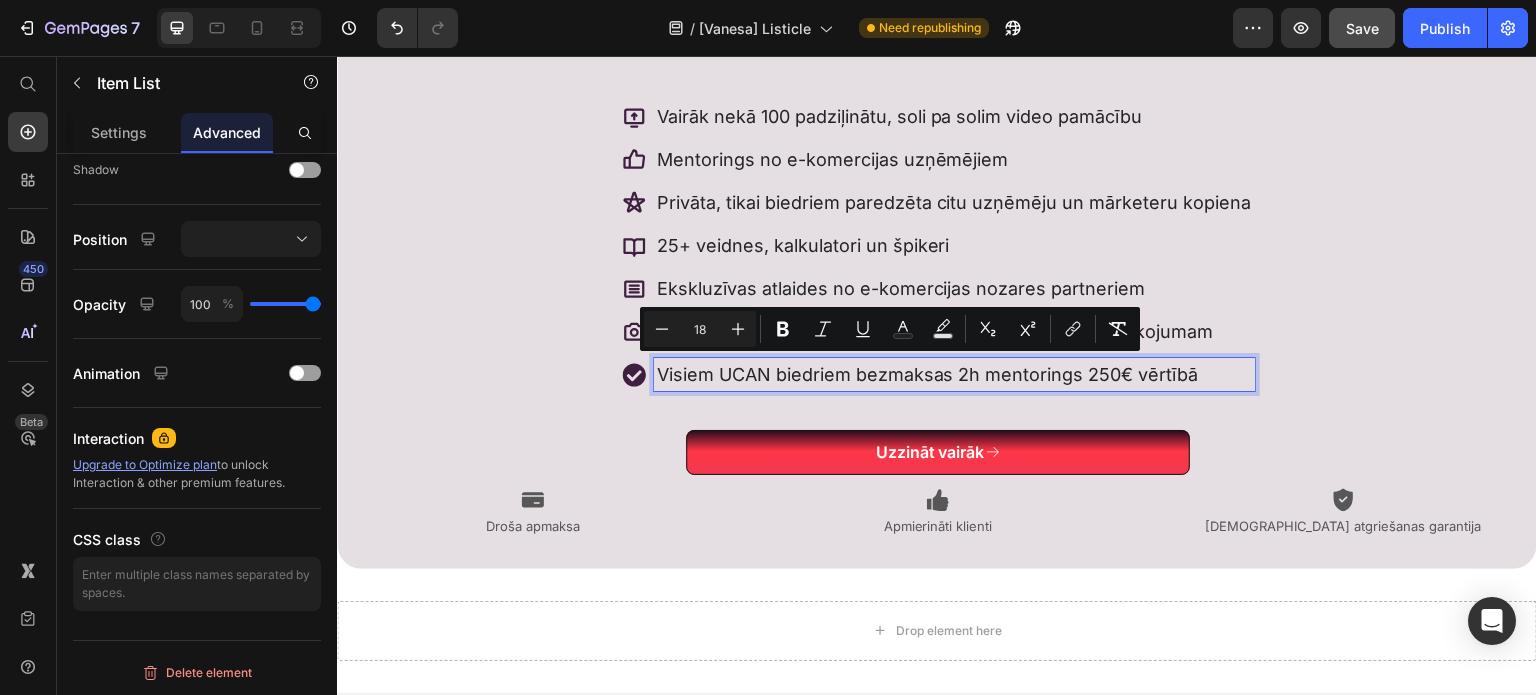 click on "Vairāk nekā 100 padziļinātu, soli pa solim video pamācību
Mentorings no e-komercijas uzņēmējiem
Privāta, tikai biedriem paredzēta citu uzņēmēju un mārketeru kopiena
25+ veidnes, kalkulatori un špikeri
Ekskluzīvas atlaides no e-komercijas nozares partneriem
Piekļuve video un foto studijai, kā arī profesionālam aprīkojumam  Visiem UCAN biedriem bezmaksas 2h mentorings 250€ vērtībā" at bounding box center [938, 245] 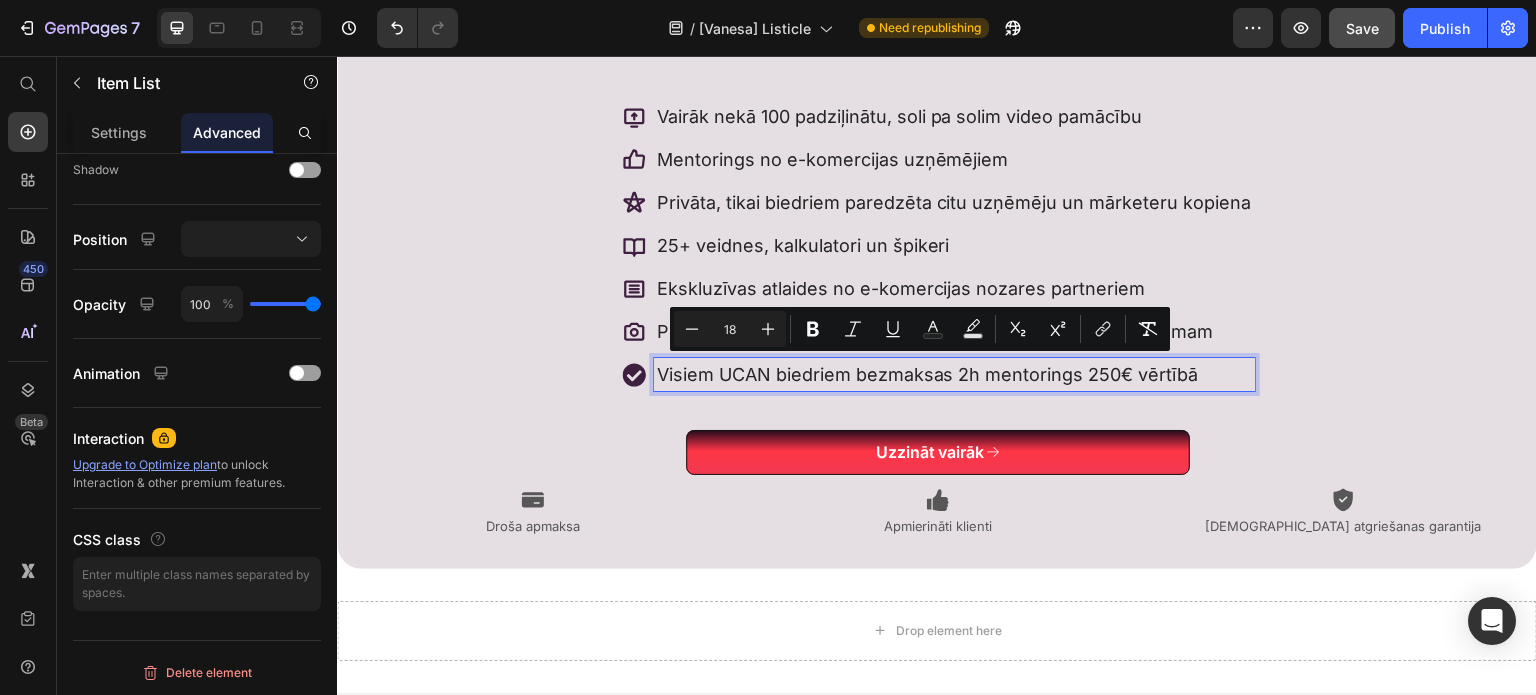 click on "Visiem UCAN biedriem bezmaksas 2h mentorings 250€ vērtībā" at bounding box center [928, 374] 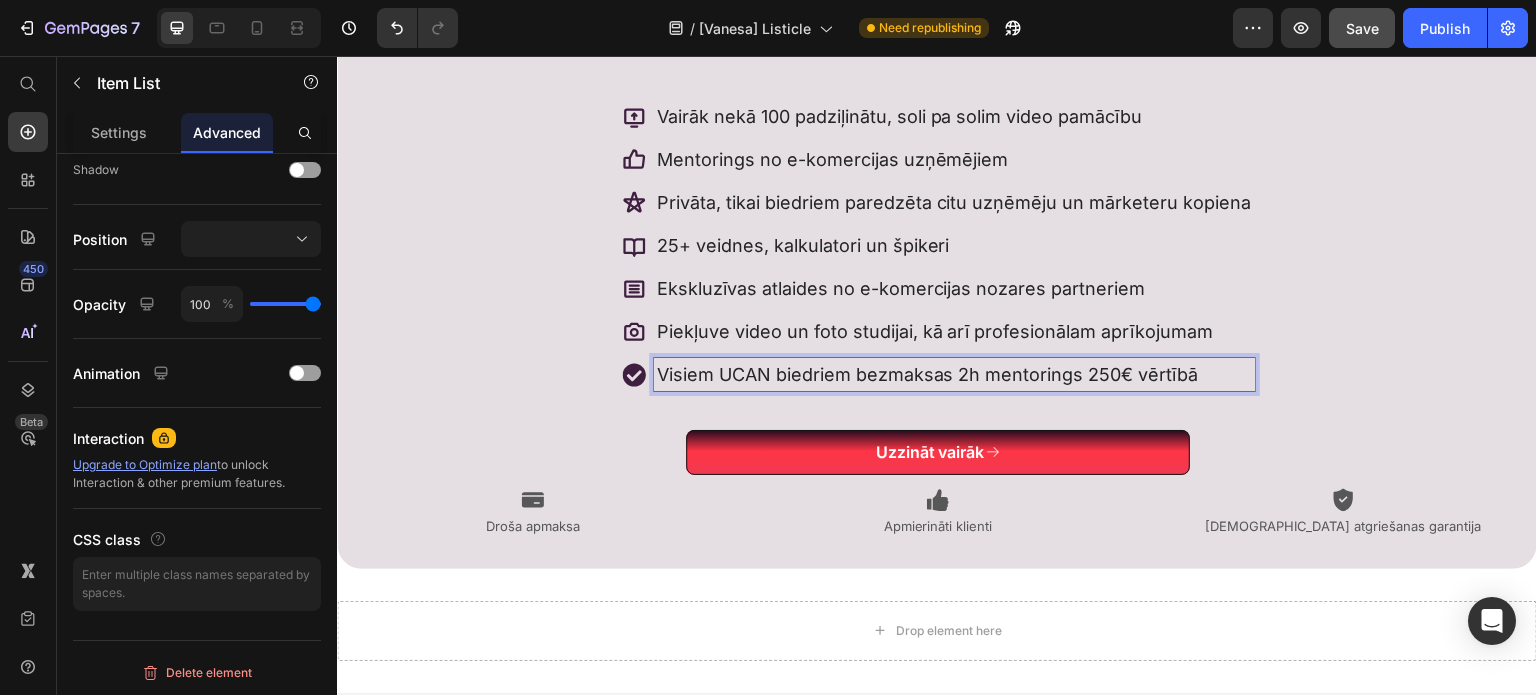 click on "Visiem UCAN biedriem bezmaksas 2h mentorings 250€ vērtībā" at bounding box center (954, 374) 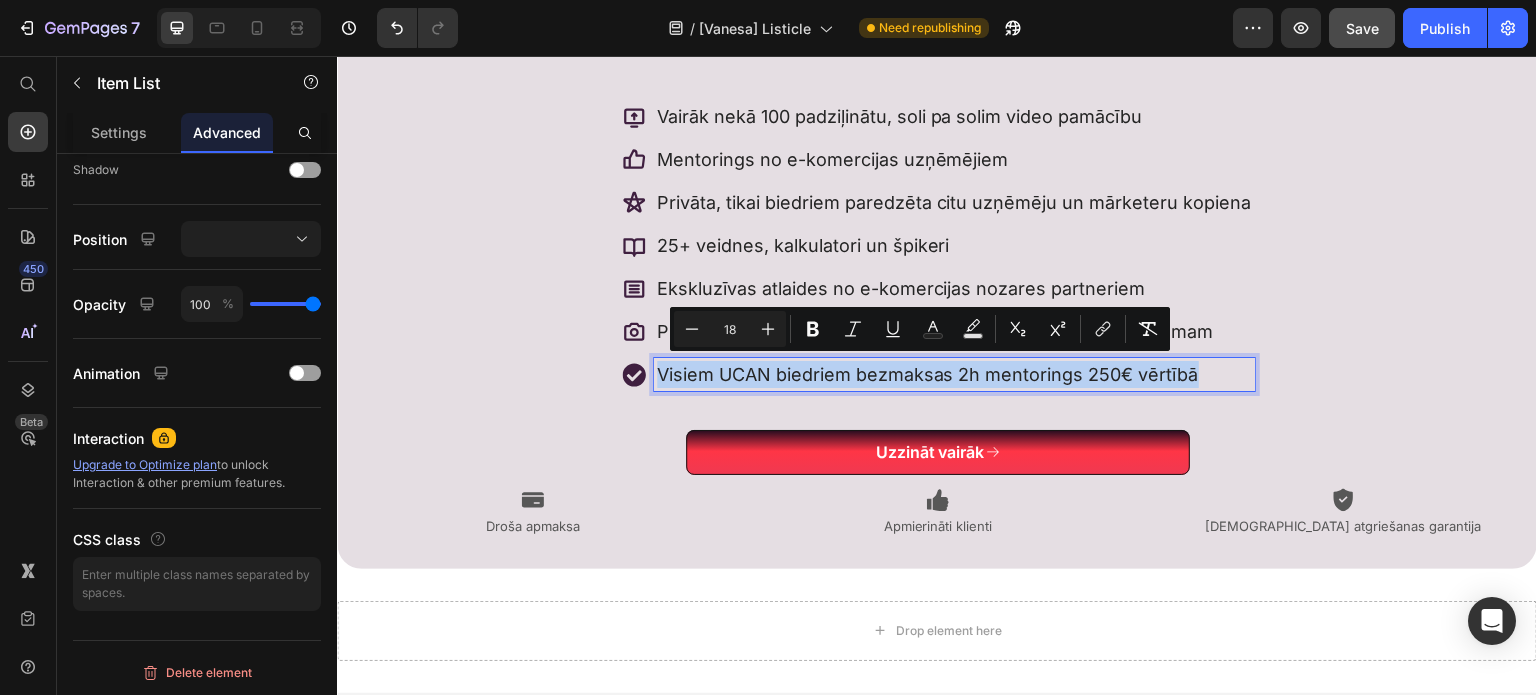drag, startPoint x: 1195, startPoint y: 373, endPoint x: 651, endPoint y: 368, distance: 544.02295 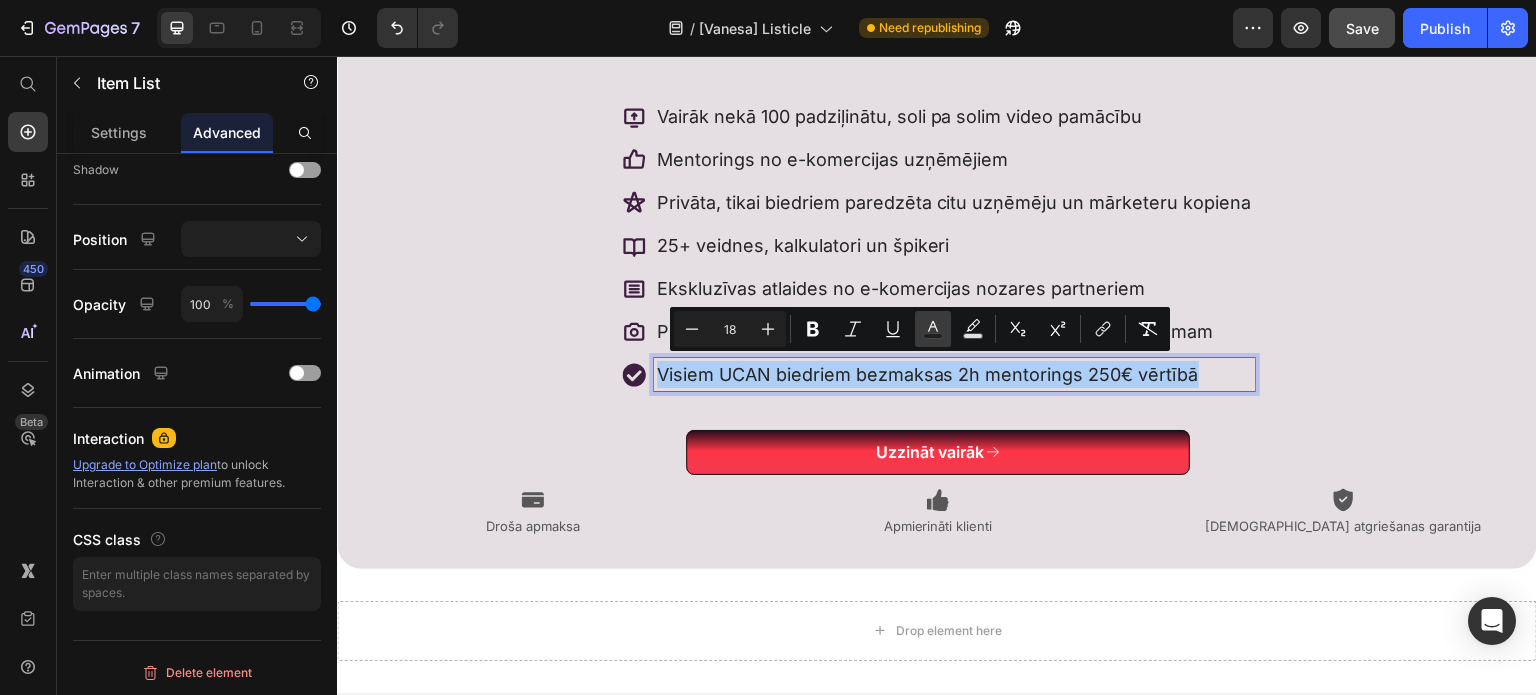 click 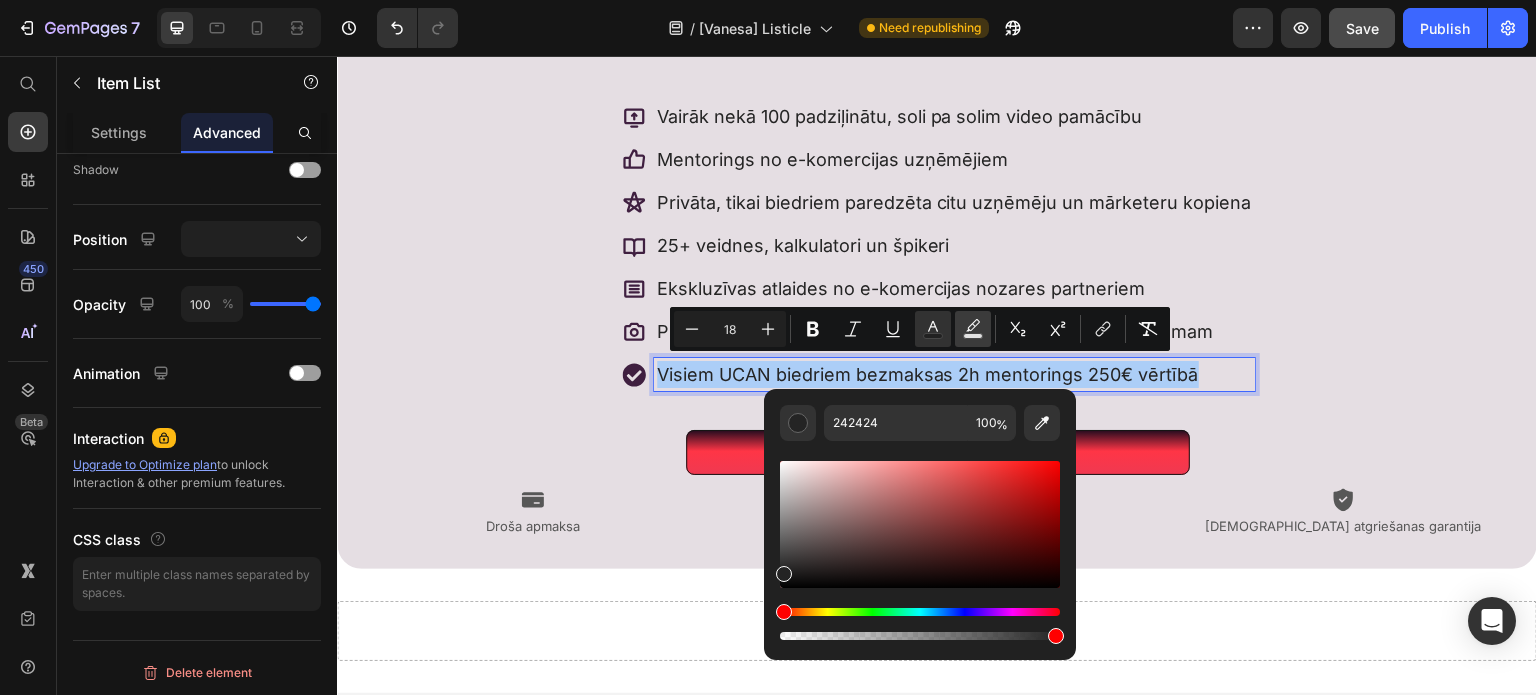 click 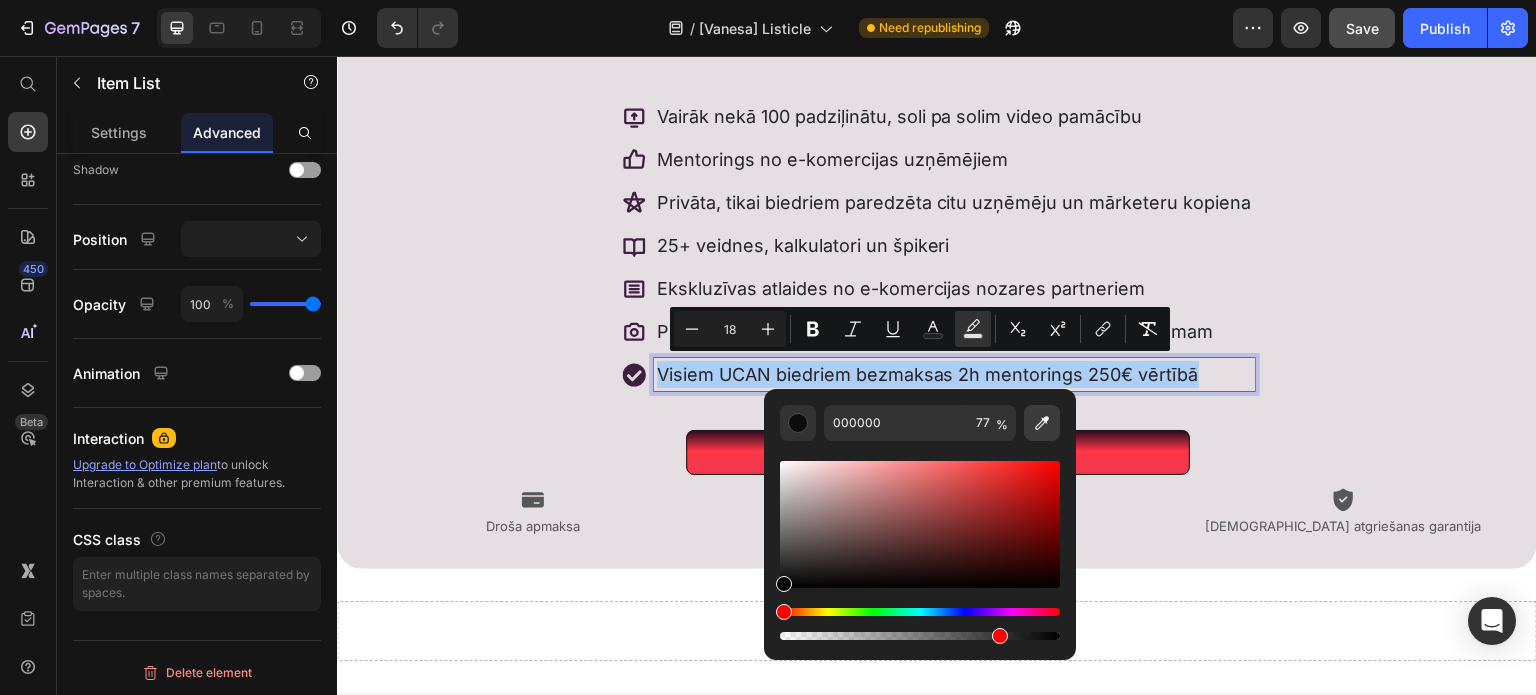 click 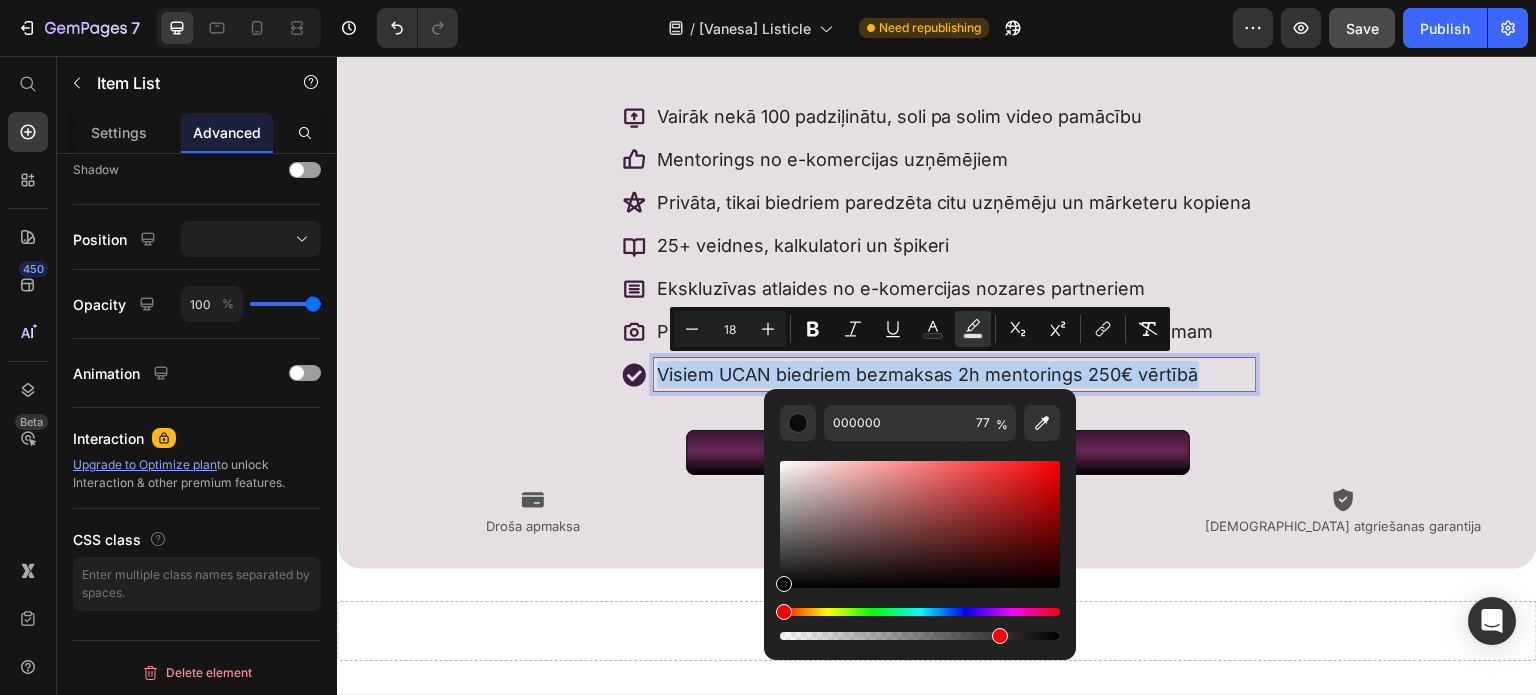 type on "FB3649" 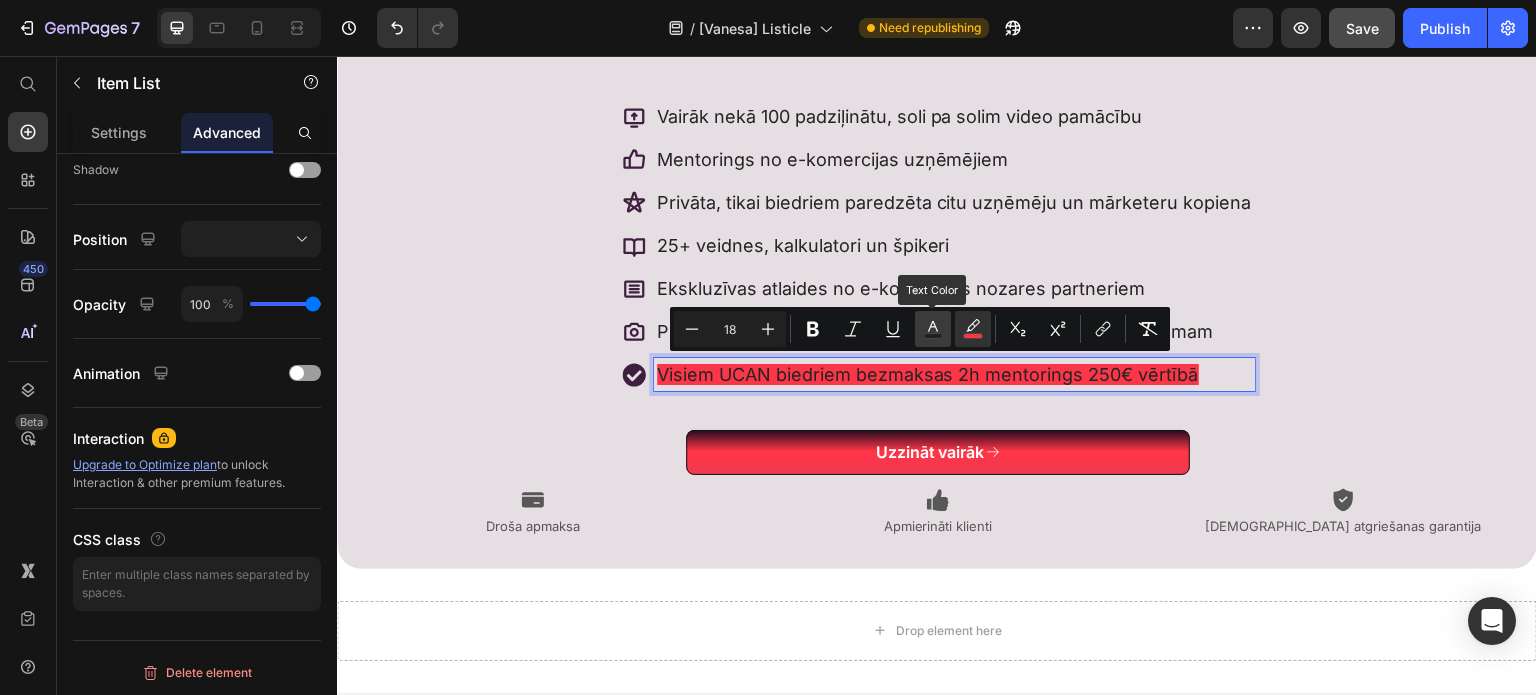 click on "Text Color" at bounding box center (933, 329) 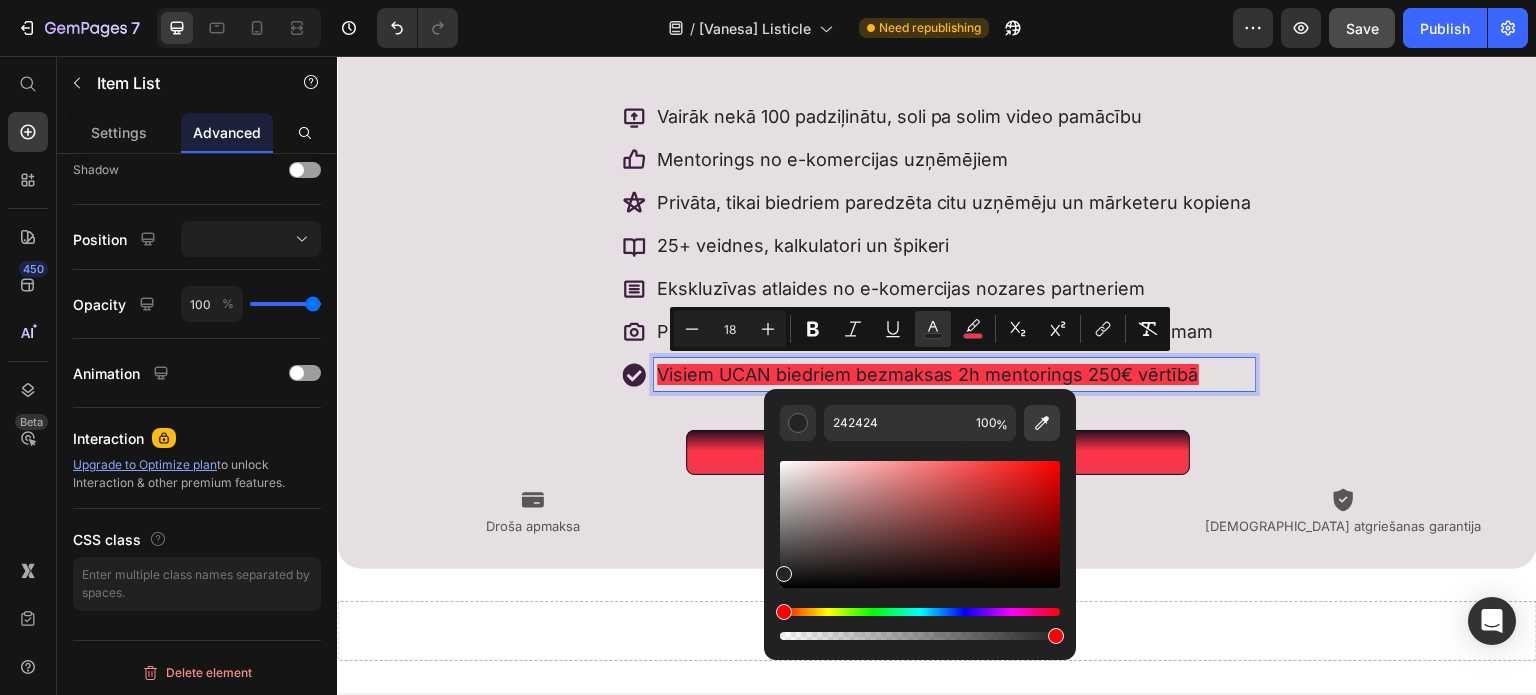 click 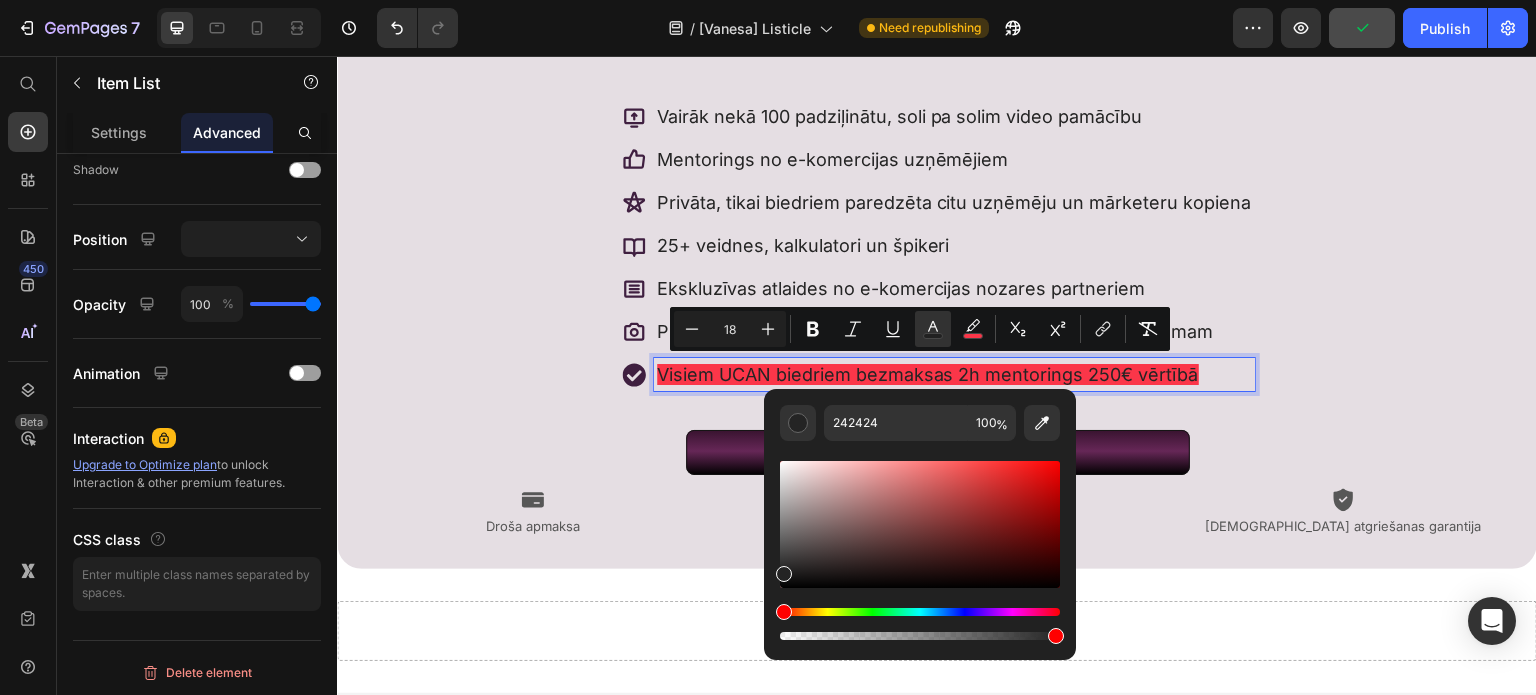 type on "F6374B" 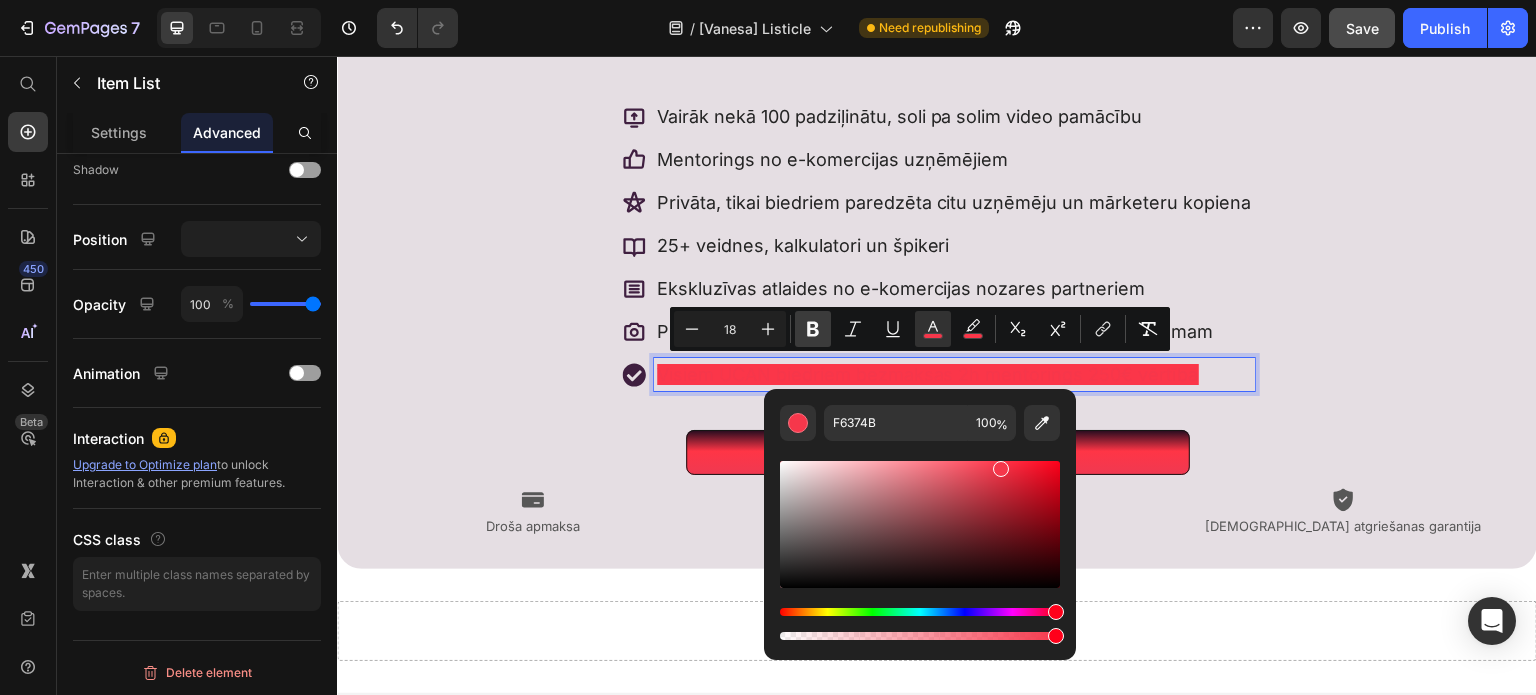 click 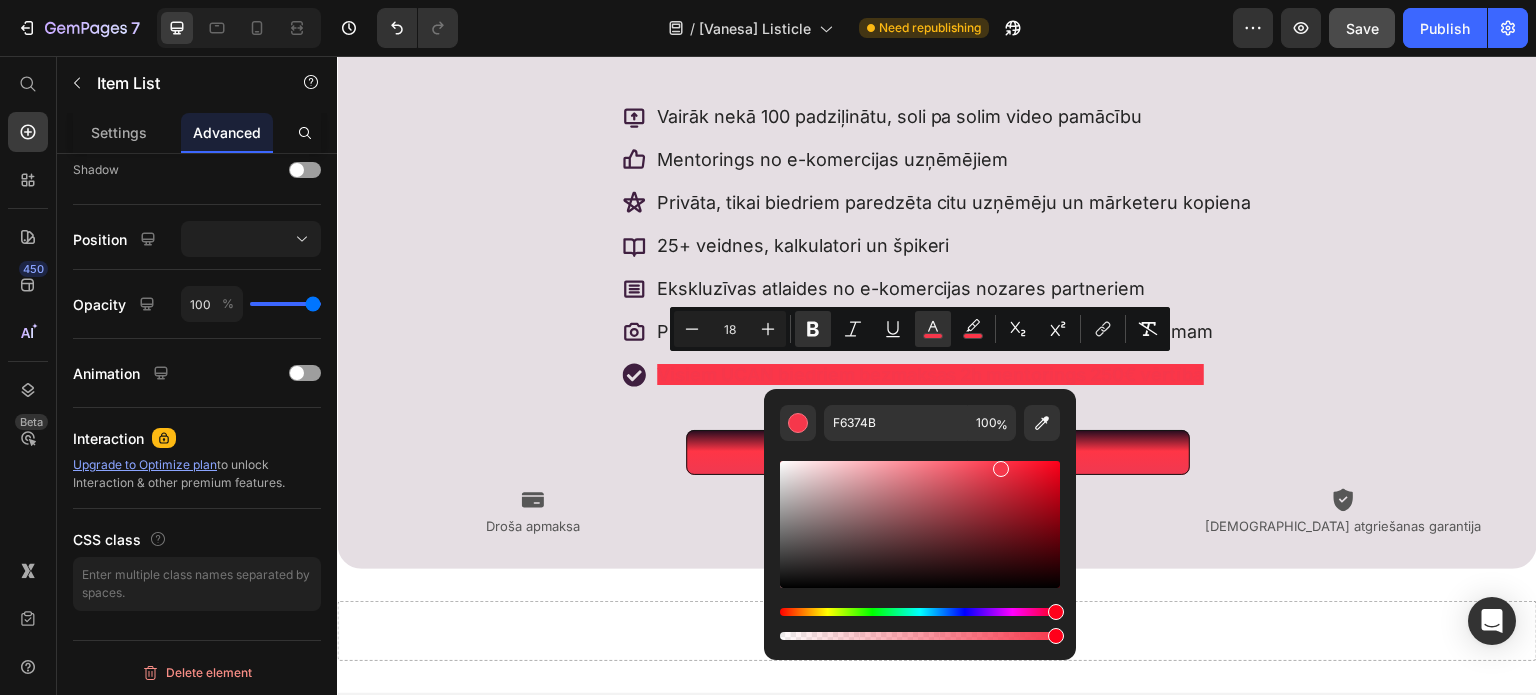 click on "Vairāk nekā 100 padziļinātu, soli pa solim video pamācību
Mentorings no e-komercijas uzņēmējiem
Privāta, tikai biedriem paredzēta citu uzņēmēju un mārketeru kopiena
25+ veidnes, kalkulatori un špikeri
Ekskluzīvas atlaides no e-komercijas nozares partneriem
Piekļuve video un foto studijai, kā arī profesionālam aprīkojumam  Visiem UCAN biedriem bezmaksas 2h mentorings 250€ vērtībā" at bounding box center [938, 245] 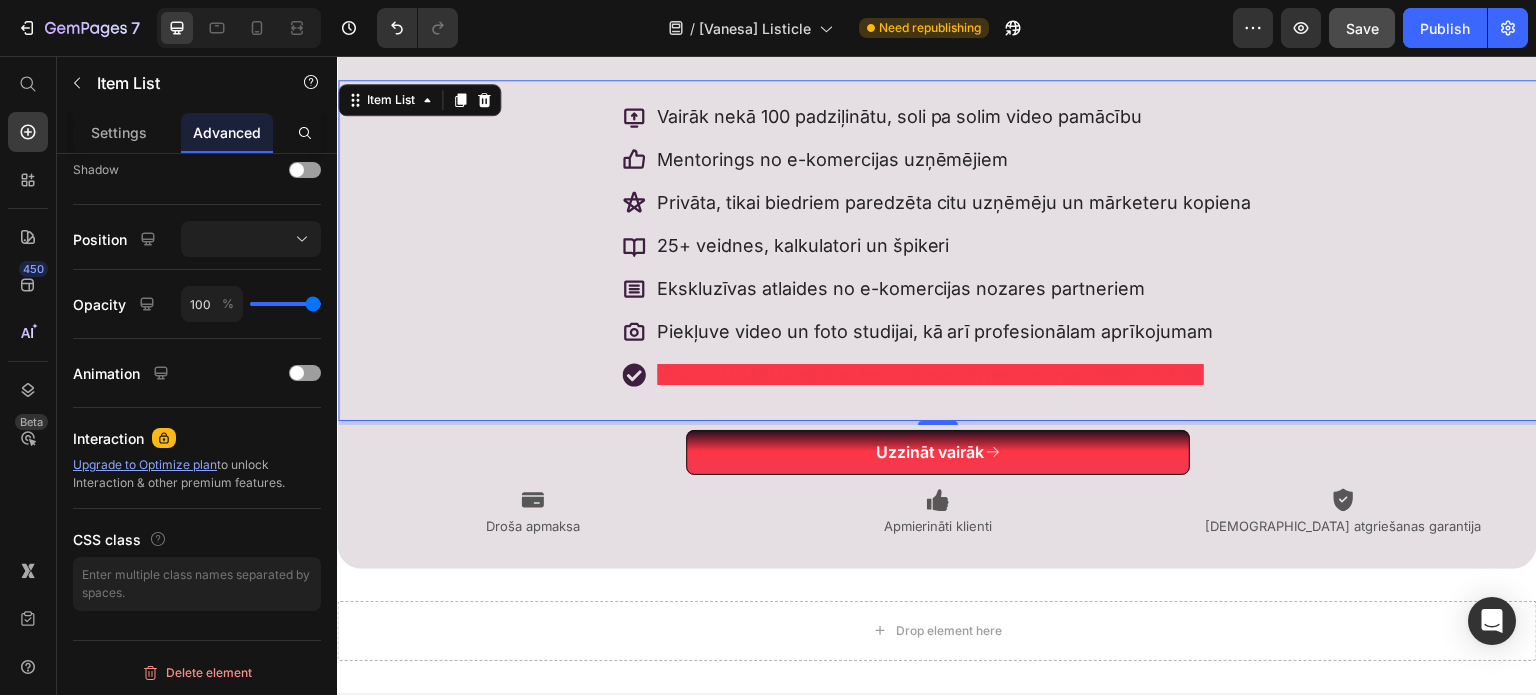 click on "Vairāk nekā 100 padziļinātu, soli pa solim video pamācību
Mentorings no e-komercijas uzņēmējiem
Privāta, tikai biedriem paredzēta citu uzņēmēju un mārketeru kopiena
25+ veidnes, kalkulatori un špikeri
Ekskluzīvas atlaides no e-komercijas nozares partneriem
Piekļuve video un foto studijai, kā arī profesionālam aprīkojumam  Visiem UCAN biedriem bezmaksas 2h mentorings 250€ vērtībā" at bounding box center (938, 245) 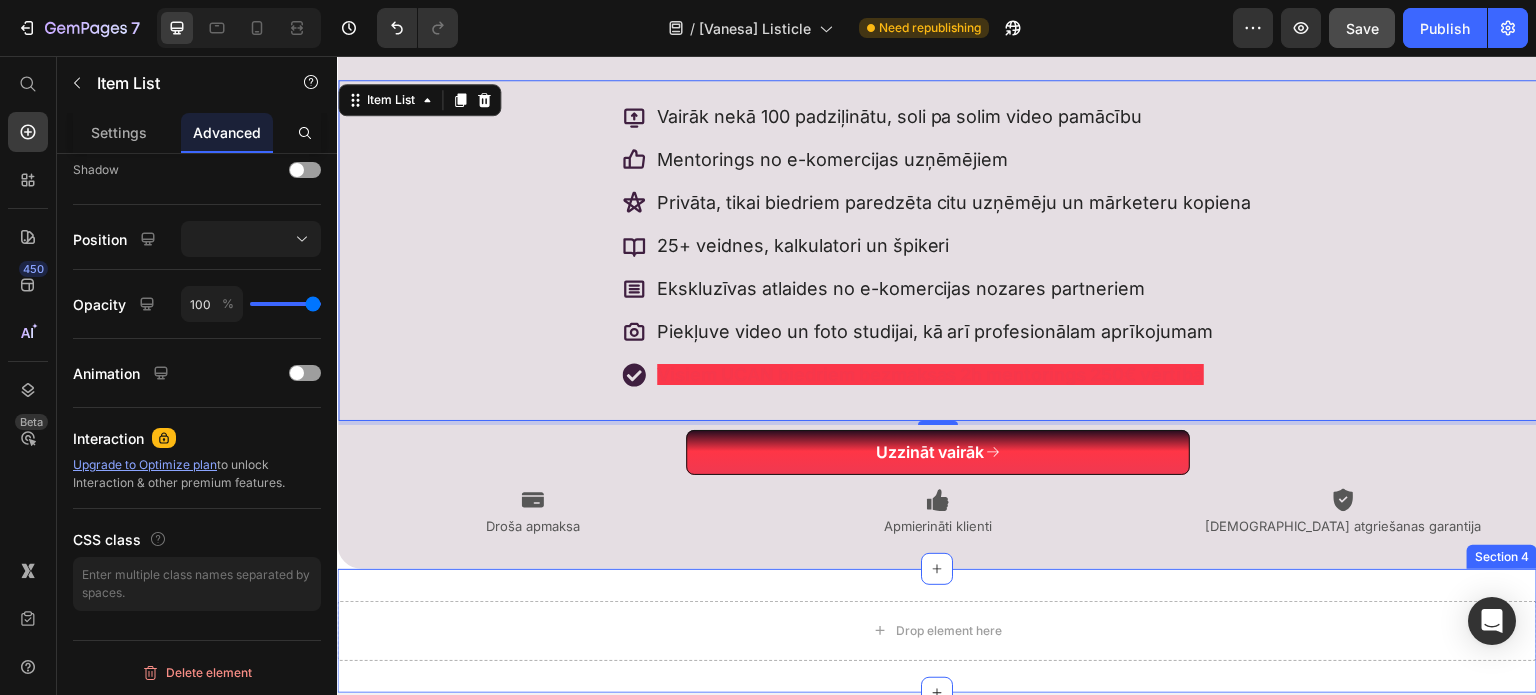 click on "Drop element here Section 4" at bounding box center (937, 631) 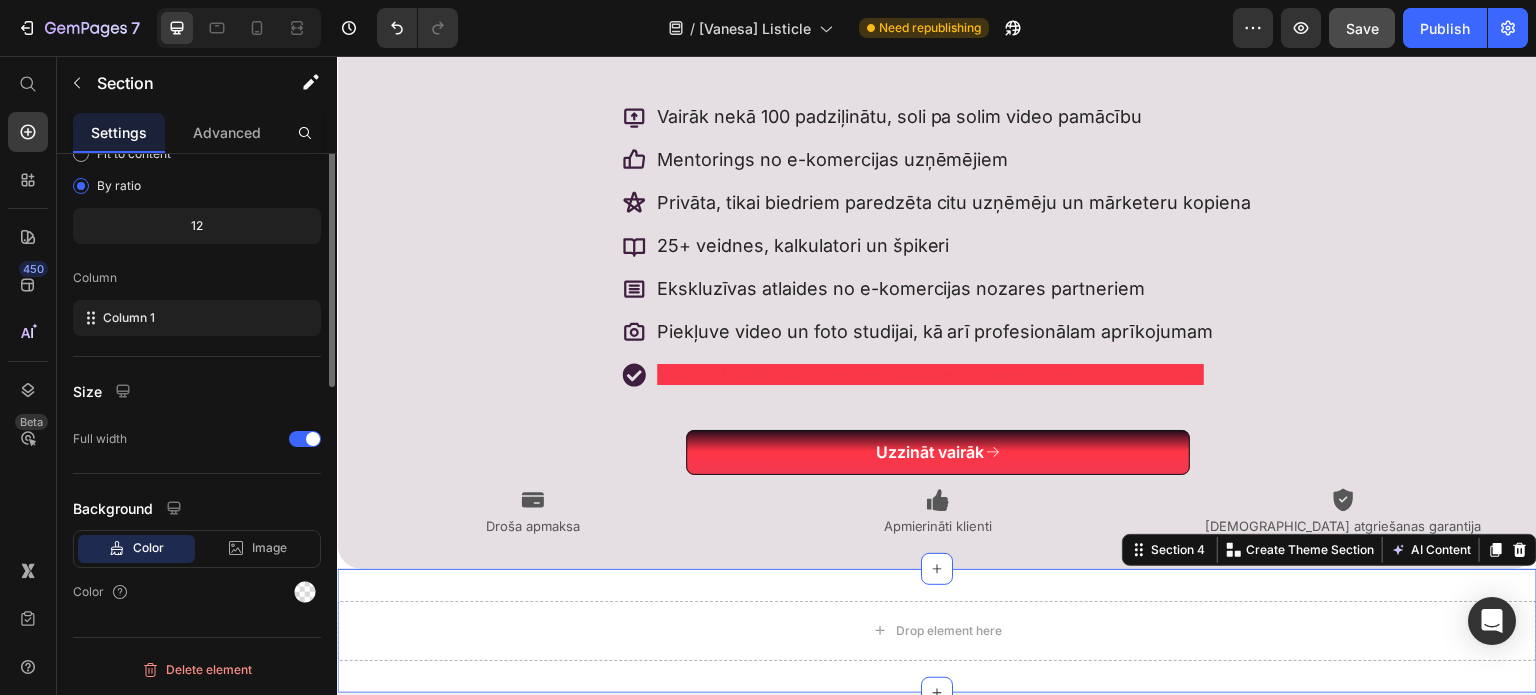 scroll, scrollTop: 0, scrollLeft: 0, axis: both 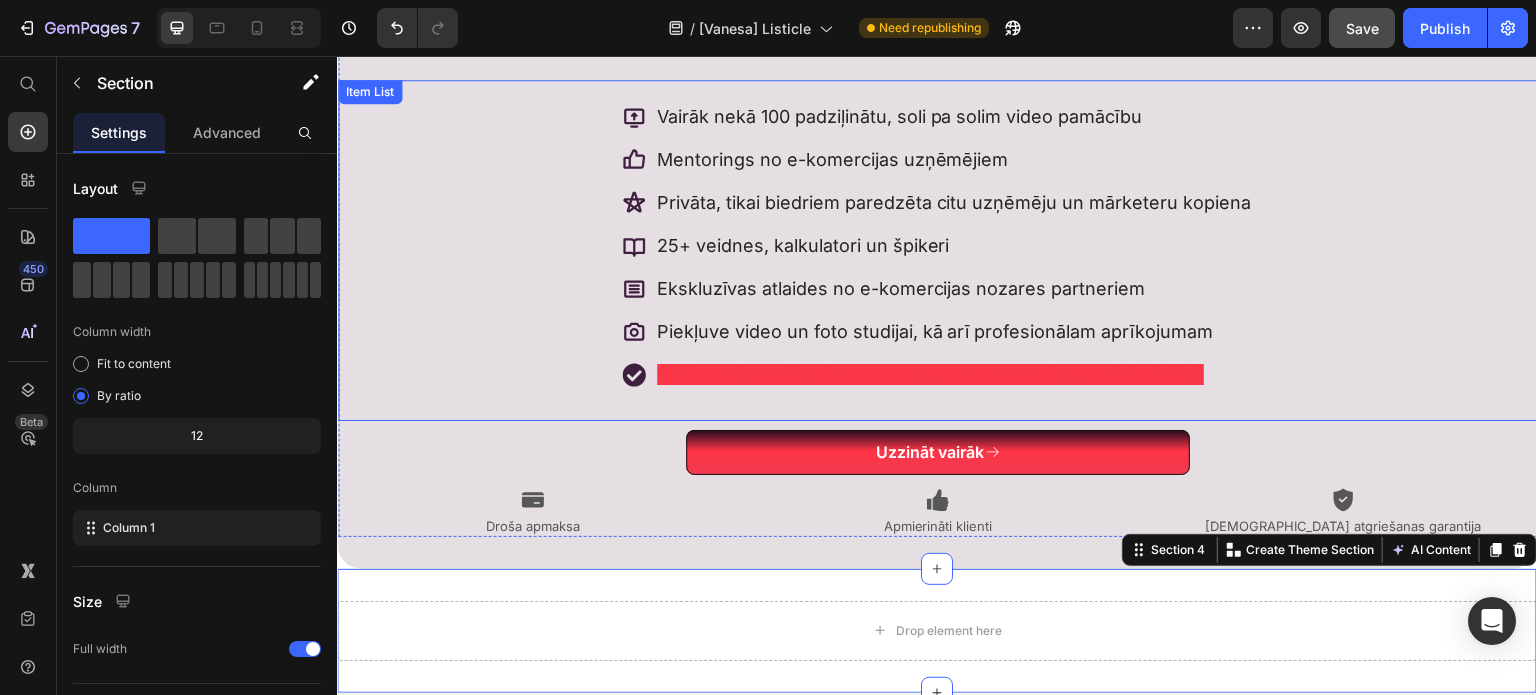 click on "Visiem UCAN biedriem bezmaksas 2h mentorings 250€ vērtībā" at bounding box center (930, 374) 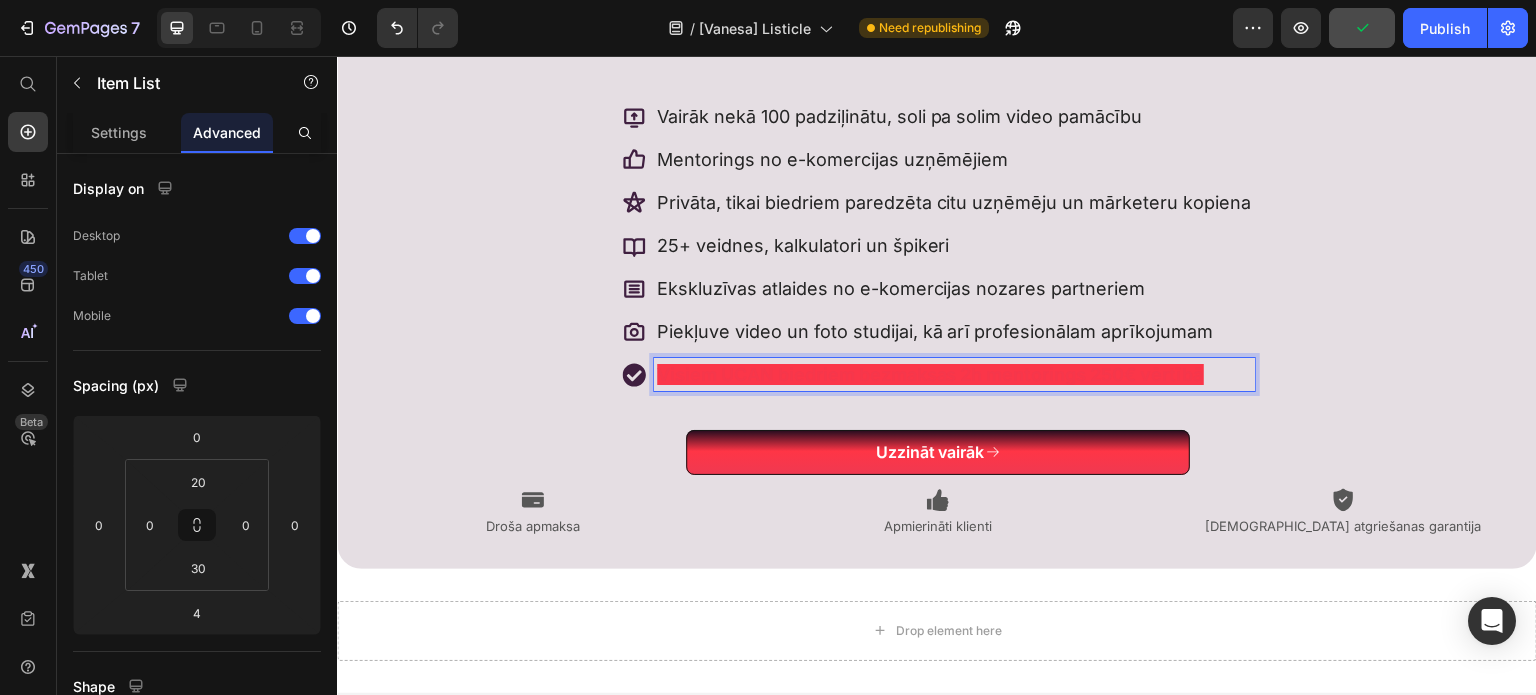 click on "Visiem UCAN biedriem bezmaksas 2h mentorings 250€ vērtībā" at bounding box center (954, 374) 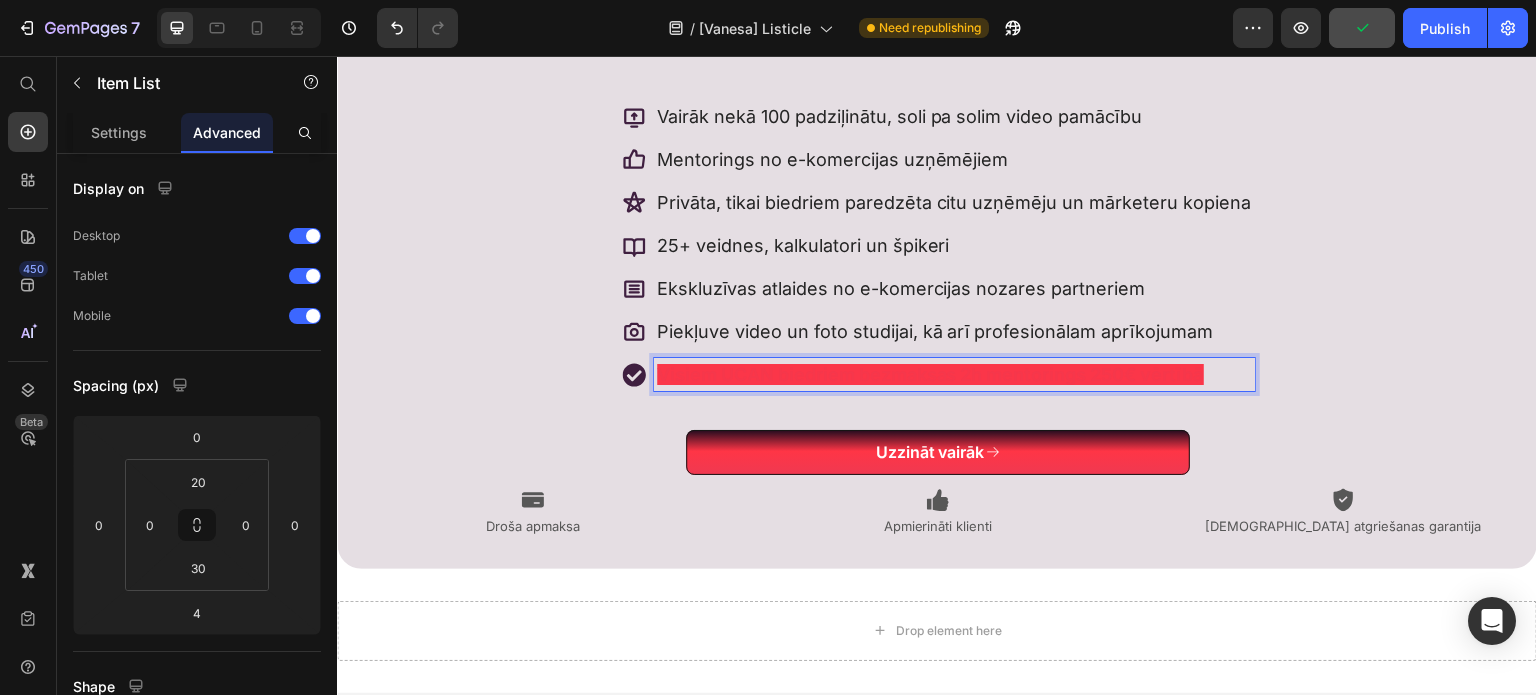 click on "Visiem UCAN biedriem bezmaksas 2h mentorings 250€ vērtībā" at bounding box center (954, 374) 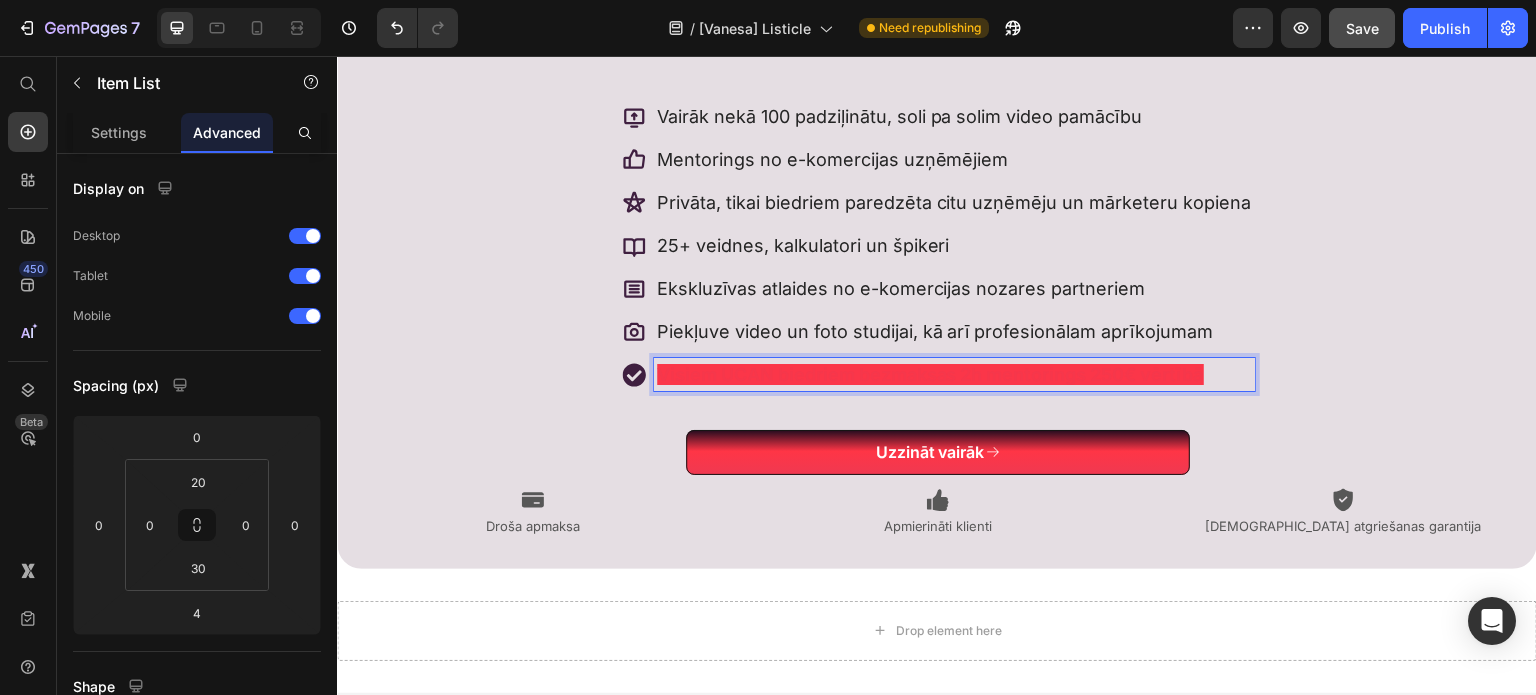 click on "Visiem UCAN biedriem bezmaksas 2h mentorings 250€ vērtībā" at bounding box center [954, 374] 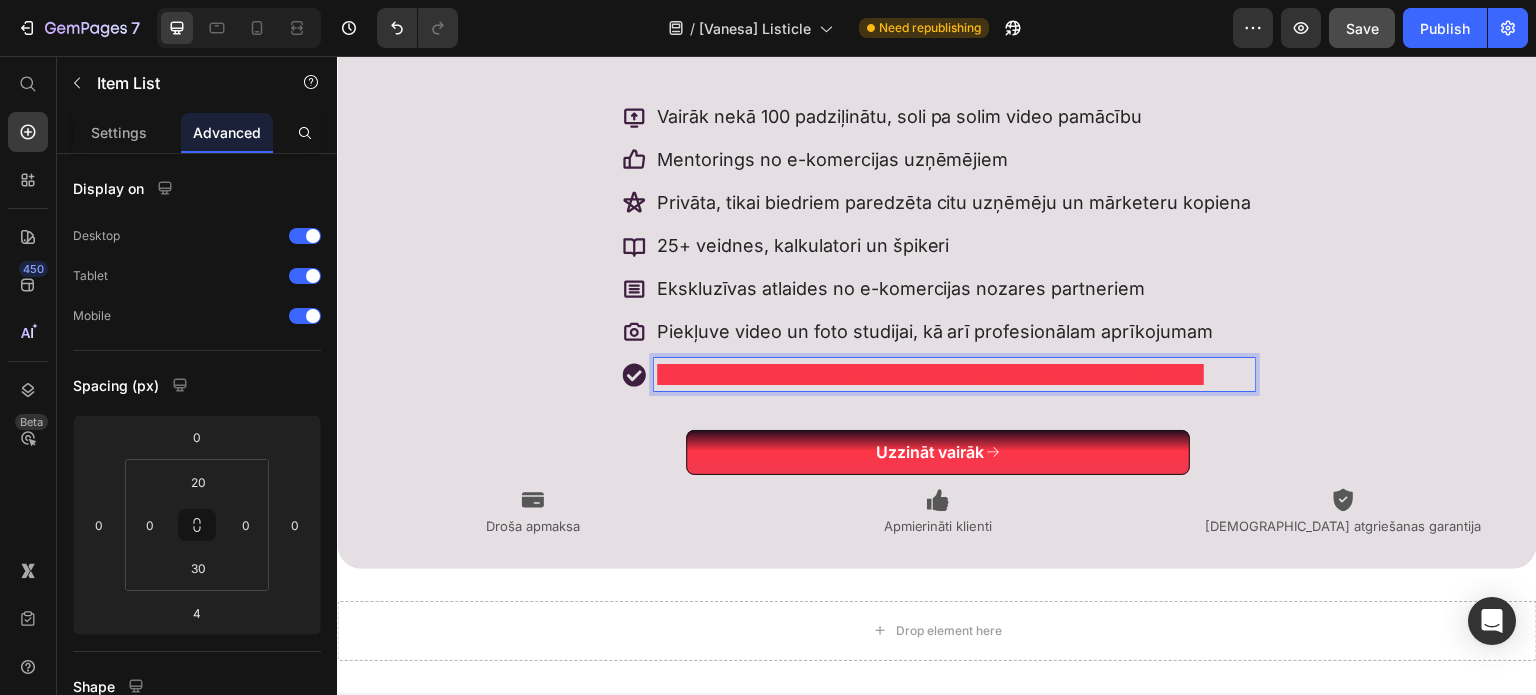 click on "Visiem UCAN biedriem bezmaksas 2h mentorings 250€ vērtībā" at bounding box center (930, 374) 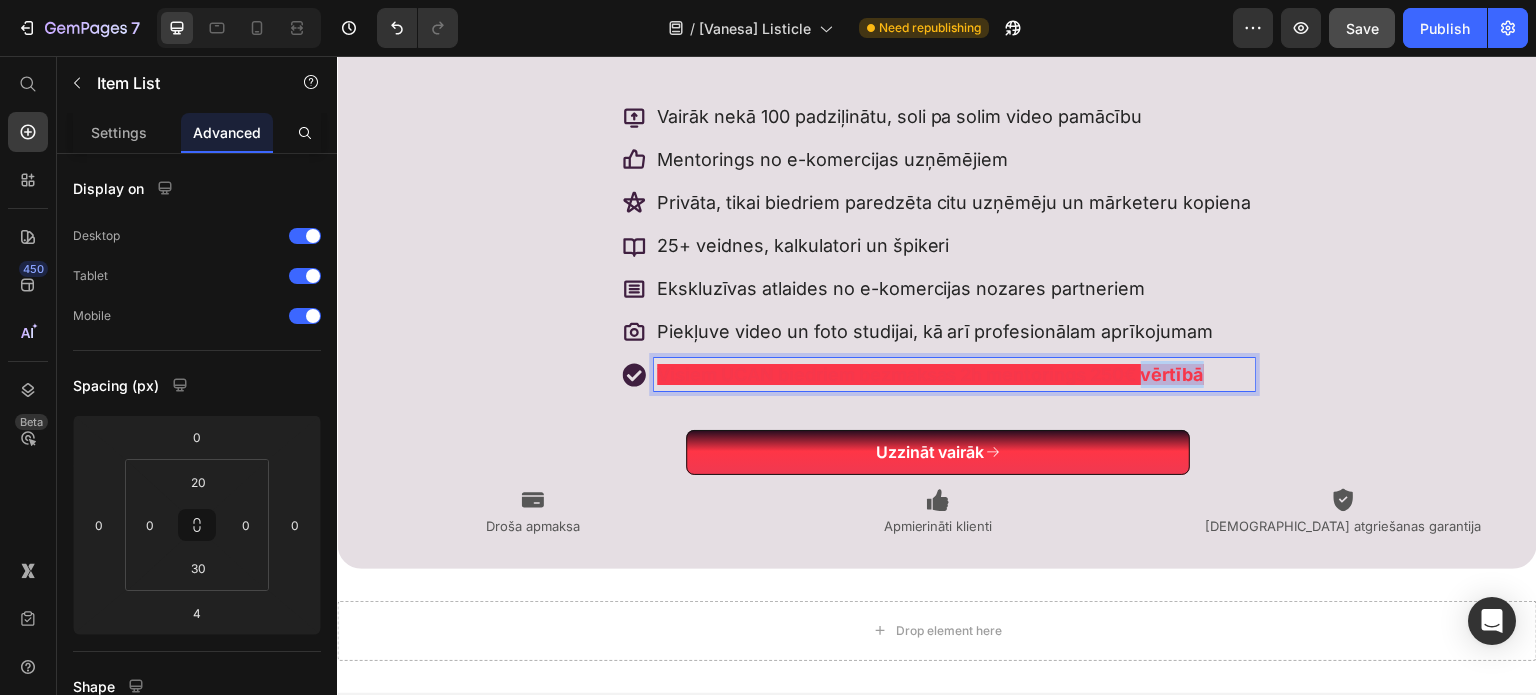 click on "Visiem UCAN biedriem bezmaksas 2h mentorings 250€ vērtībā" at bounding box center (930, 374) 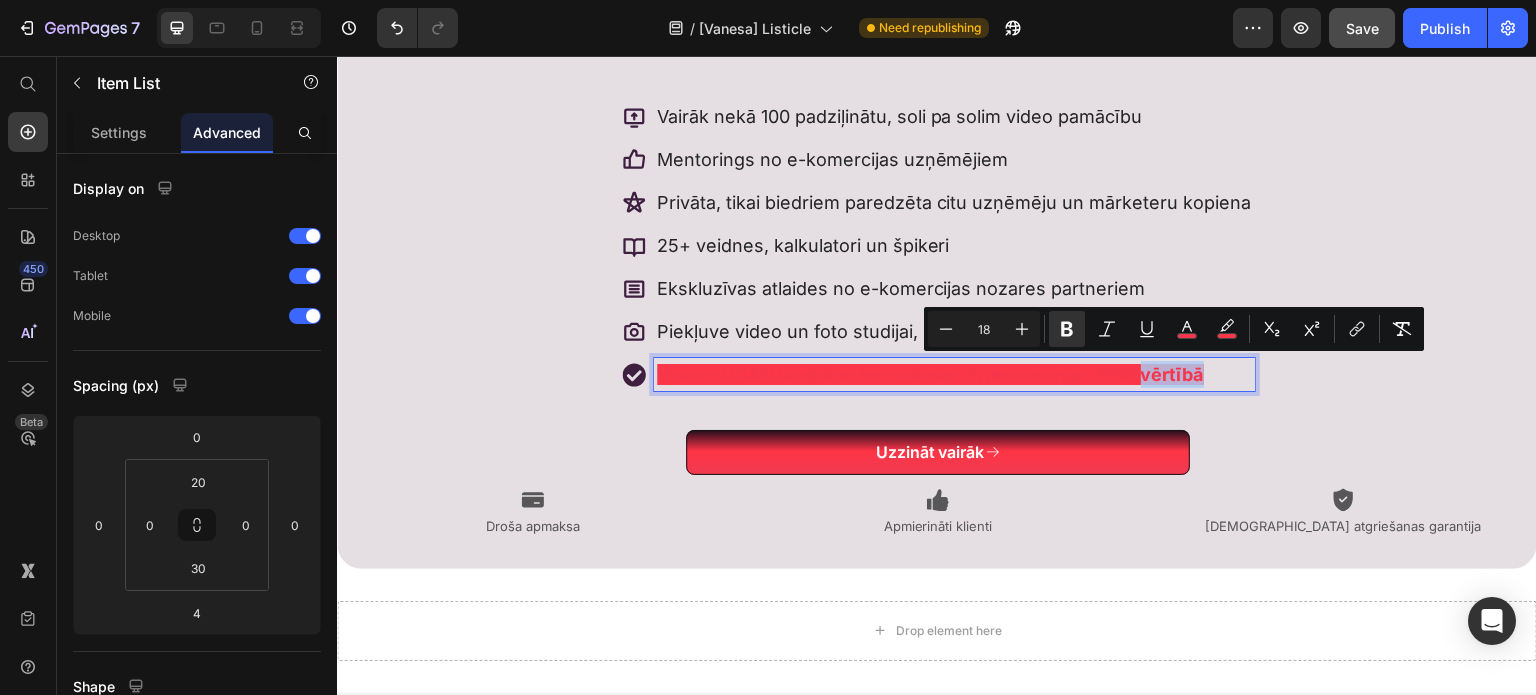 click on "Visiem UCAN biedriem bezmaksas 2h mentorings 250€ vērtībā" at bounding box center (954, 374) 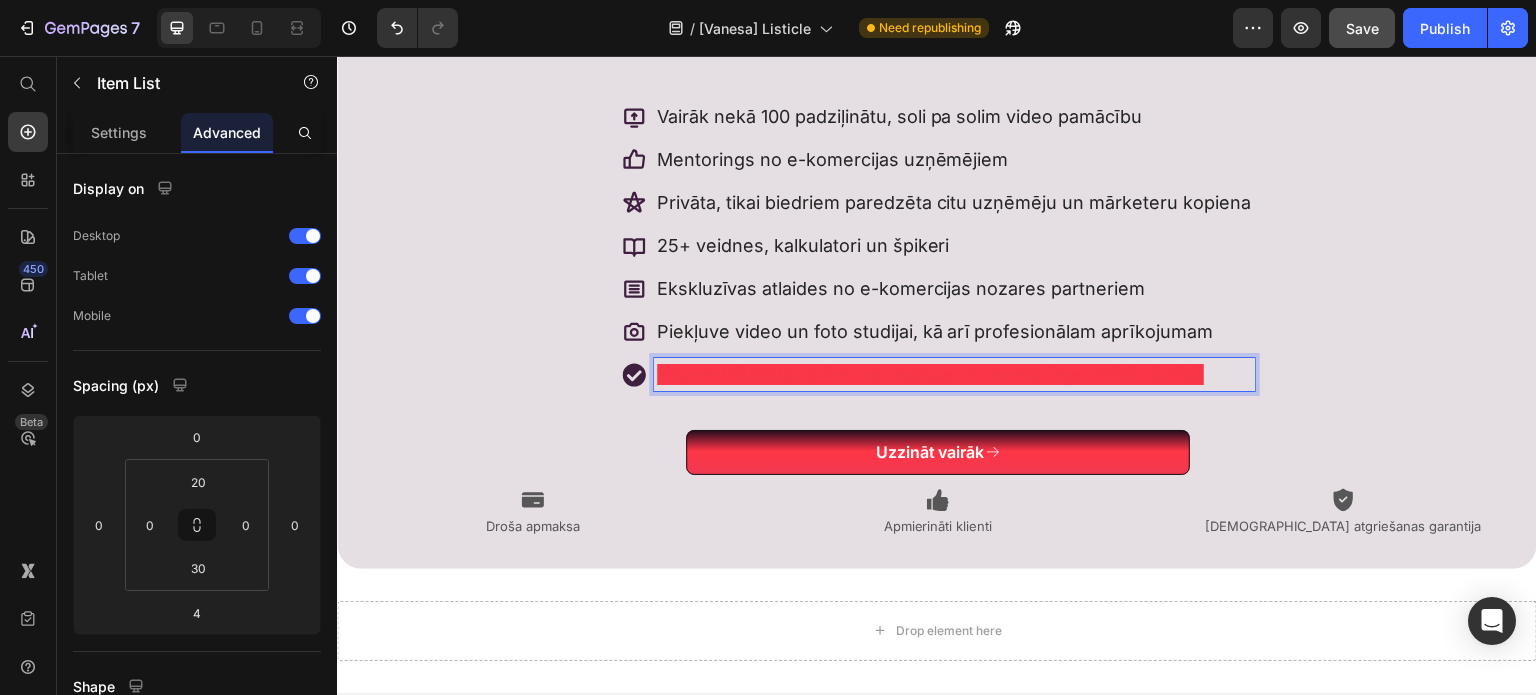 click on "Visiem UCAN biedriem bezmaksas 2h mentorings 250€ vērtībā" at bounding box center (954, 374) 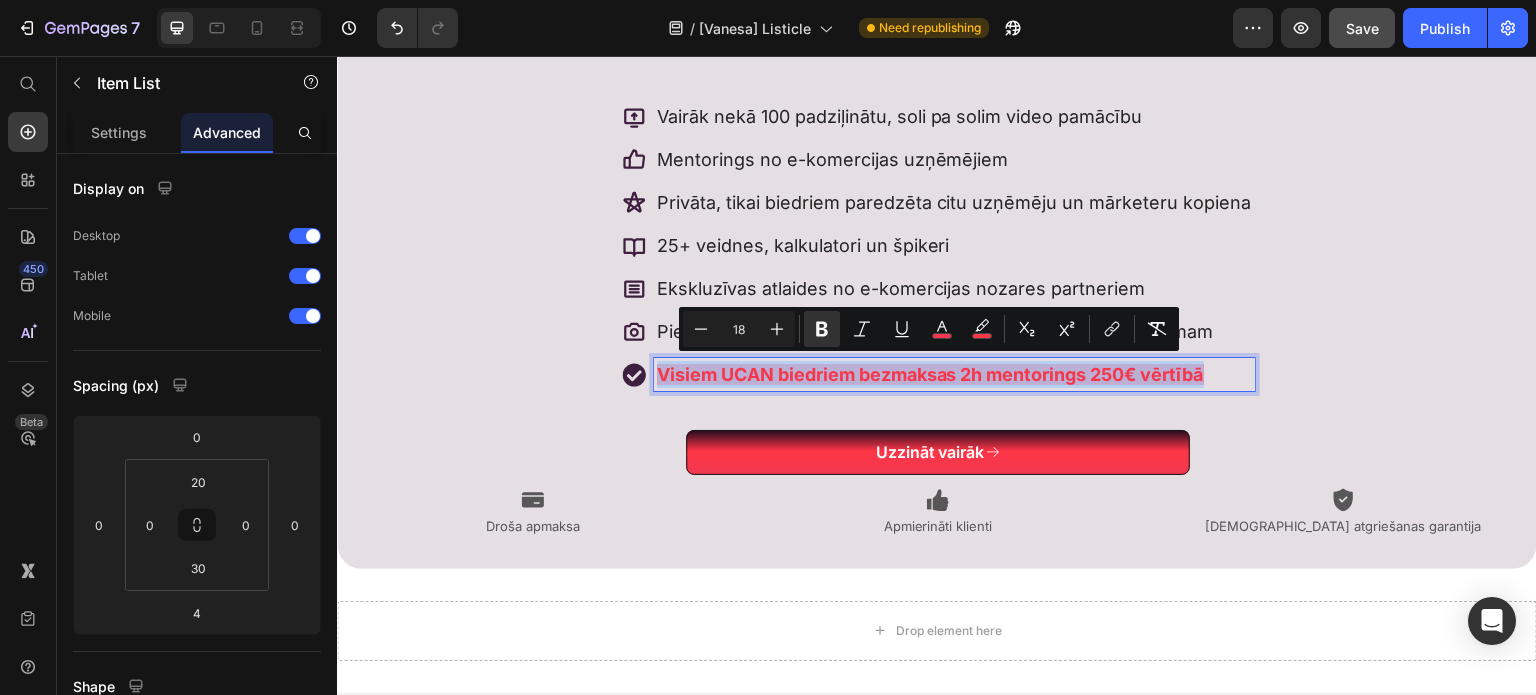 drag, startPoint x: 1211, startPoint y: 369, endPoint x: 650, endPoint y: 373, distance: 561.0143 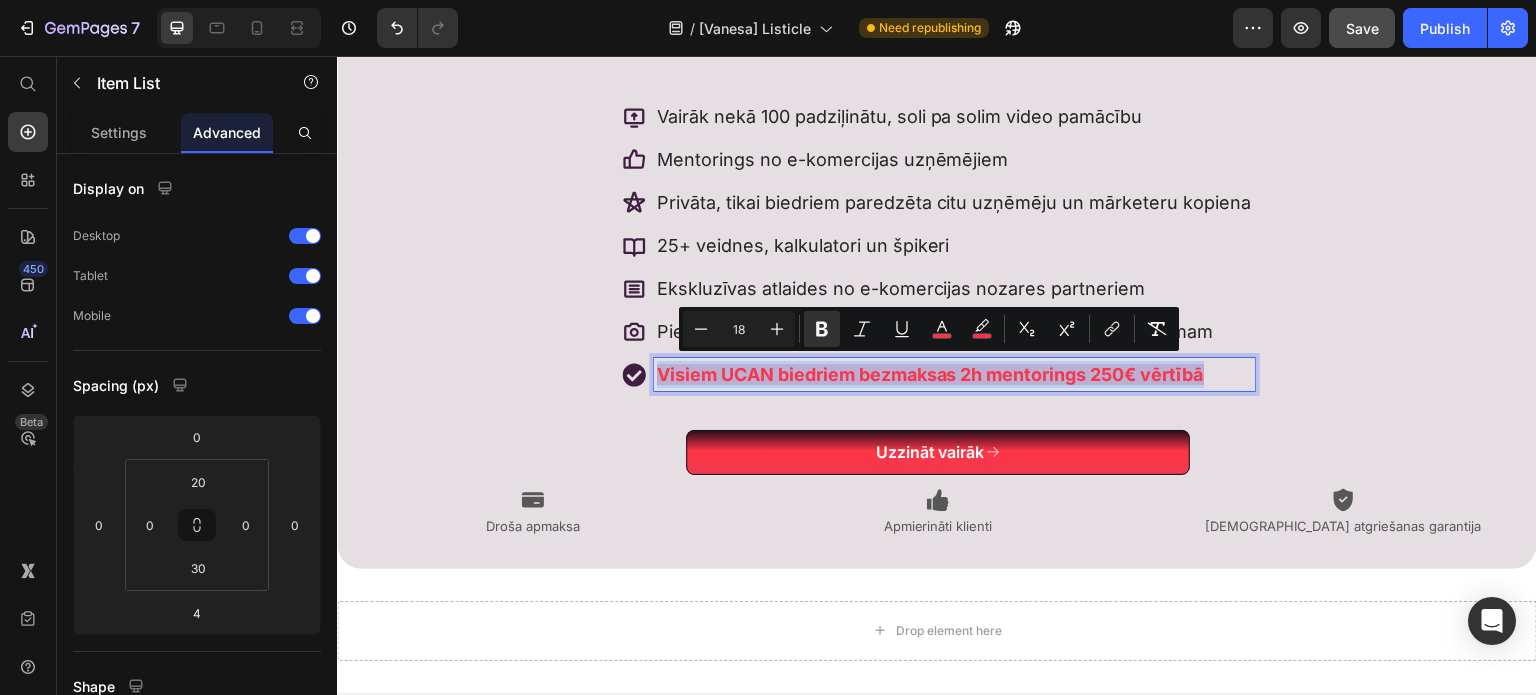 click on "Visiem UCAN biedriem bezmaksas 2h mentorings 250€ vērtībā" at bounding box center [954, 374] 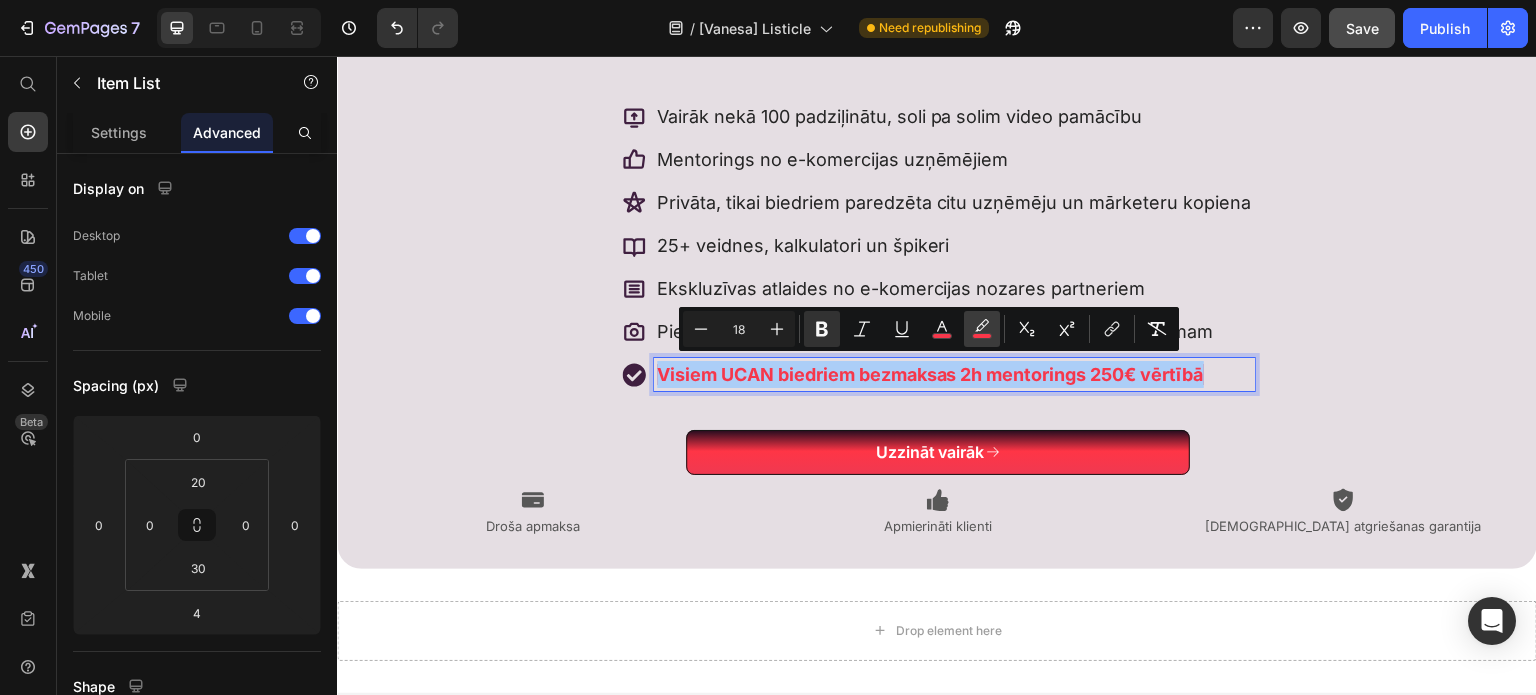 click 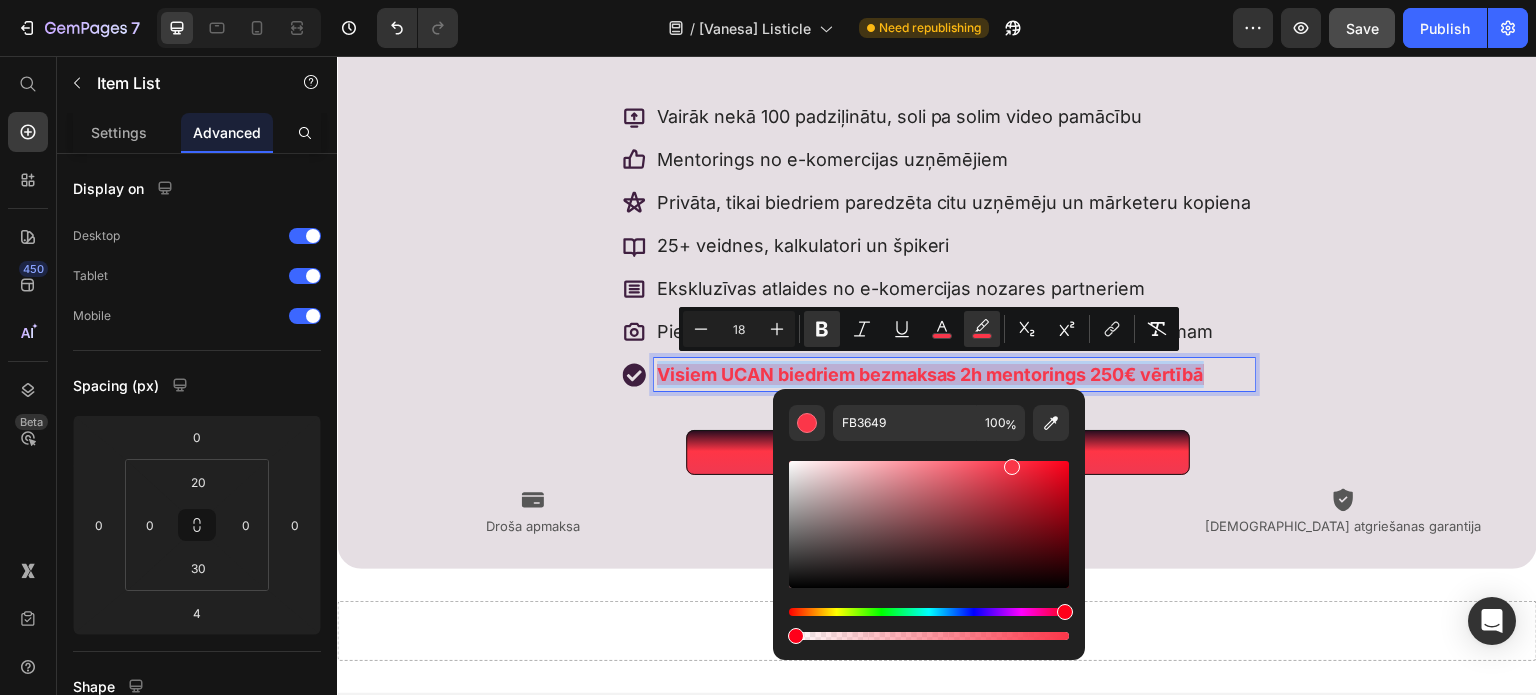 click at bounding box center (929, 636) 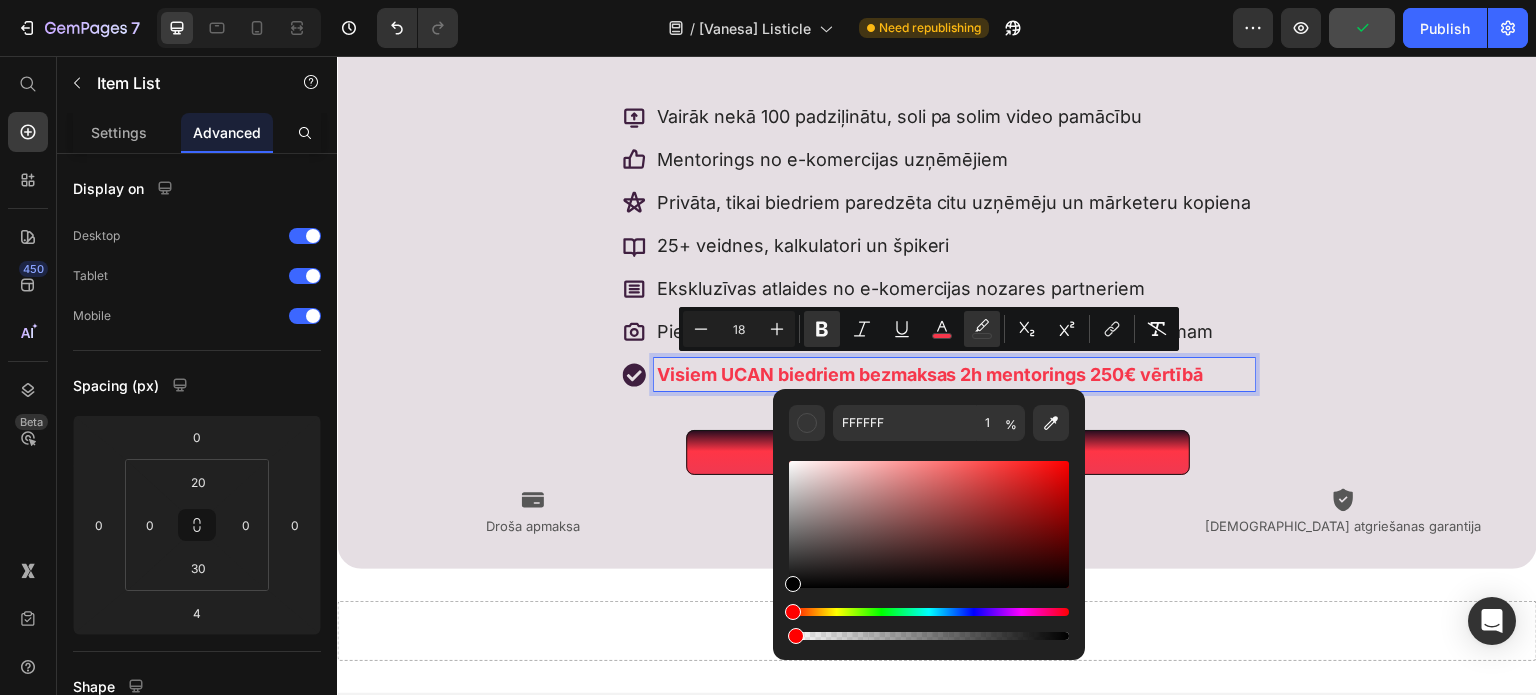 drag, startPoint x: 1012, startPoint y: 467, endPoint x: 782, endPoint y: 599, distance: 265.18674 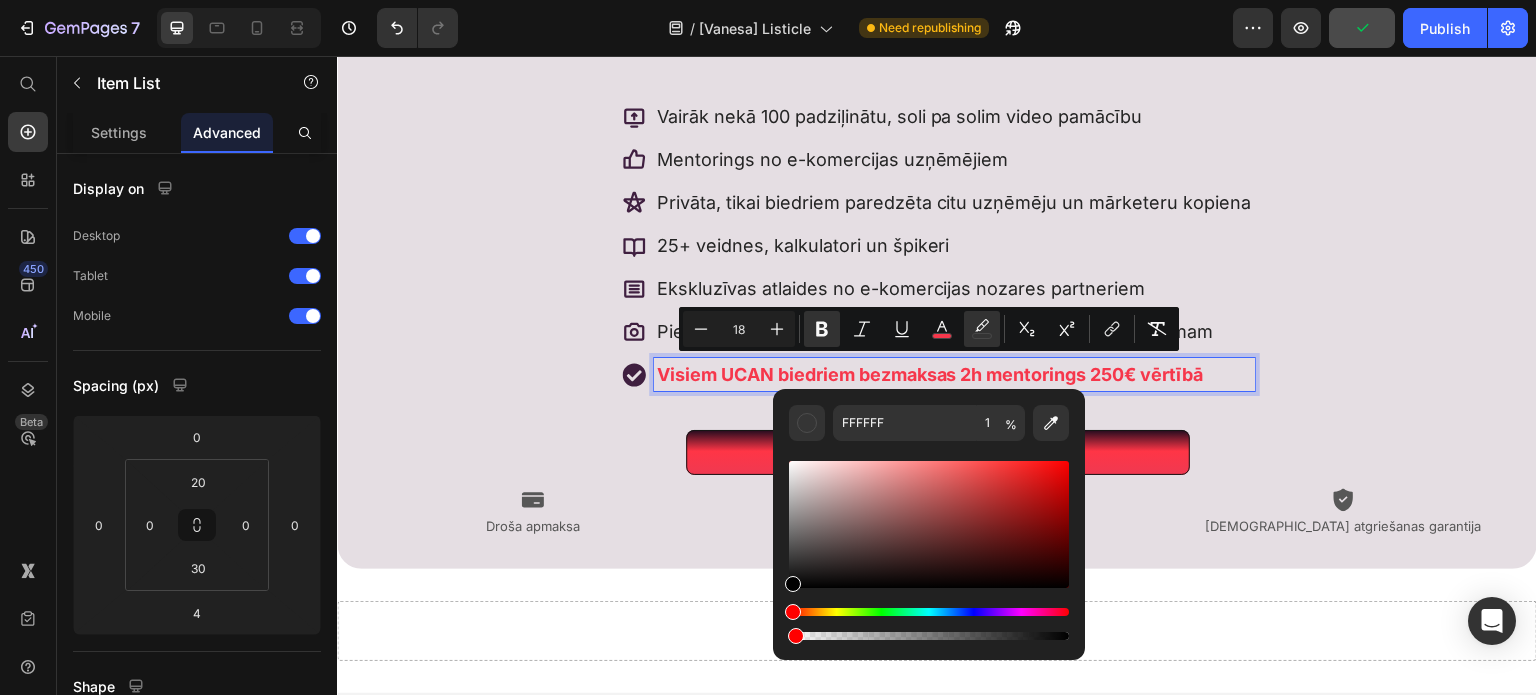 click on "FFFFFF 1 %" at bounding box center (929, 516) 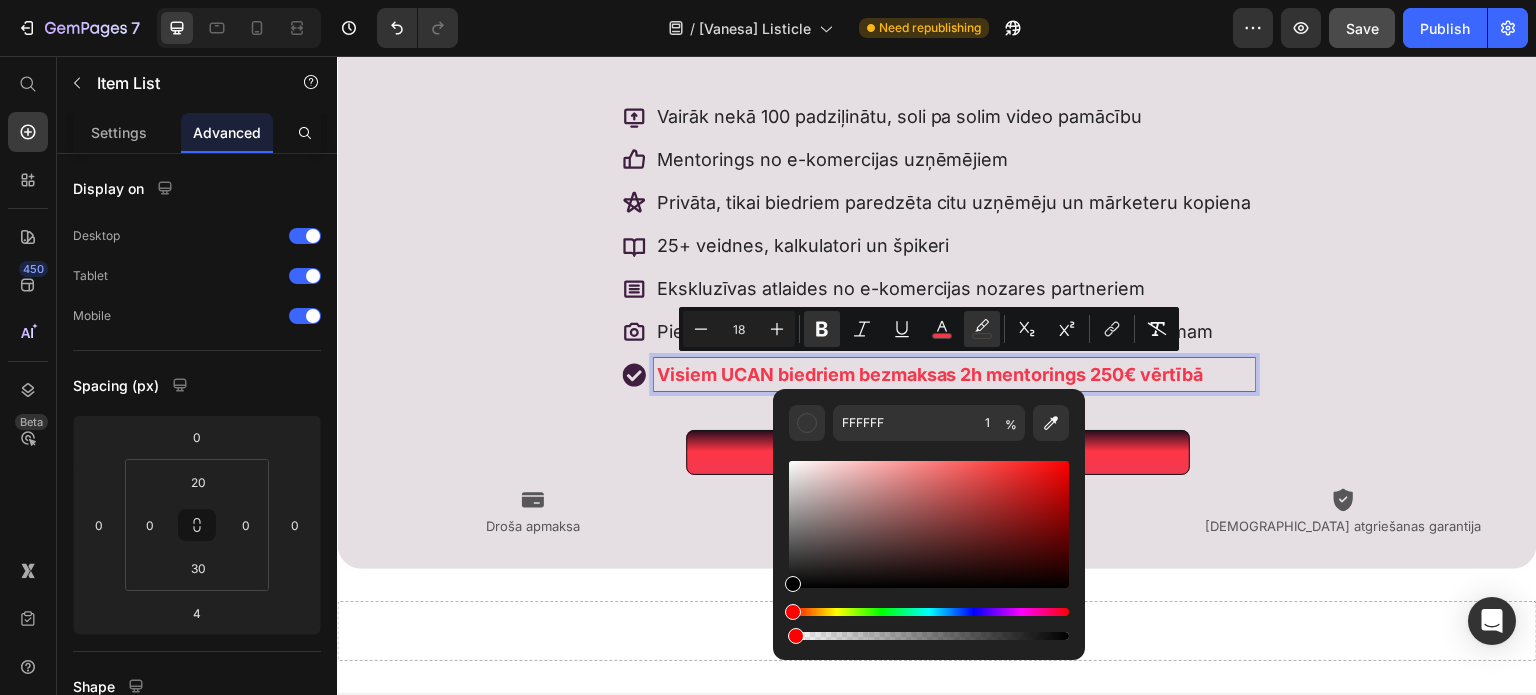 type on "000000" 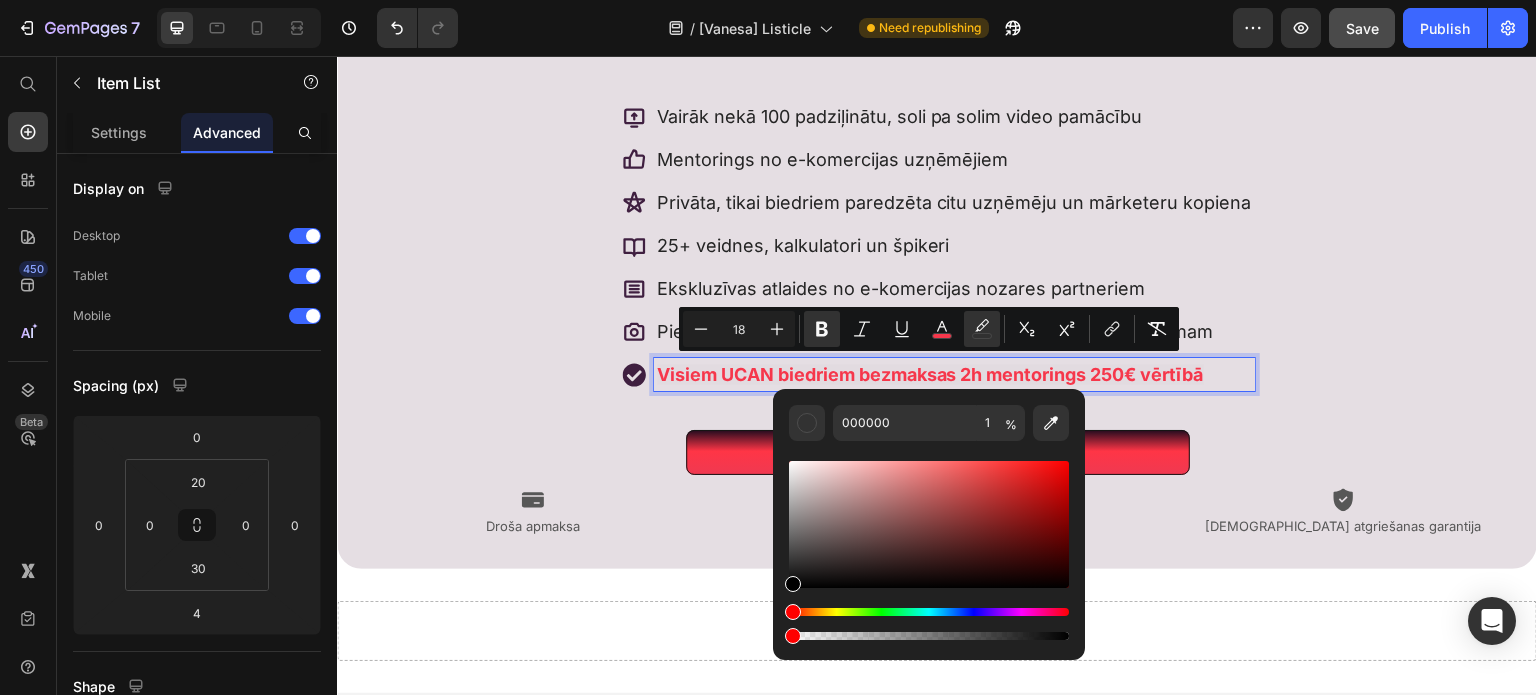 type on "0" 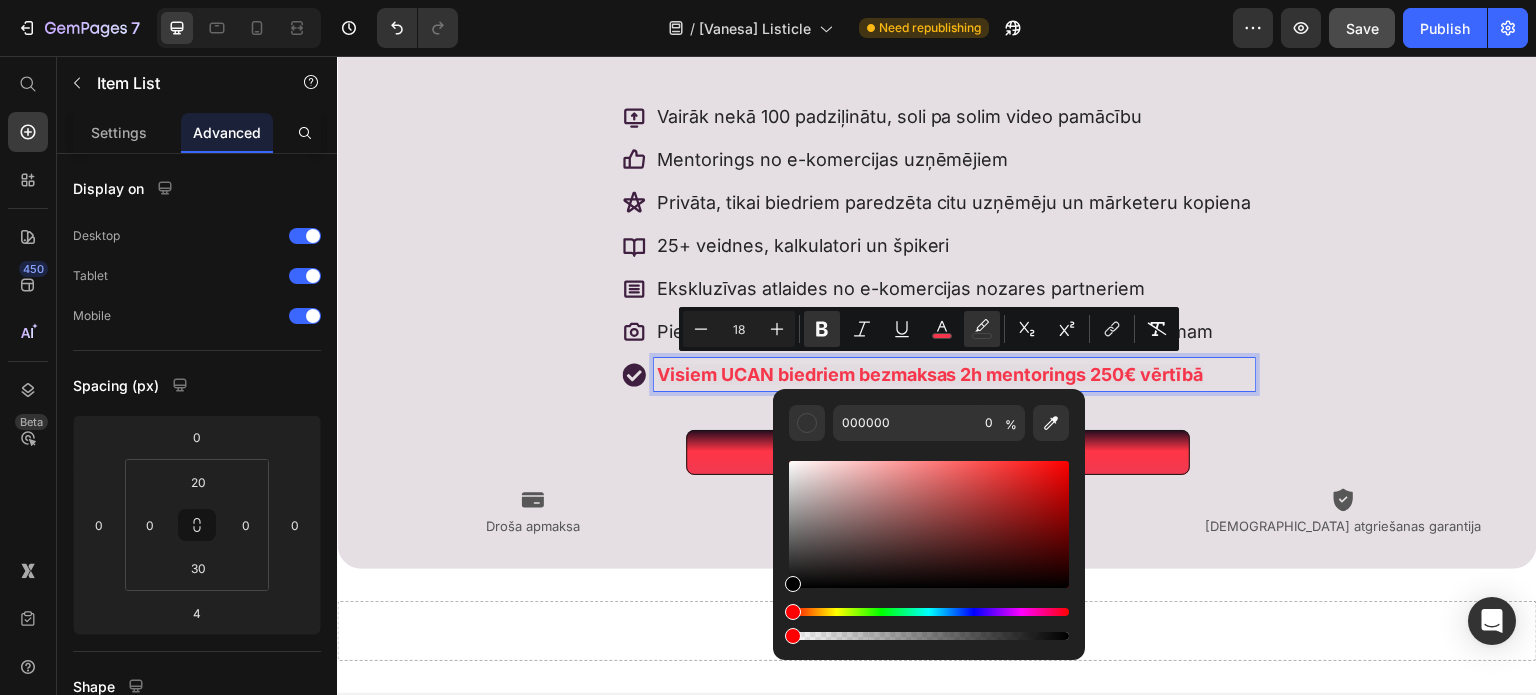 drag, startPoint x: 1129, startPoint y: 690, endPoint x: 772, endPoint y: 638, distance: 360.76724 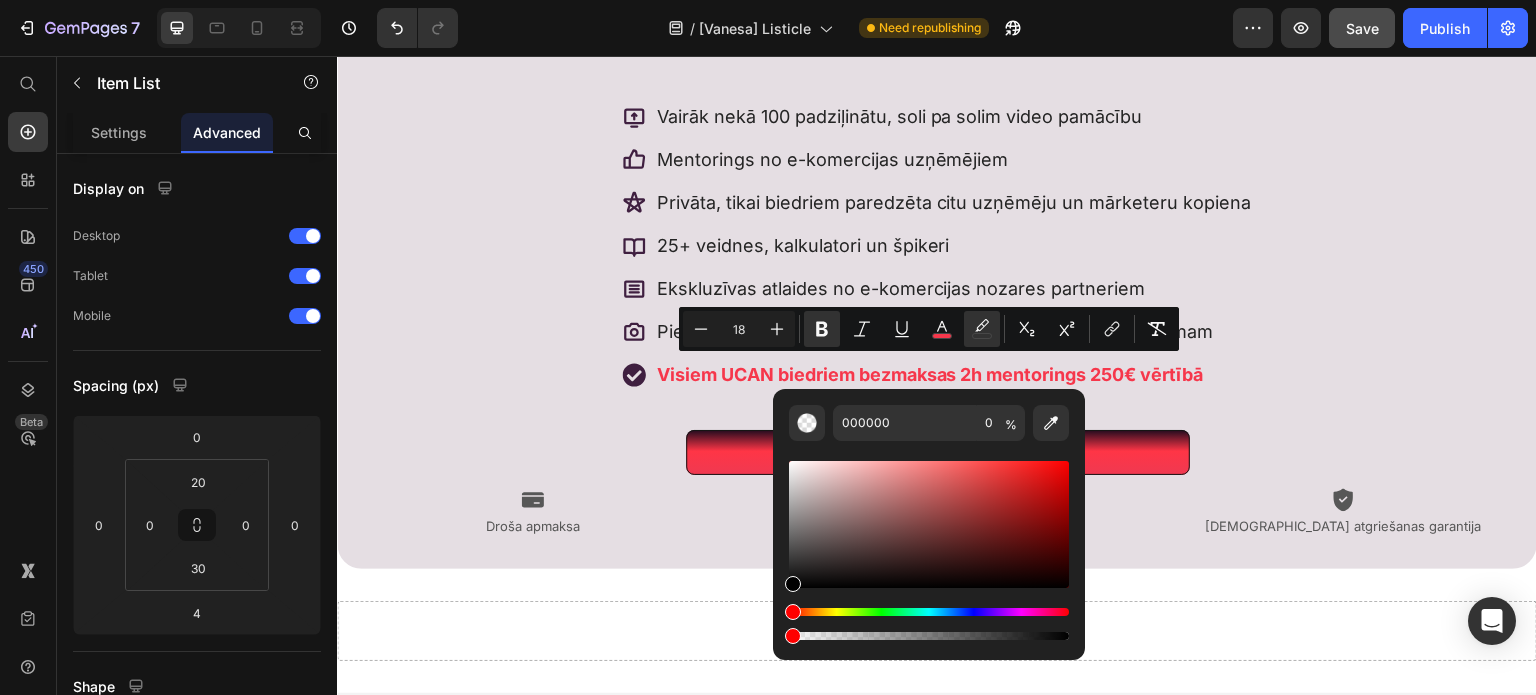 click on "Vairāk nekā 100 padziļinātu, soli pa solim video pamācību
Mentorings no e-komercijas uzņēmējiem
Privāta, tikai biedriem paredzēta citu uzņēmēju un mārketeru kopiena
25+ veidnes, kalkulatori un špikeri
Ekskluzīvas atlaides no e-komercijas nozares partneriem
Piekļuve video un foto studijai, kā arī profesionālam aprīkojumam  Visiem UCAN biedriem bezmaksas 2h mentorings 250€ vērtībā" at bounding box center (938, 250) 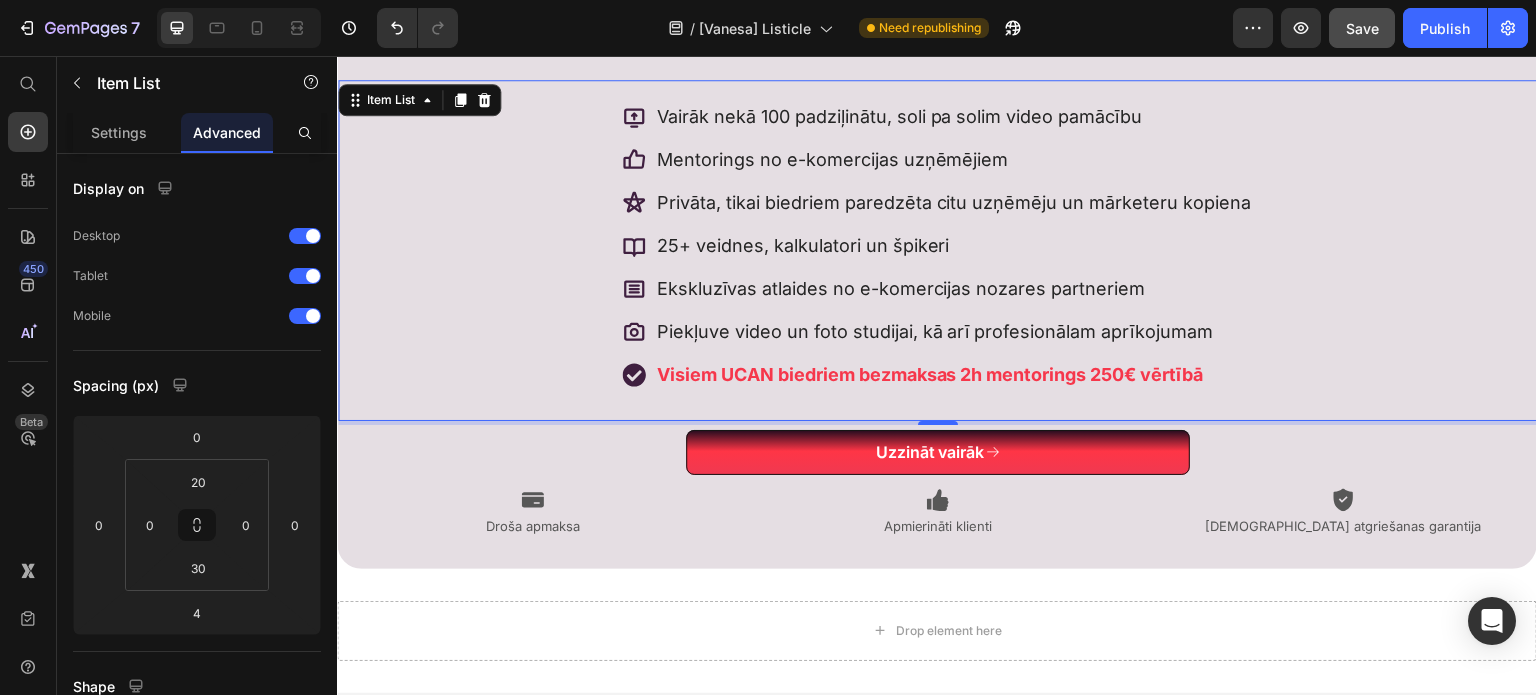 click on "Vairāk nekā 100 padziļinātu, soli pa solim video pamācību
Mentorings no e-komercijas uzņēmējiem
Privāta, tikai biedriem paredzēta citu uzņēmēju un mārketeru kopiena
25+ veidnes, kalkulatori un špikeri
Ekskluzīvas atlaides no e-komercijas nozares partneriem
Piekļuve video un foto studijai, kā arī profesionālam aprīkojumam  Visiem UCAN biedriem bezmaksas 2h mentorings 250€ vērtībā" at bounding box center [938, 250] 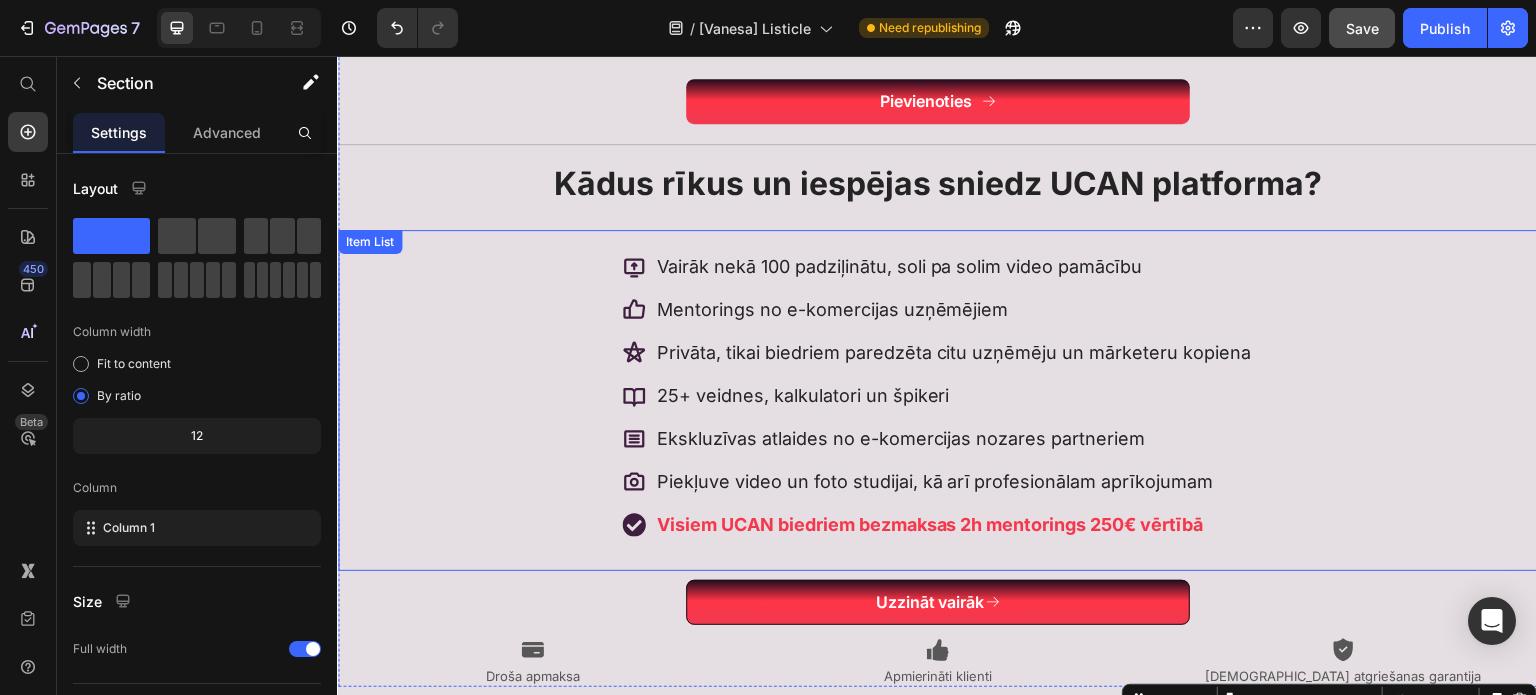 scroll, scrollTop: 3181, scrollLeft: 0, axis: vertical 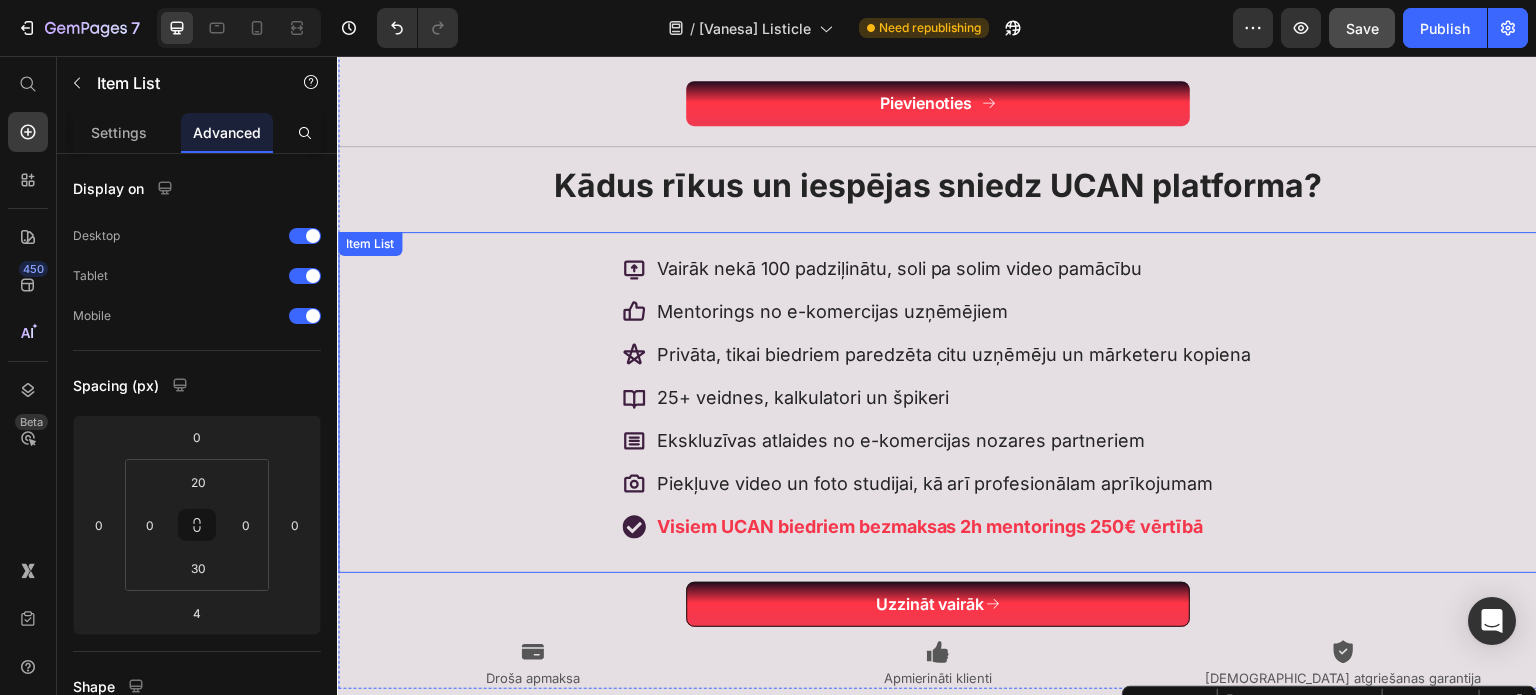 click on "Visiem UCAN biedriem bezmaksas 2h mentorings 250€ vērtībā" at bounding box center [930, 526] 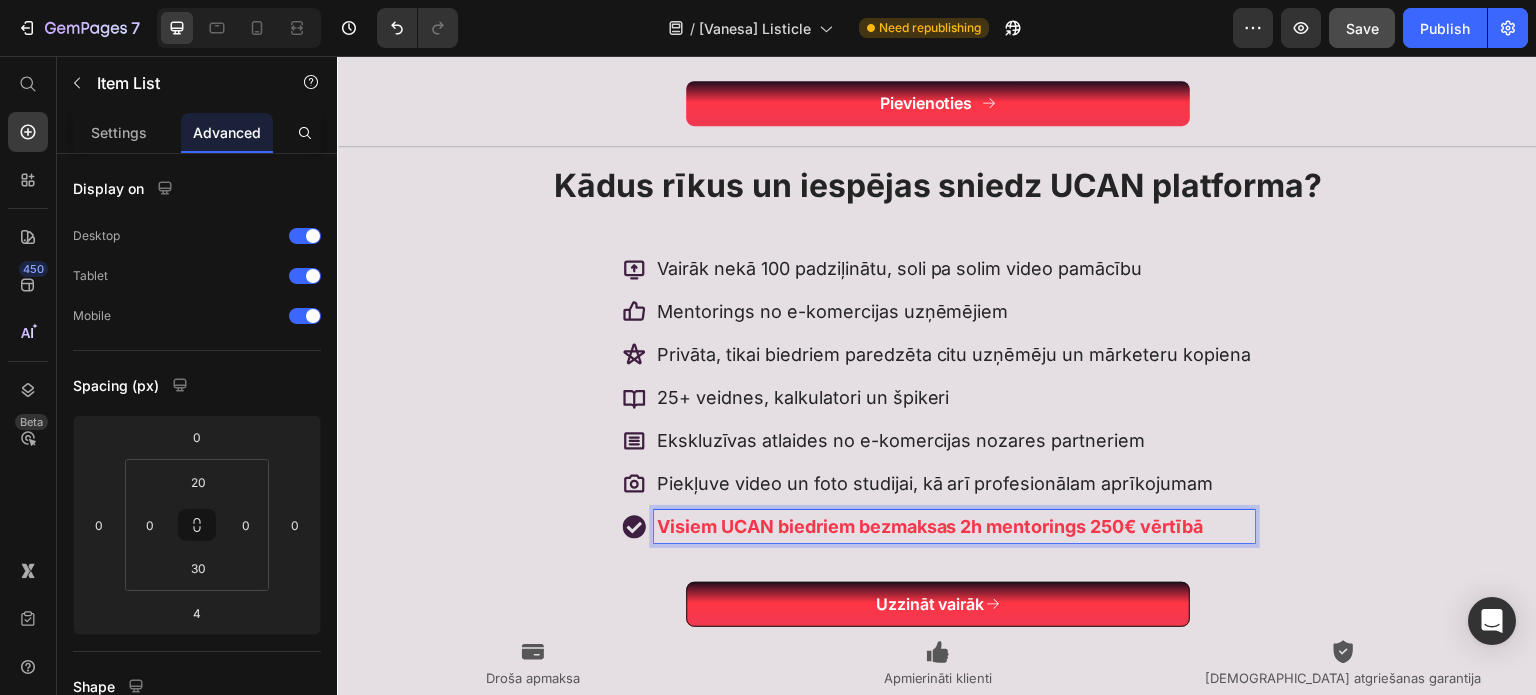 click on "Visiem UCAN biedriem bezmaksas 2h mentorings 250€ vērtībā" at bounding box center [930, 526] 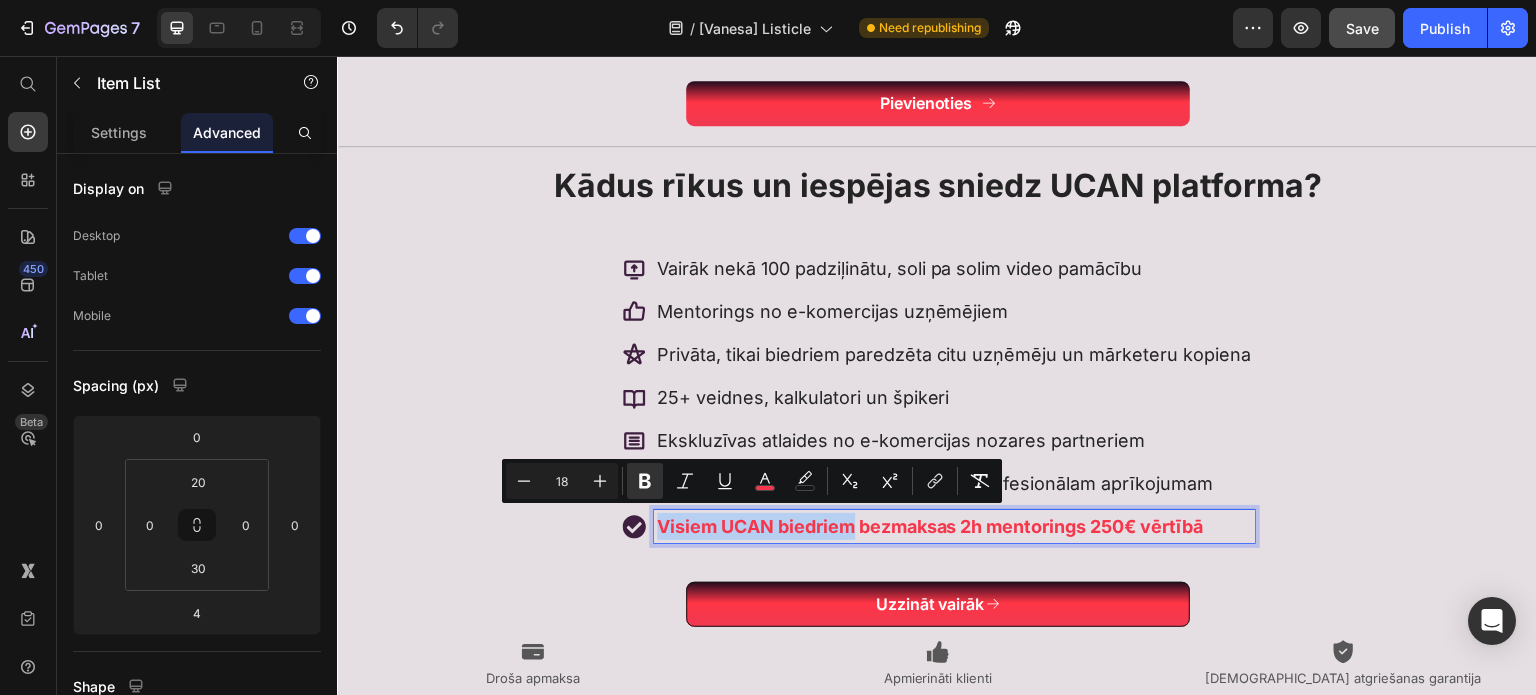 drag, startPoint x: 848, startPoint y: 524, endPoint x: 651, endPoint y: 530, distance: 197.09135 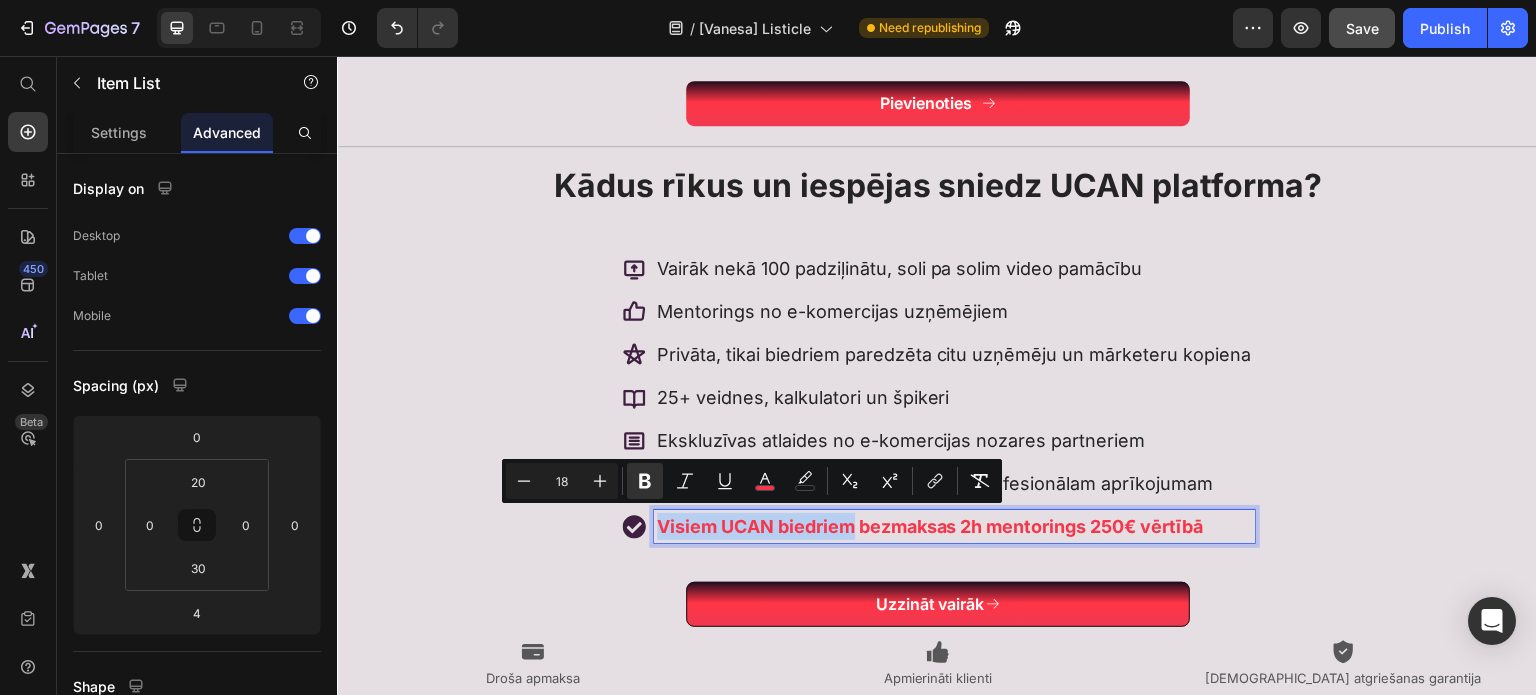 click on "Visiem UCAN biedriem bezmaksas 2h mentorings 250€ vērtībā" at bounding box center [954, 526] 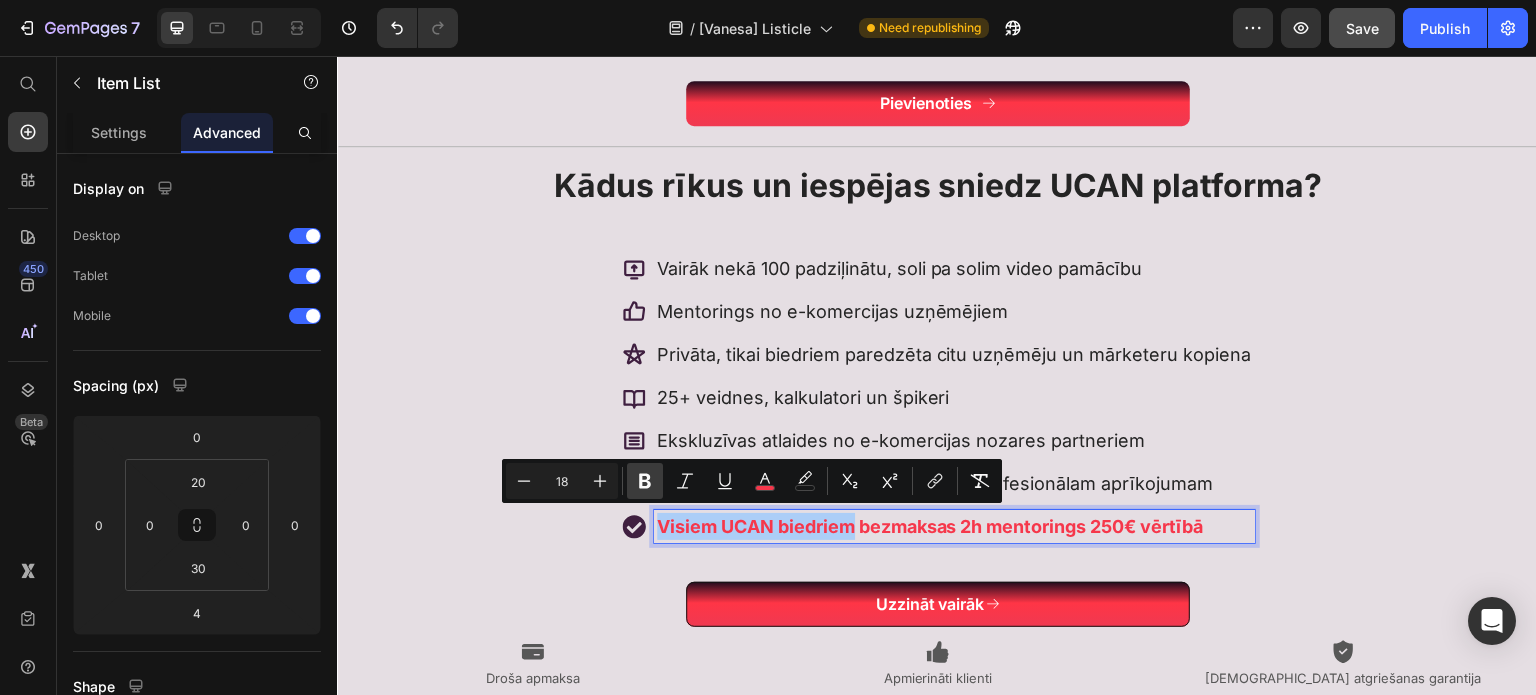 click 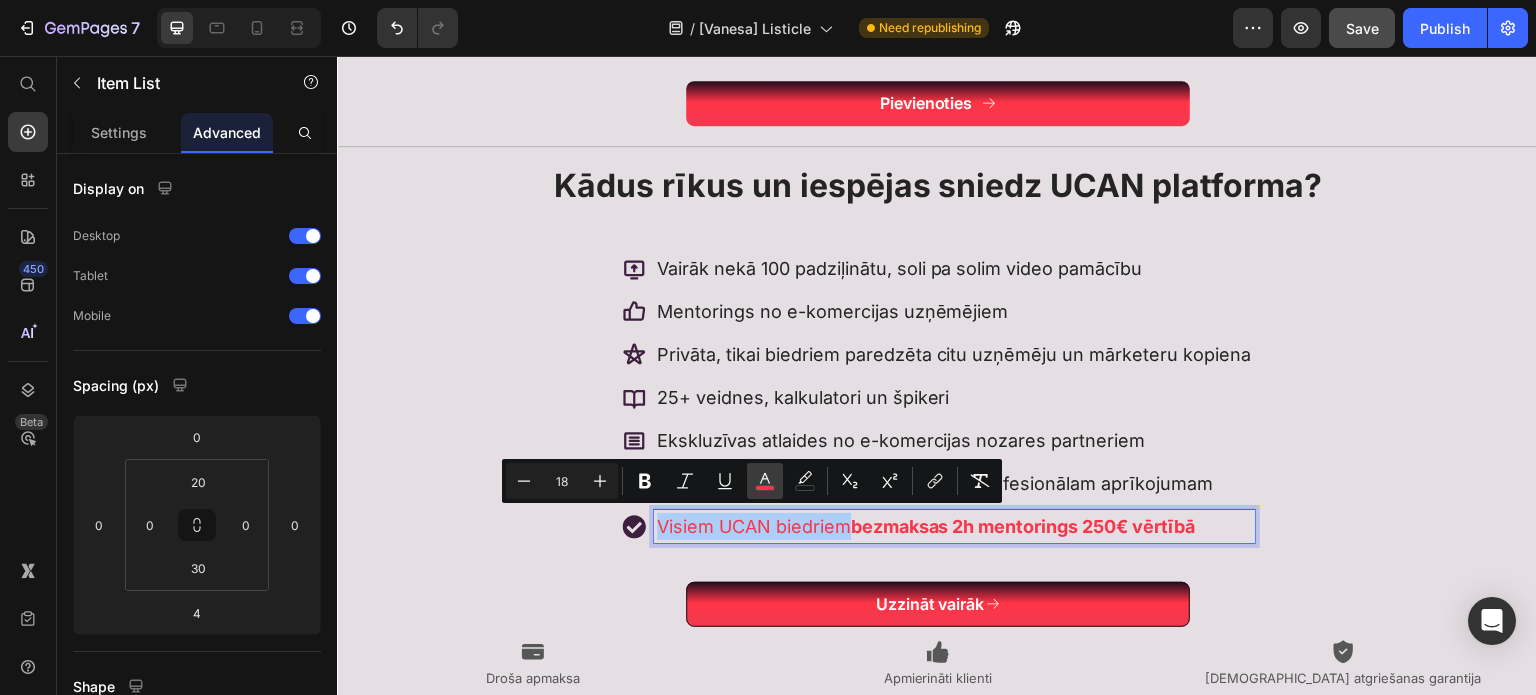 click 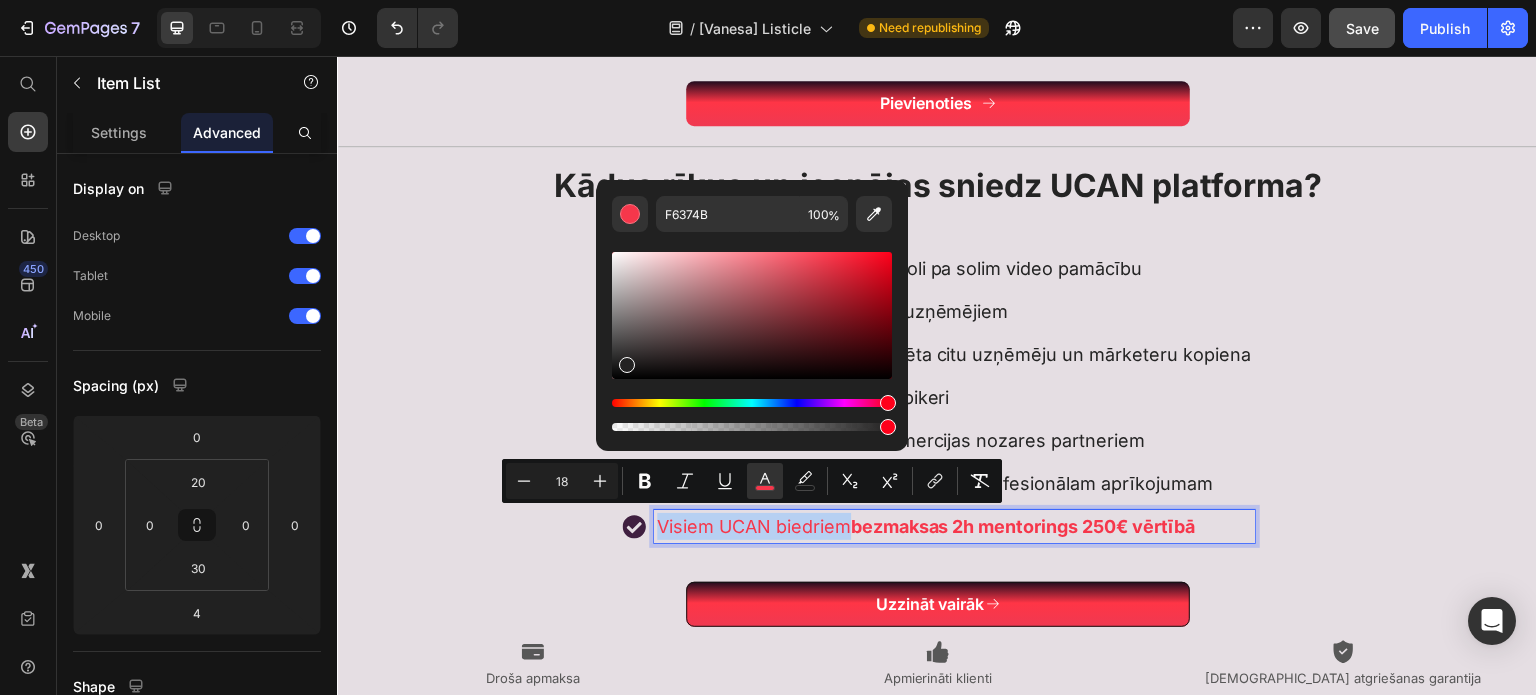 click at bounding box center [752, 315] 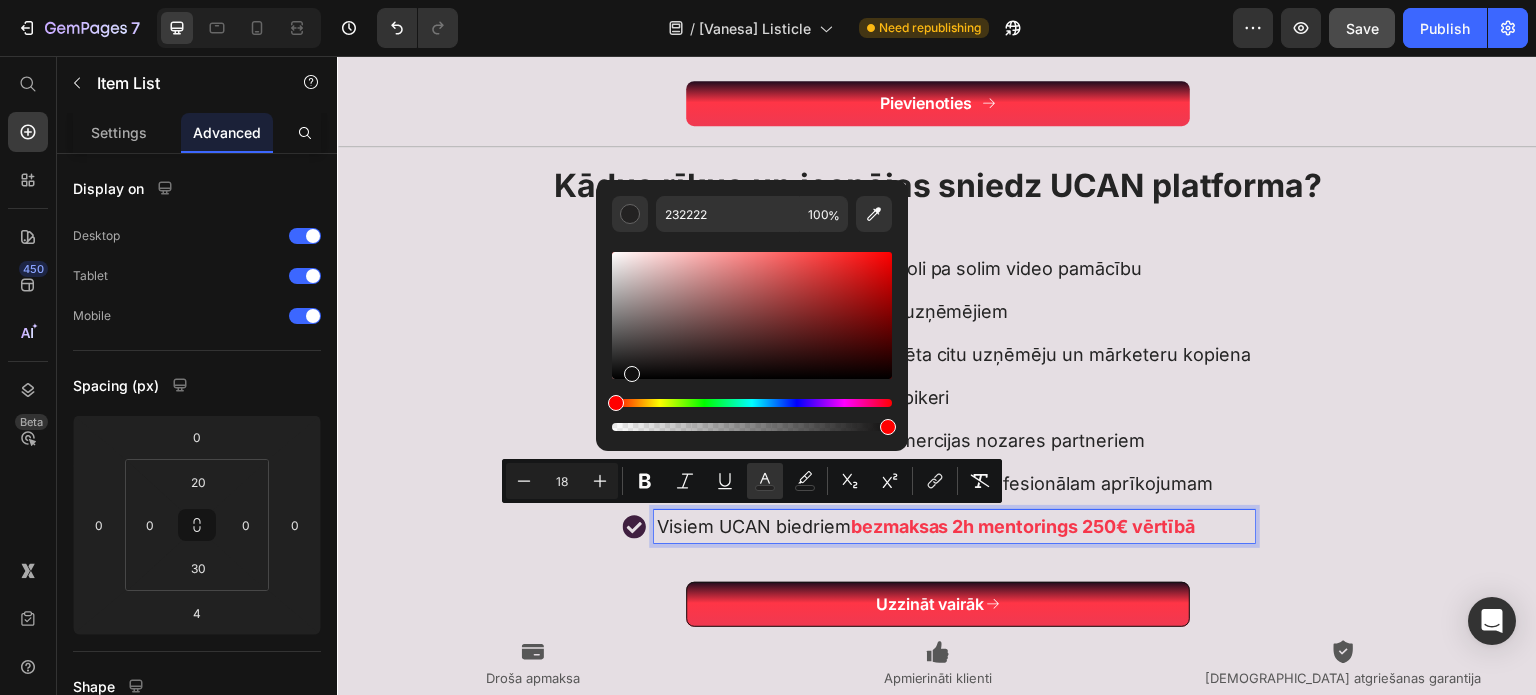 type on "111010" 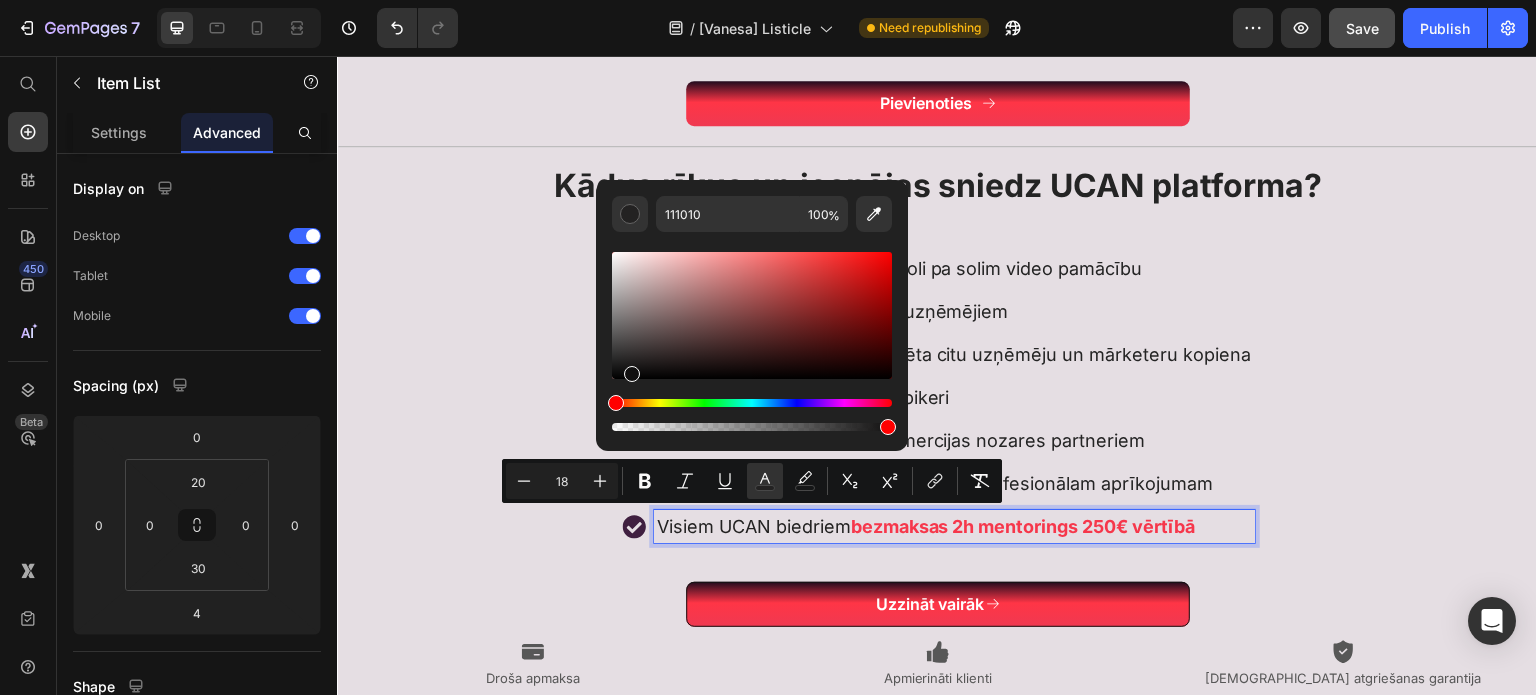 click at bounding box center (632, 374) 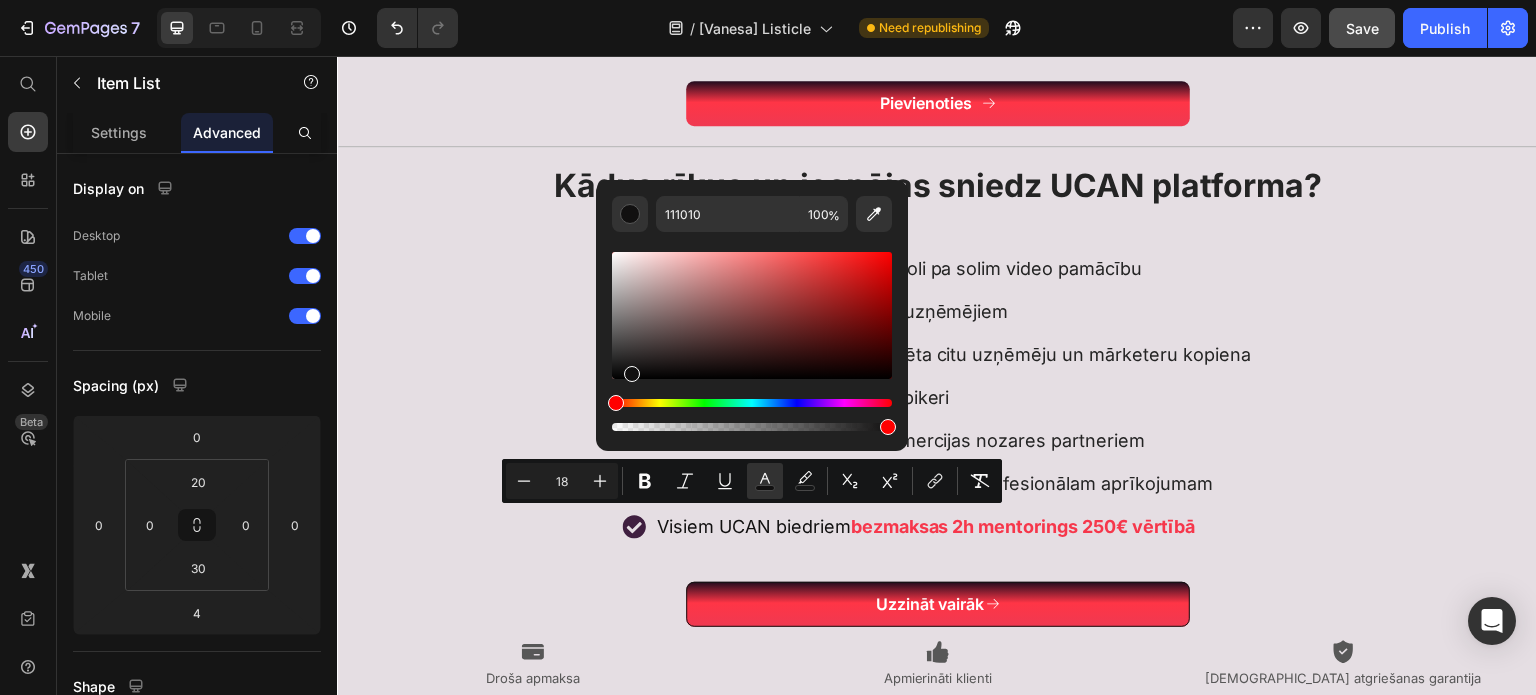 click on "Vairāk nekā 100 padziļinātu, soli pa solim video pamācību
Mentorings no e-komercijas uzņēmējiem
Privāta, tikai biedriem paredzēta citu uzņēmēju un mārketeru kopiena
25+ veidnes, kalkulatori un špikeri
Ekskluzīvas atlaides no e-komercijas nozares partneriem
Piekļuve video un foto studijai, kā arī profesionālam aprīkojumam  Visiem UCAN biedriem  bezmaksas 2h mentorings 250€ vērtībā" at bounding box center (938, 397) 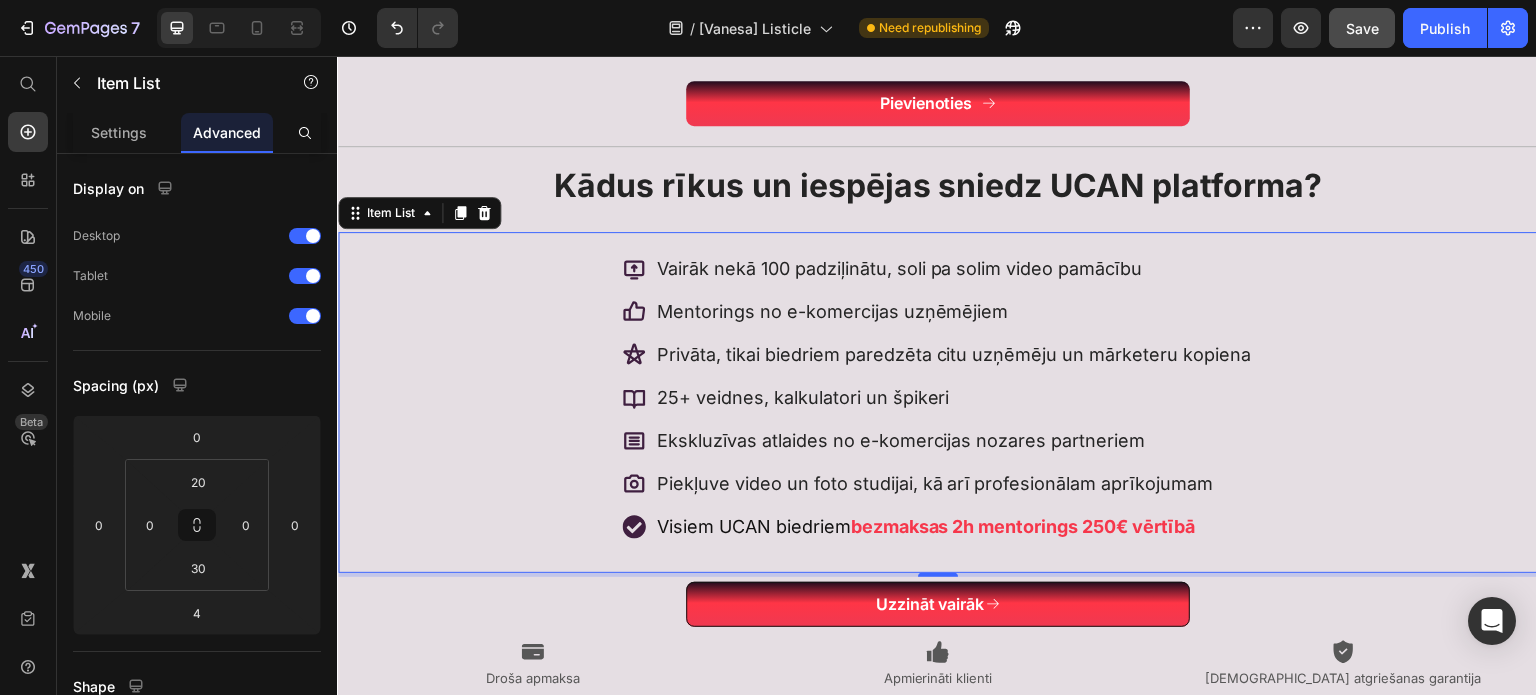 click on "Vairāk nekā 100 padziļinātu, soli pa solim video pamācību
Mentorings no e-komercijas uzņēmējiem
Privāta, tikai biedriem paredzēta citu uzņēmēju un mārketeru kopiena
25+ veidnes, kalkulatori un špikeri
Ekskluzīvas atlaides no e-komercijas nozares partneriem
Piekļuve video un foto studijai, kā arī profesionālam aprīkojumam  Visiem UCAN biedriem  bezmaksas 2h mentorings 250€ vērtībā" at bounding box center [938, 397] 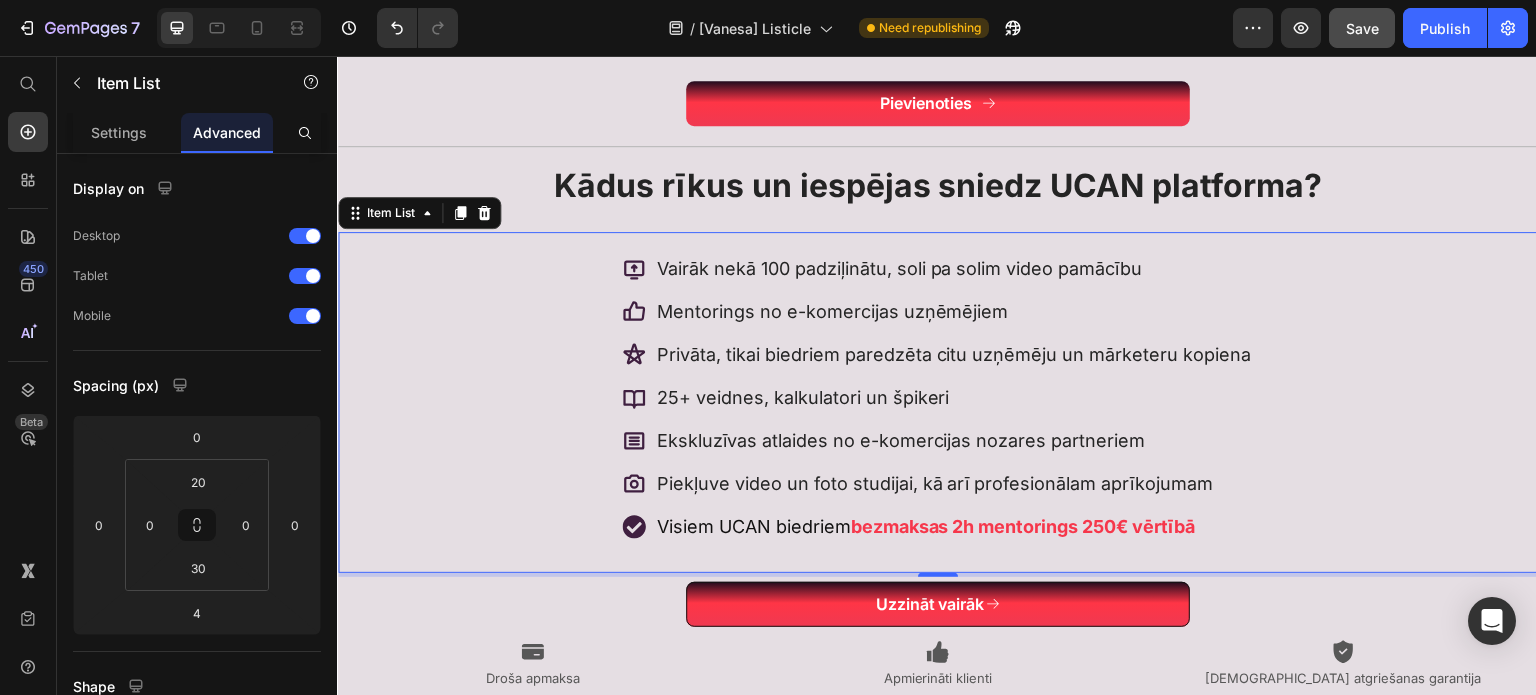 click on "Vairāk nekā 100 padziļinātu, soli pa solim video pamācību
Mentorings no e-komercijas uzņēmējiem
Privāta, tikai biedriem paredzēta citu uzņēmēju un mārketeru kopiena
25+ veidnes, kalkulatori un špikeri
Ekskluzīvas atlaides no e-komercijas nozares partneriem
Piekļuve video un foto studijai, kā arī profesionālam aprīkojumam  Visiem UCAN biedriem  bezmaksas 2h mentorings 250€ vērtībā" at bounding box center [938, 397] 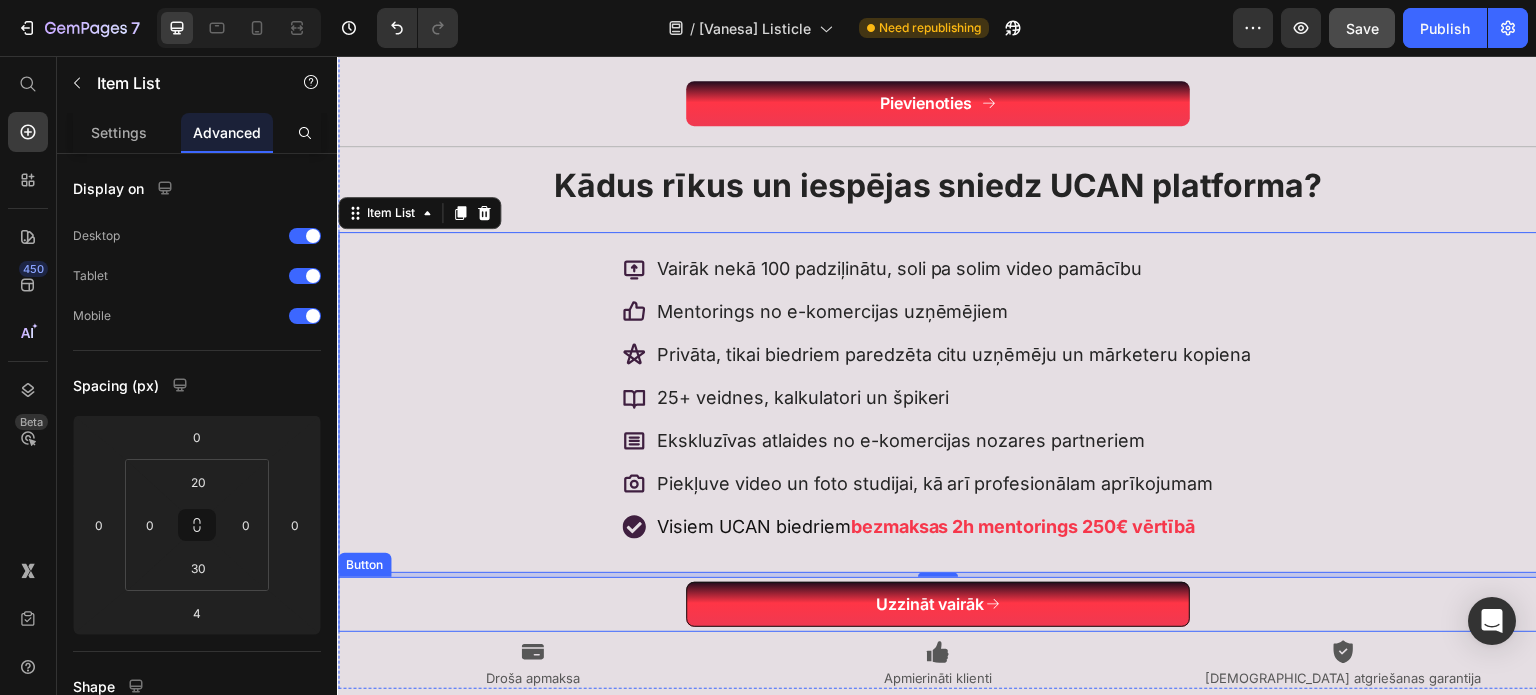 click on "Uzzināt vairāk Button" at bounding box center [938, 604] 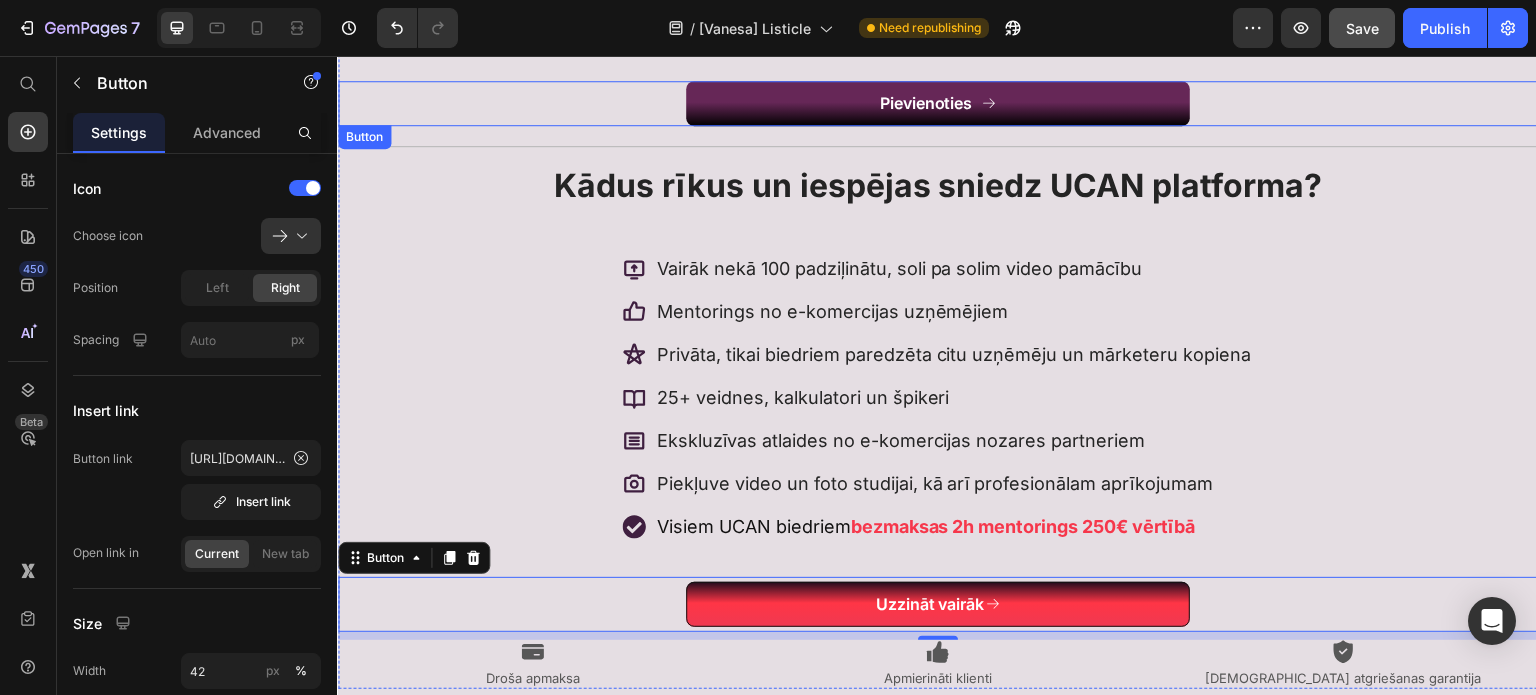 click on "Pievienoties" at bounding box center (938, 103) 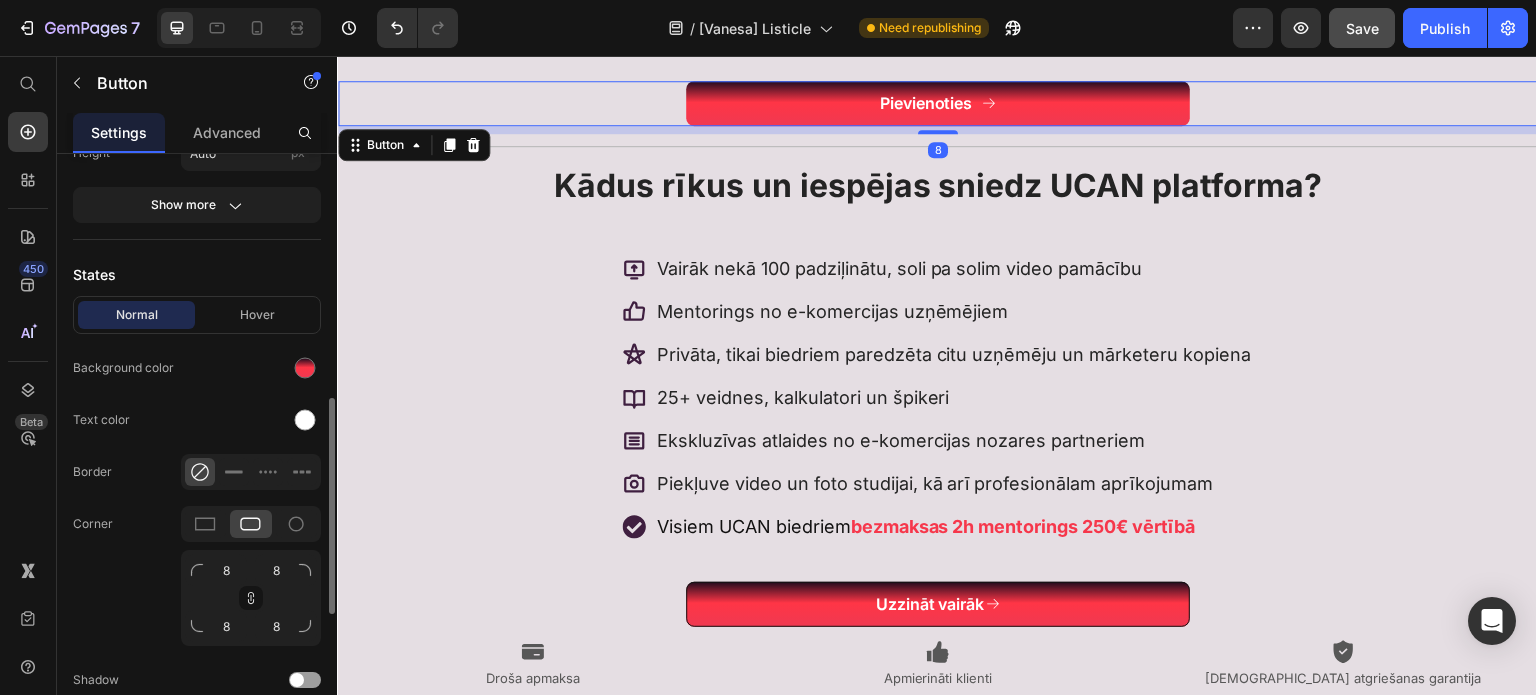 scroll, scrollTop: 656, scrollLeft: 0, axis: vertical 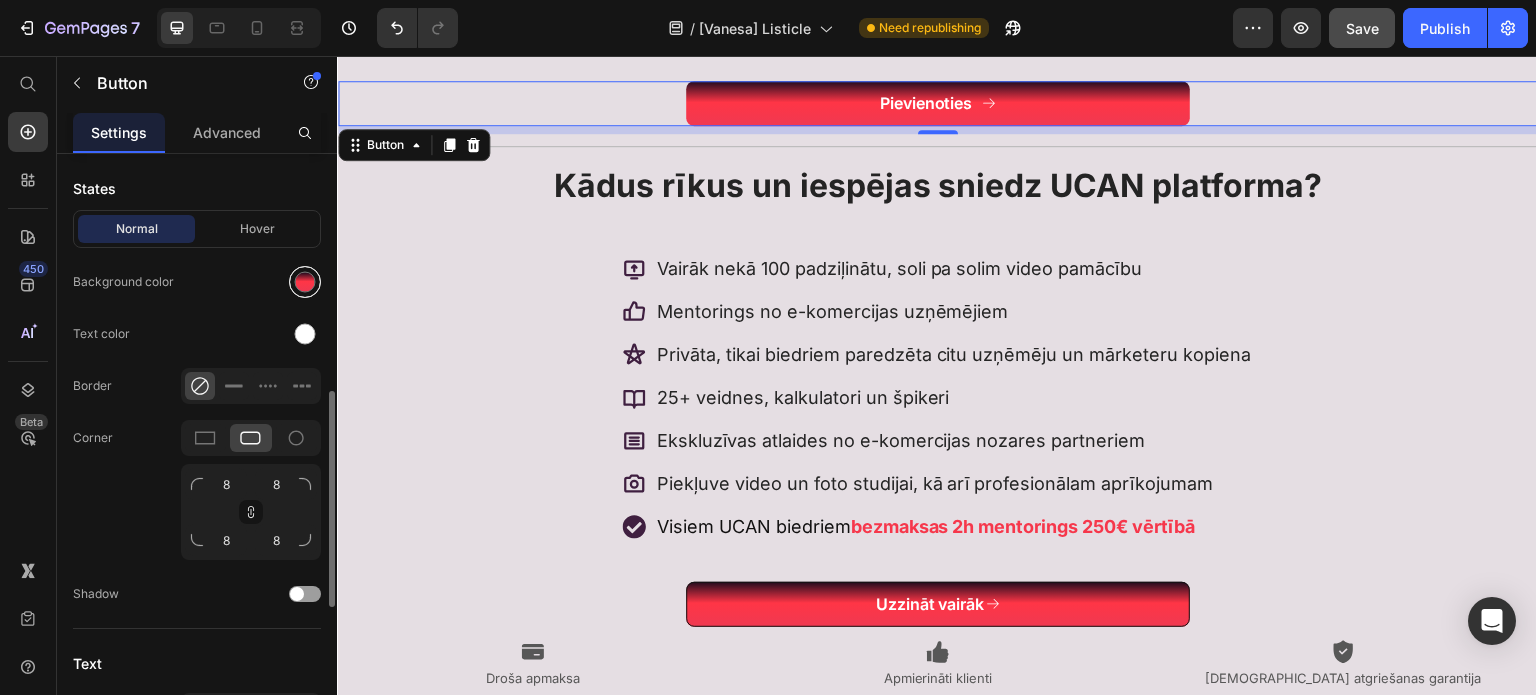 click at bounding box center (305, 282) 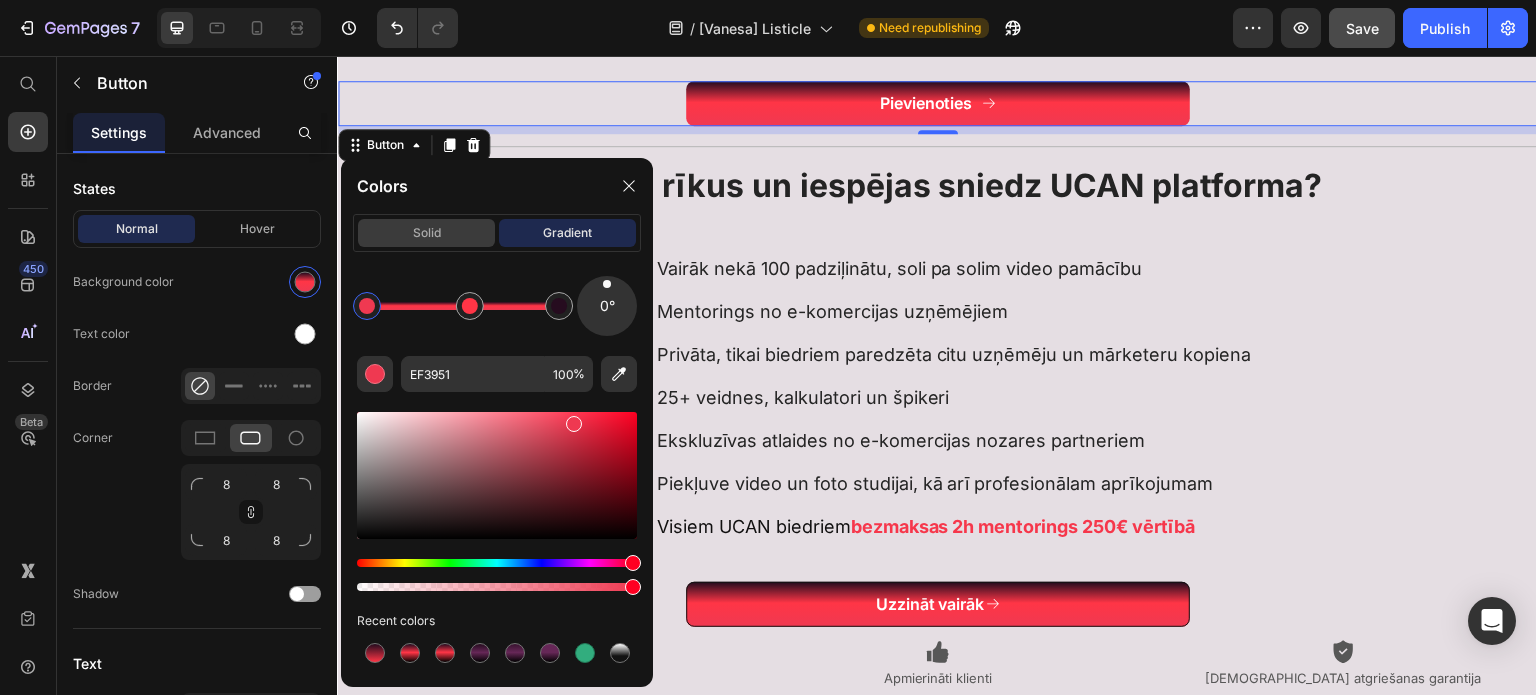 click on "solid" 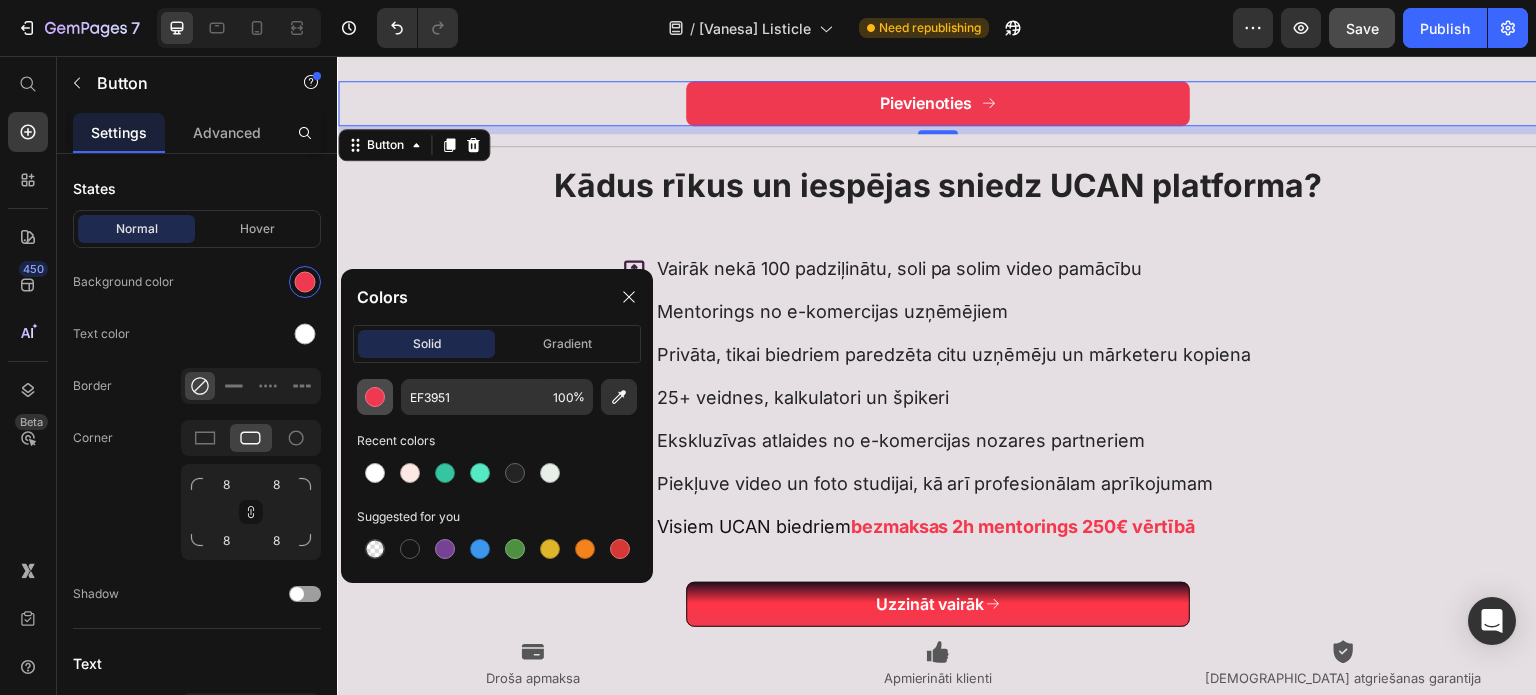 click at bounding box center [375, 397] 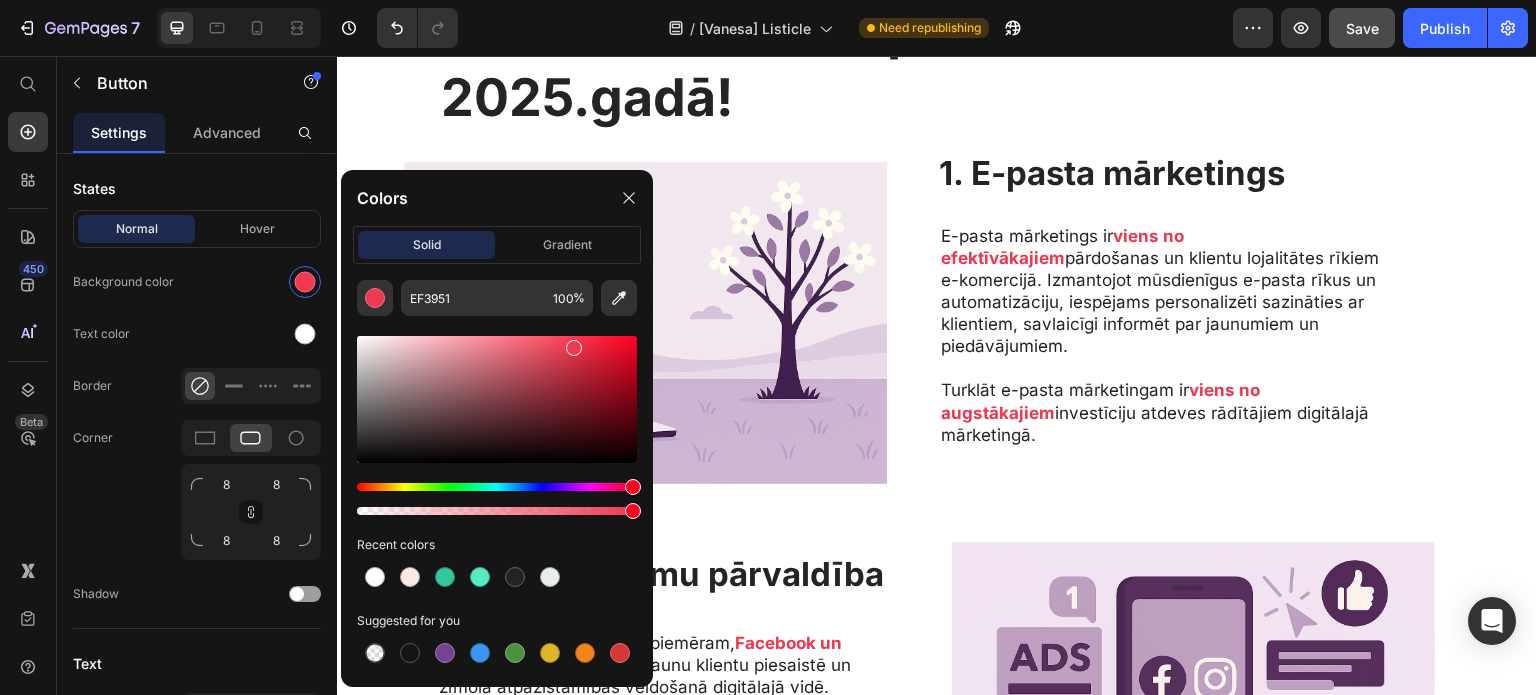 scroll, scrollTop: 0, scrollLeft: 0, axis: both 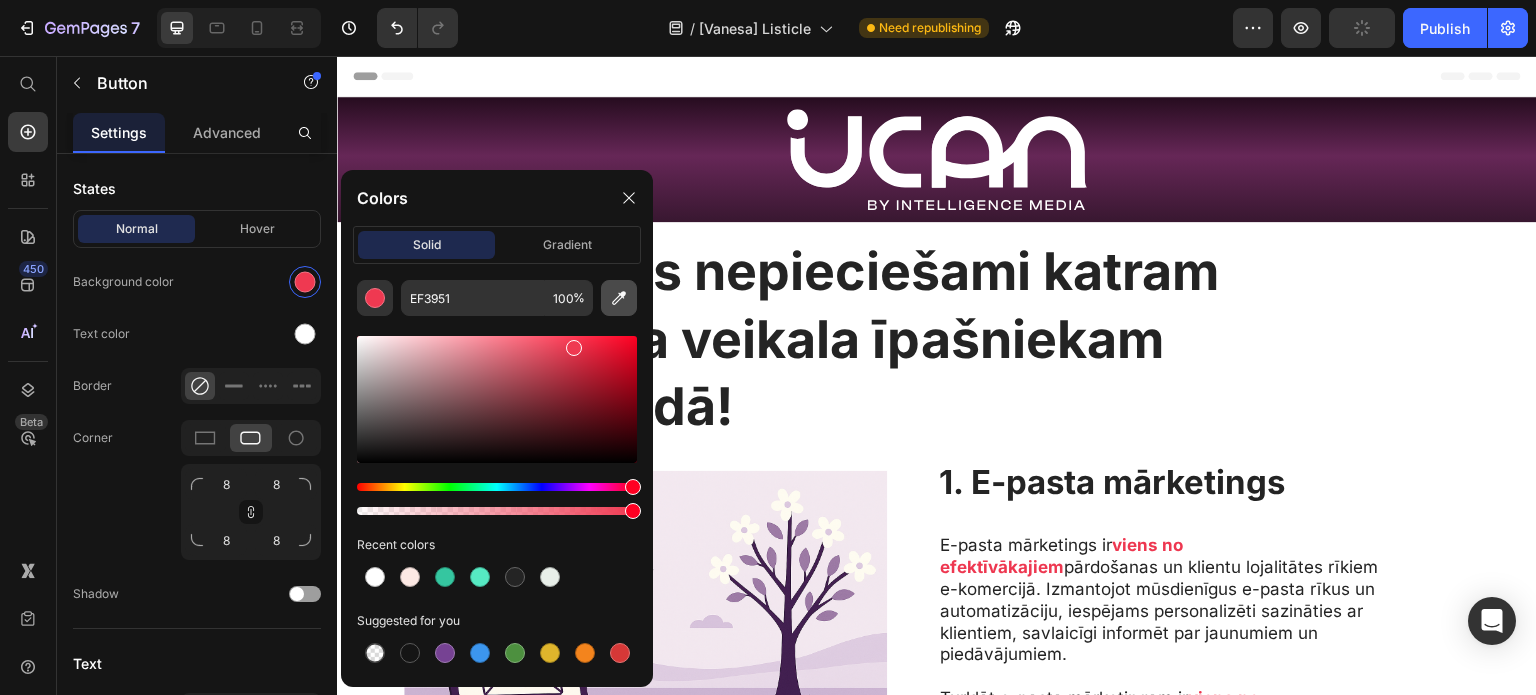 click 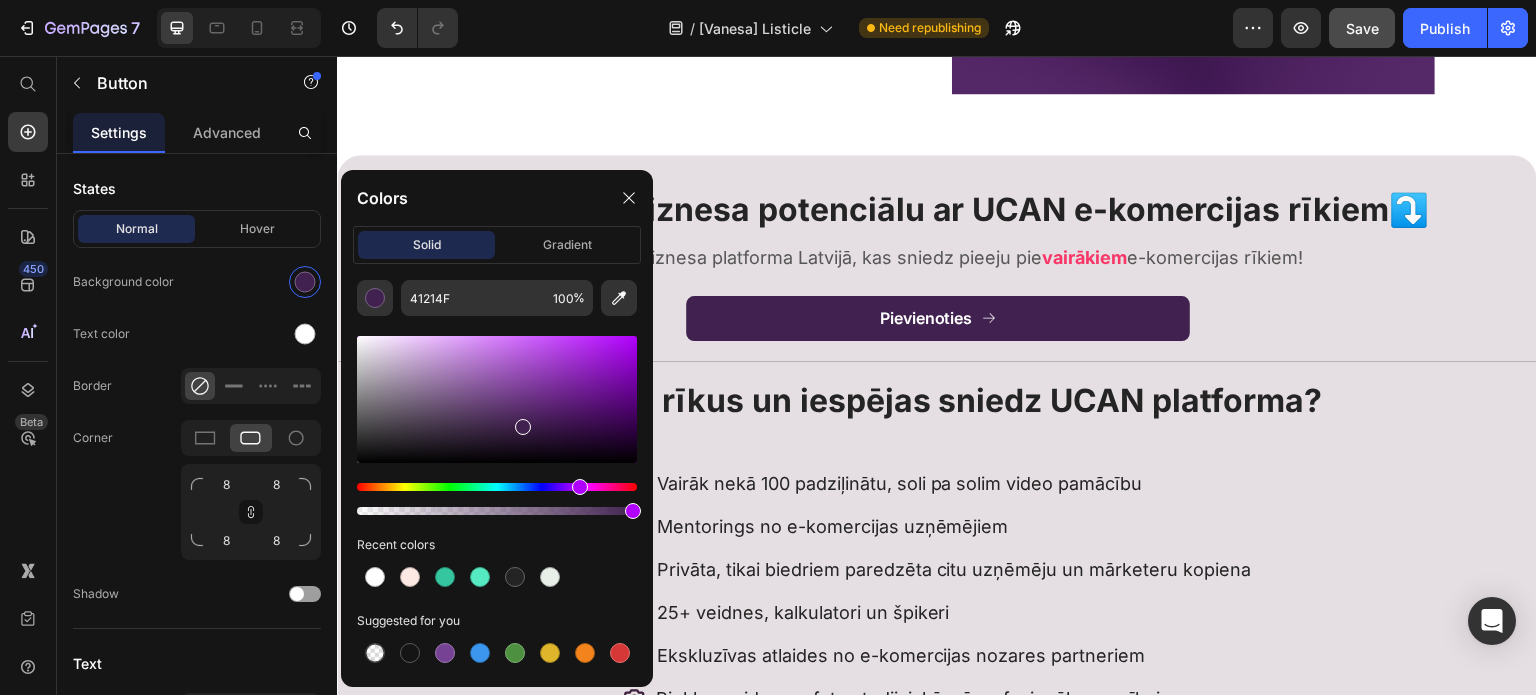 scroll, scrollTop: 2972, scrollLeft: 0, axis: vertical 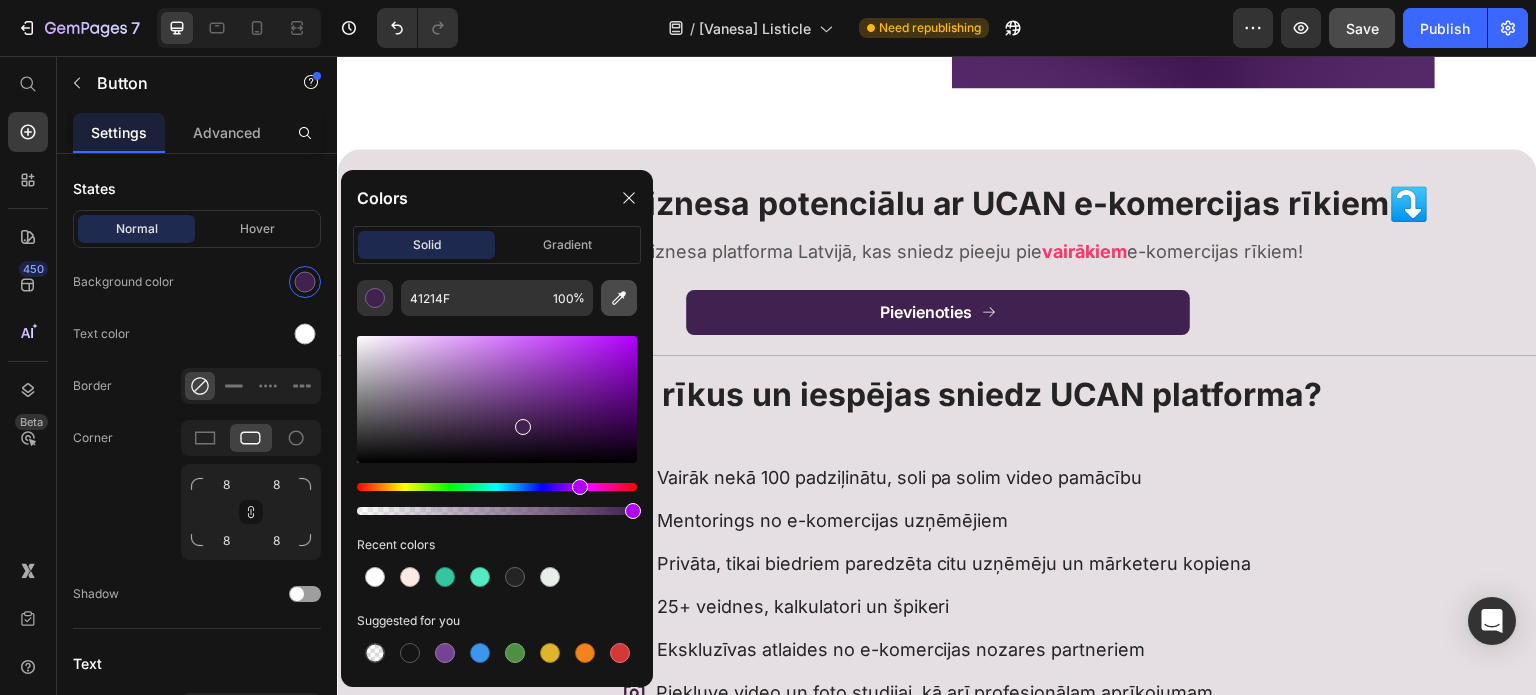 click 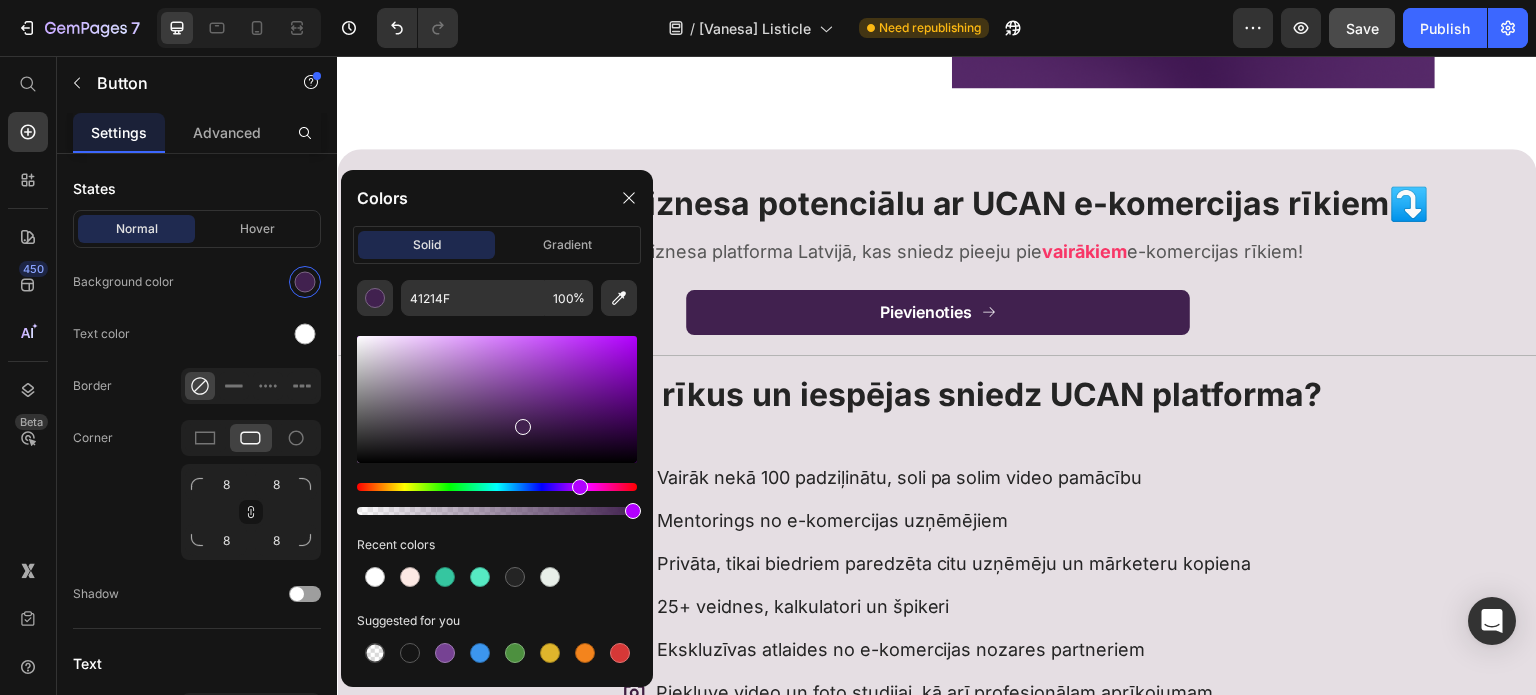 type on "F83667" 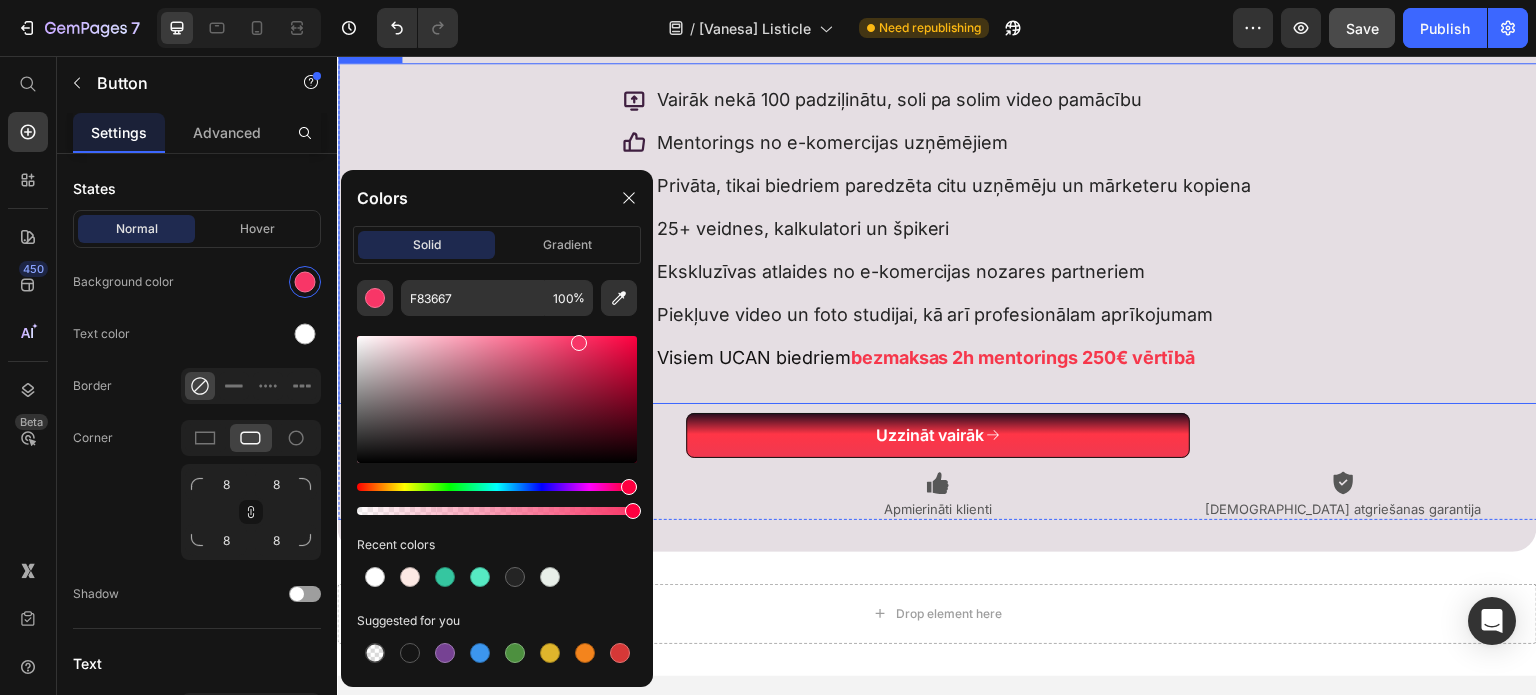 scroll, scrollTop: 3368, scrollLeft: 0, axis: vertical 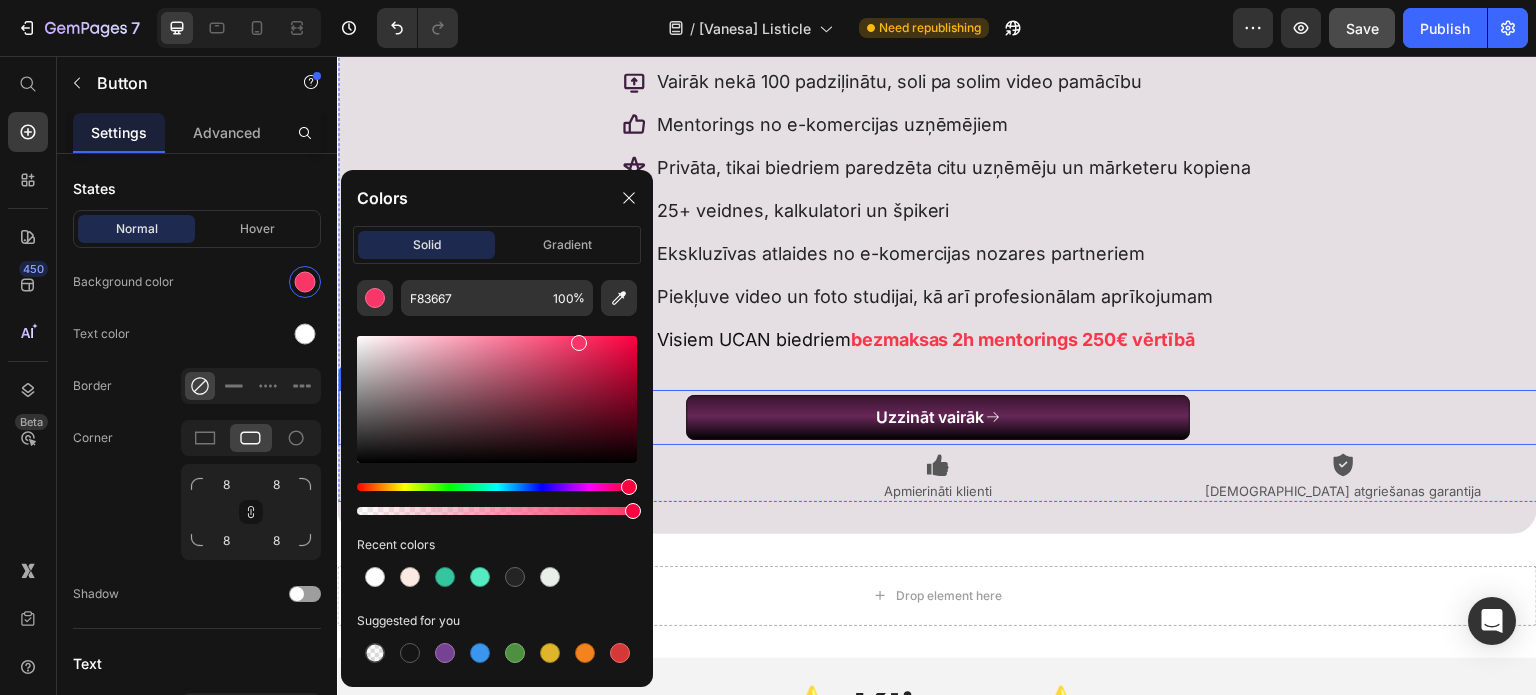 click on "Uzzināt vairāk" at bounding box center [938, 417] 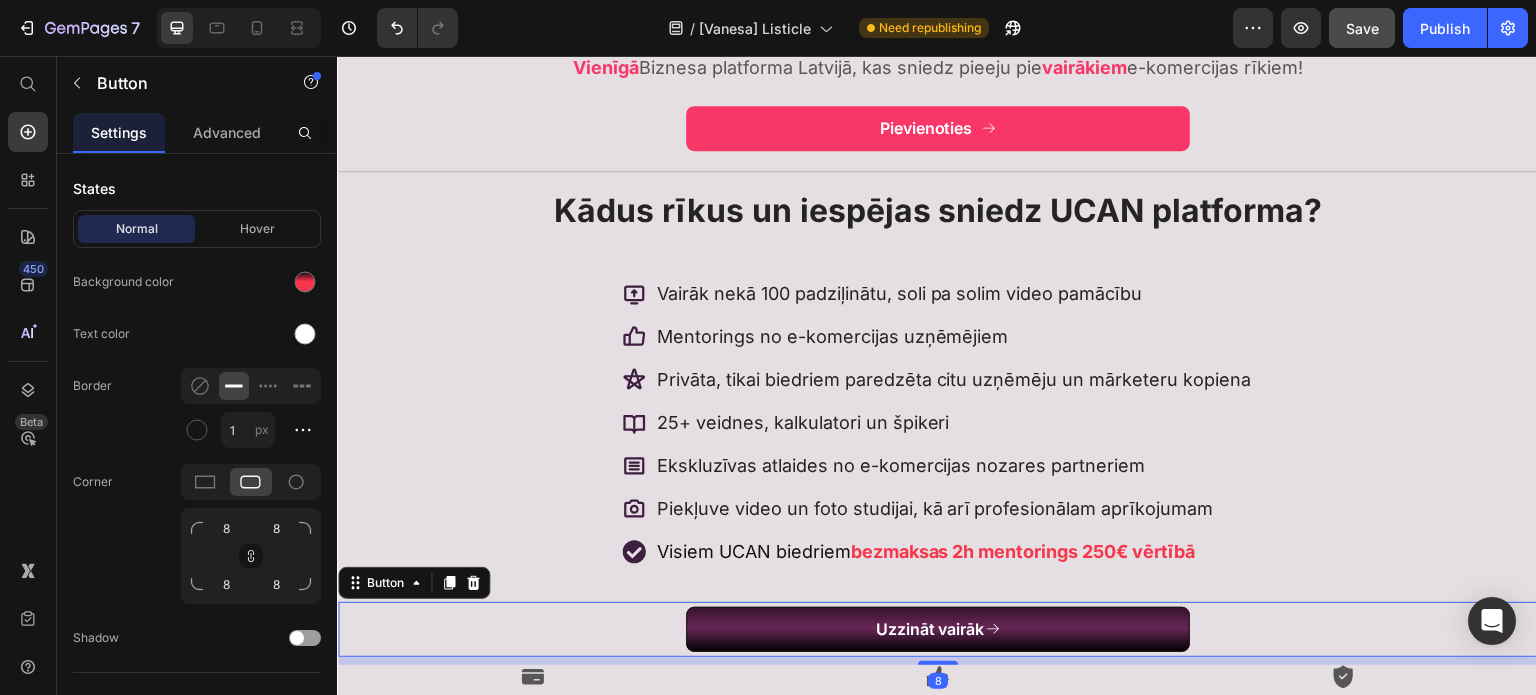 scroll, scrollTop: 3150, scrollLeft: 0, axis: vertical 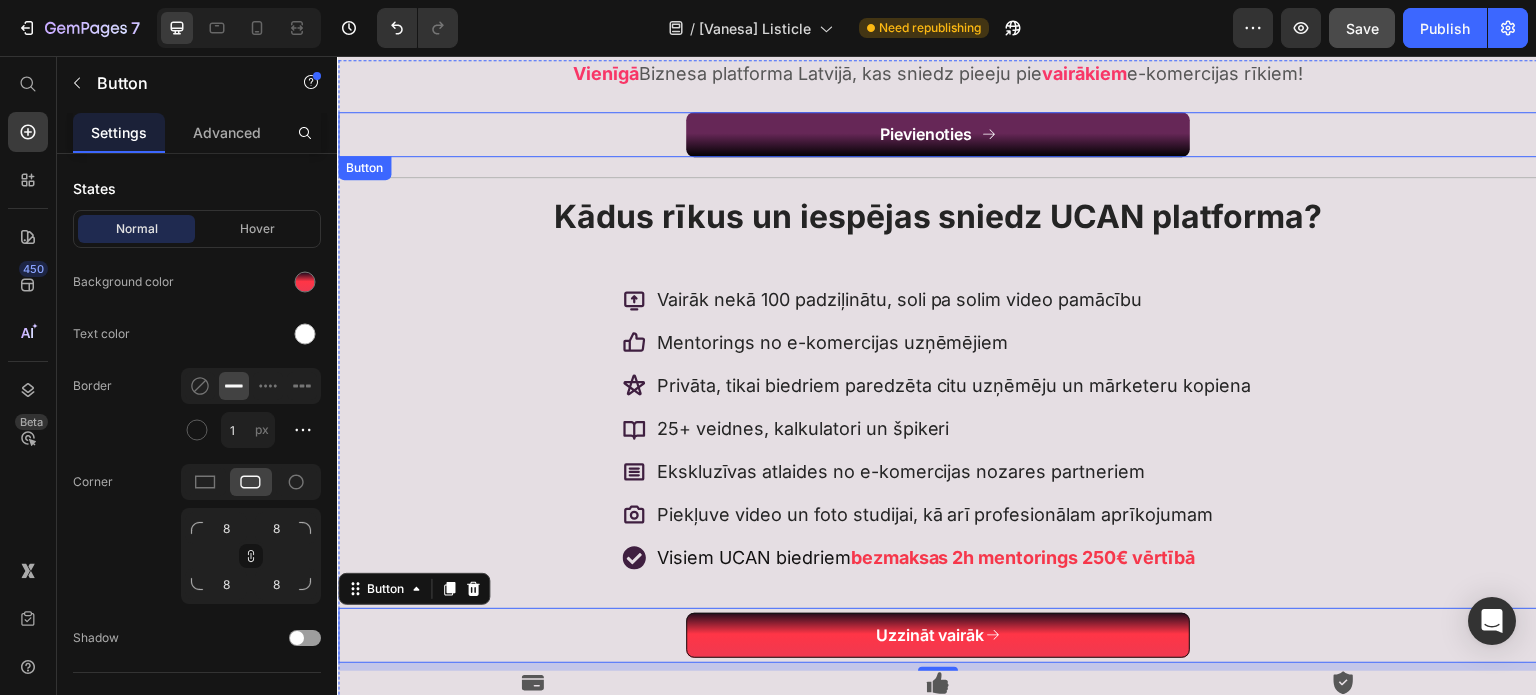 click on "Pievienoties" at bounding box center (938, 134) 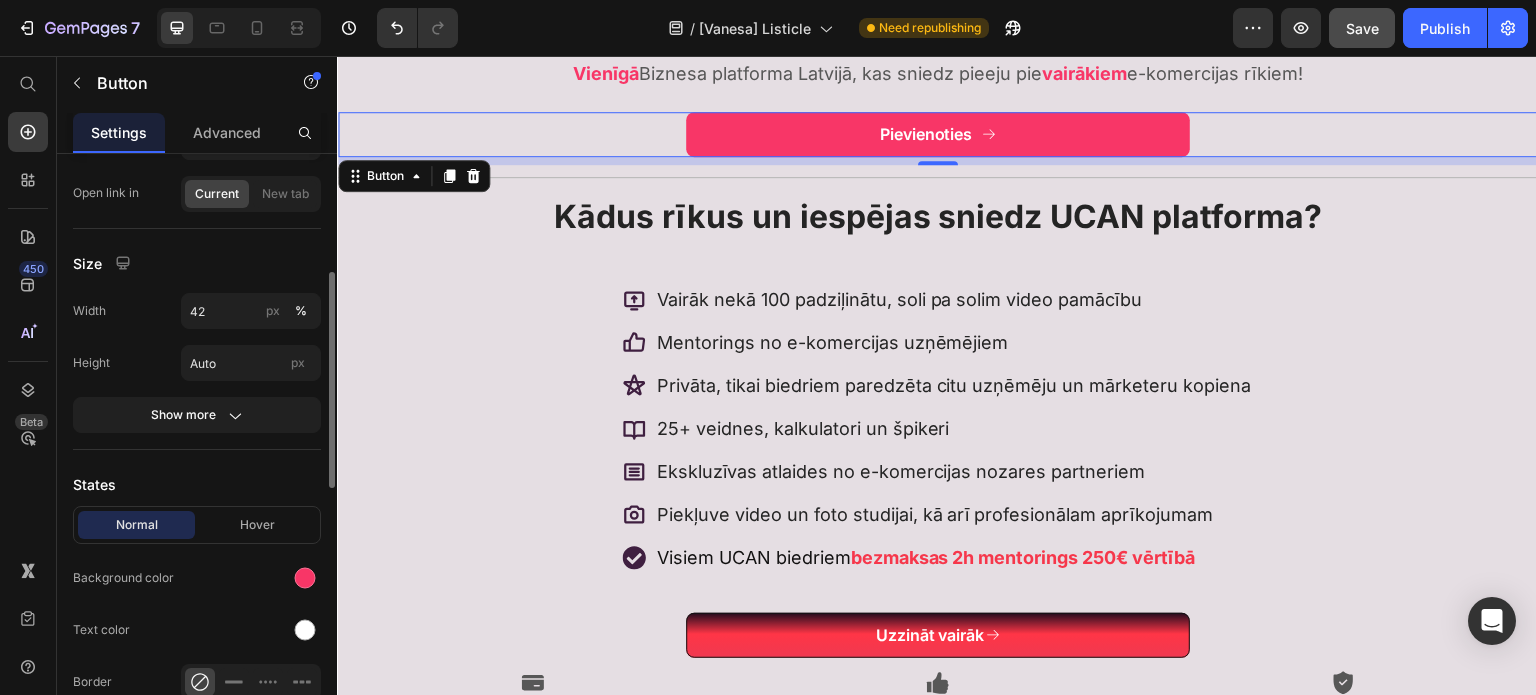scroll, scrollTop: 346, scrollLeft: 0, axis: vertical 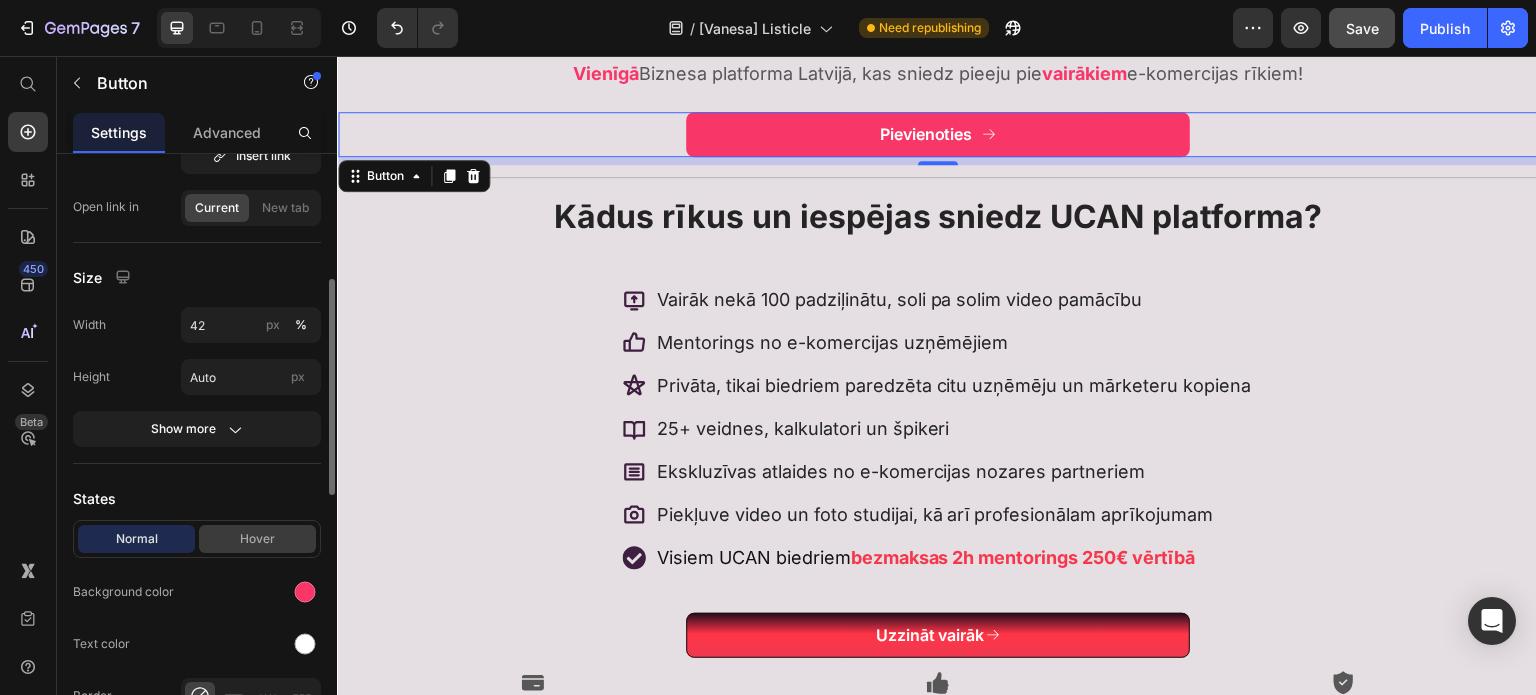 click on "Hover" at bounding box center (257, 539) 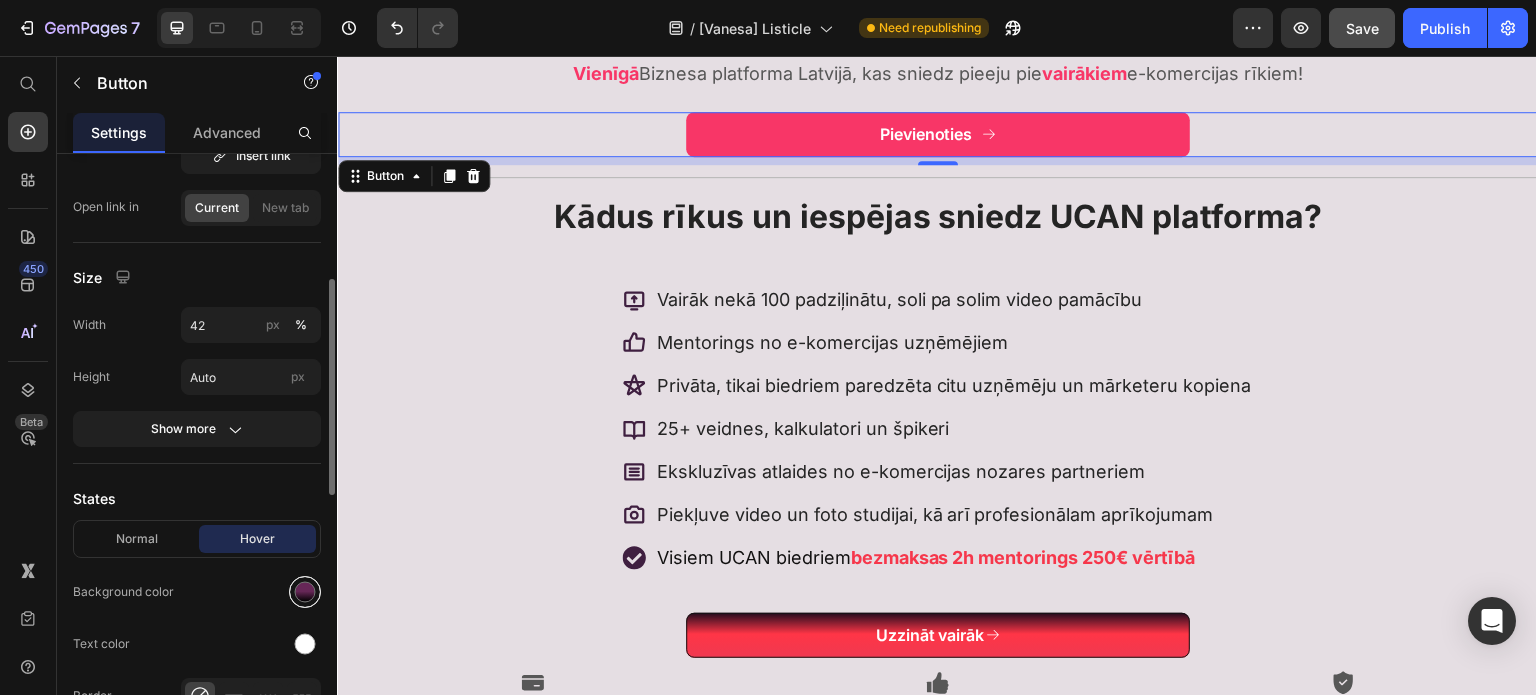click at bounding box center [305, 592] 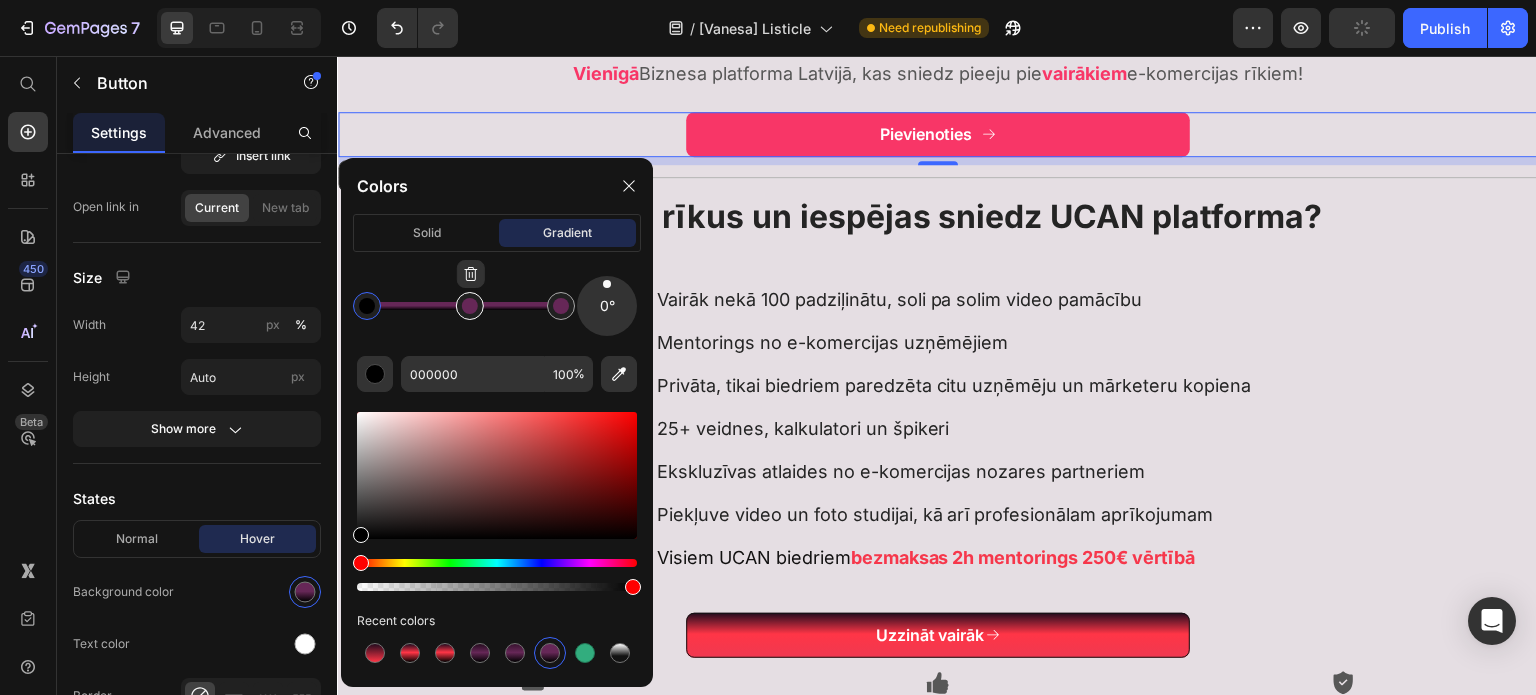 type on "662757" 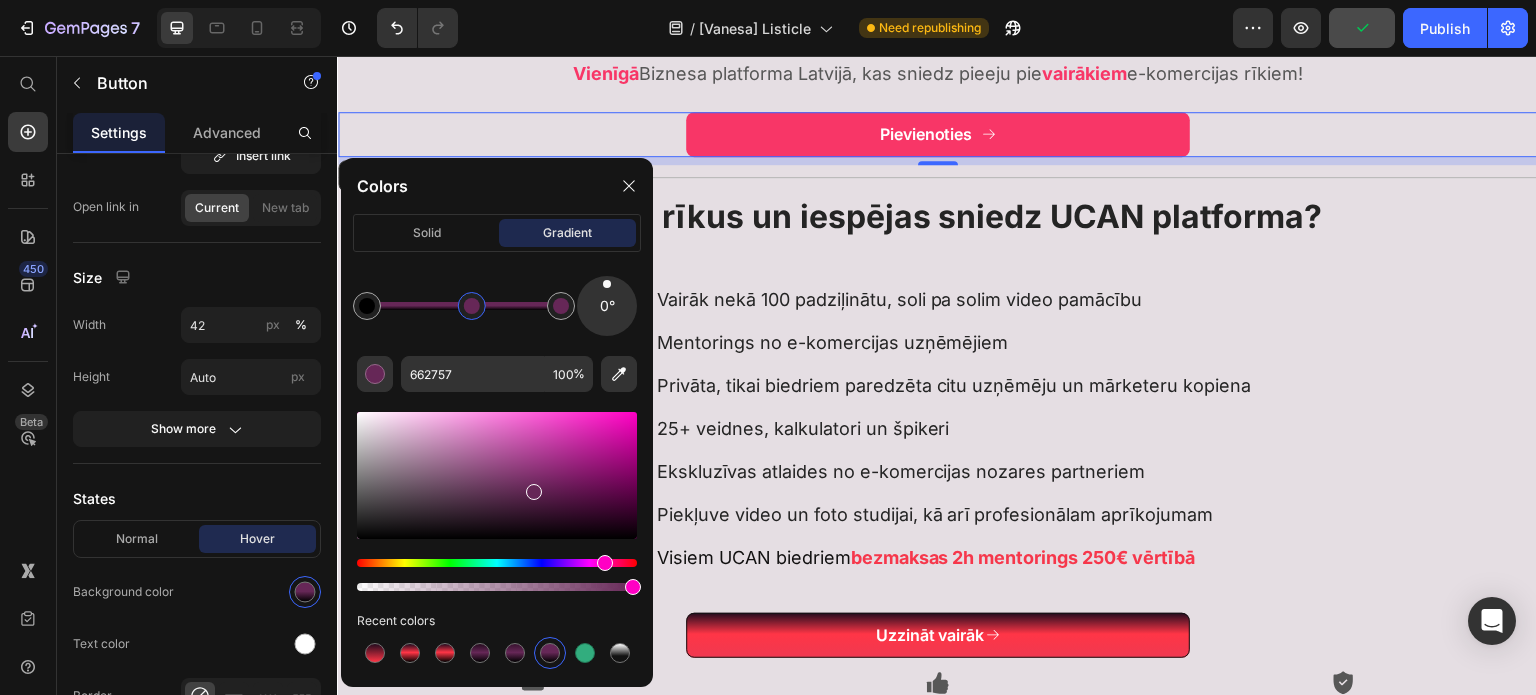 click at bounding box center [472, 306] 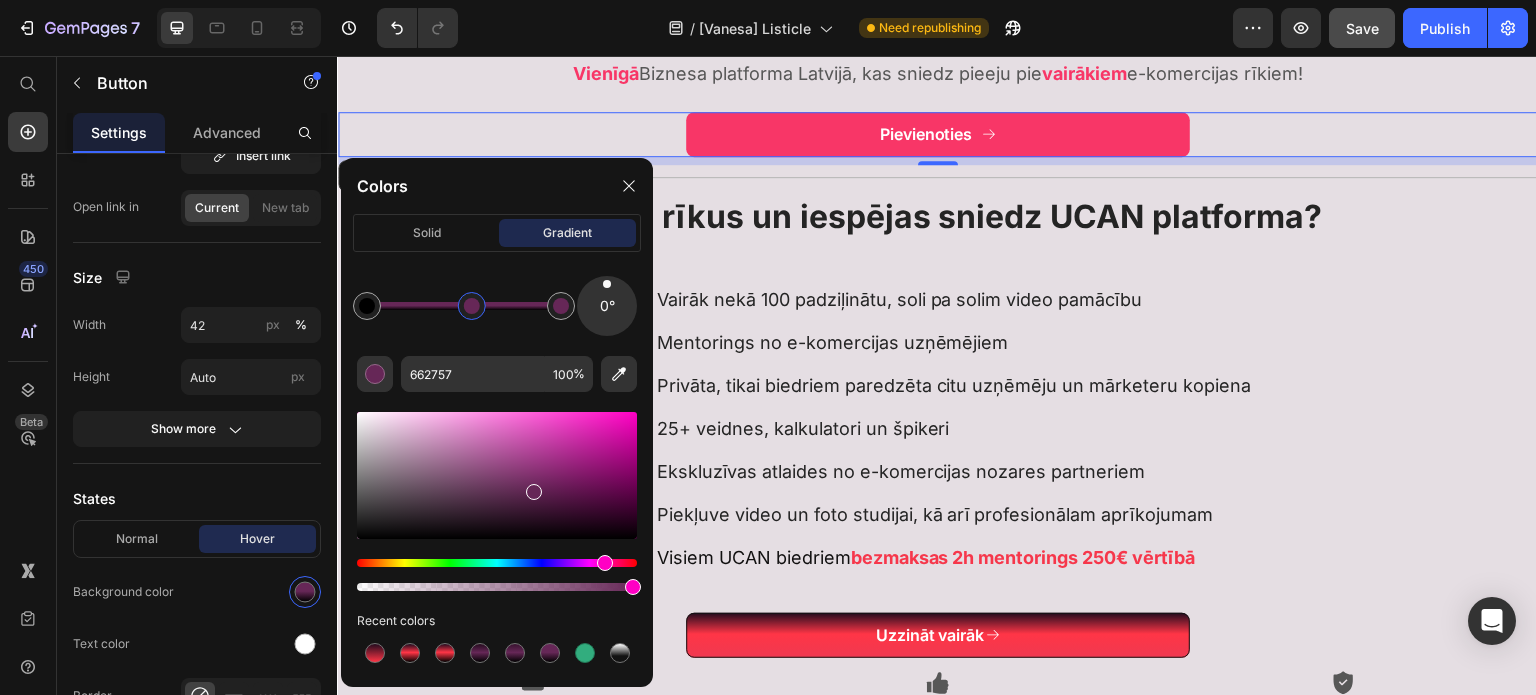 click on "Colors solid gradient 0° 662757 100 % Recent colors" 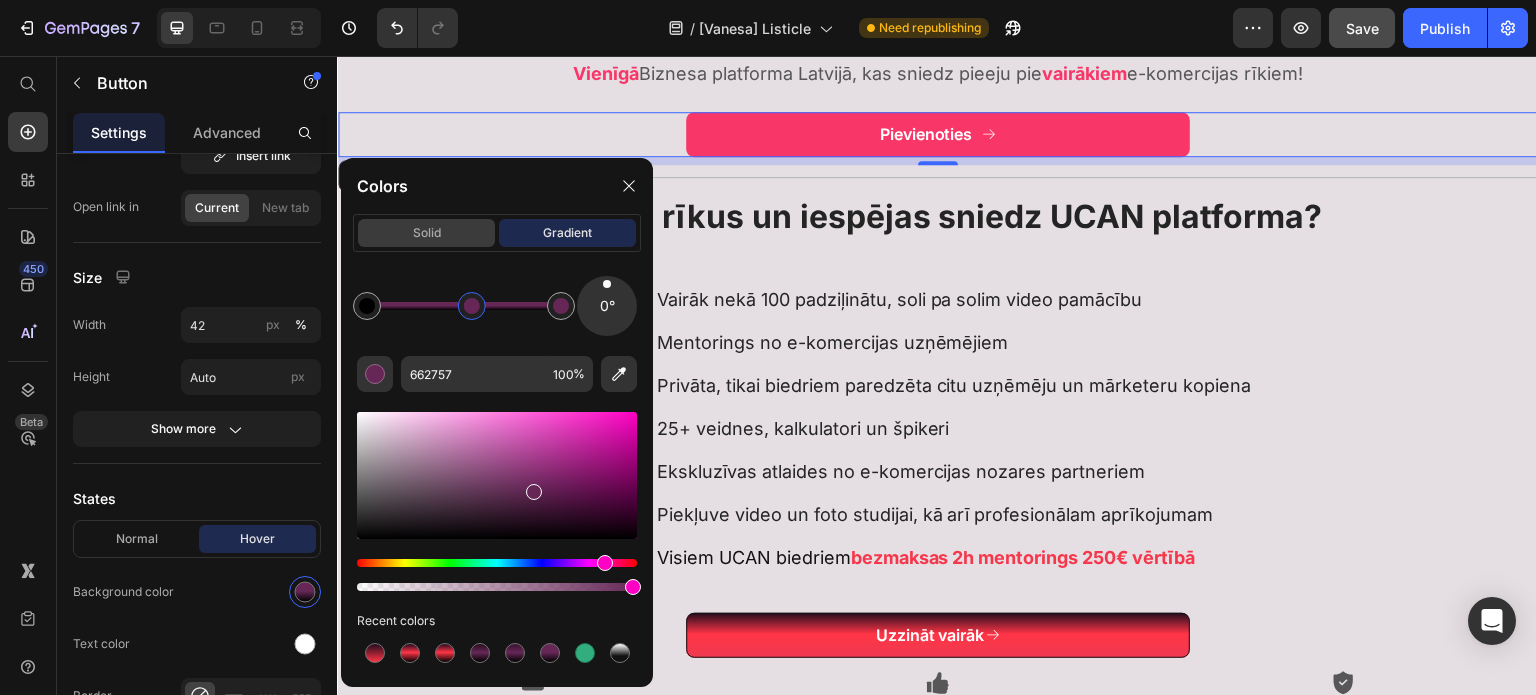 click on "solid" 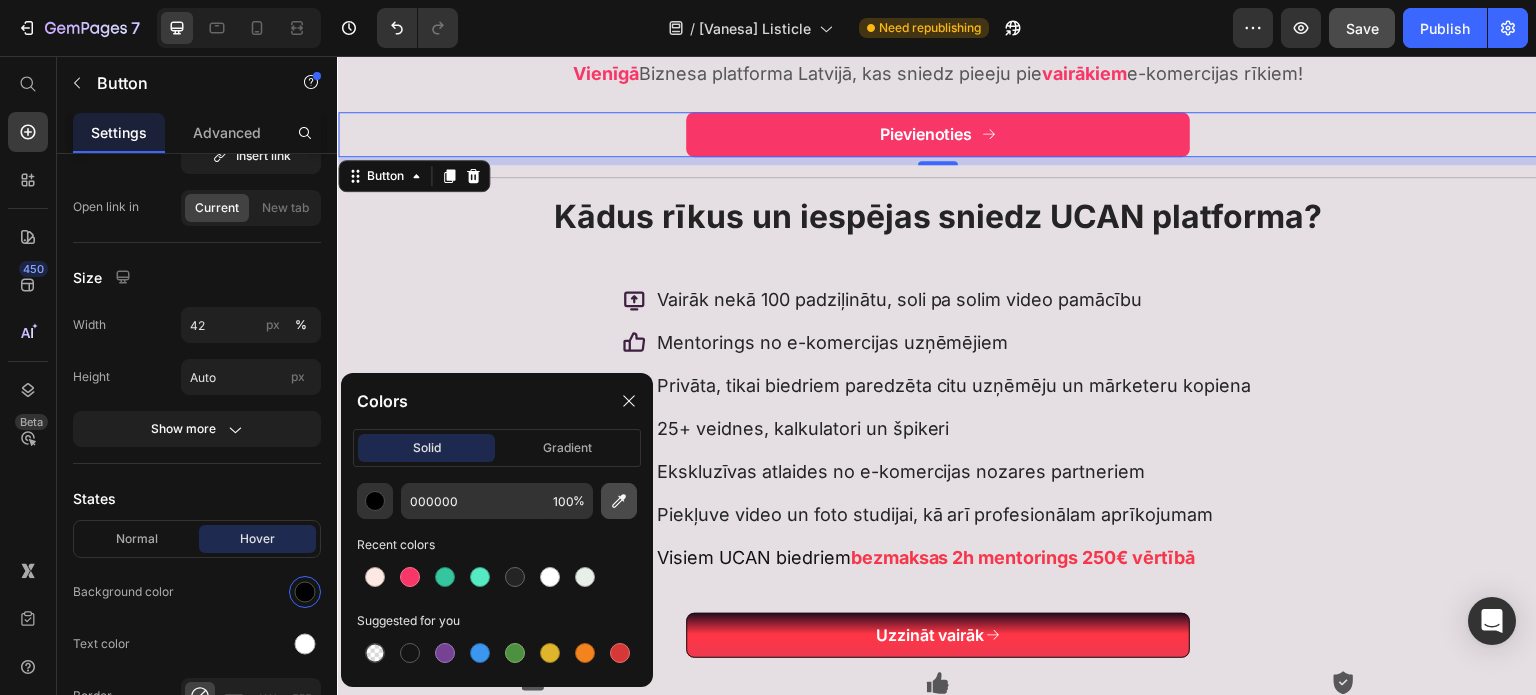 click 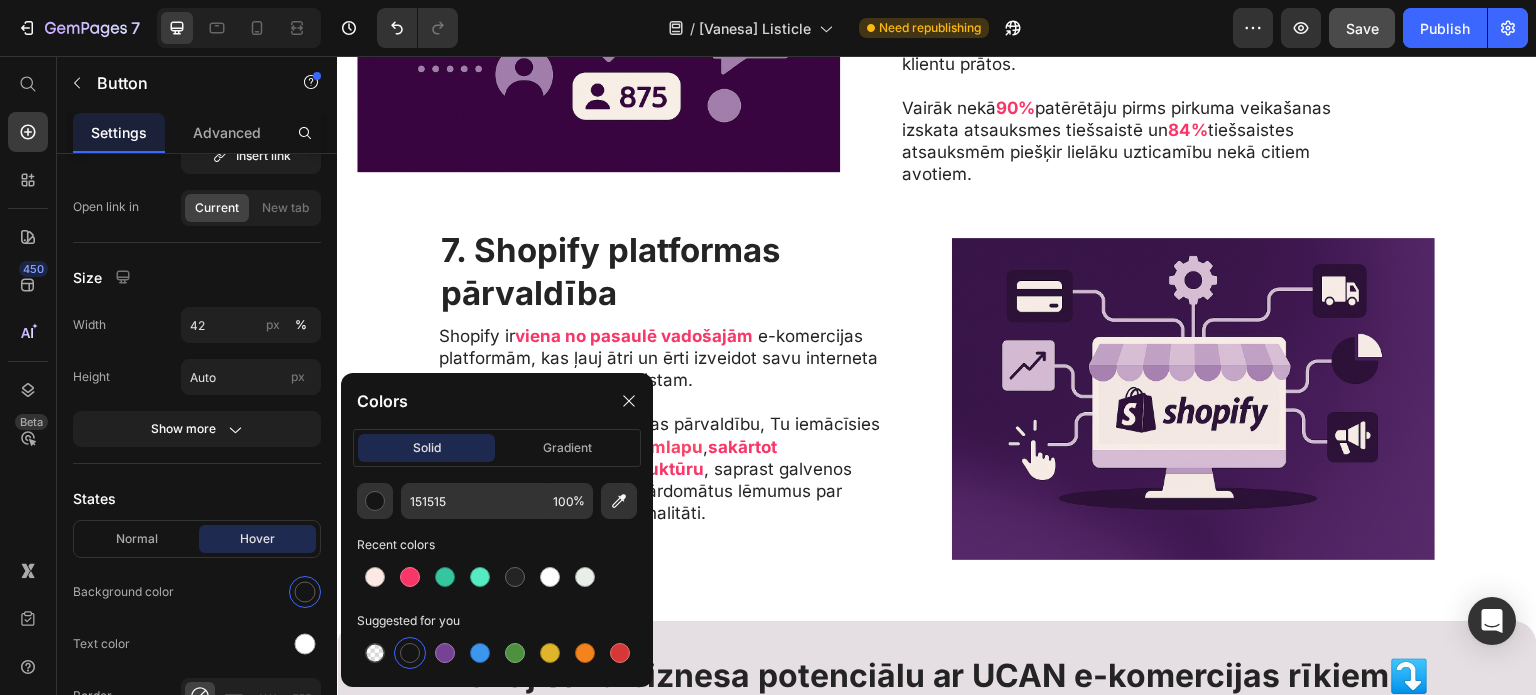 scroll, scrollTop: 2405, scrollLeft: 0, axis: vertical 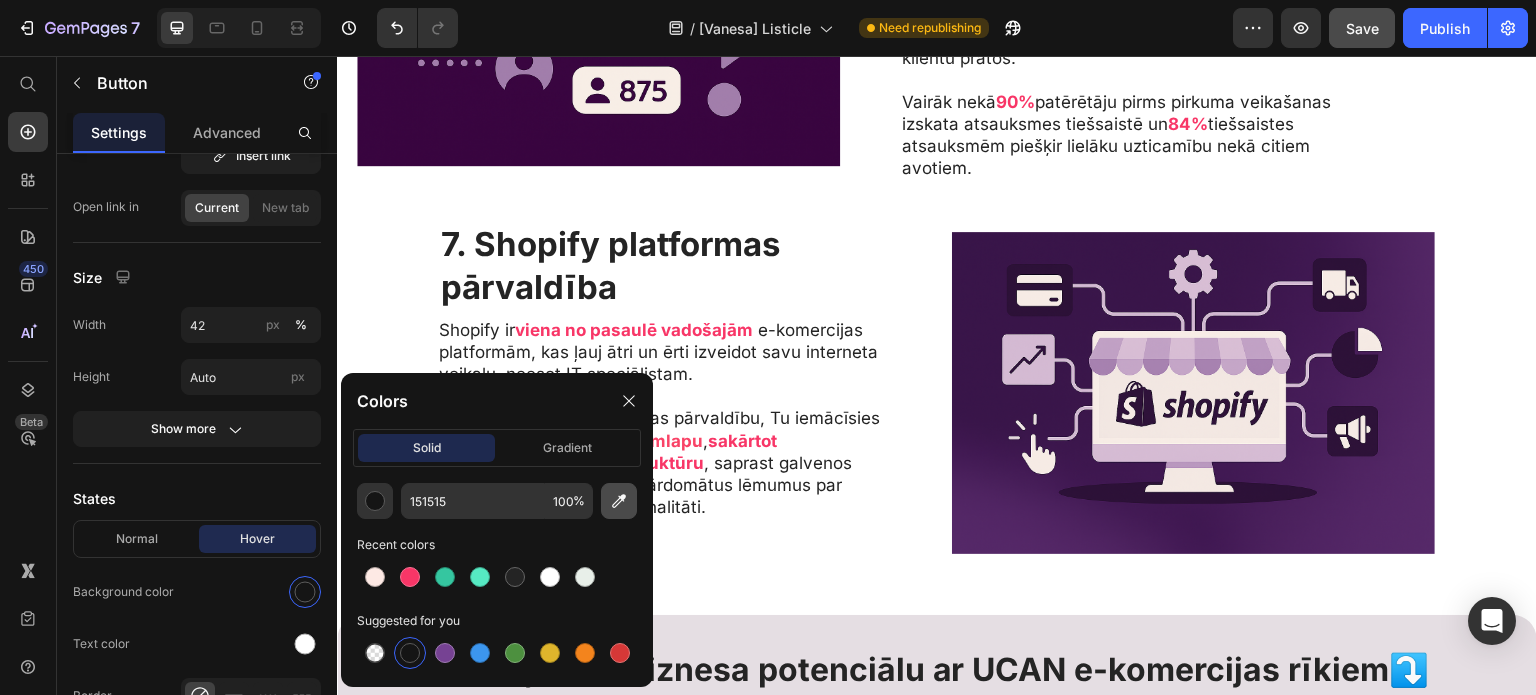 click 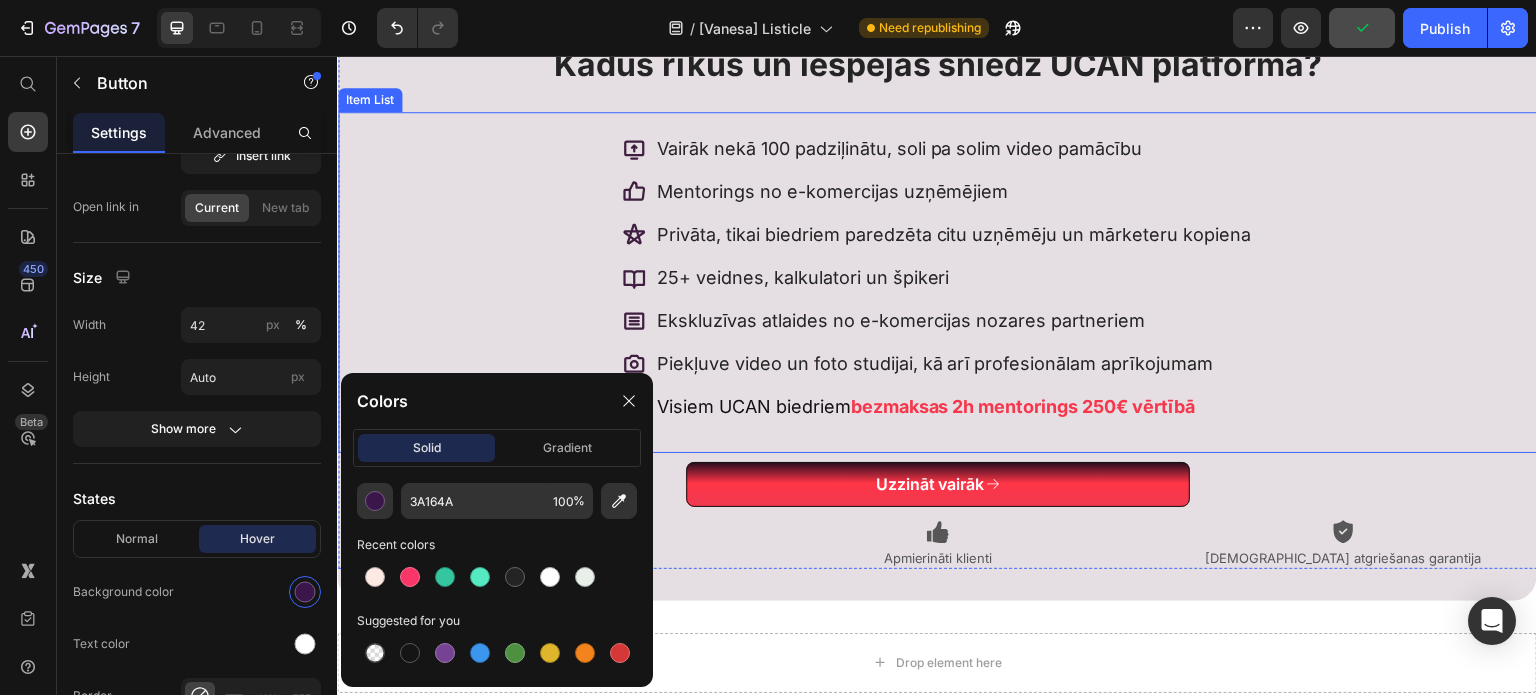 scroll, scrollTop: 3205, scrollLeft: 0, axis: vertical 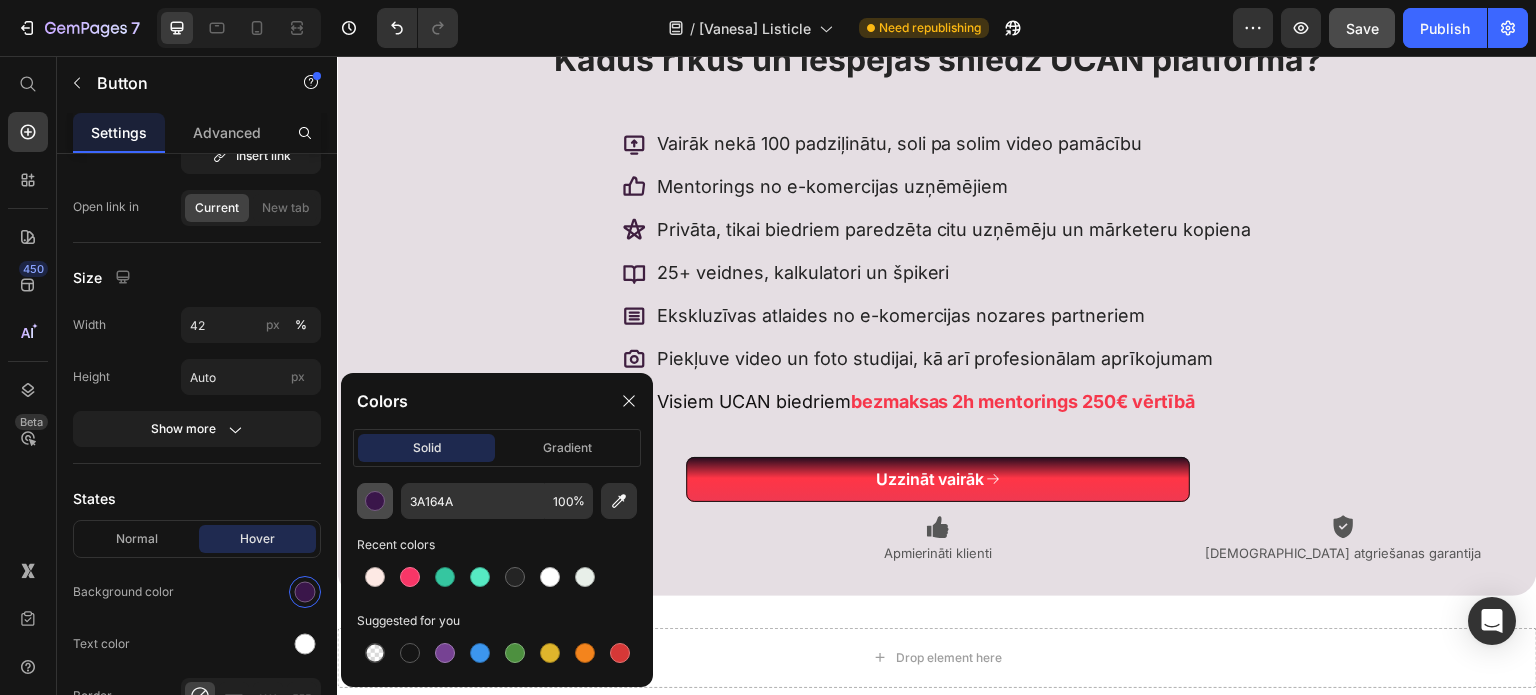 click at bounding box center [375, 501] 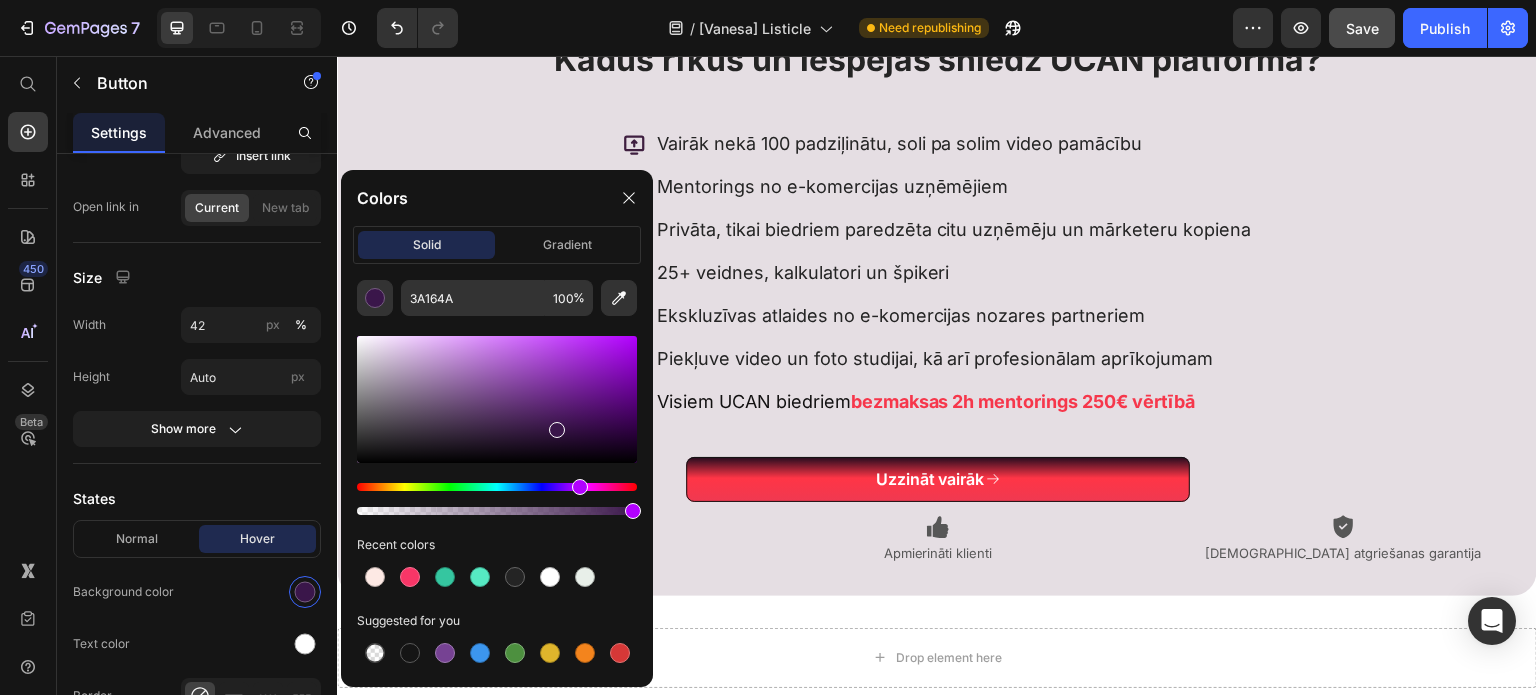click on "solid" 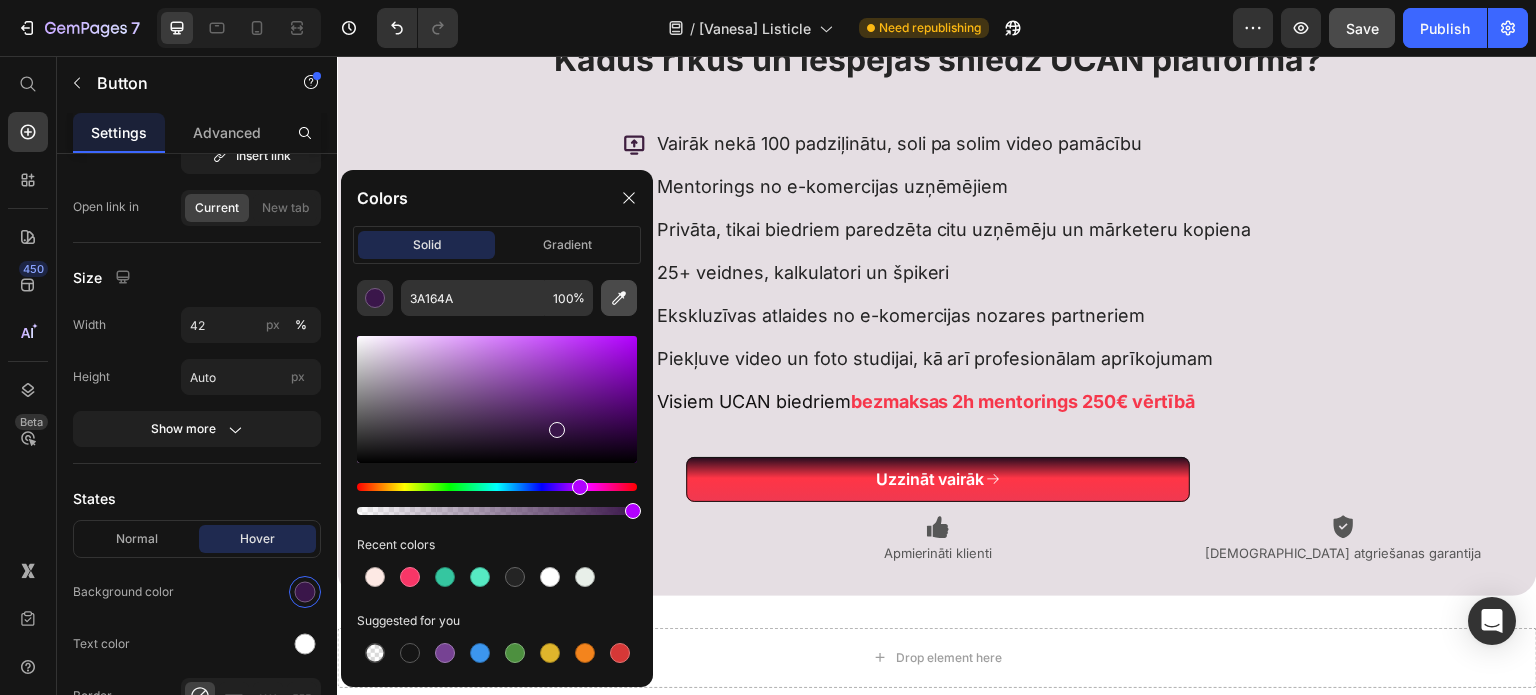 click at bounding box center (619, 298) 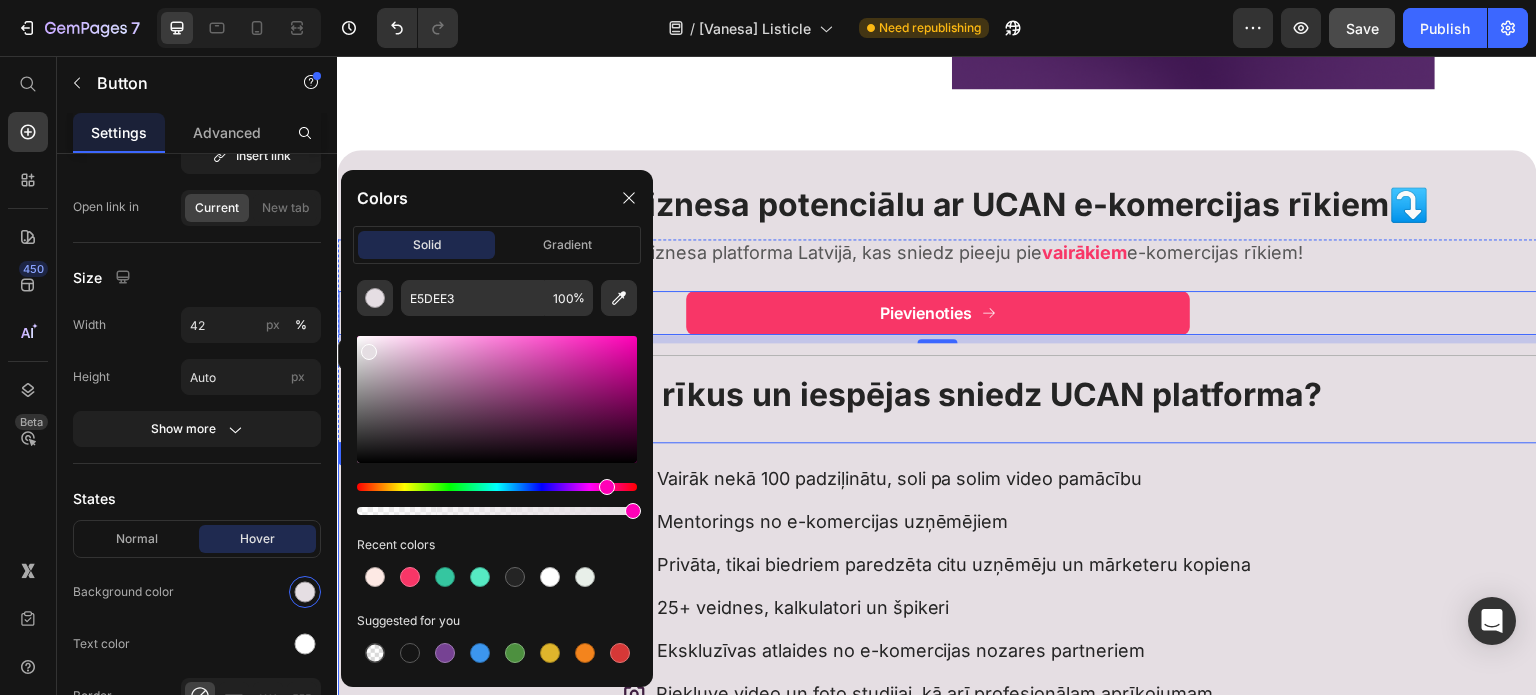 scroll, scrollTop: 2862, scrollLeft: 0, axis: vertical 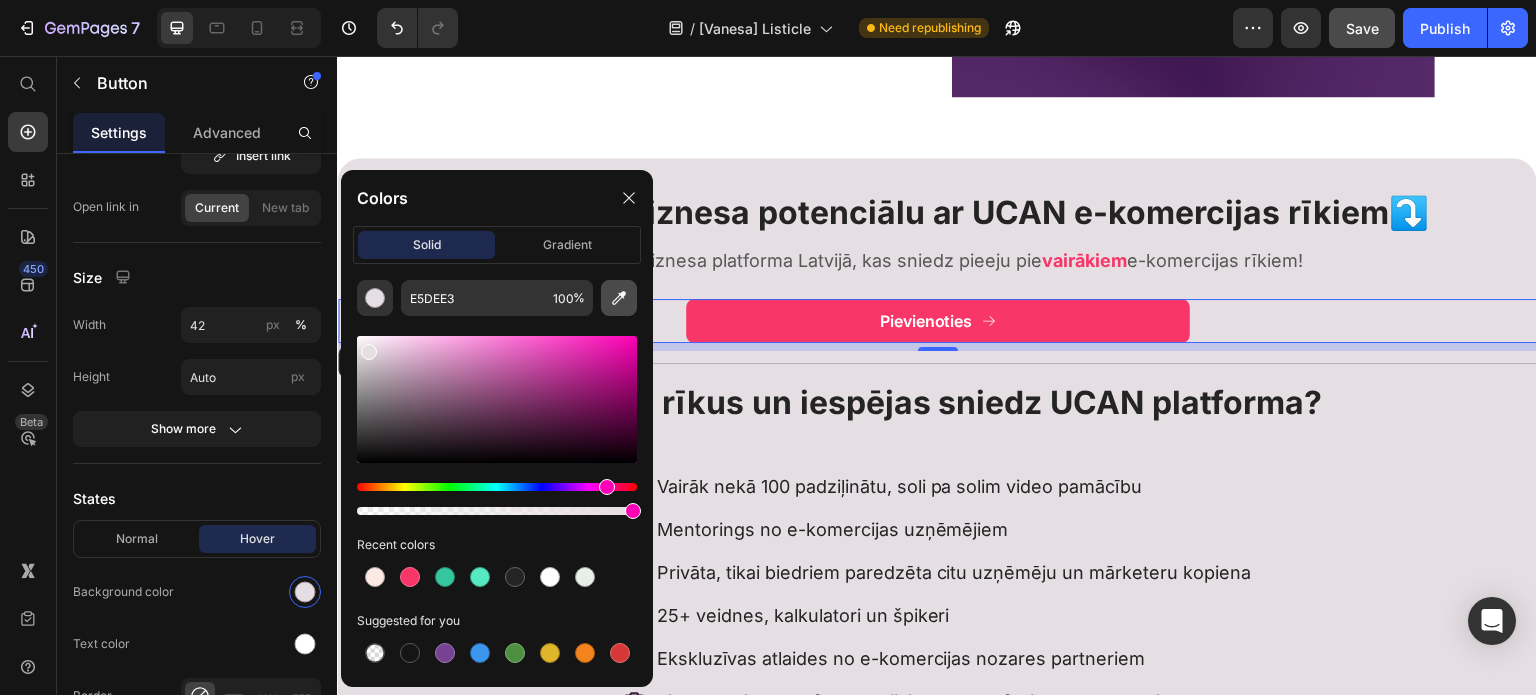 click 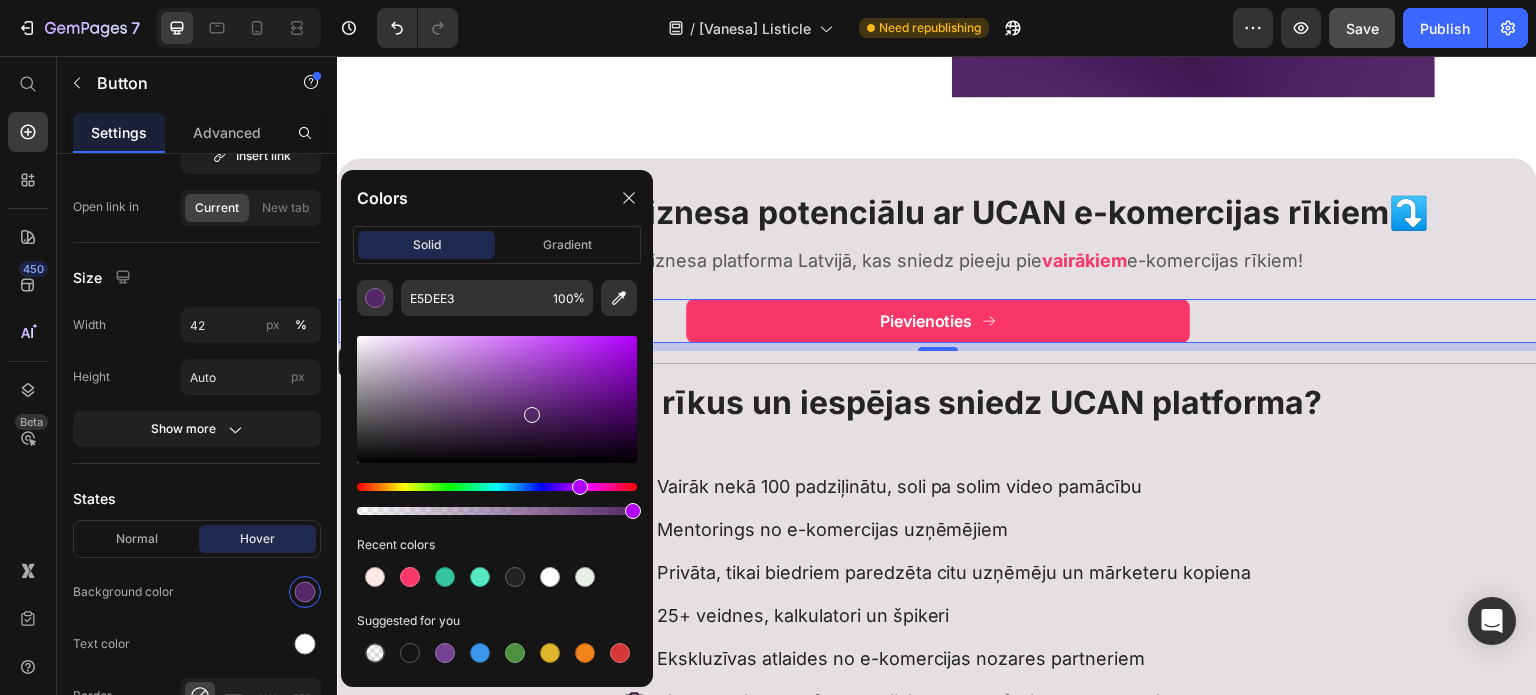 type on "542867" 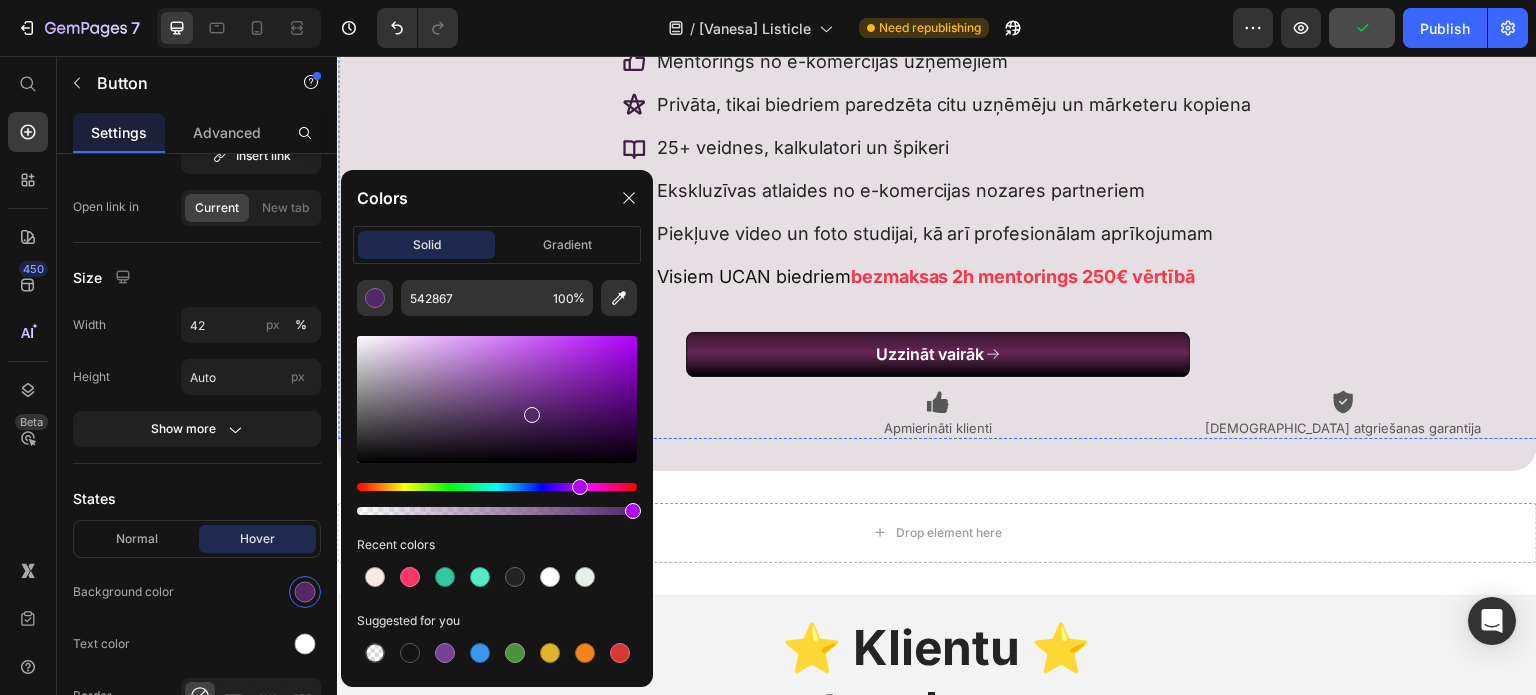 scroll, scrollTop: 3331, scrollLeft: 0, axis: vertical 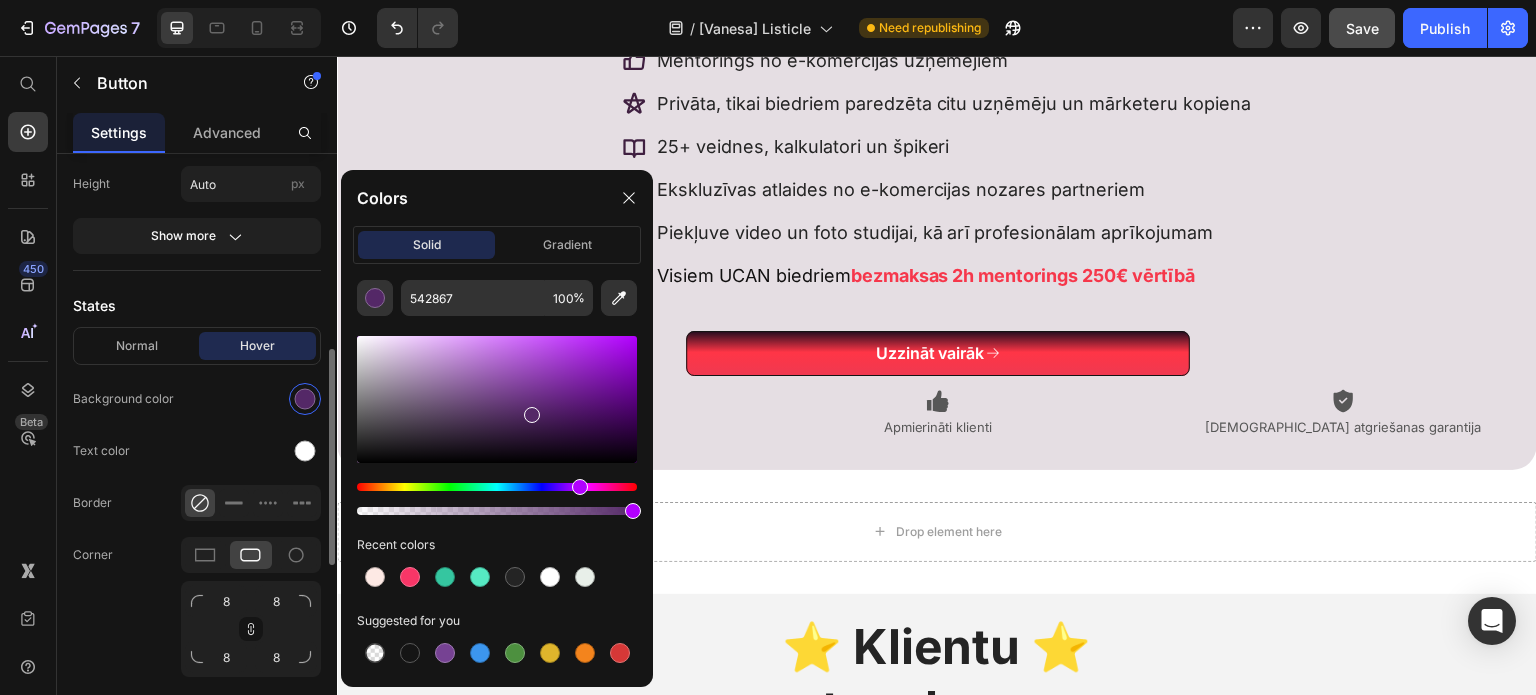 click on "Normal Hover" at bounding box center [197, 346] 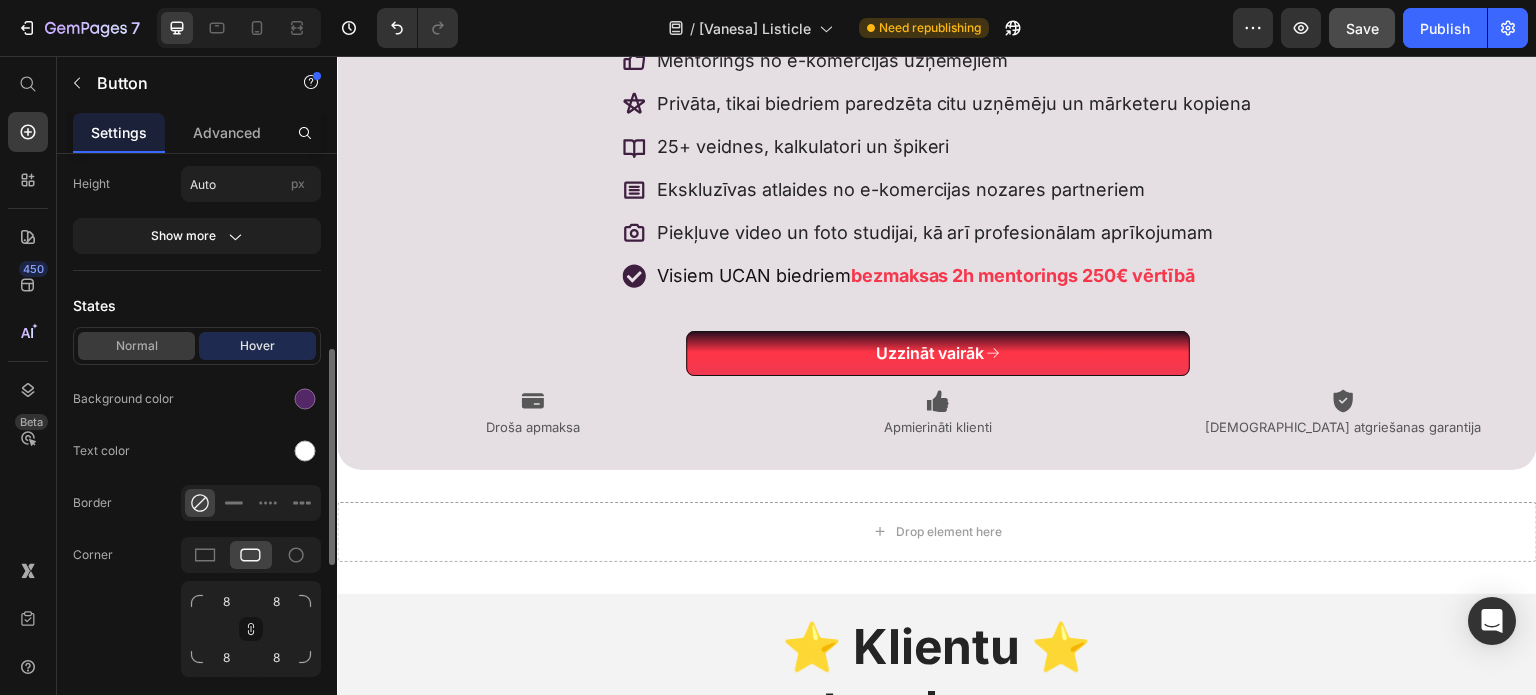 click on "Normal" at bounding box center (136, 346) 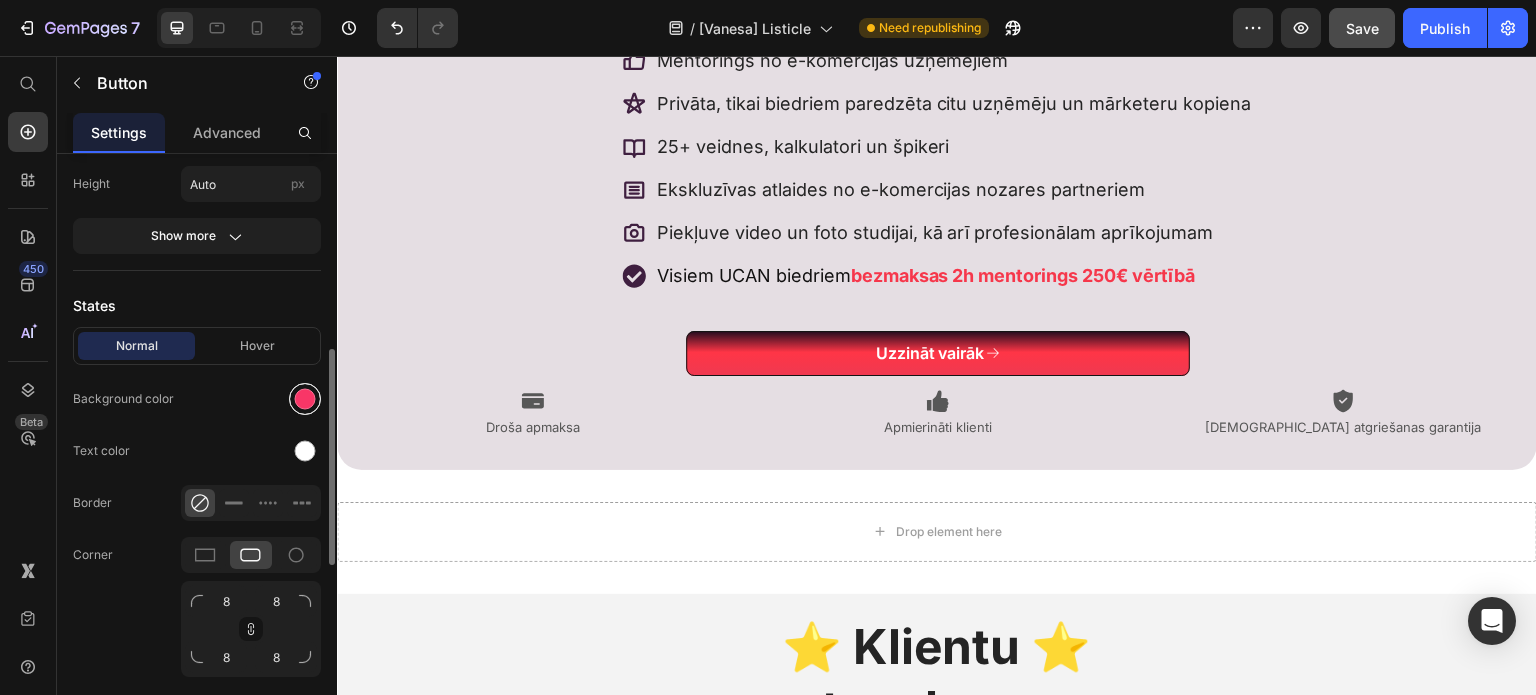 click at bounding box center (305, 399) 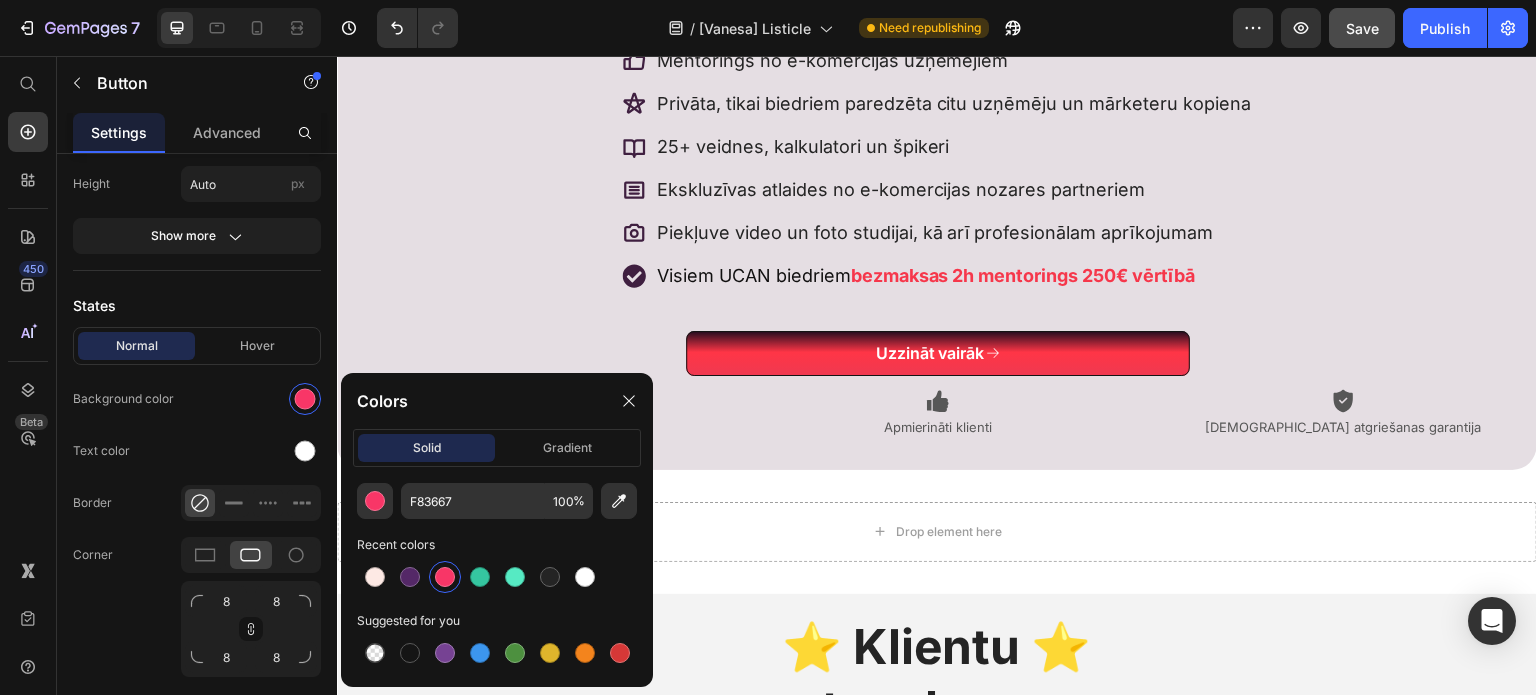 click on "solid" 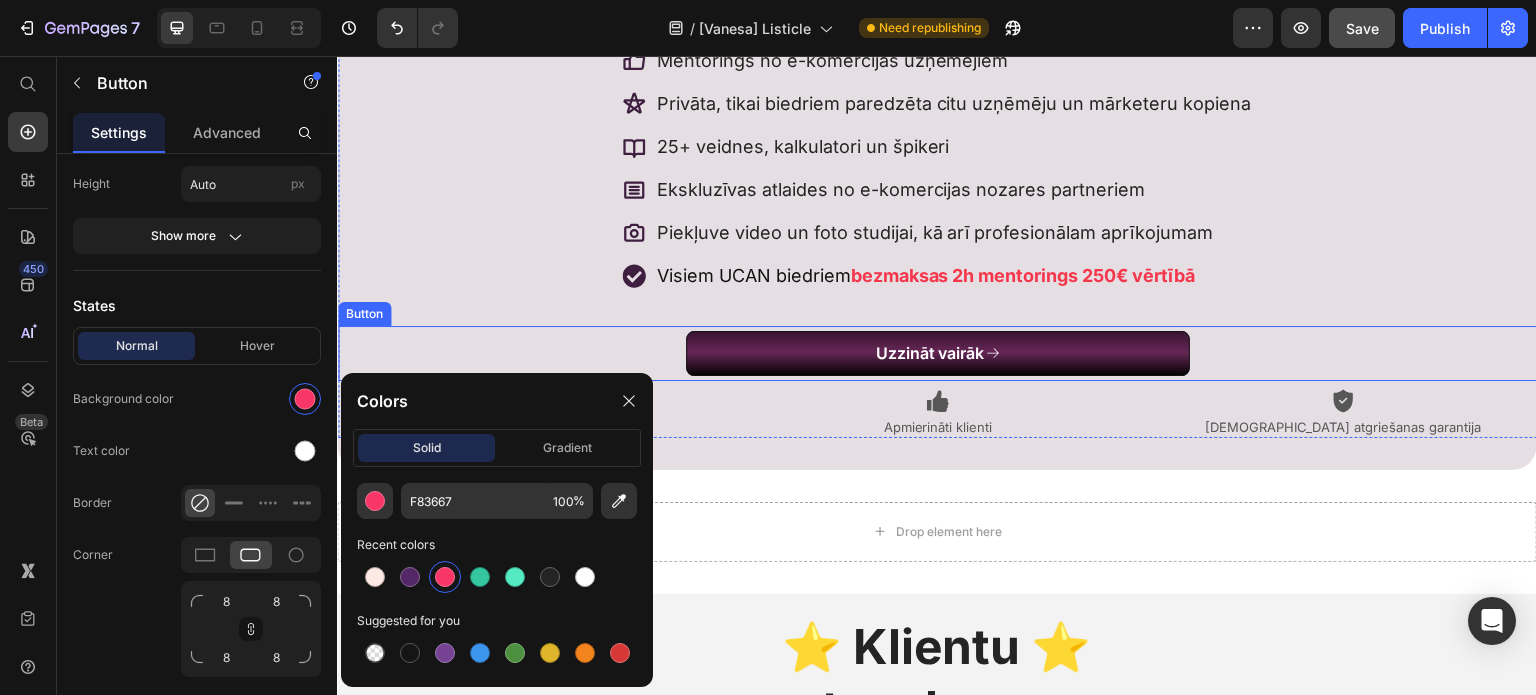 click on "Uzzināt vairāk" at bounding box center [938, 353] 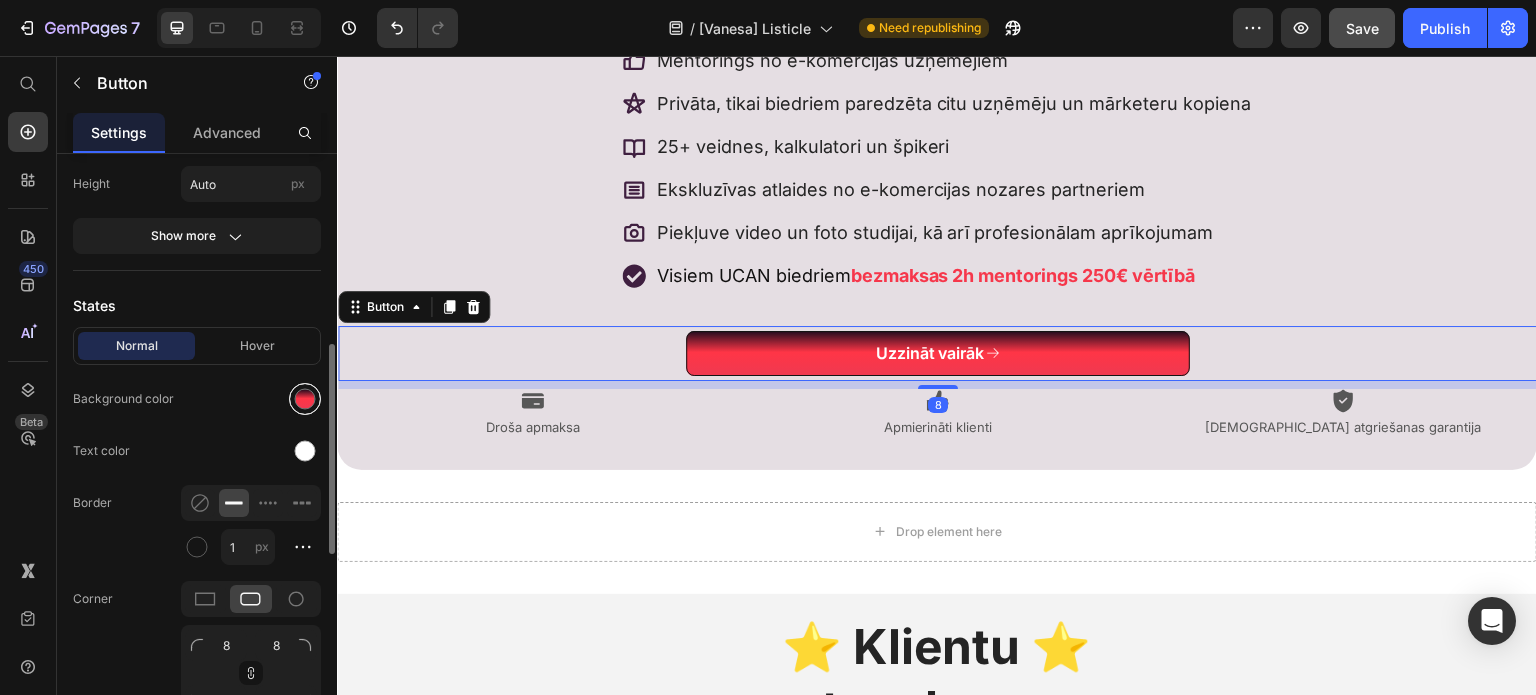 click at bounding box center [305, 399] 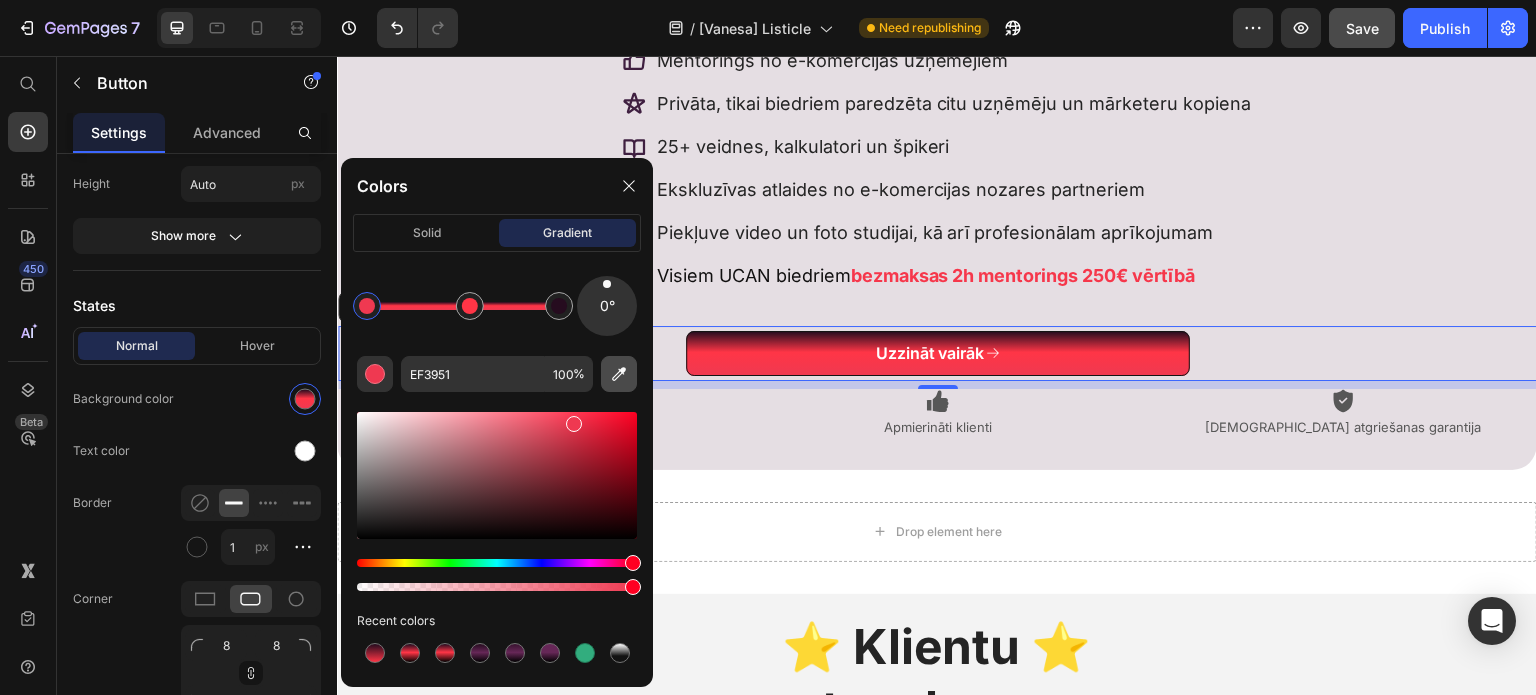click 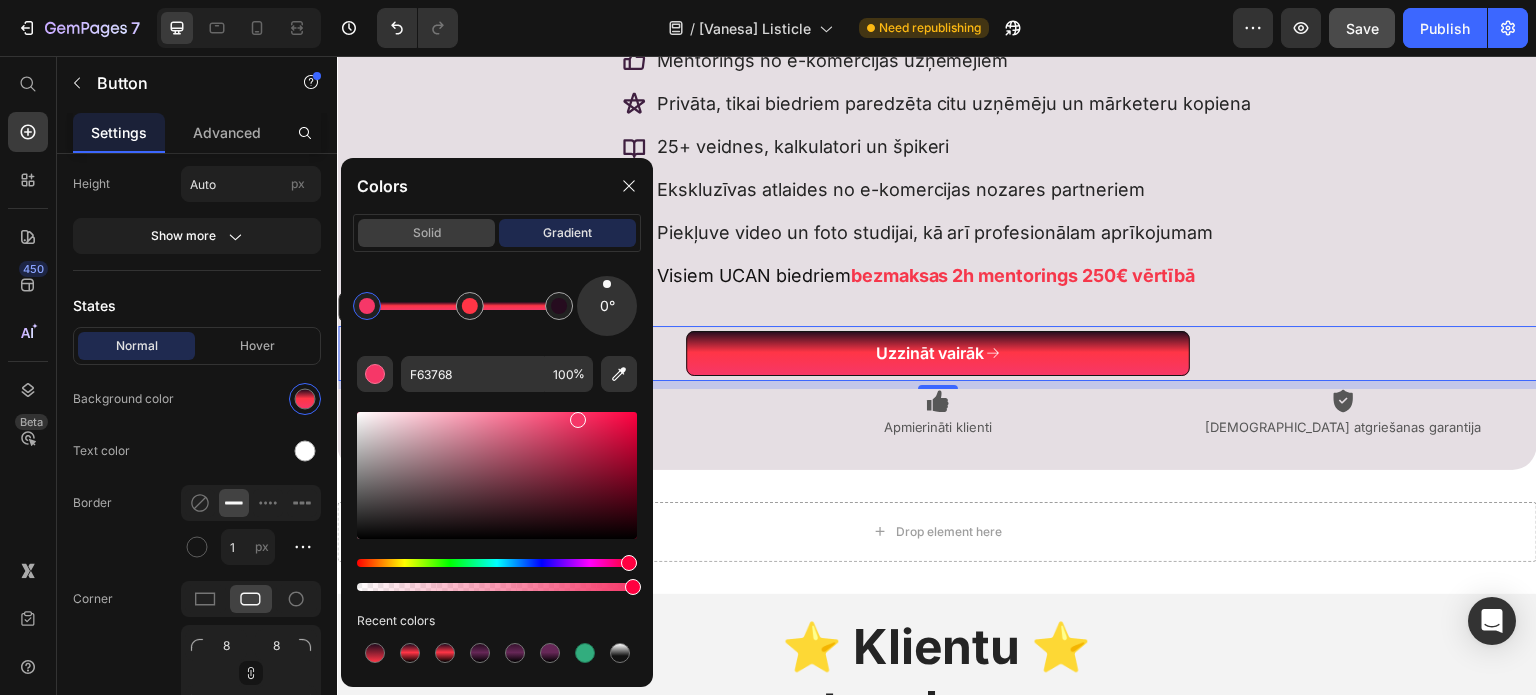 click on "solid" 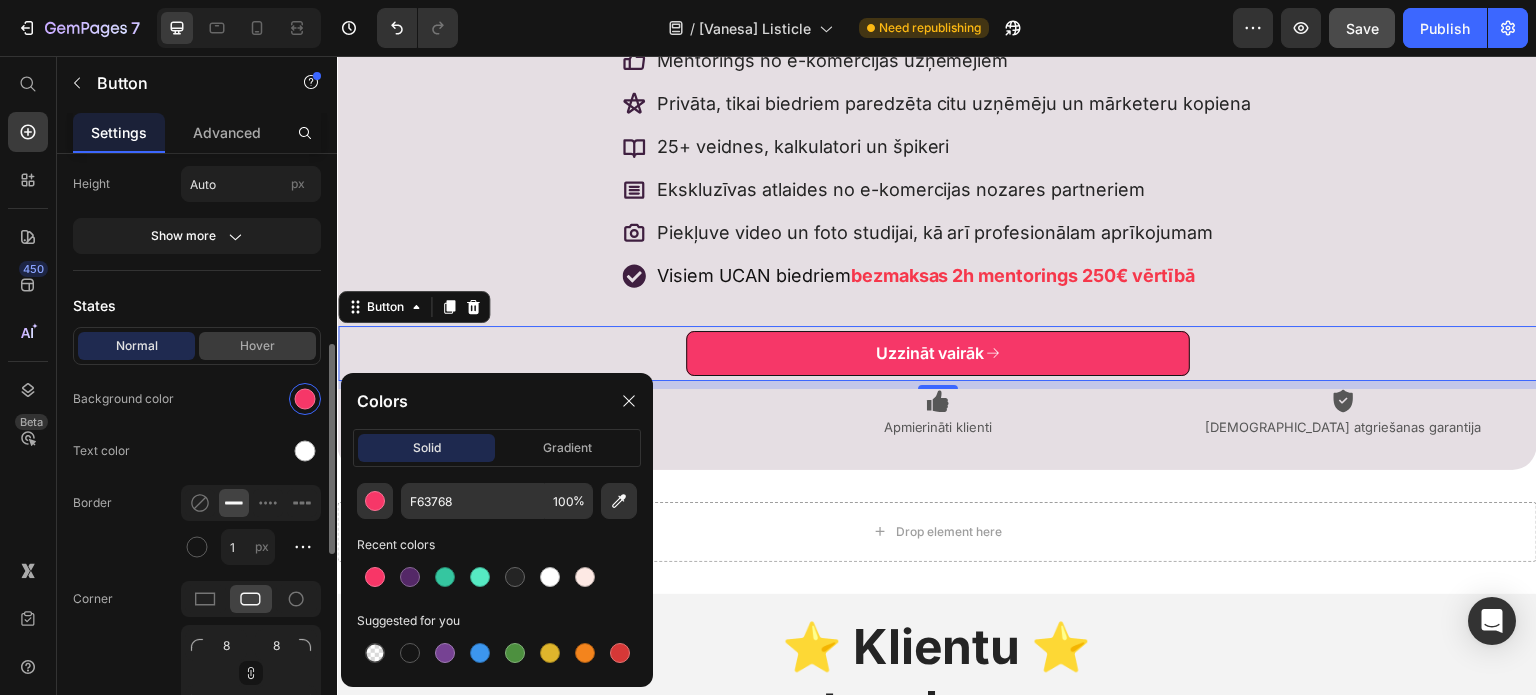 click on "Hover" at bounding box center [257, 346] 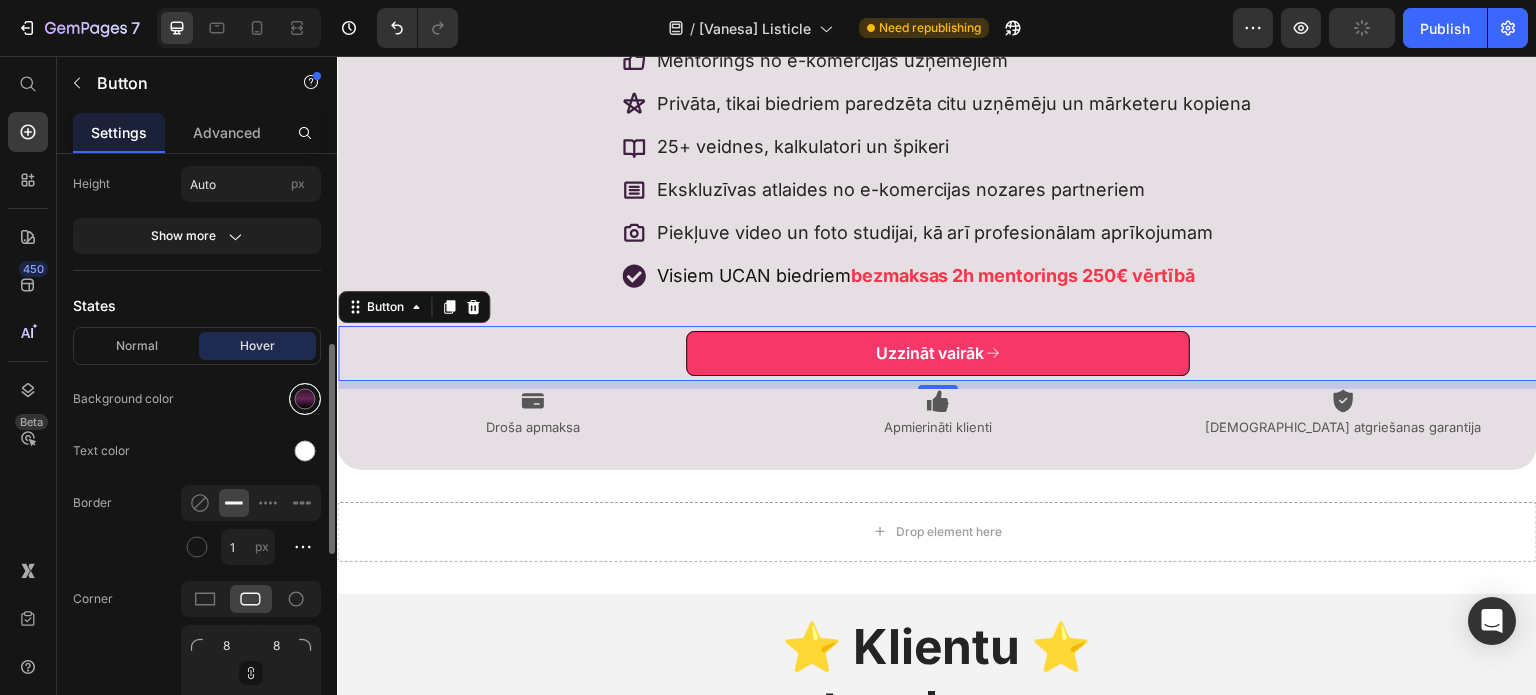 click at bounding box center (305, 399) 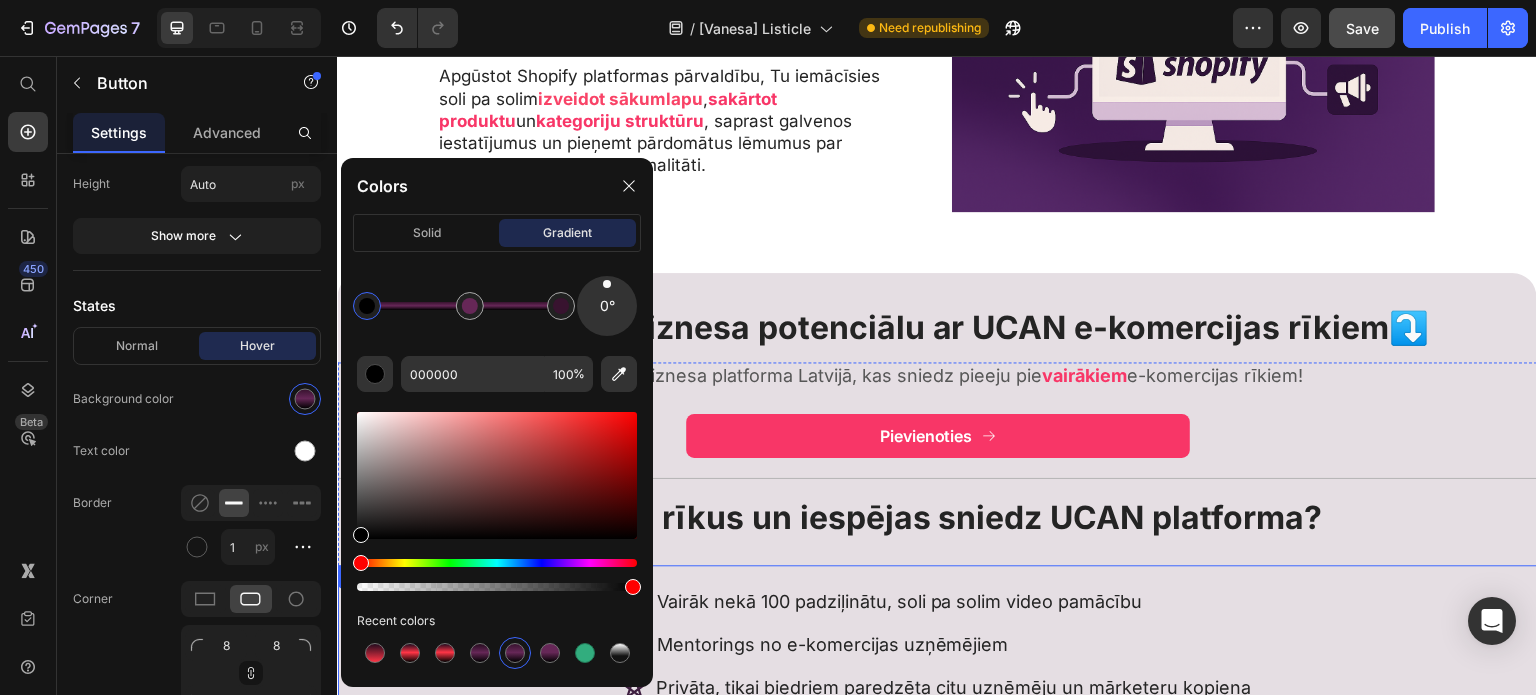 scroll, scrollTop: 2746, scrollLeft: 0, axis: vertical 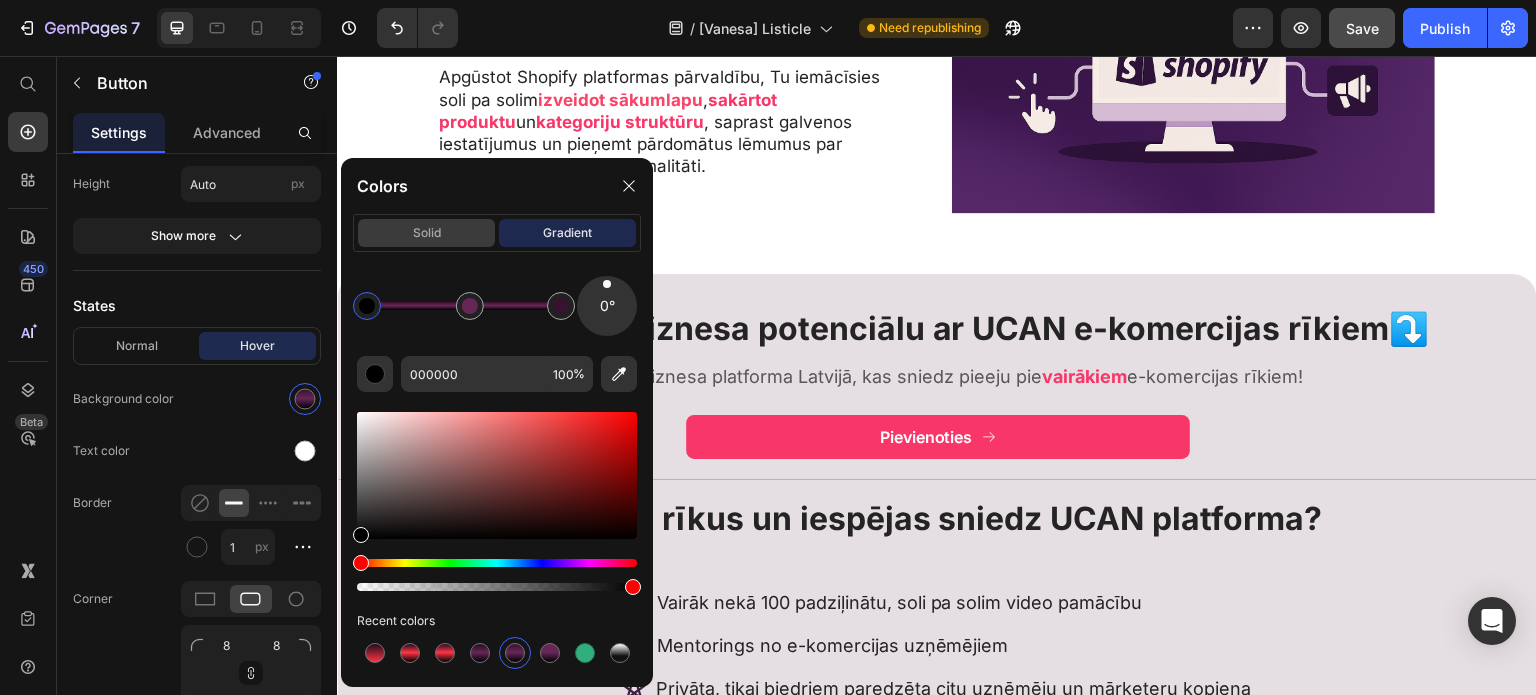 click on "solid" 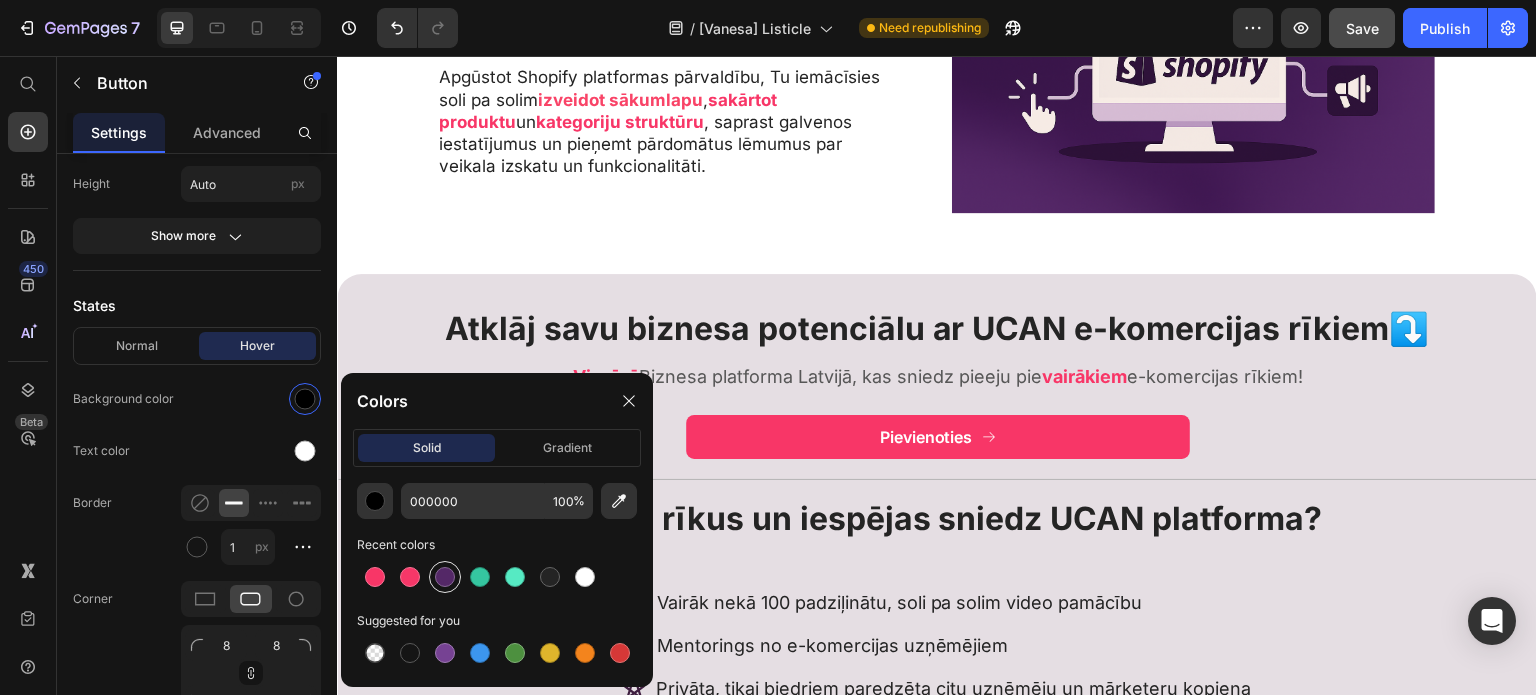 click at bounding box center (445, 577) 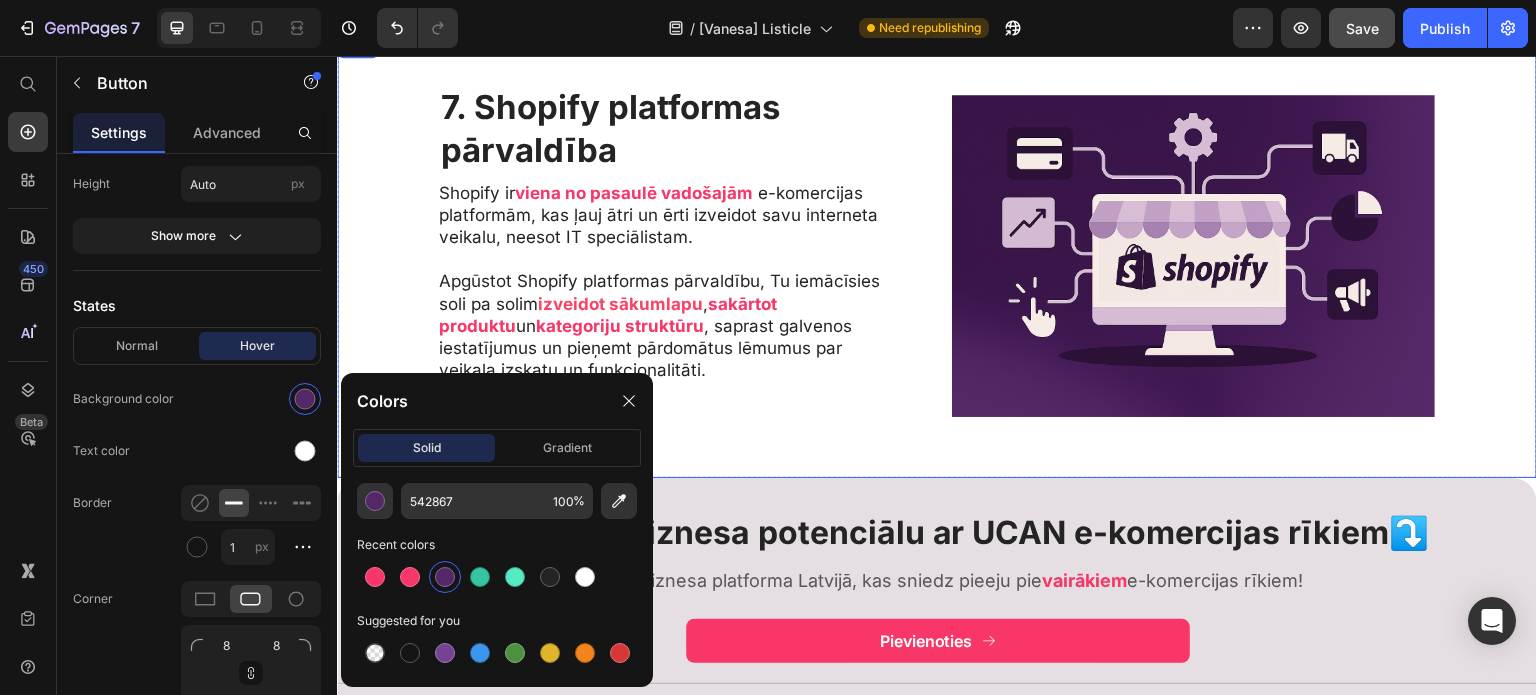 scroll, scrollTop: 2539, scrollLeft: 0, axis: vertical 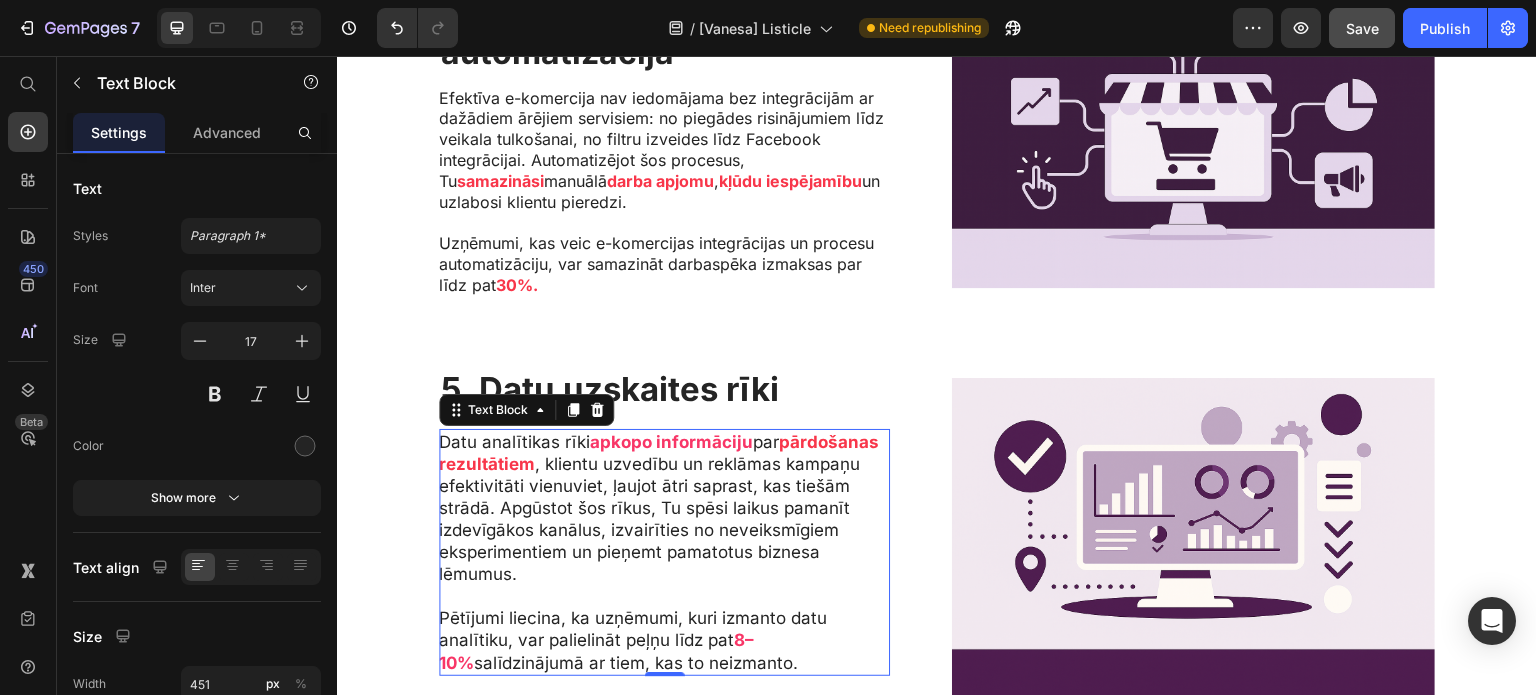 click on "Pētījumi liecina, ka uzņēmumi, kuri izmanto datu analītiku, var palielināt peļņu līdz pat  8–10%  salīdzinājumā ar tiem, kas to neizmanto." at bounding box center [663, 640] 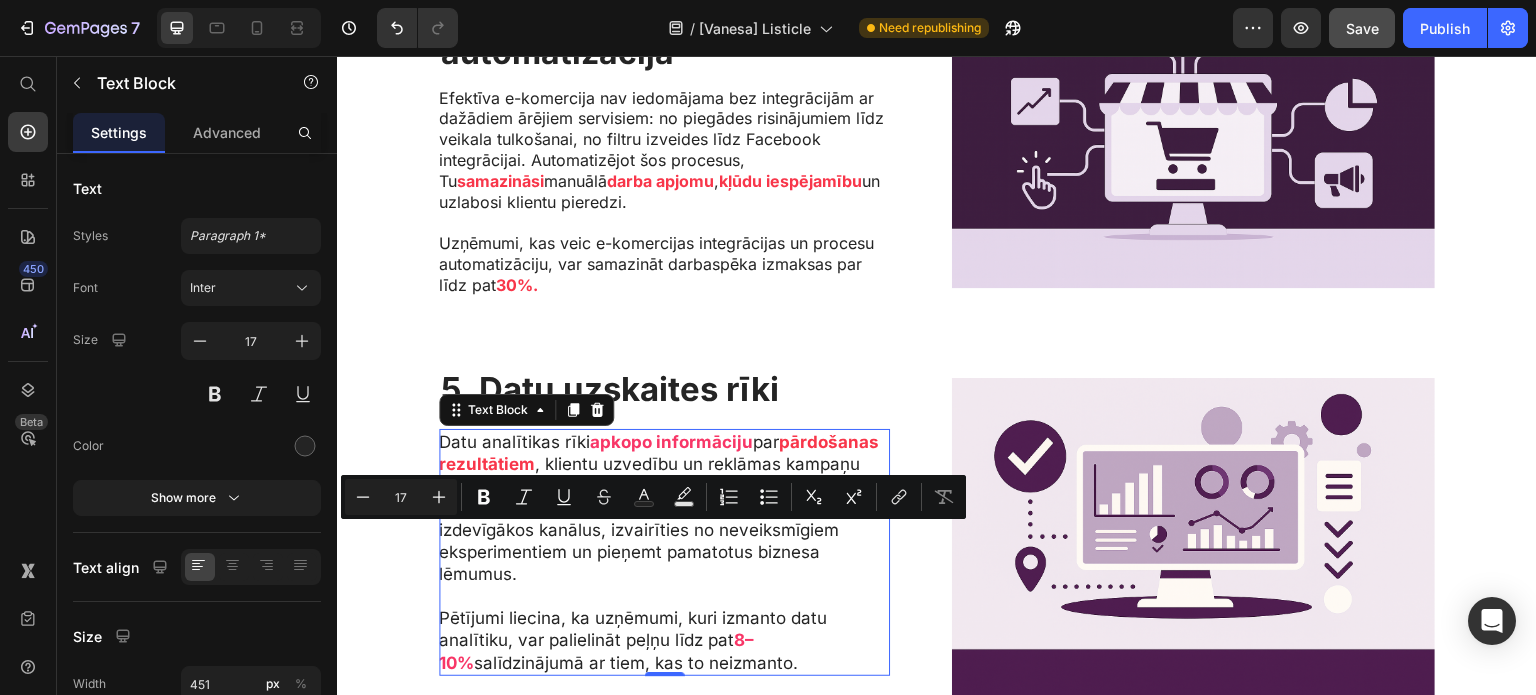 drag, startPoint x: 539, startPoint y: 537, endPoint x: 727, endPoint y: 537, distance: 188 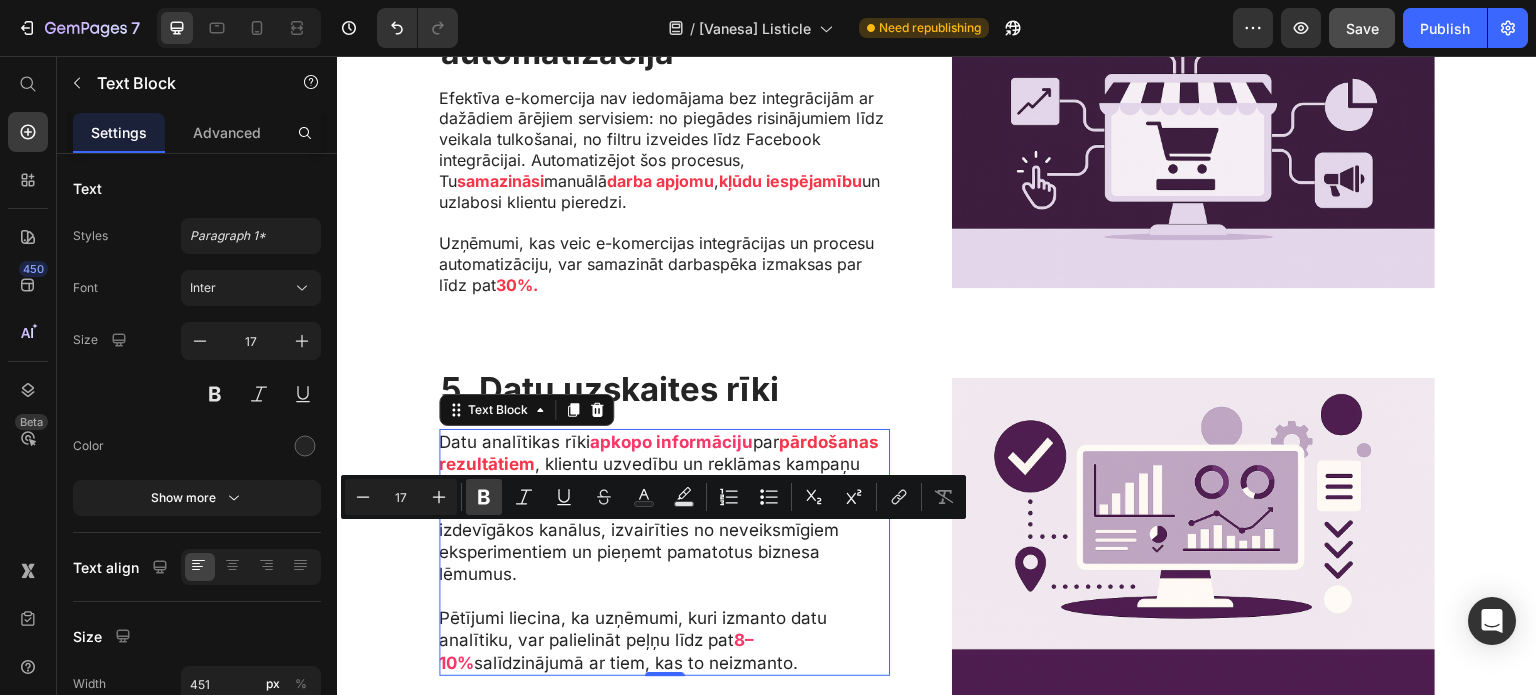 click 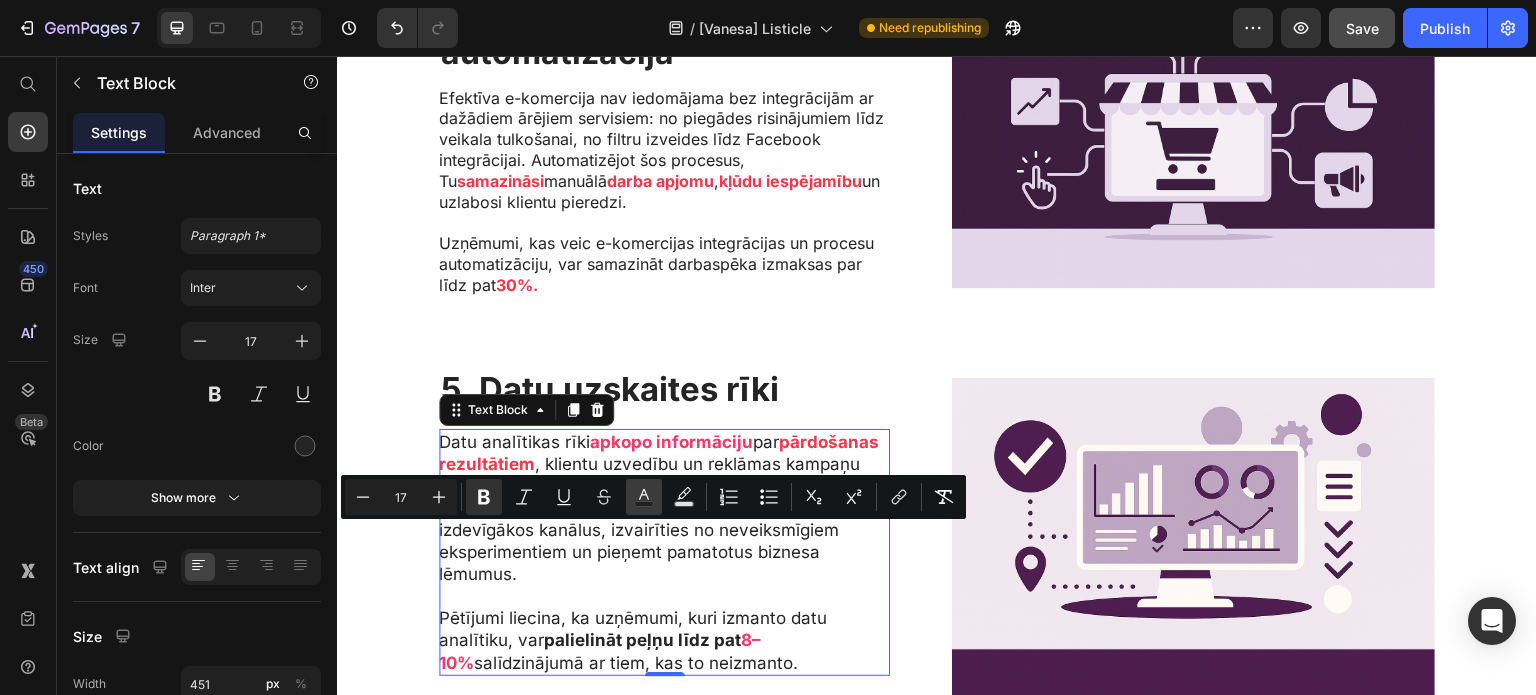 click 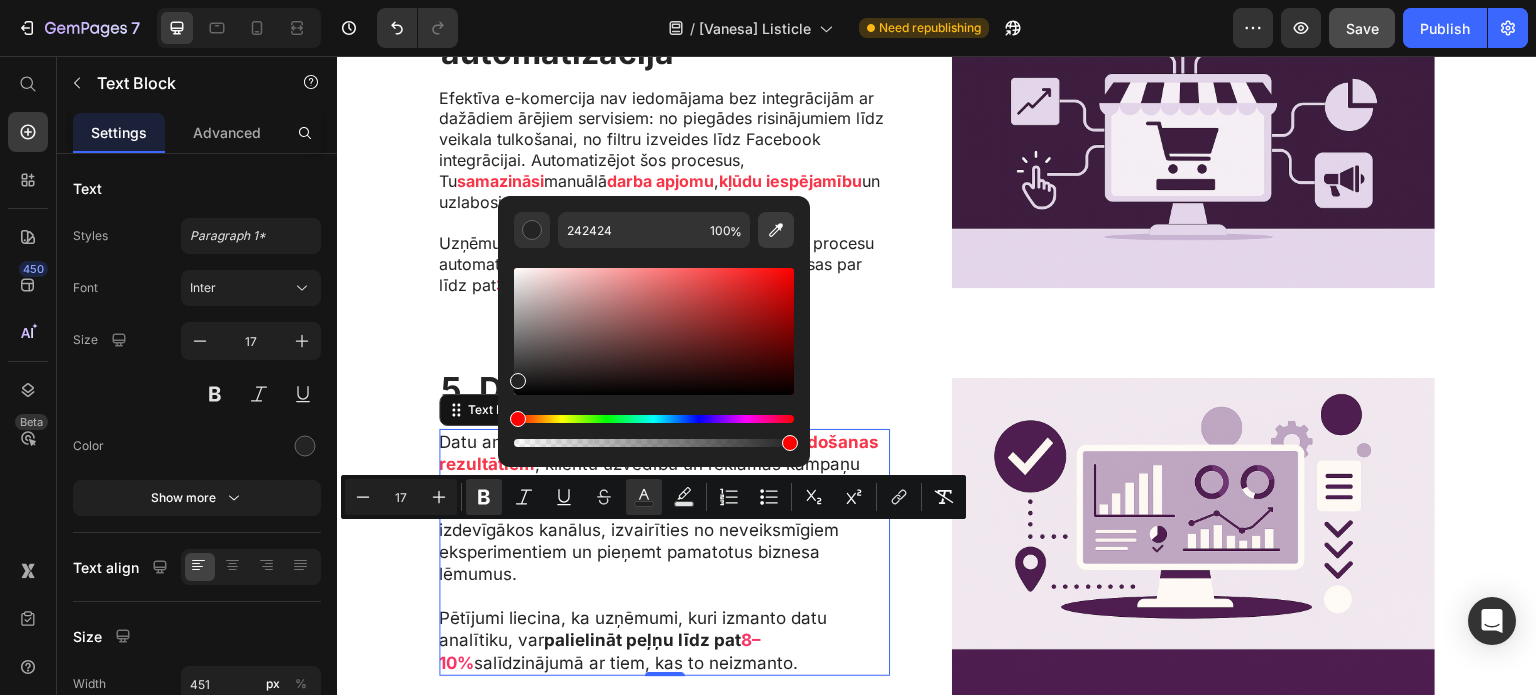 click 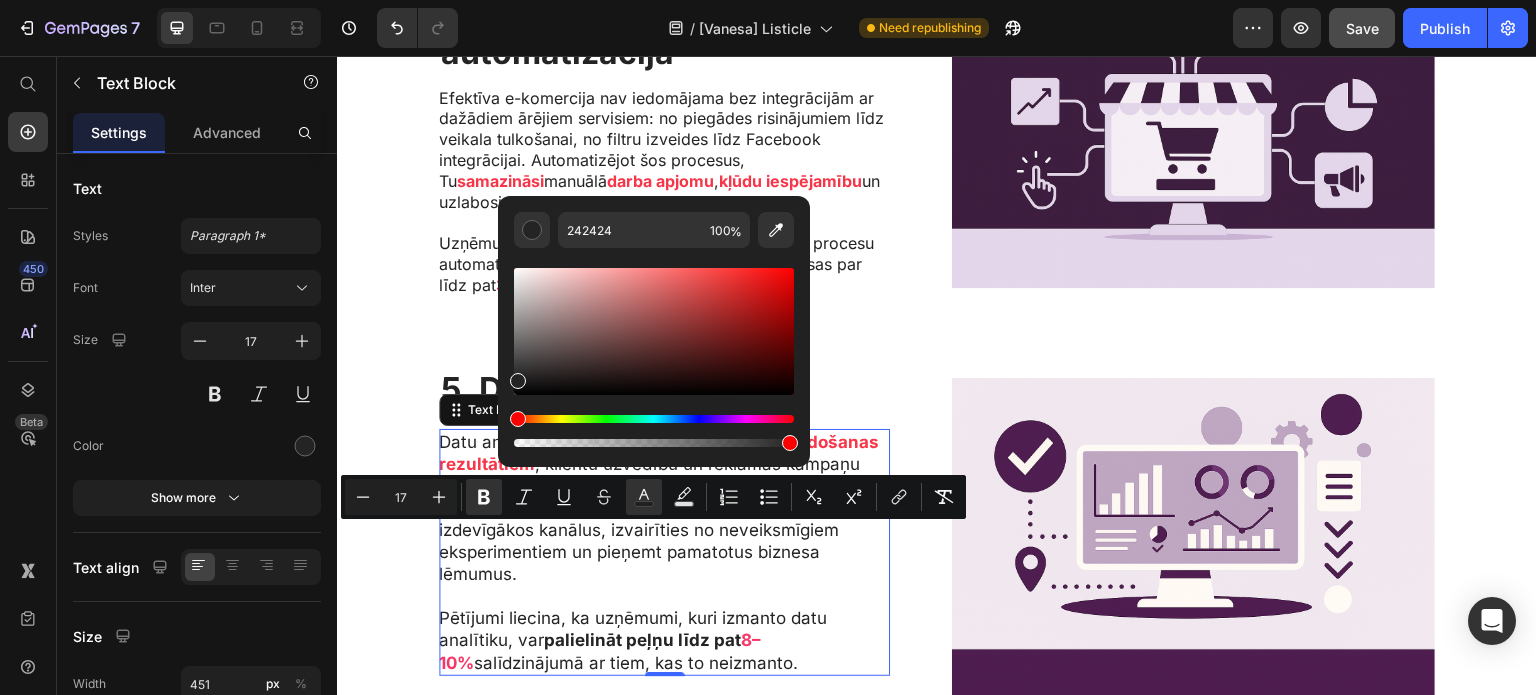 type on "F93667" 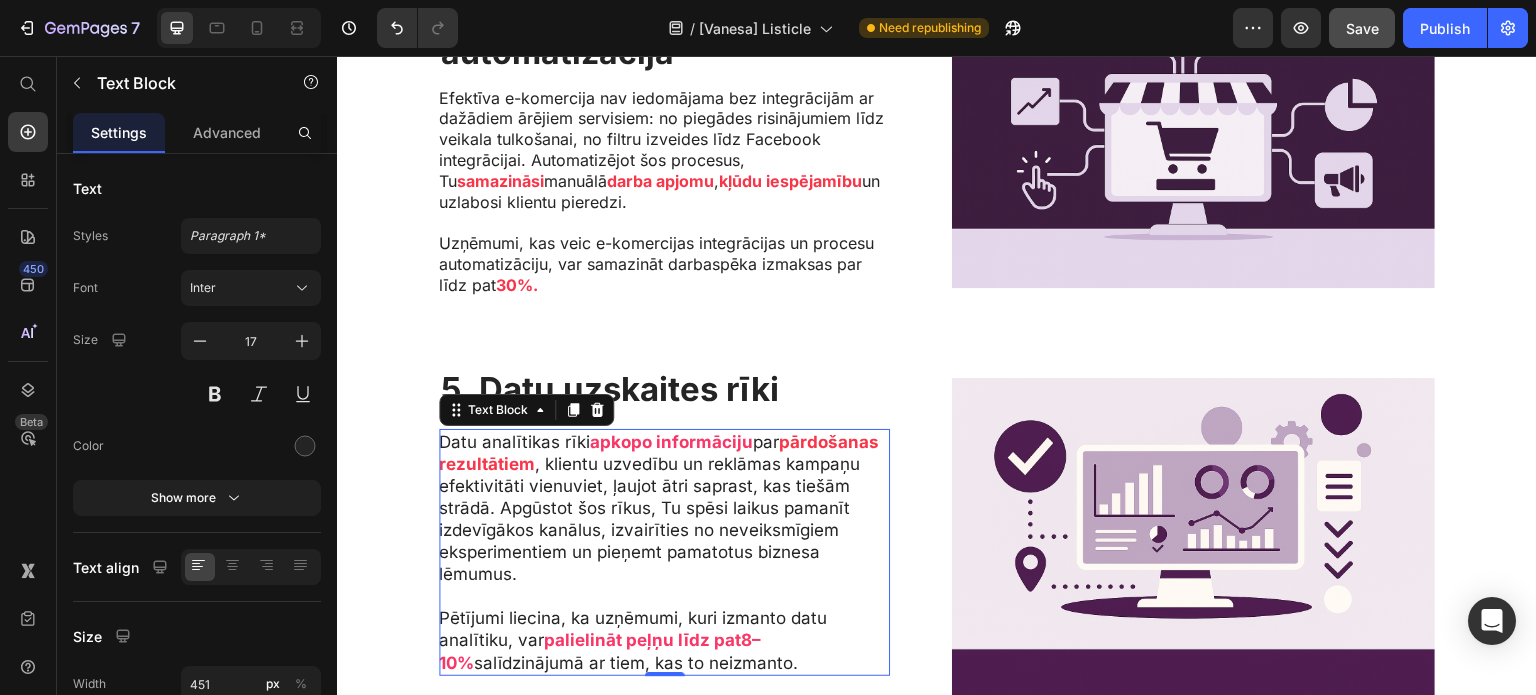 click on "Pētījumi liecina, ka uzņēmumi, kuri izmanto datu analītiku, var  palielināt peļņu līdz pat  8–10%  salīdzinājumā ar tiem, kas to neizmanto." at bounding box center [663, 640] 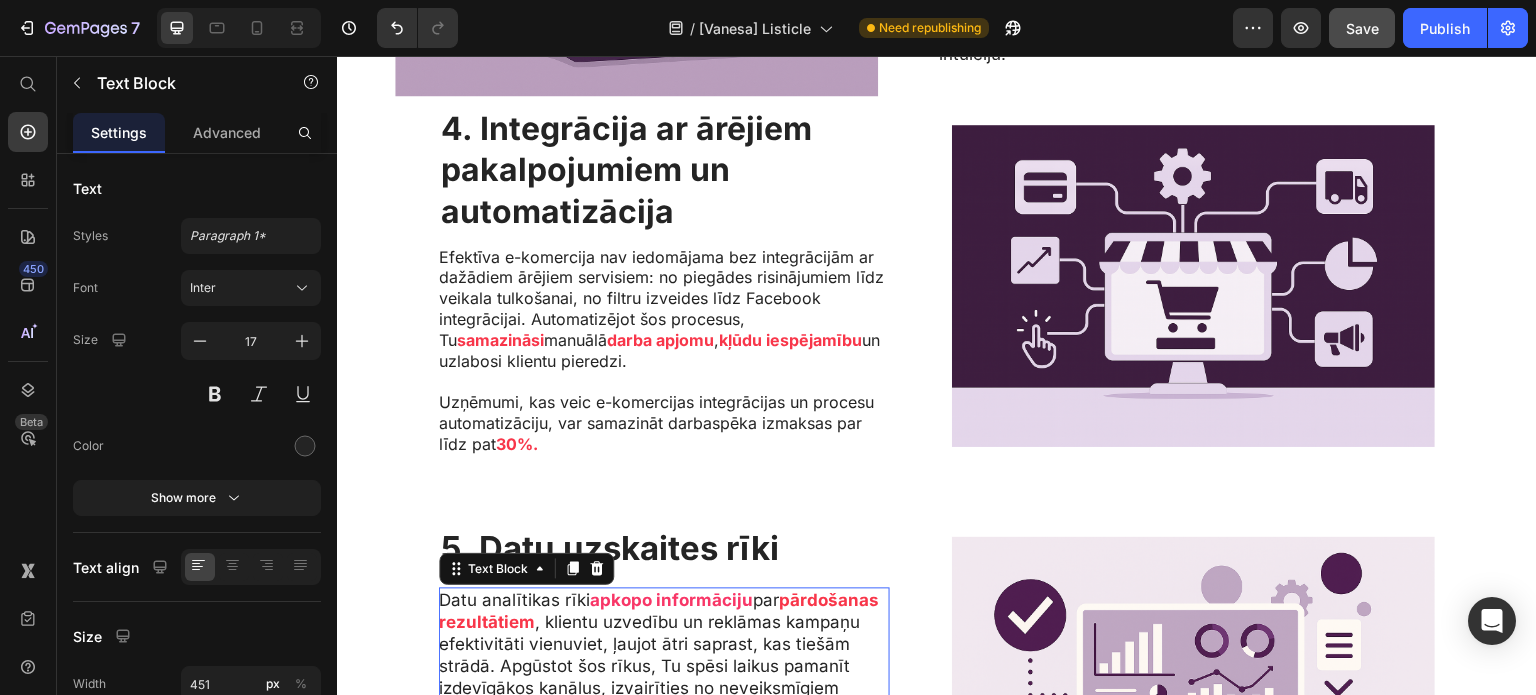 scroll, scrollTop: 1428, scrollLeft: 0, axis: vertical 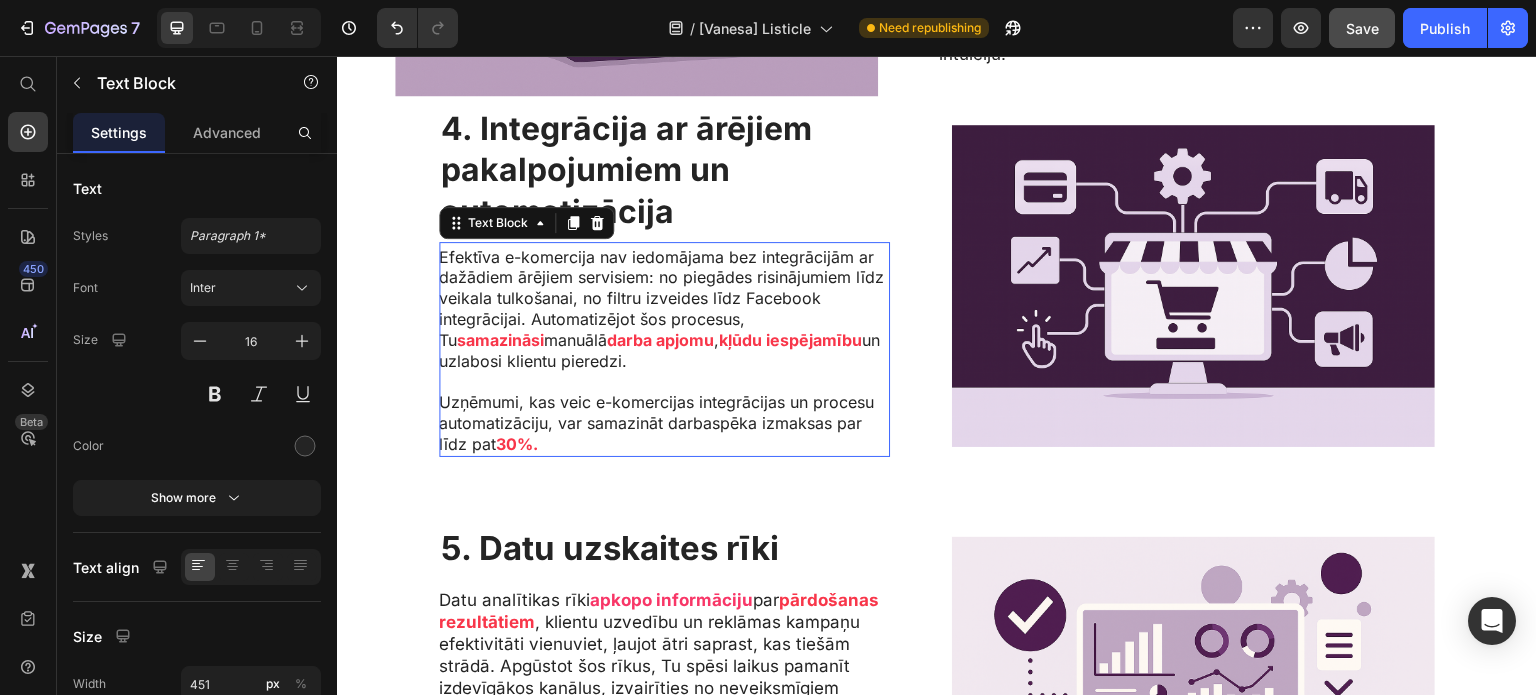 click at bounding box center (663, 381) 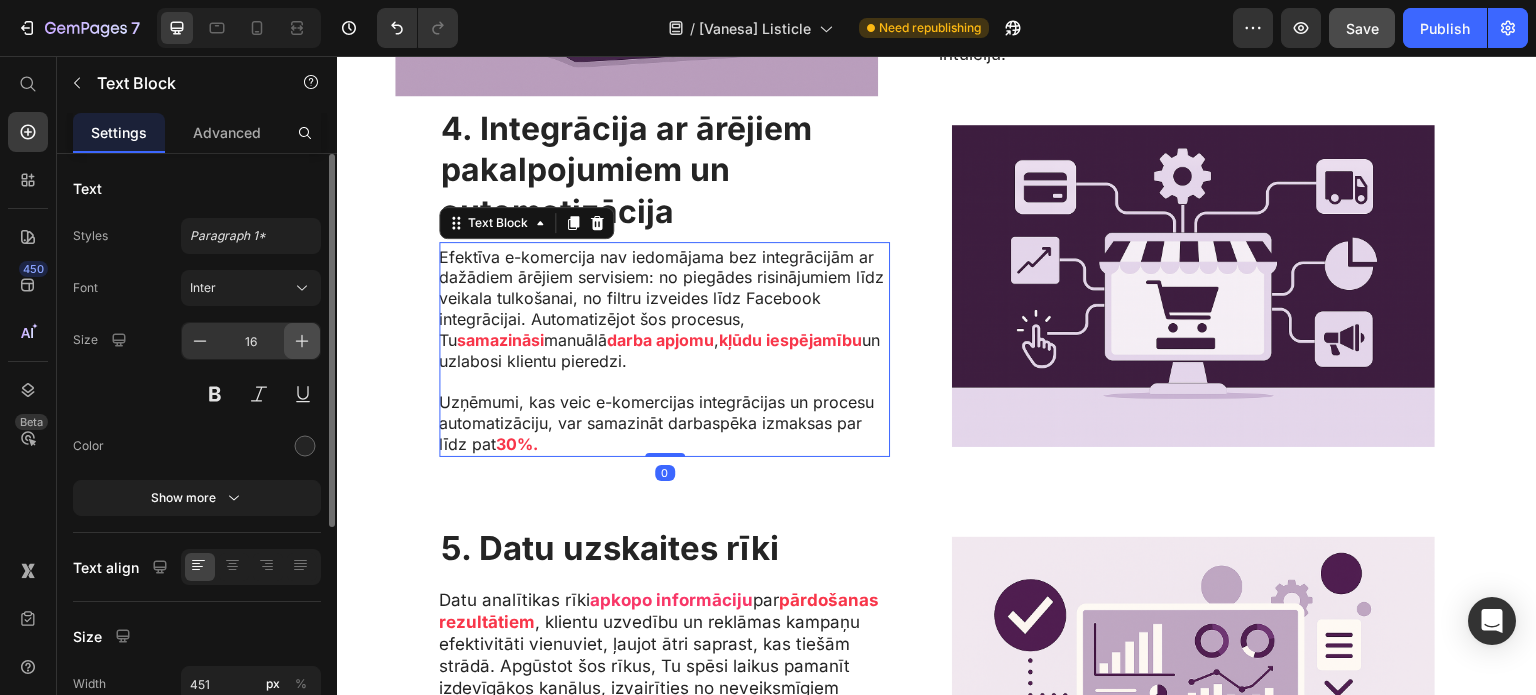 click 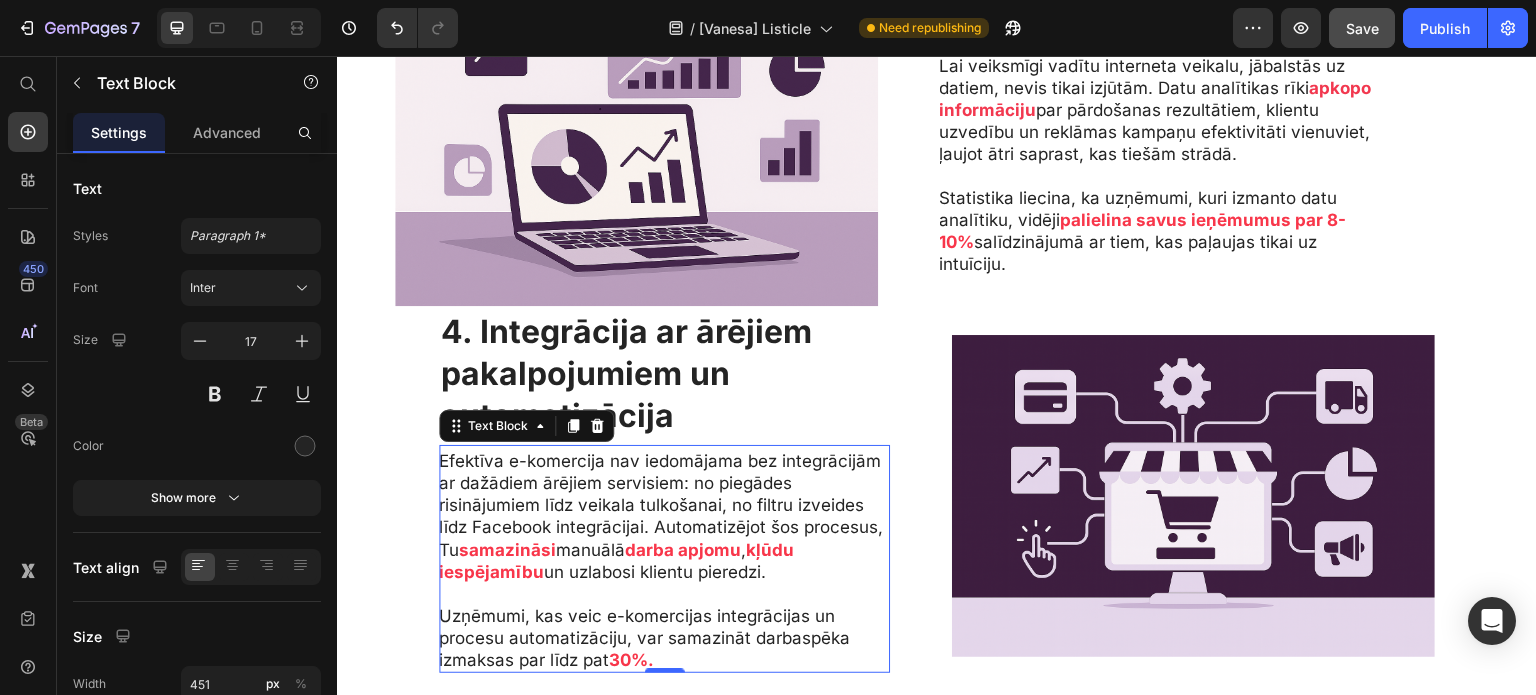 scroll, scrollTop: 1214, scrollLeft: 0, axis: vertical 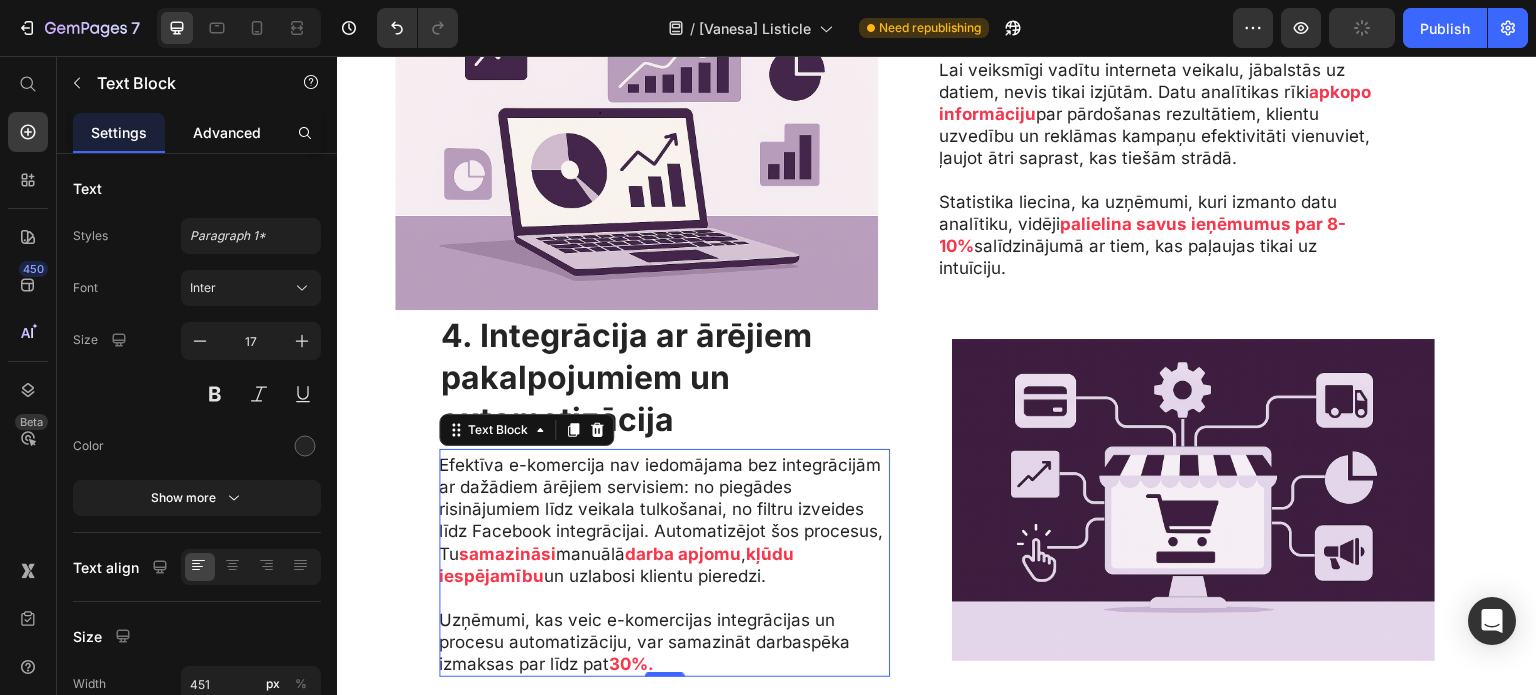 click on "Advanced" 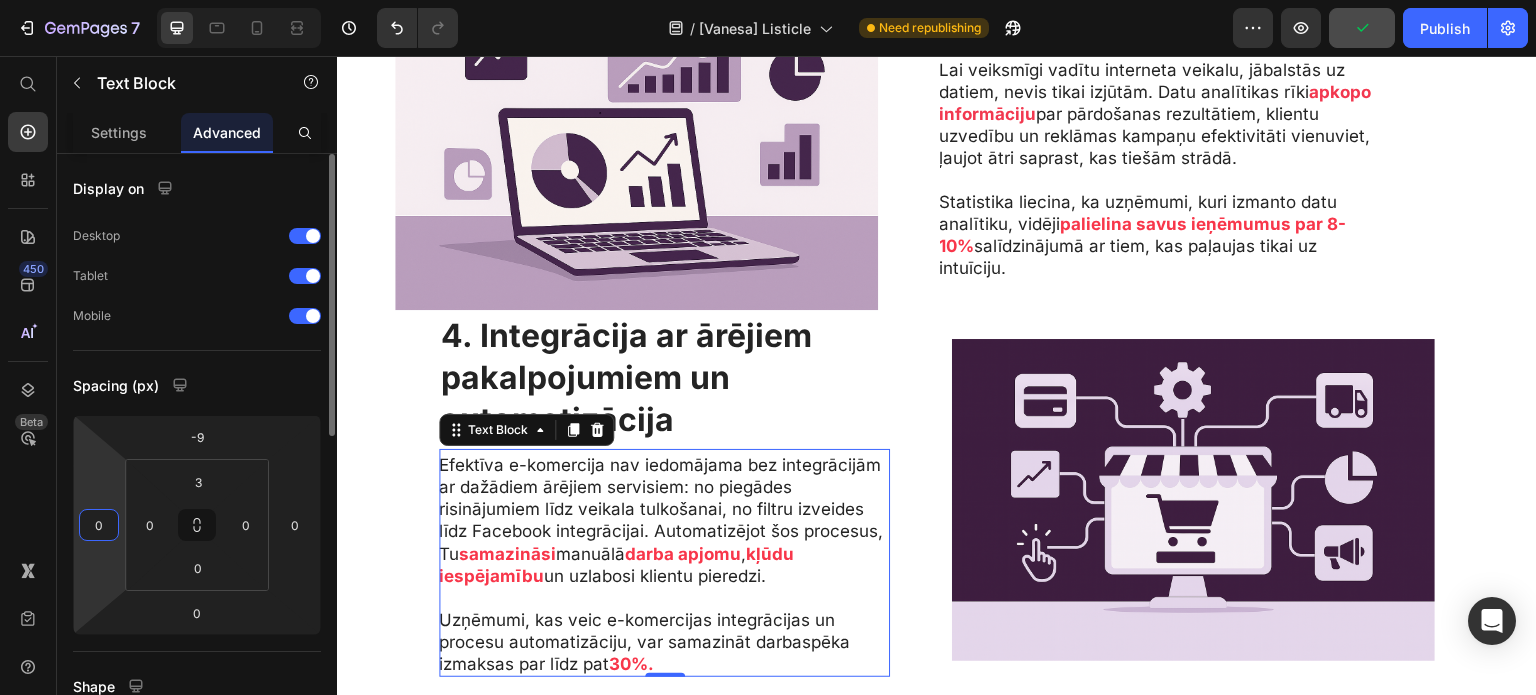 click on "0" at bounding box center [99, 525] 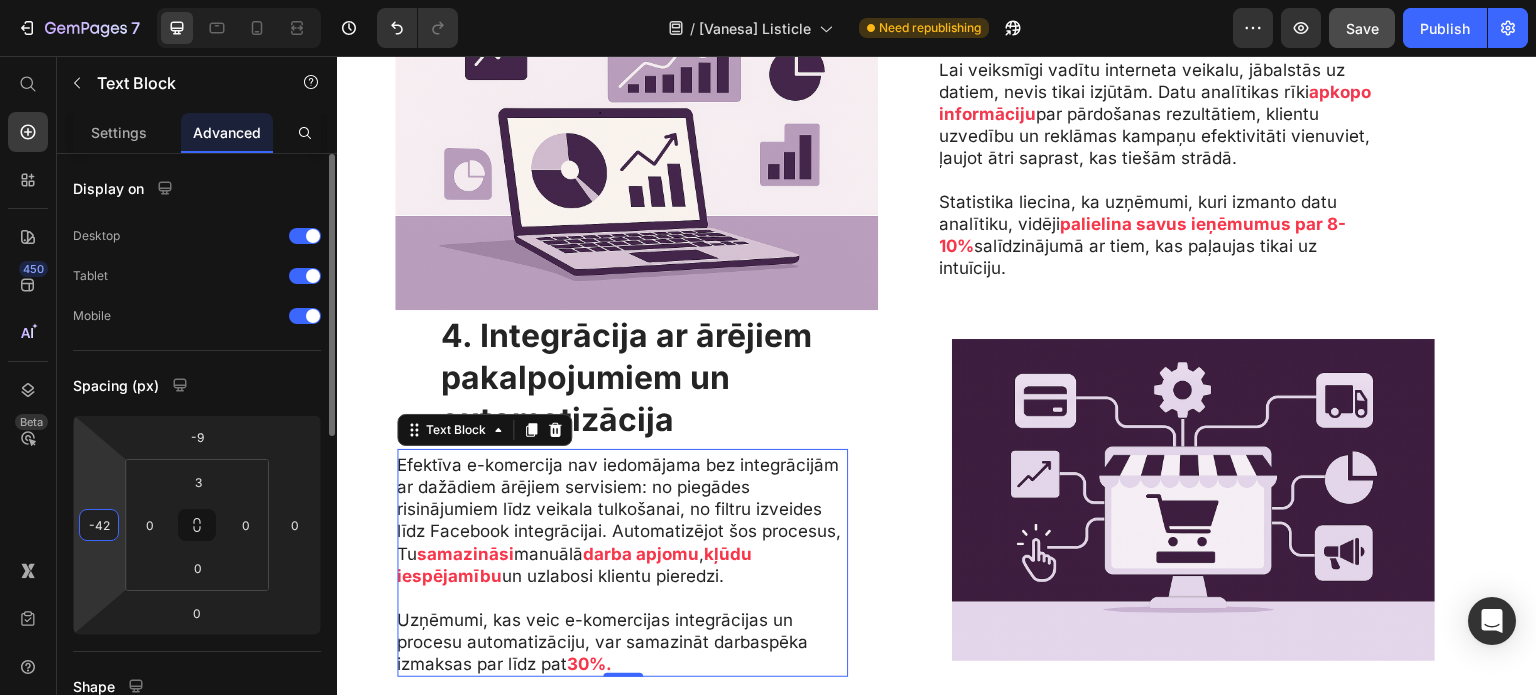 type on "-43" 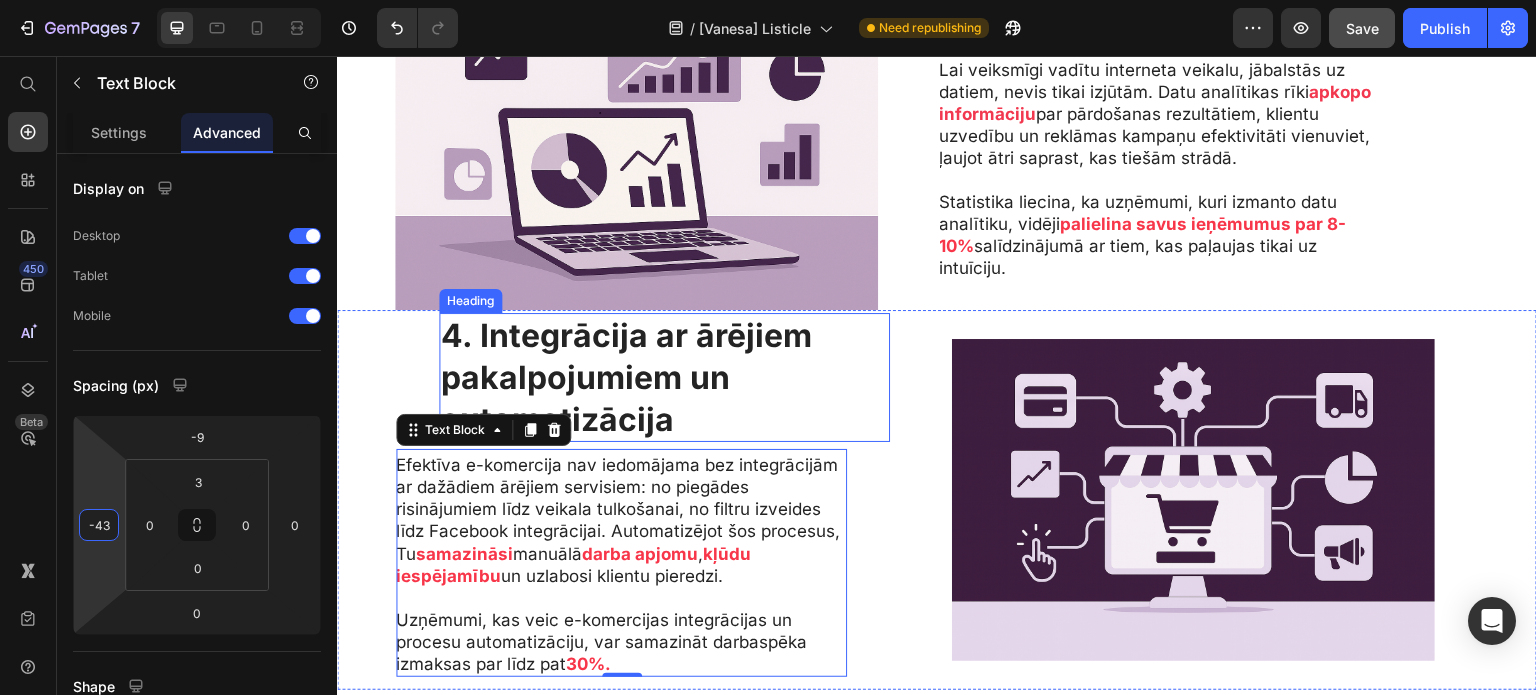 click on "4. Integrācija ar ārējiem pakalpojumiem un automatizācija" at bounding box center [664, 377] 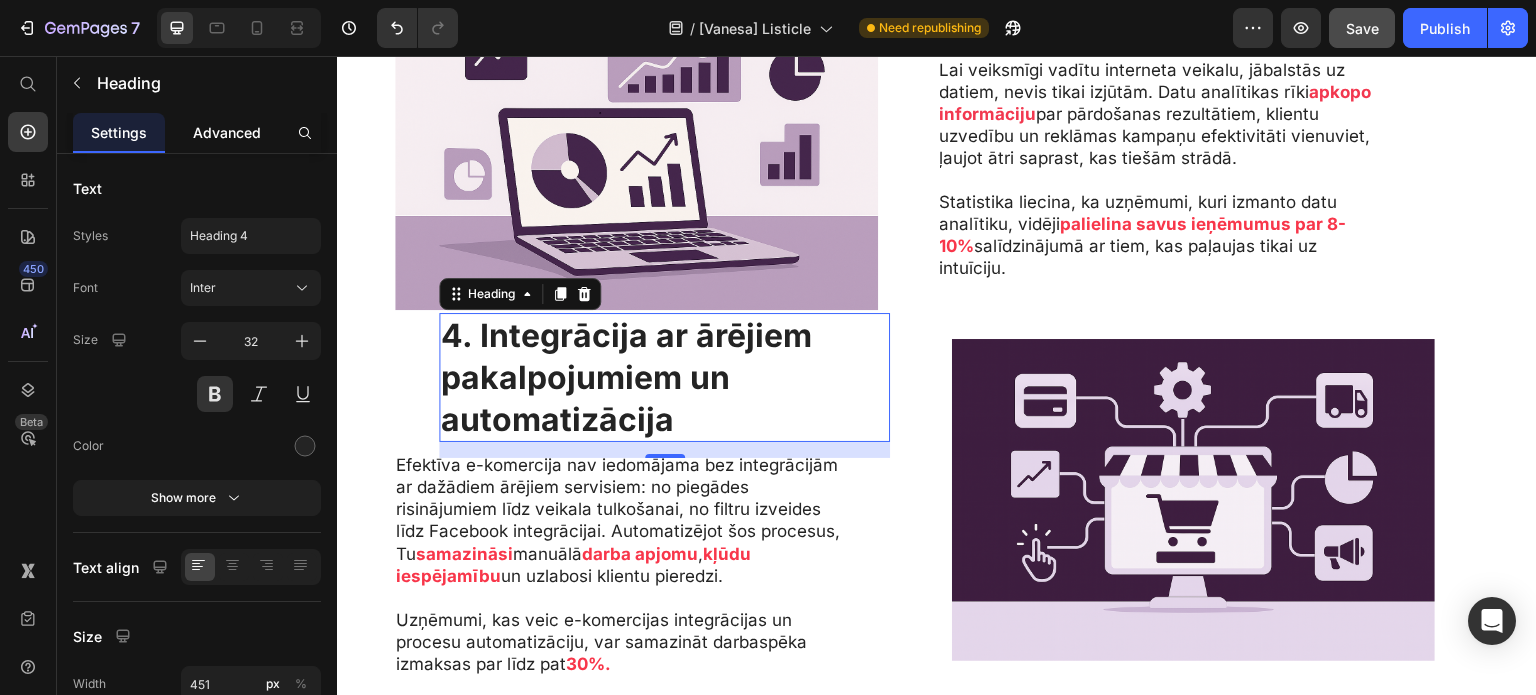 click on "Advanced" at bounding box center [227, 132] 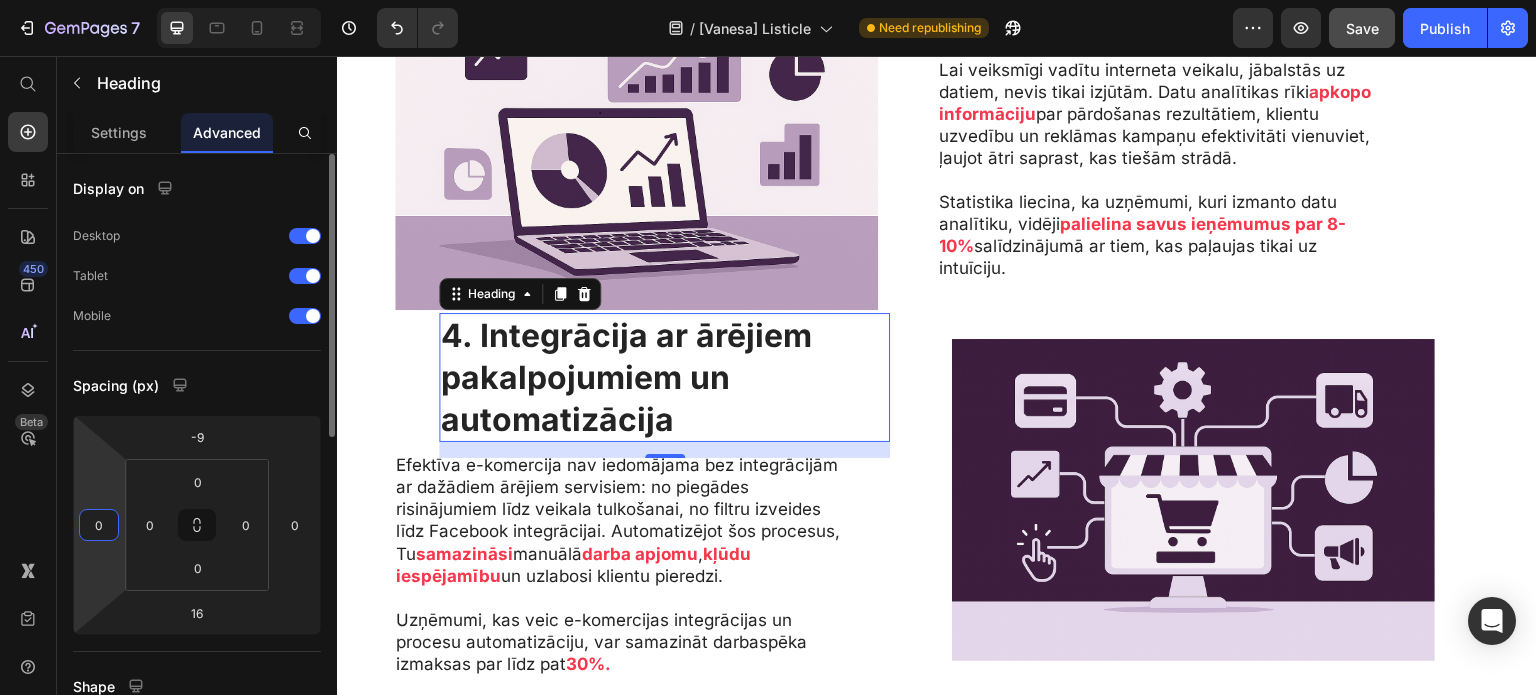 click on "0" at bounding box center (99, 525) 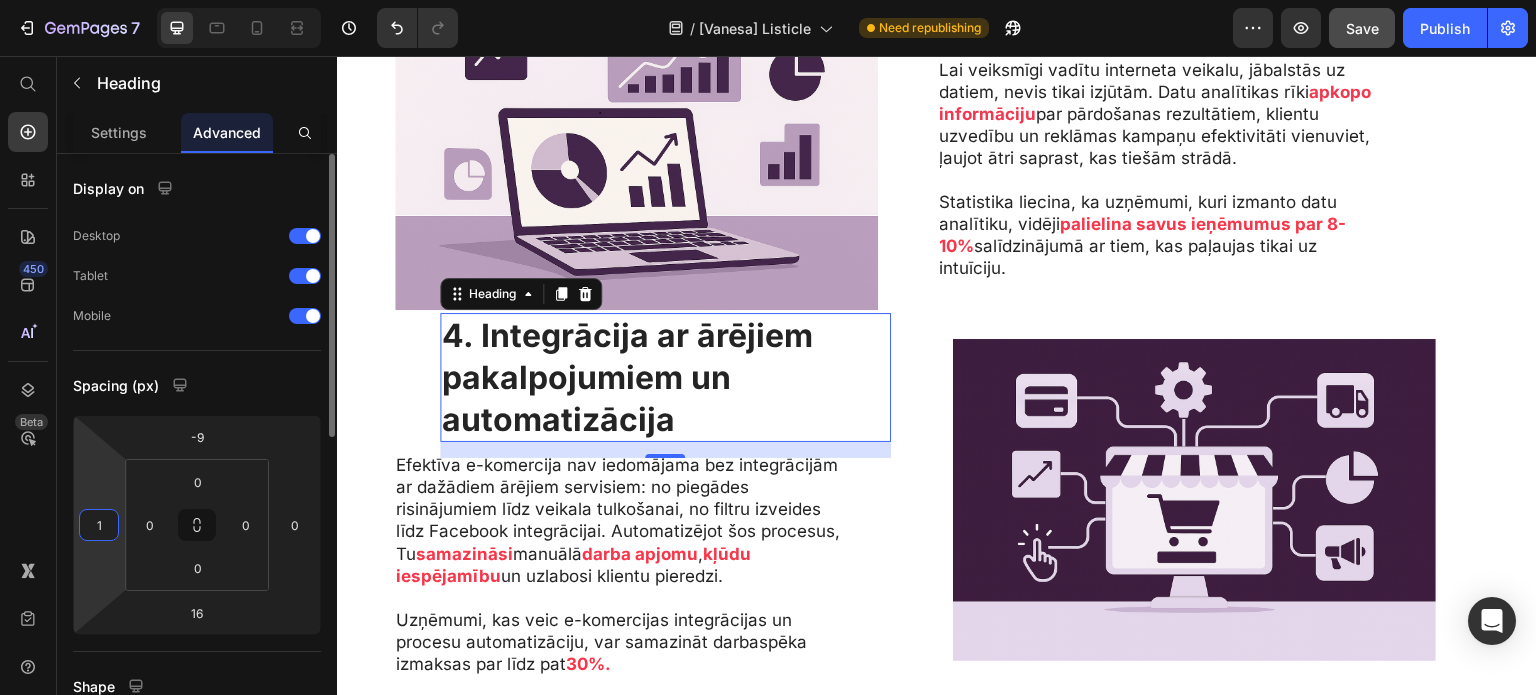 type on "0" 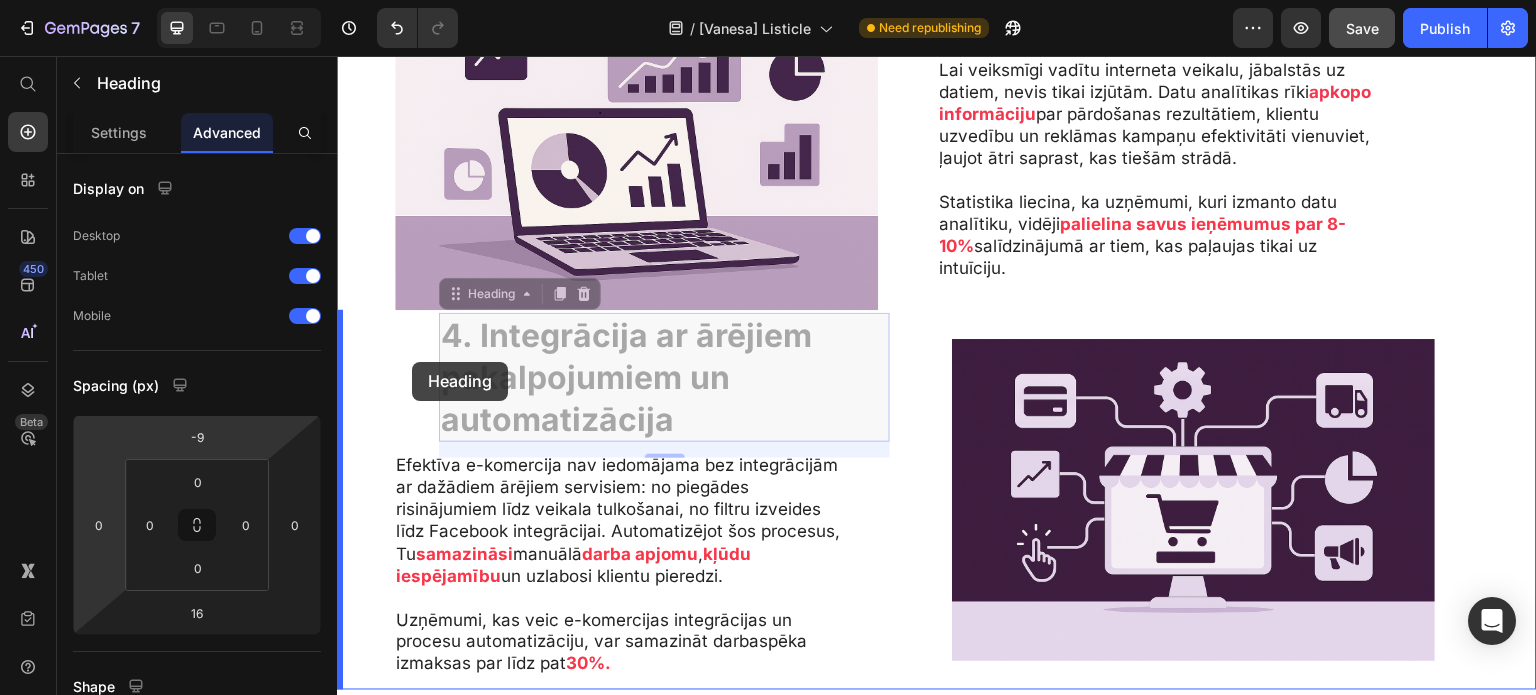 scroll, scrollTop: 1201, scrollLeft: 0, axis: vertical 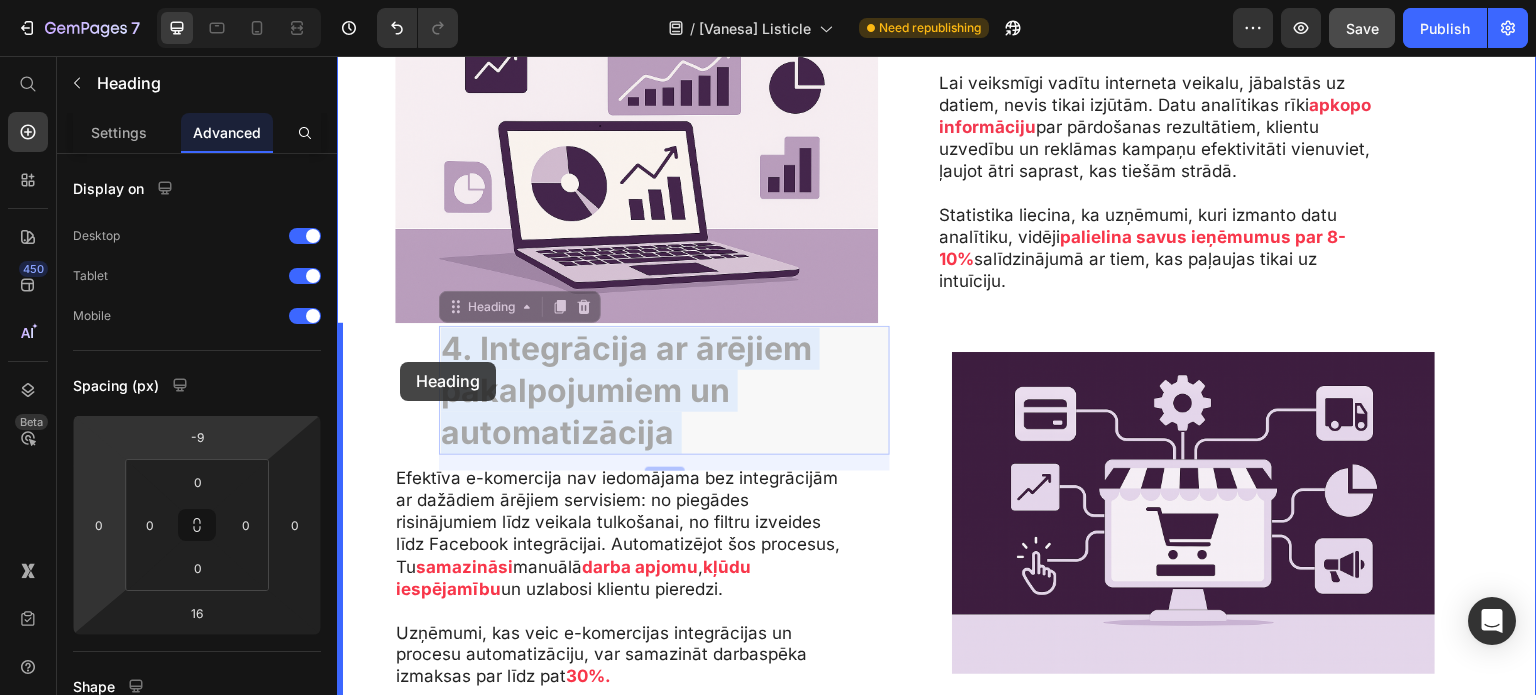 drag, startPoint x: 456, startPoint y: 361, endPoint x: 400, endPoint y: 362, distance: 56.008926 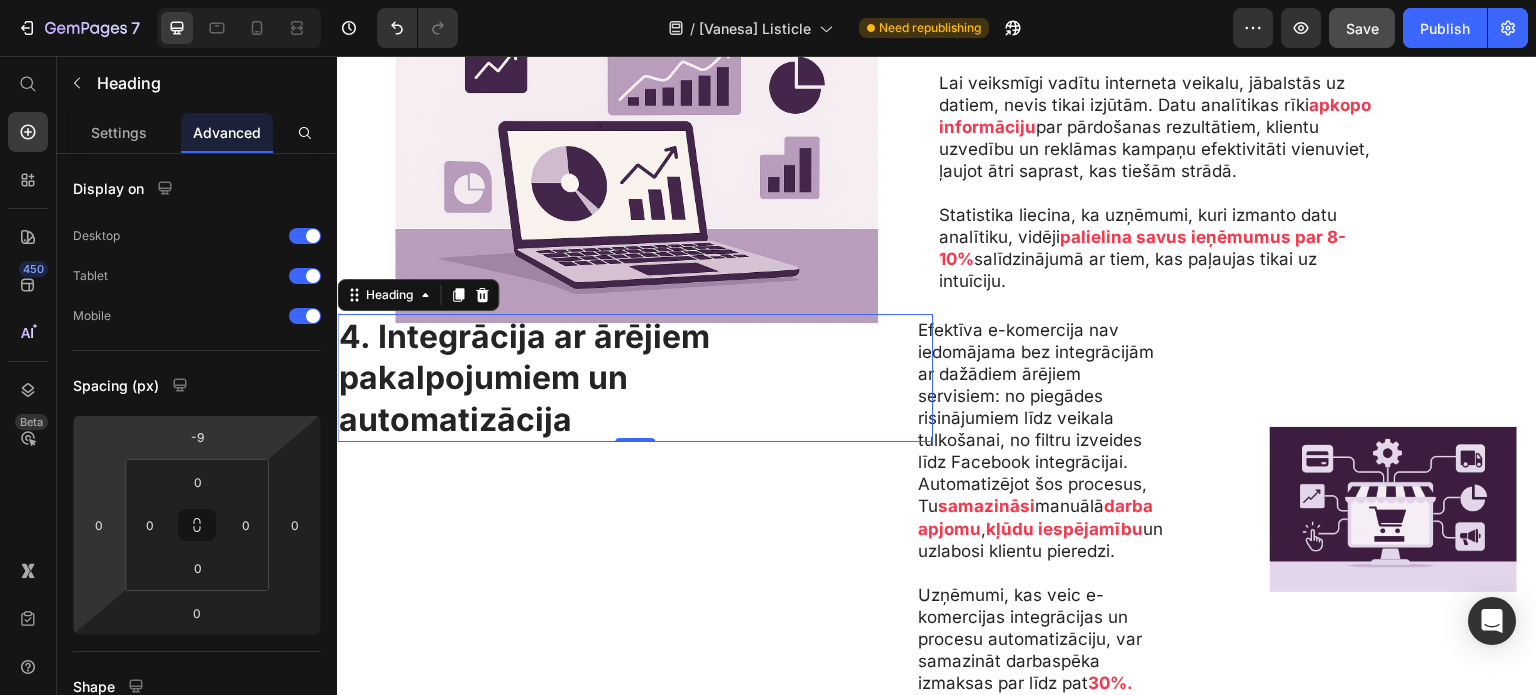 type on "16" 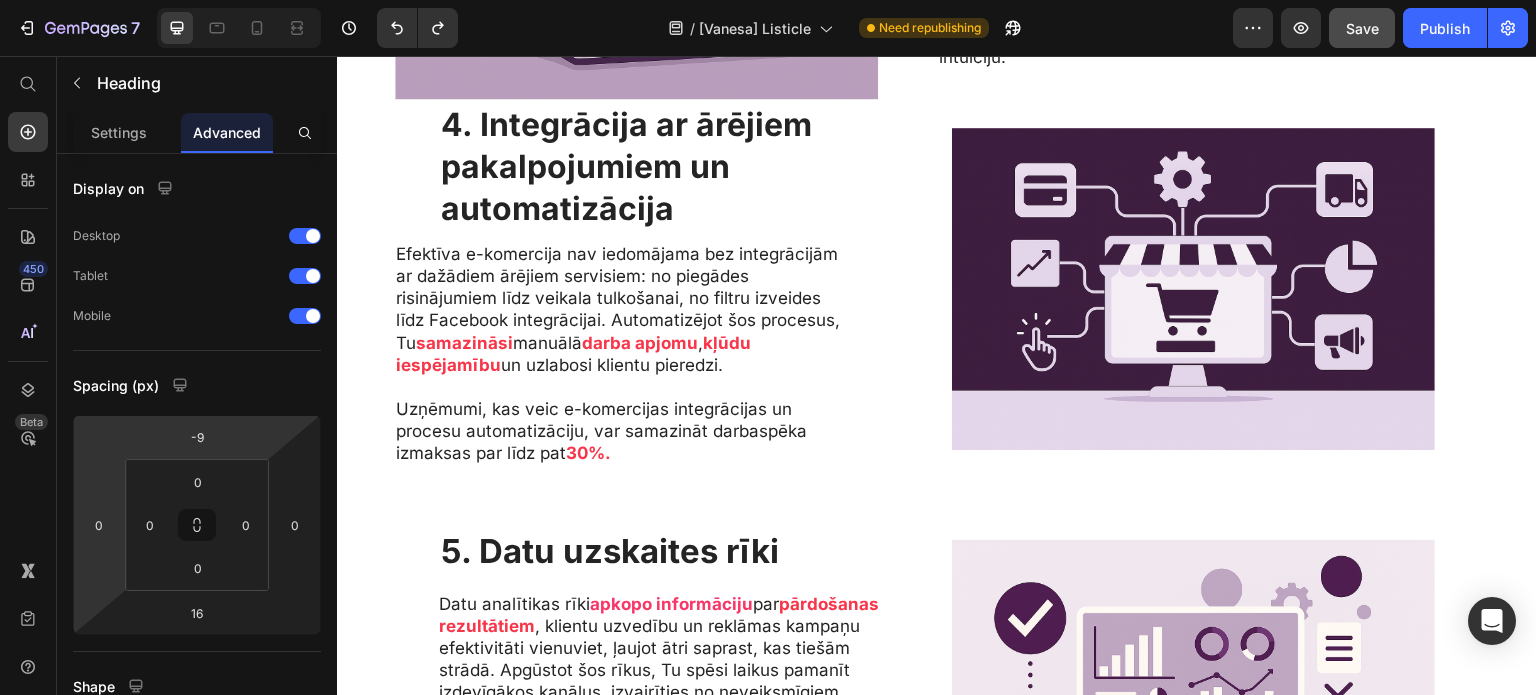 scroll, scrollTop: 1427, scrollLeft: 0, axis: vertical 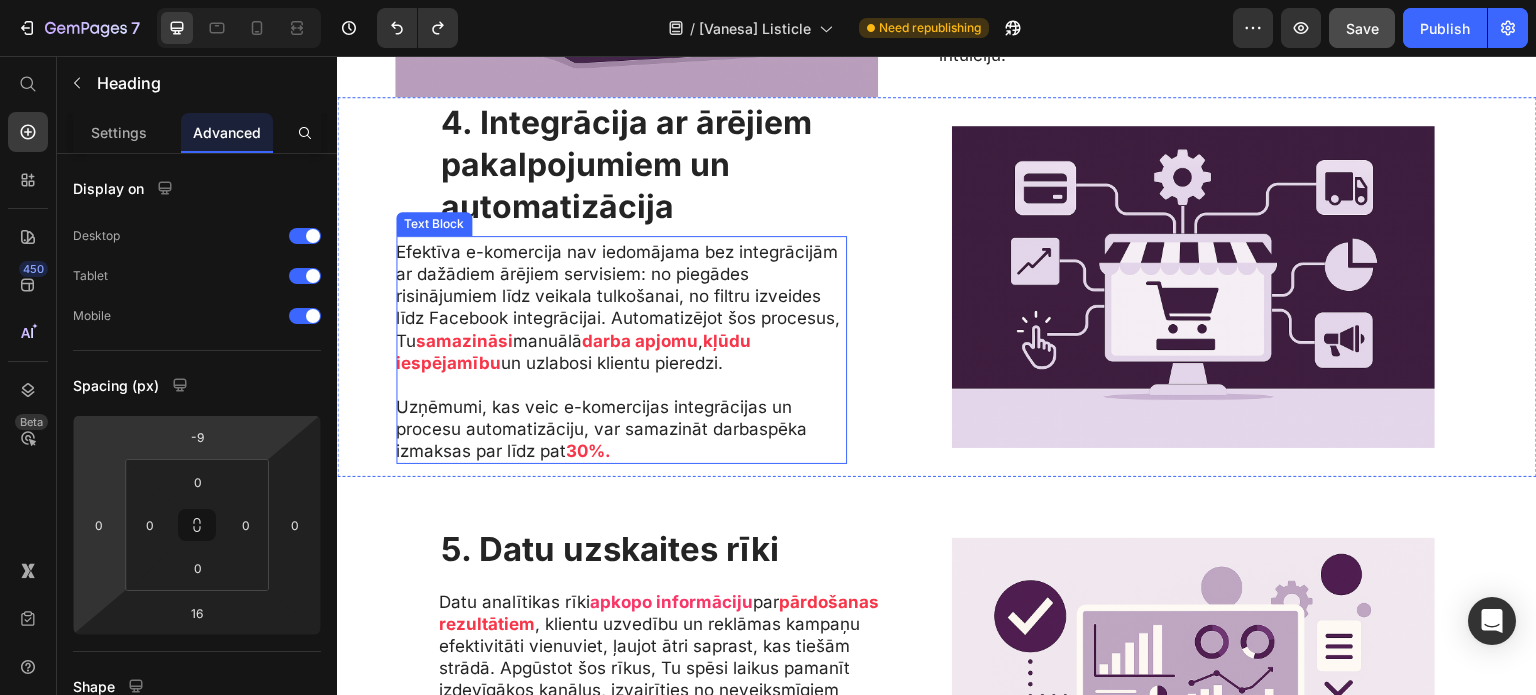 click on "Efektīva e-komercija nav iedomājama bez integrācijām ar dažādiem ārējiem servisiem: no piegādes risinājumiem līdz veikala tulkošanai, no filtru izveides līdz Facebook integrācijai. Automatizējot šos procesus, Tu  samazināsi  manuālā  darba apjomu ,  kļūdu iespējamību  un uzlabosi klientu pieredzi." at bounding box center (620, 307) 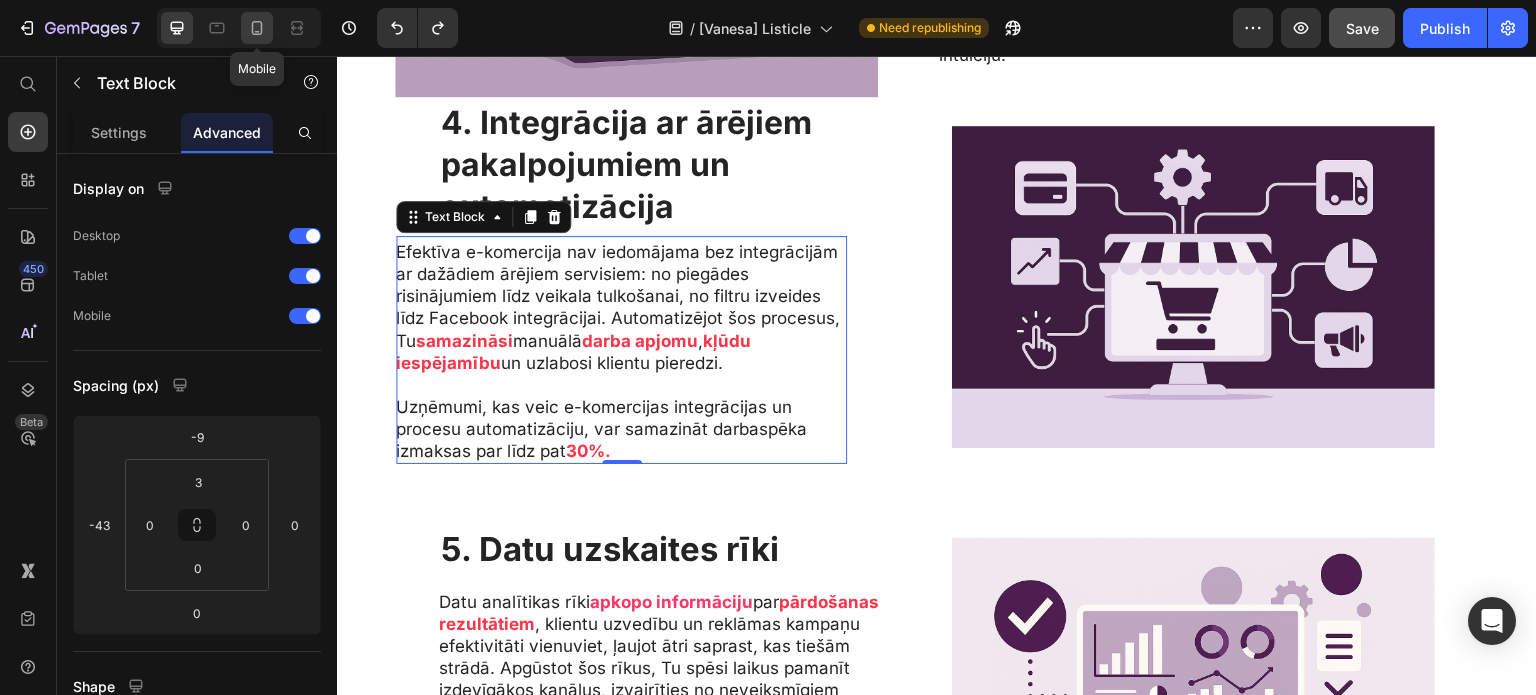 click 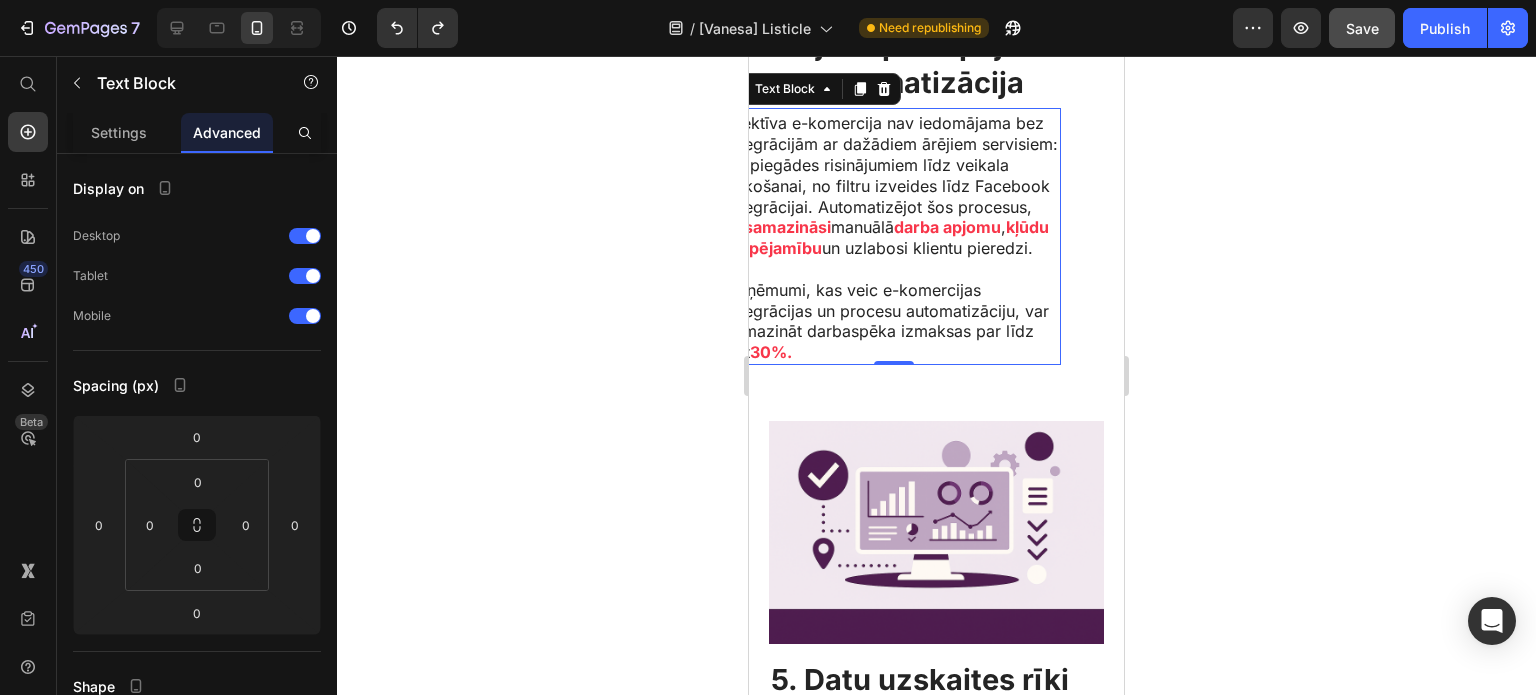 scroll, scrollTop: 2722, scrollLeft: 0, axis: vertical 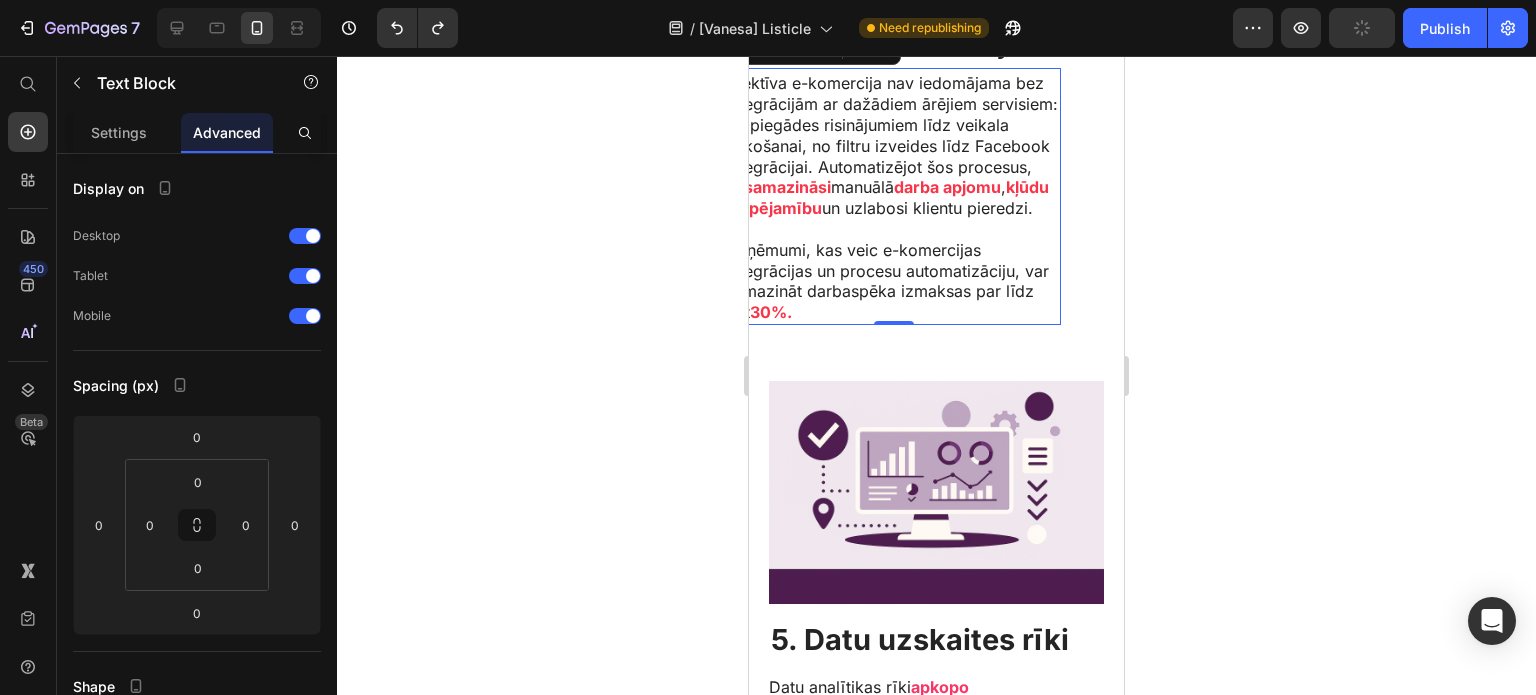 click on "kļūdu iespējamību" at bounding box center (887, 197) 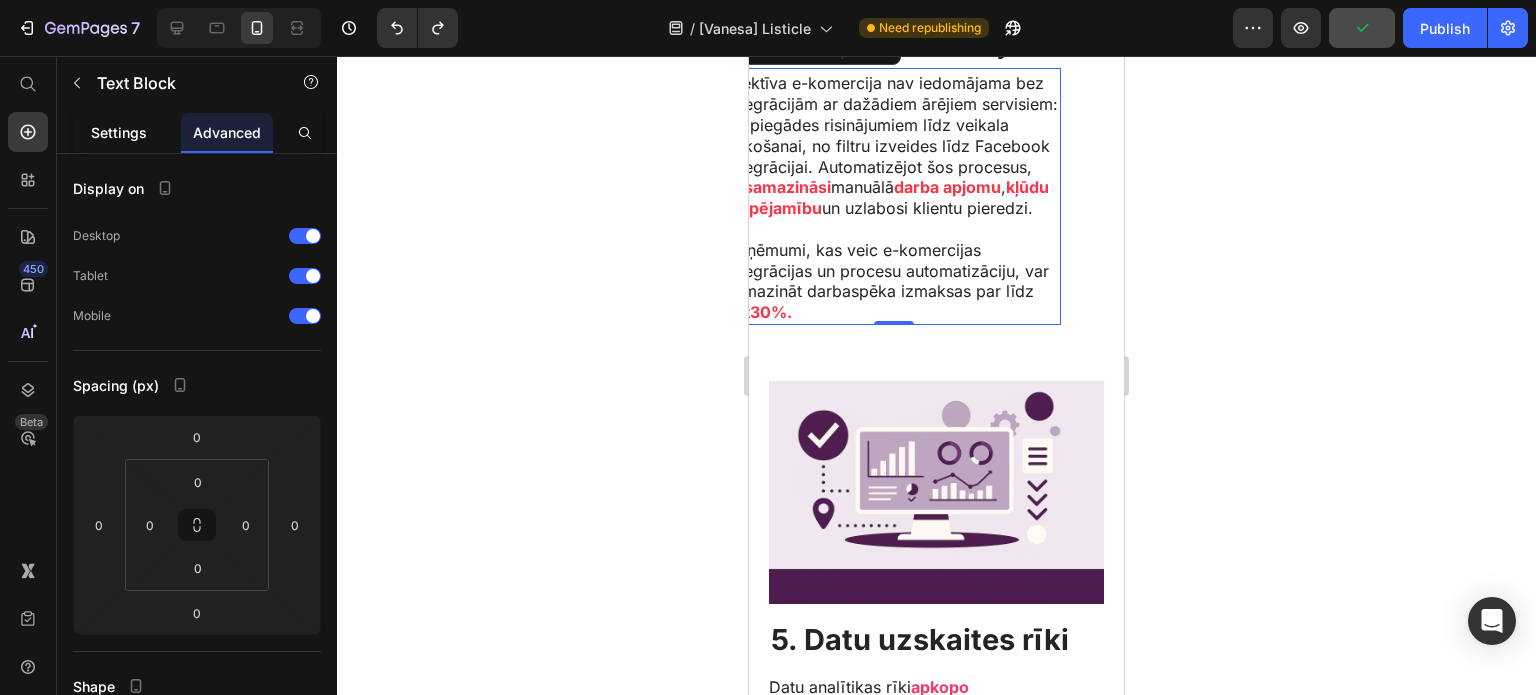 click on "Settings" 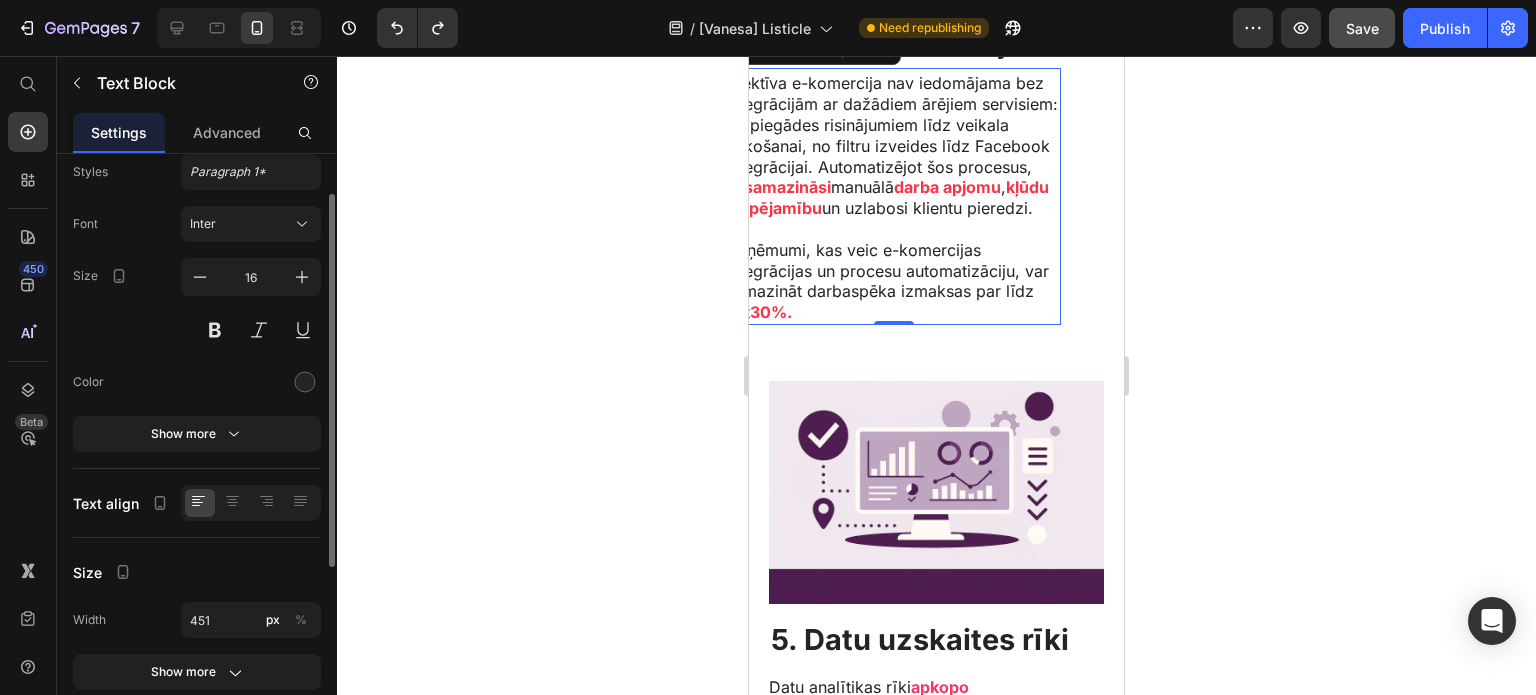 scroll, scrollTop: 64, scrollLeft: 0, axis: vertical 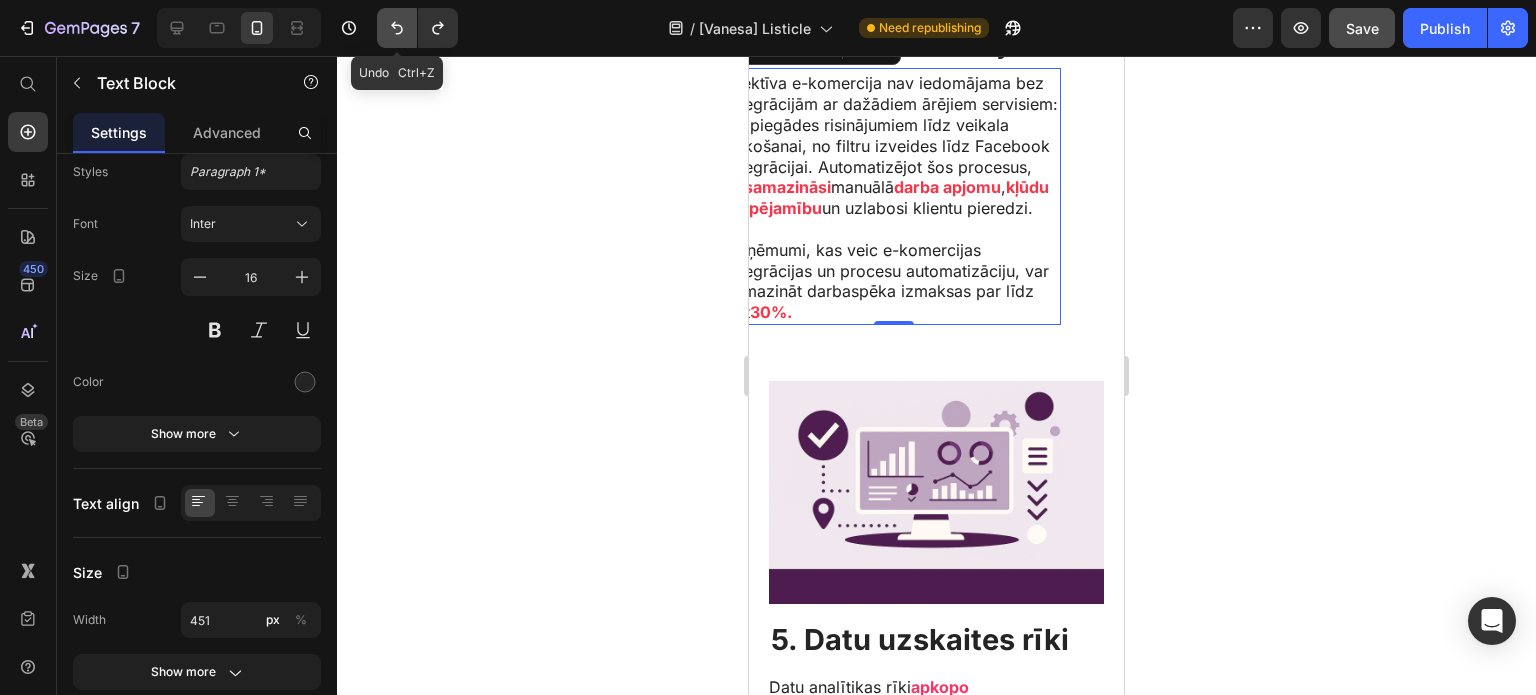 click 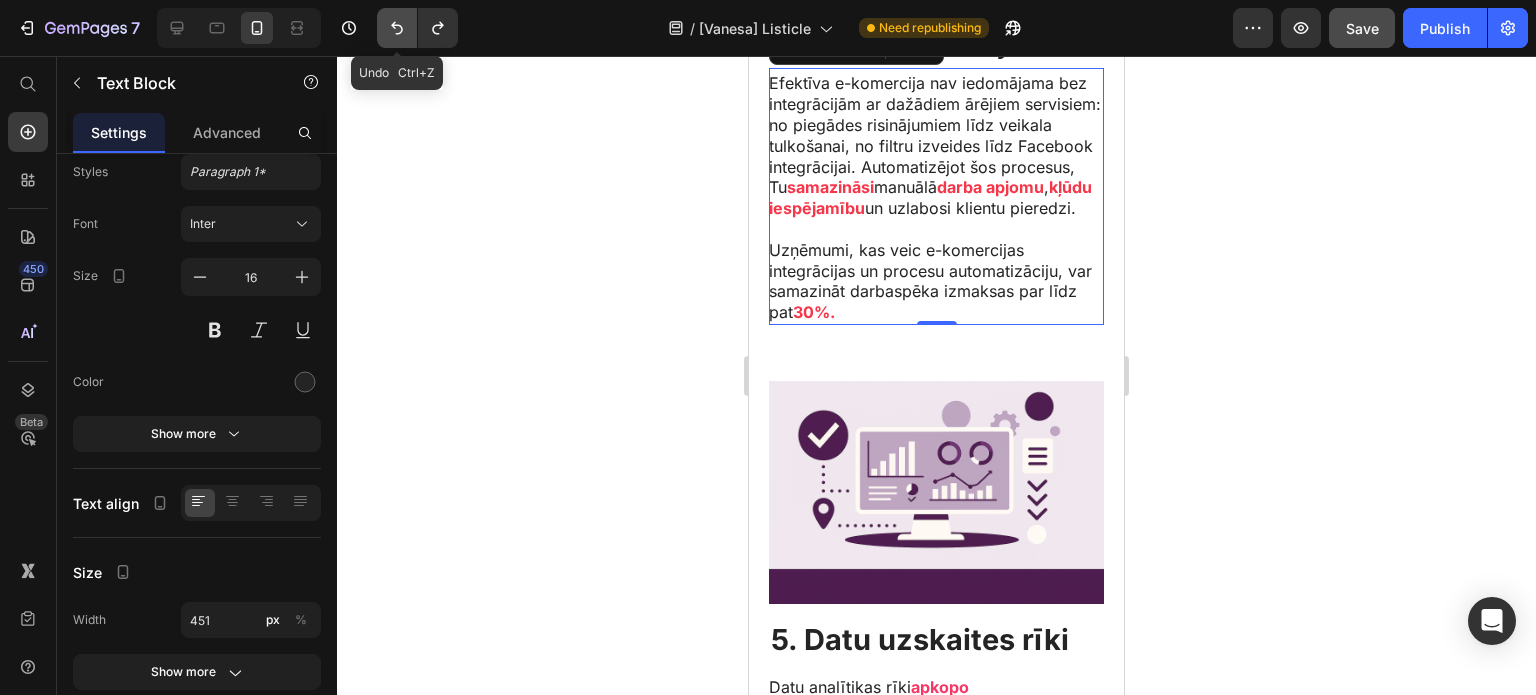 click 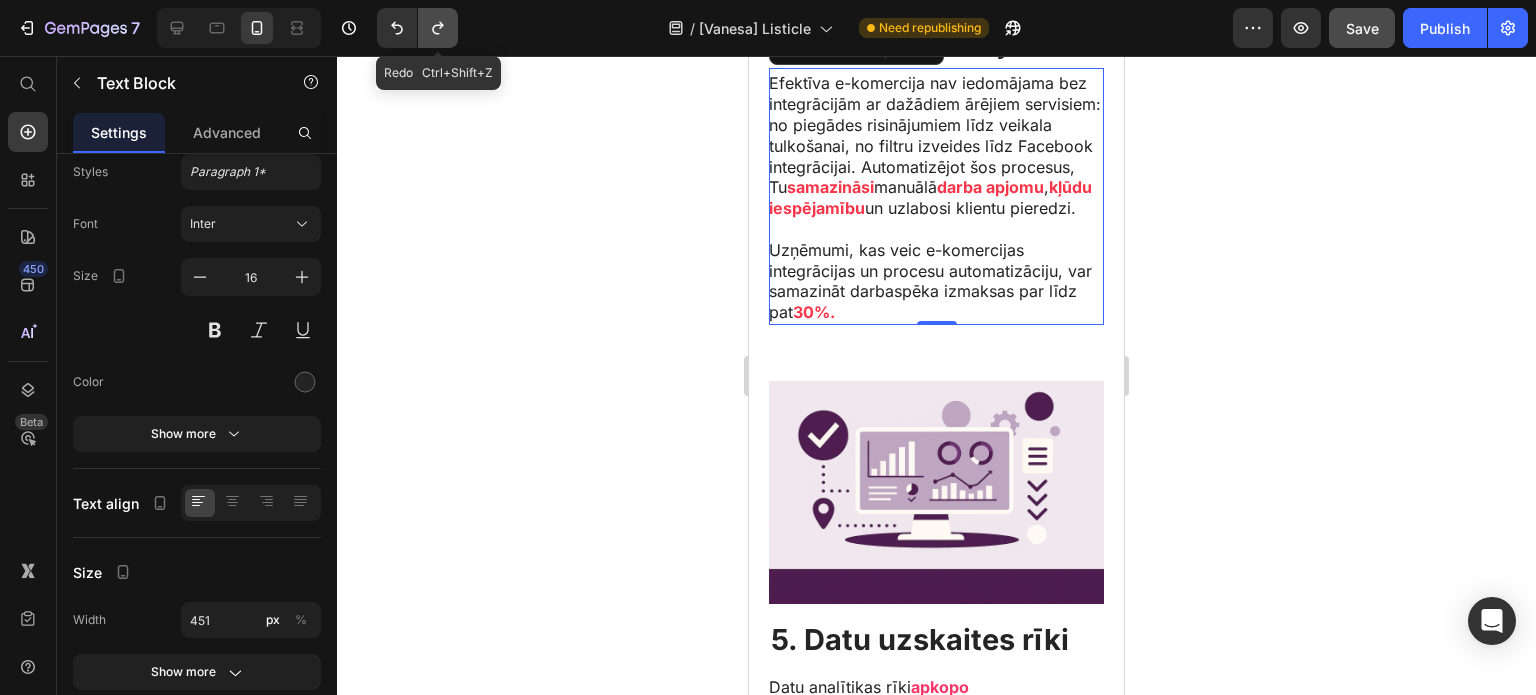 click 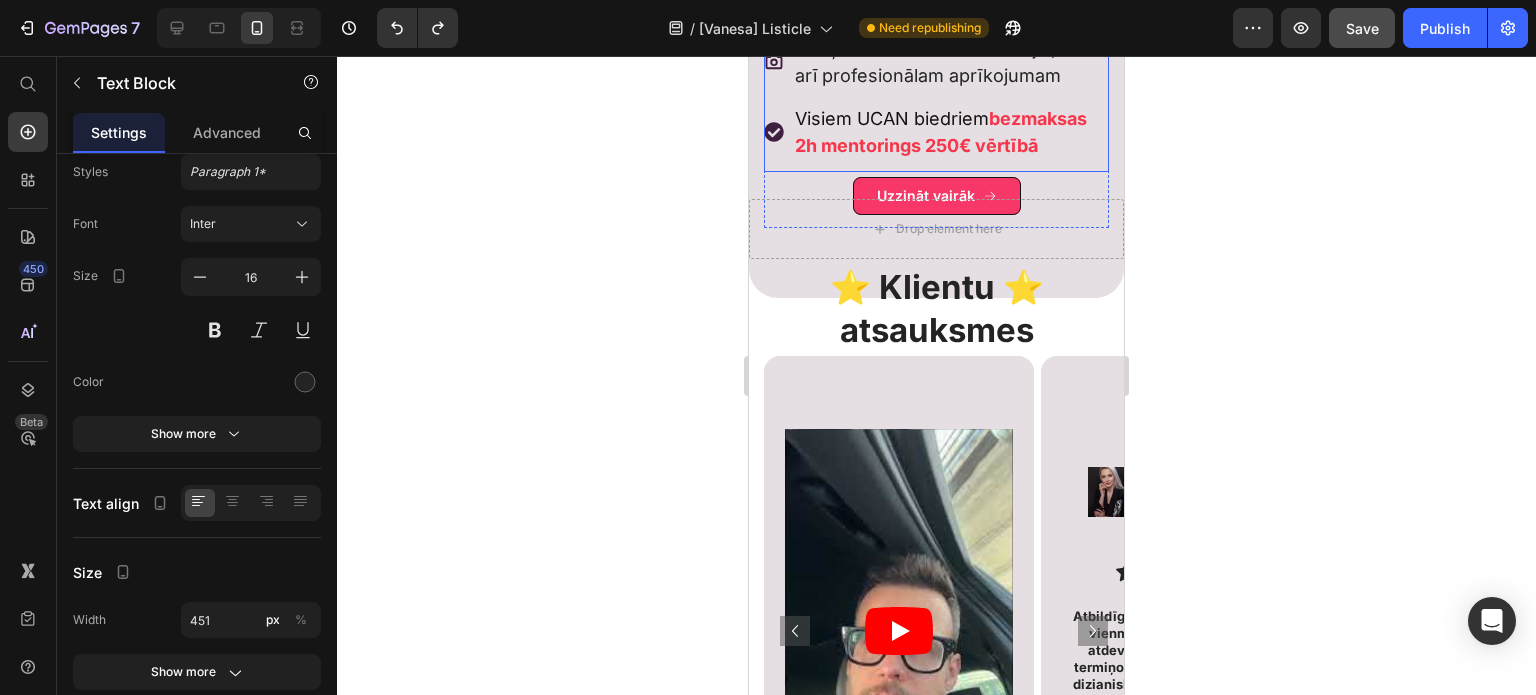 scroll, scrollTop: 5644, scrollLeft: 0, axis: vertical 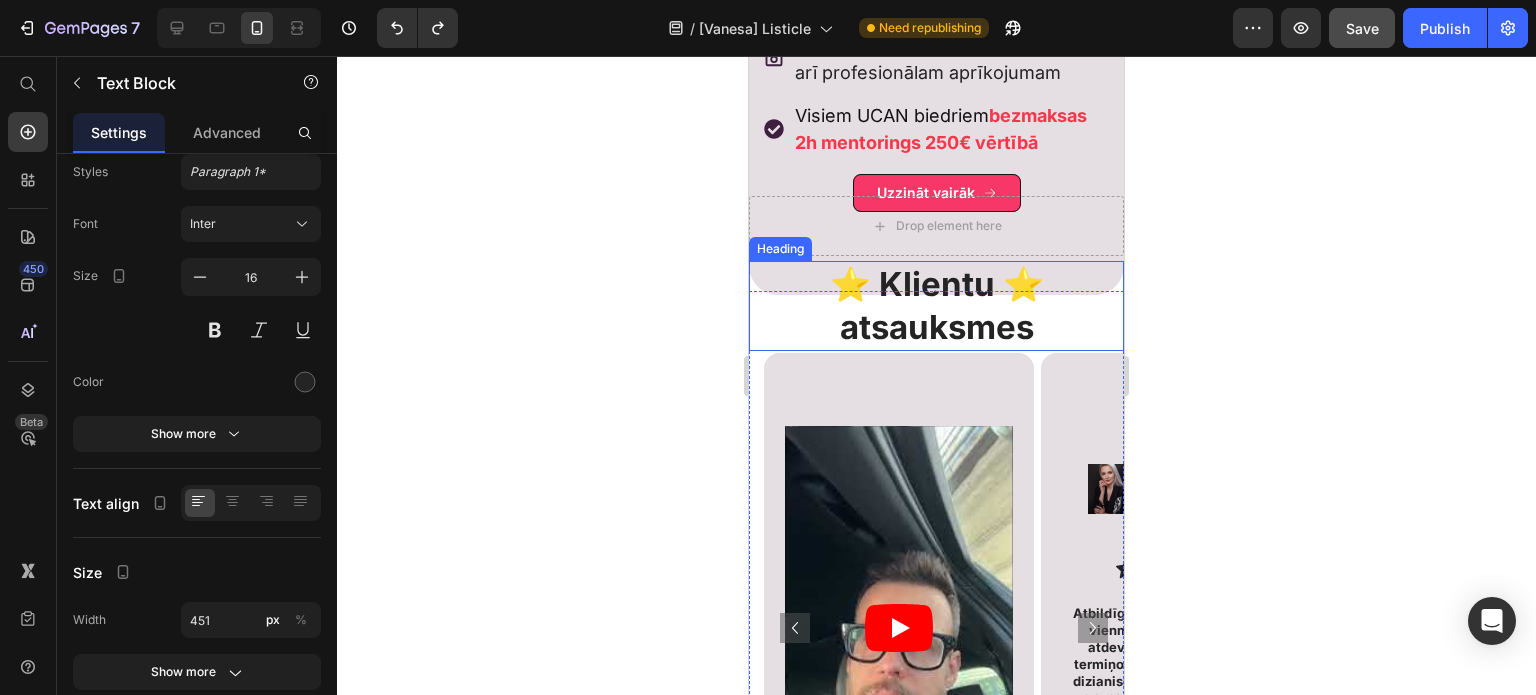 click on "⭐ Klientu ⭐ atsauksmes" at bounding box center (936, 306) 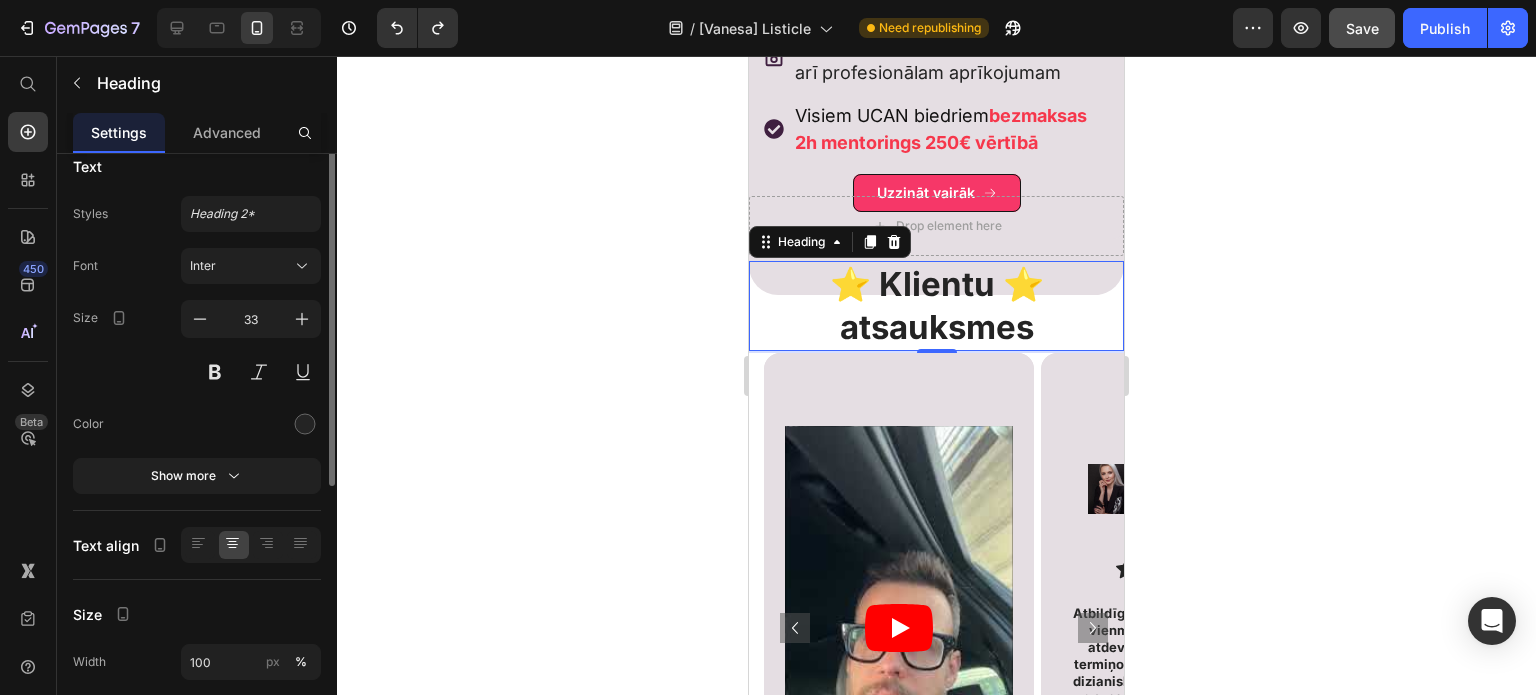 scroll, scrollTop: 0, scrollLeft: 0, axis: both 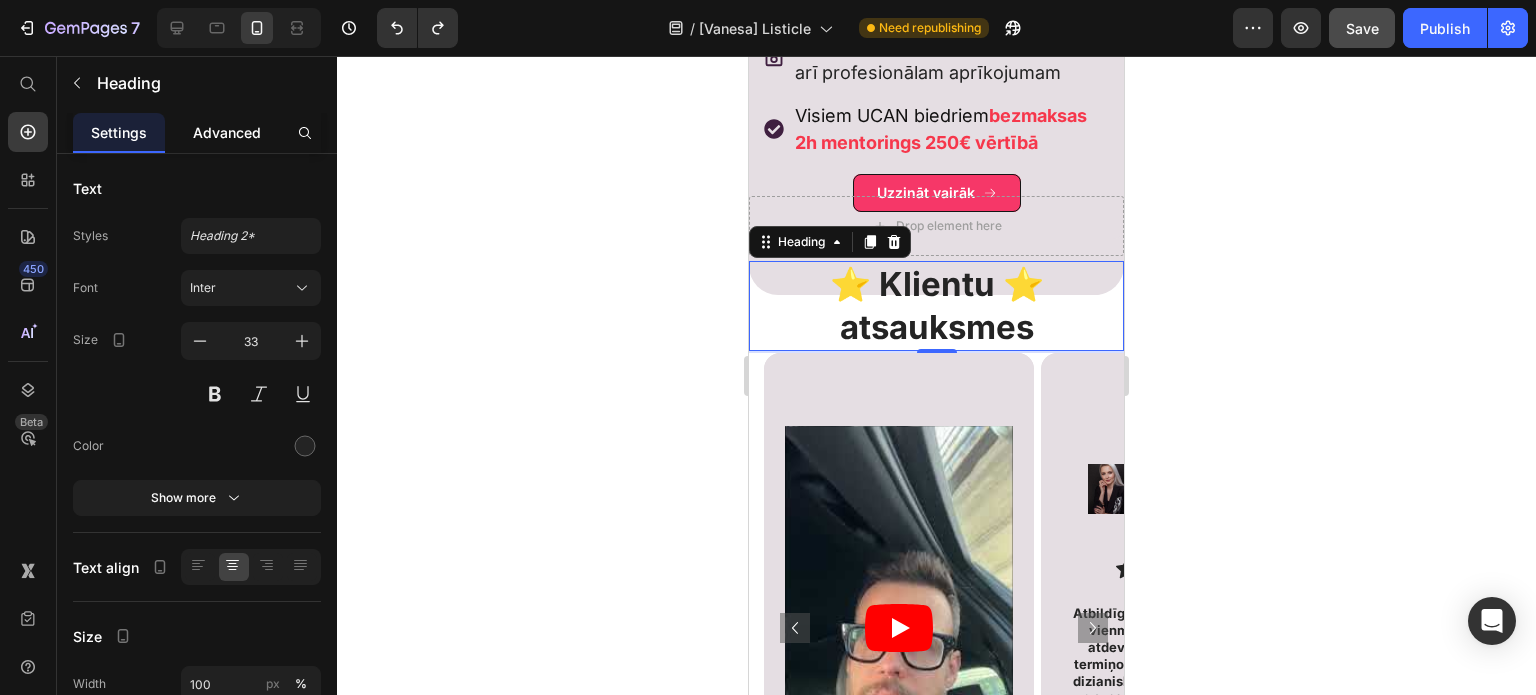 click on "Advanced" at bounding box center (227, 132) 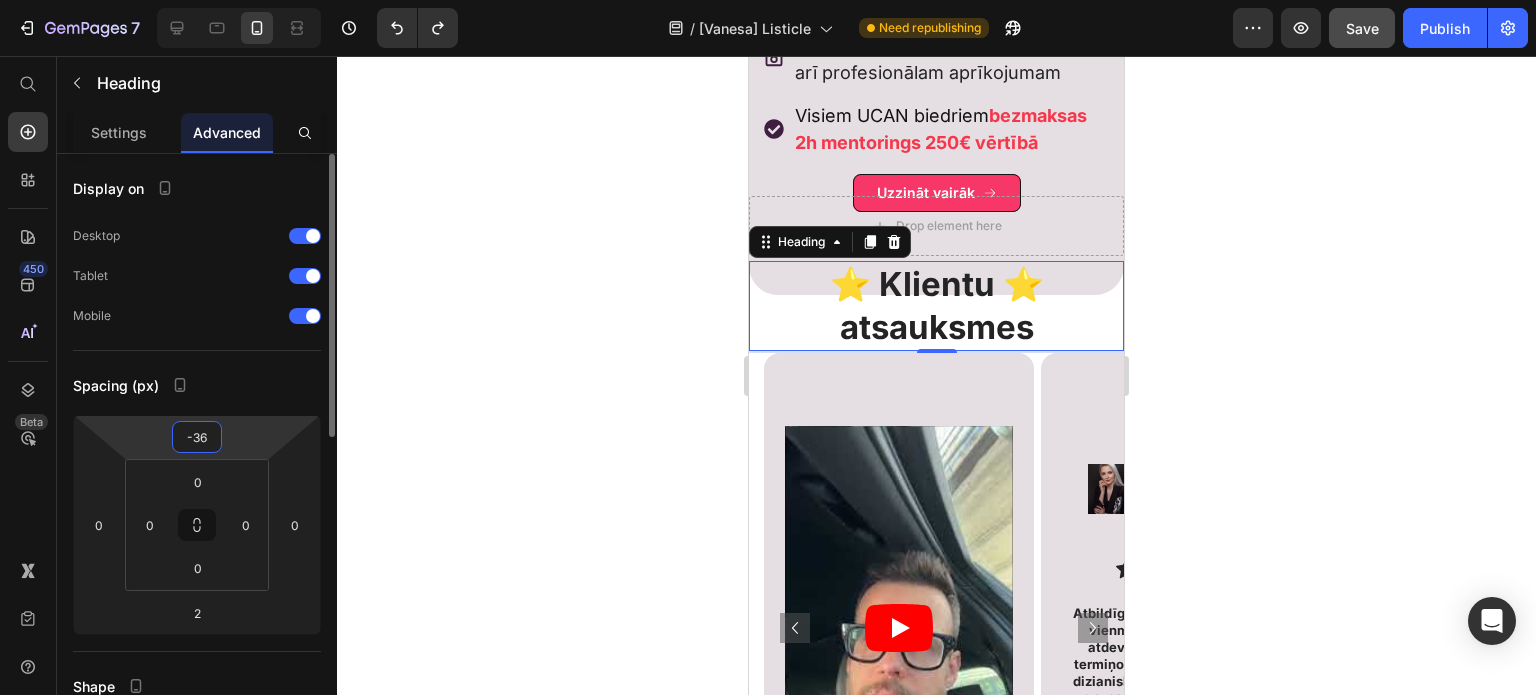 click on "-36" at bounding box center [197, 437] 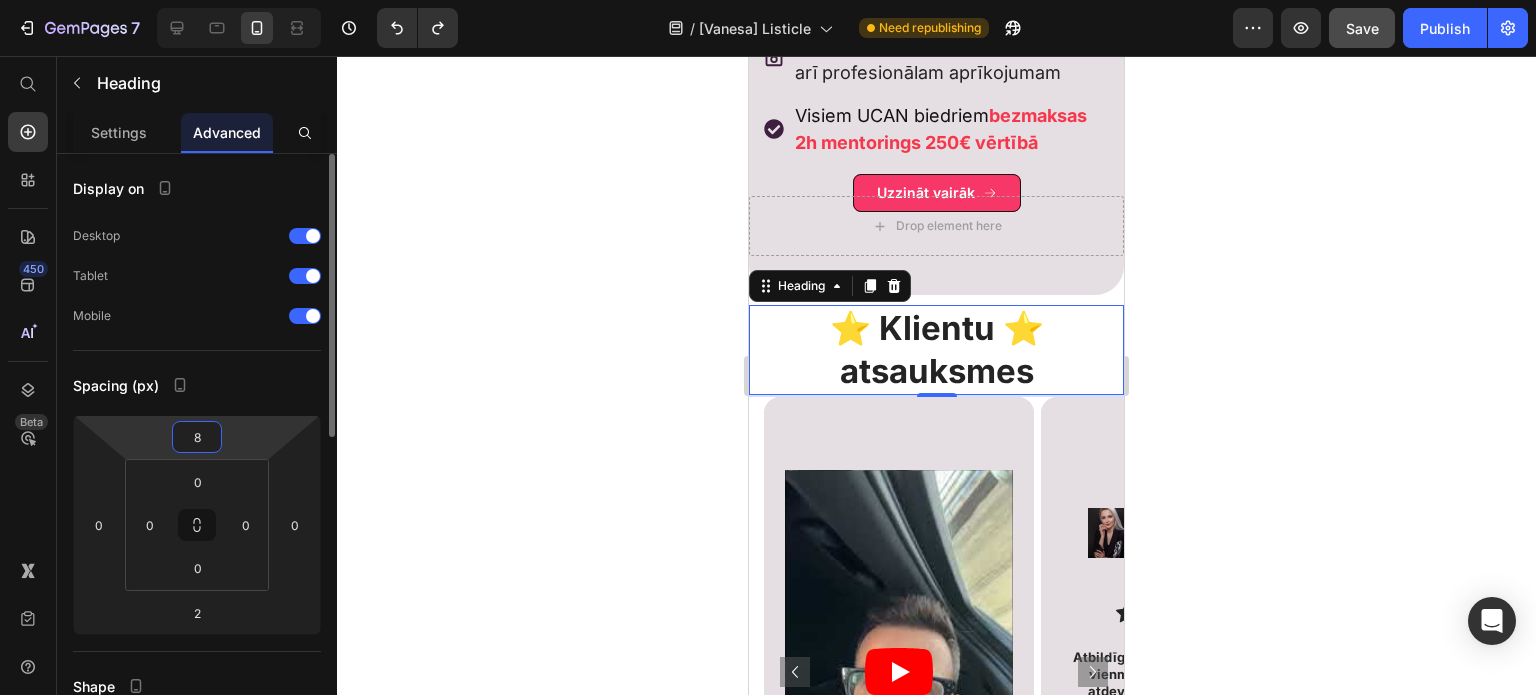 type on "9" 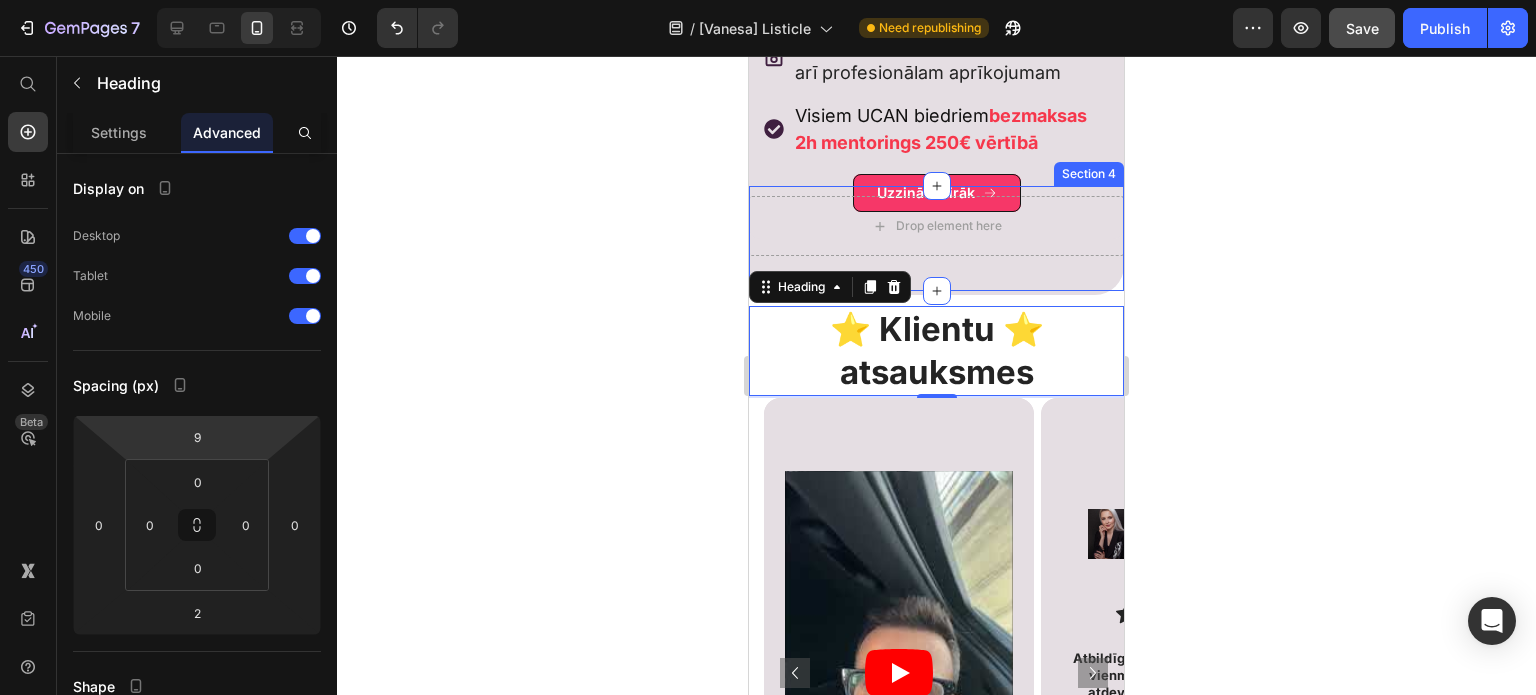 click 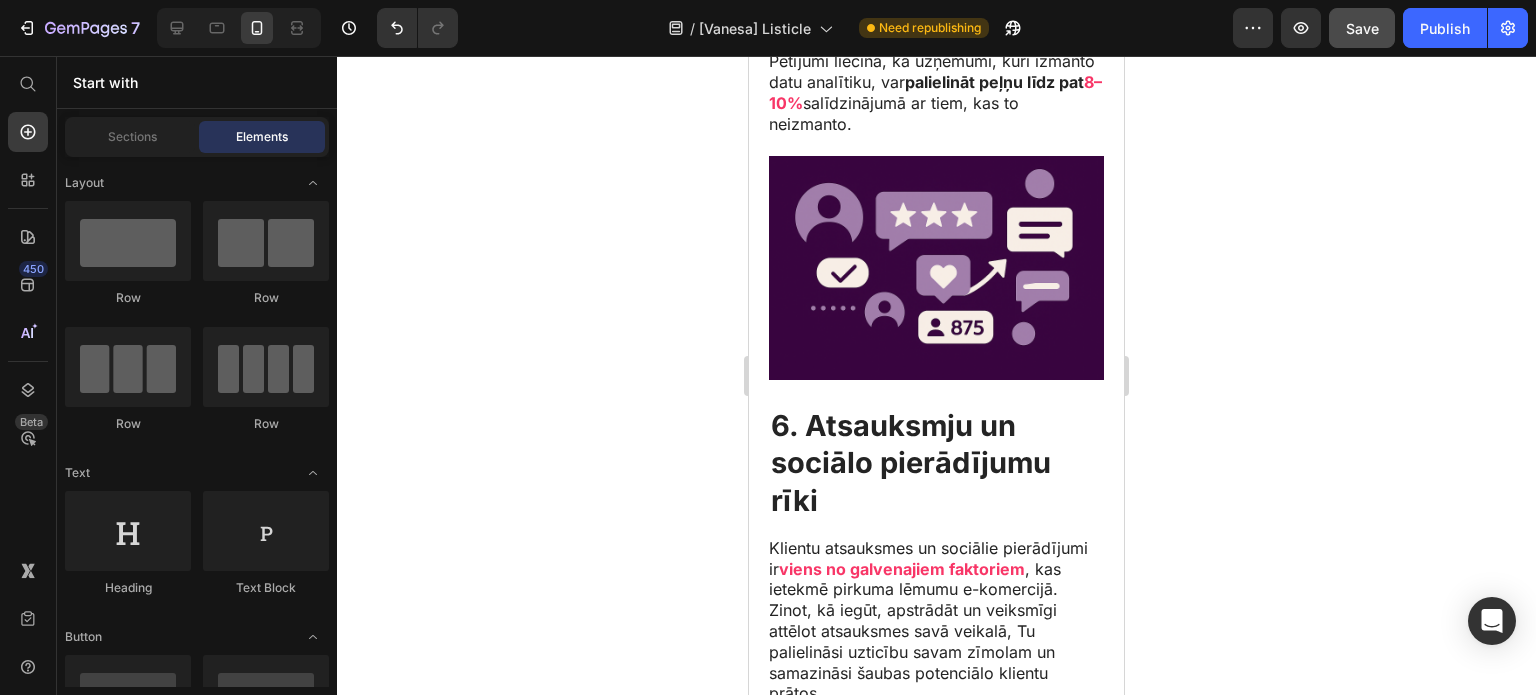 scroll, scrollTop: 3624, scrollLeft: 0, axis: vertical 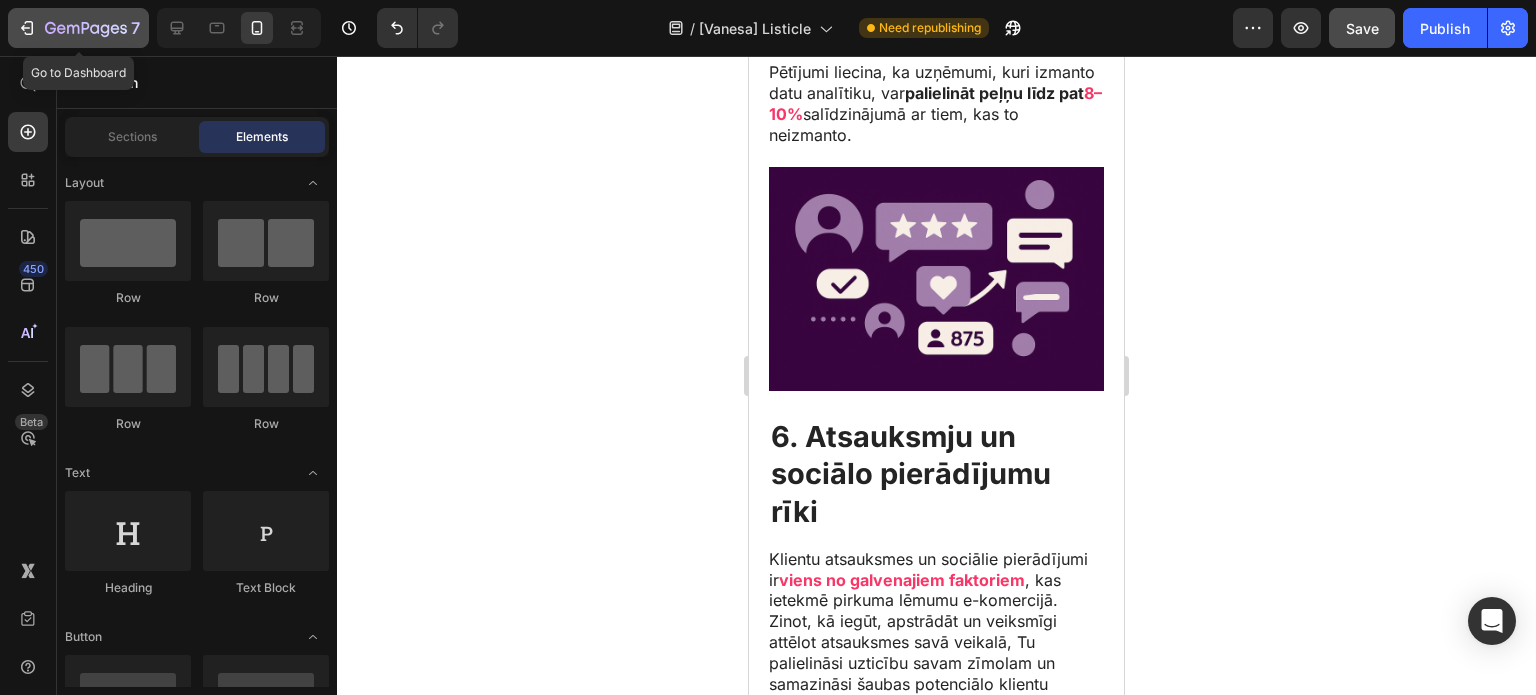 click on "7" 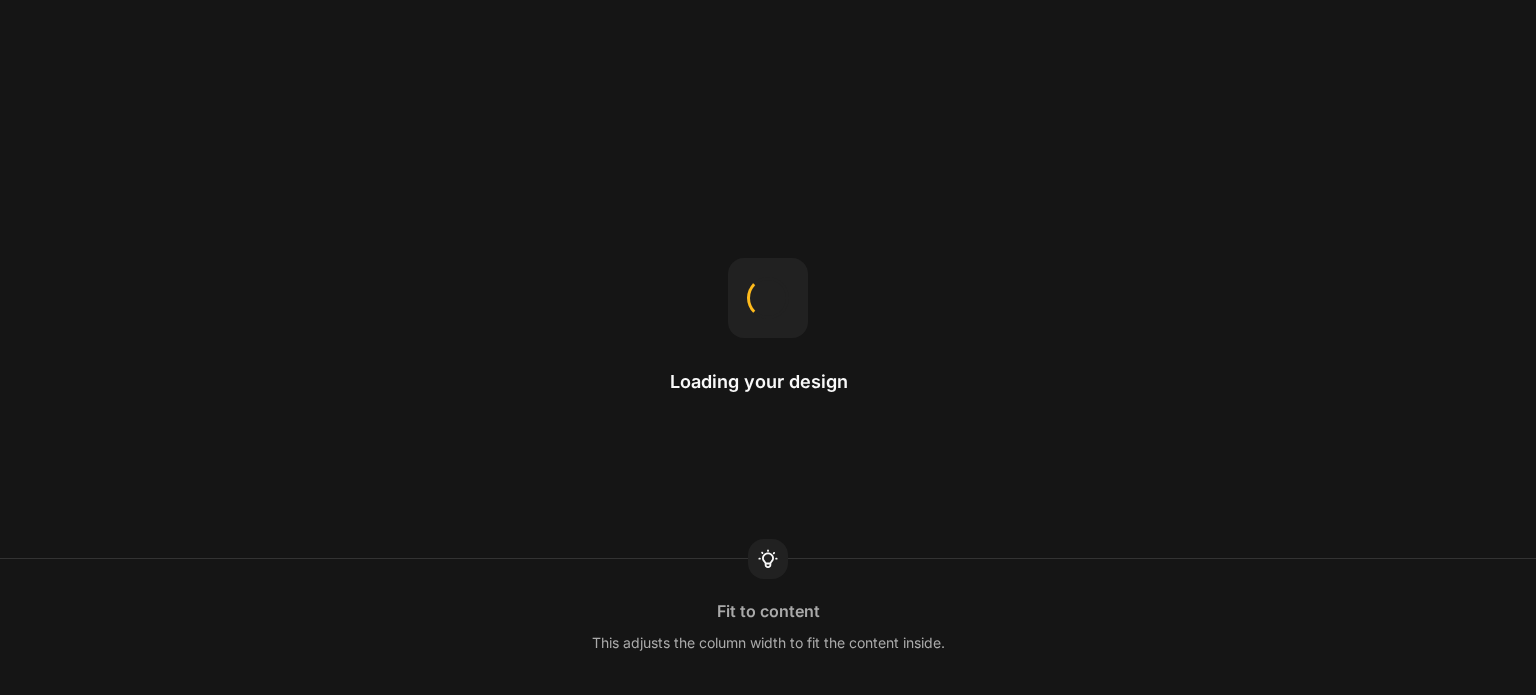 scroll, scrollTop: 0, scrollLeft: 0, axis: both 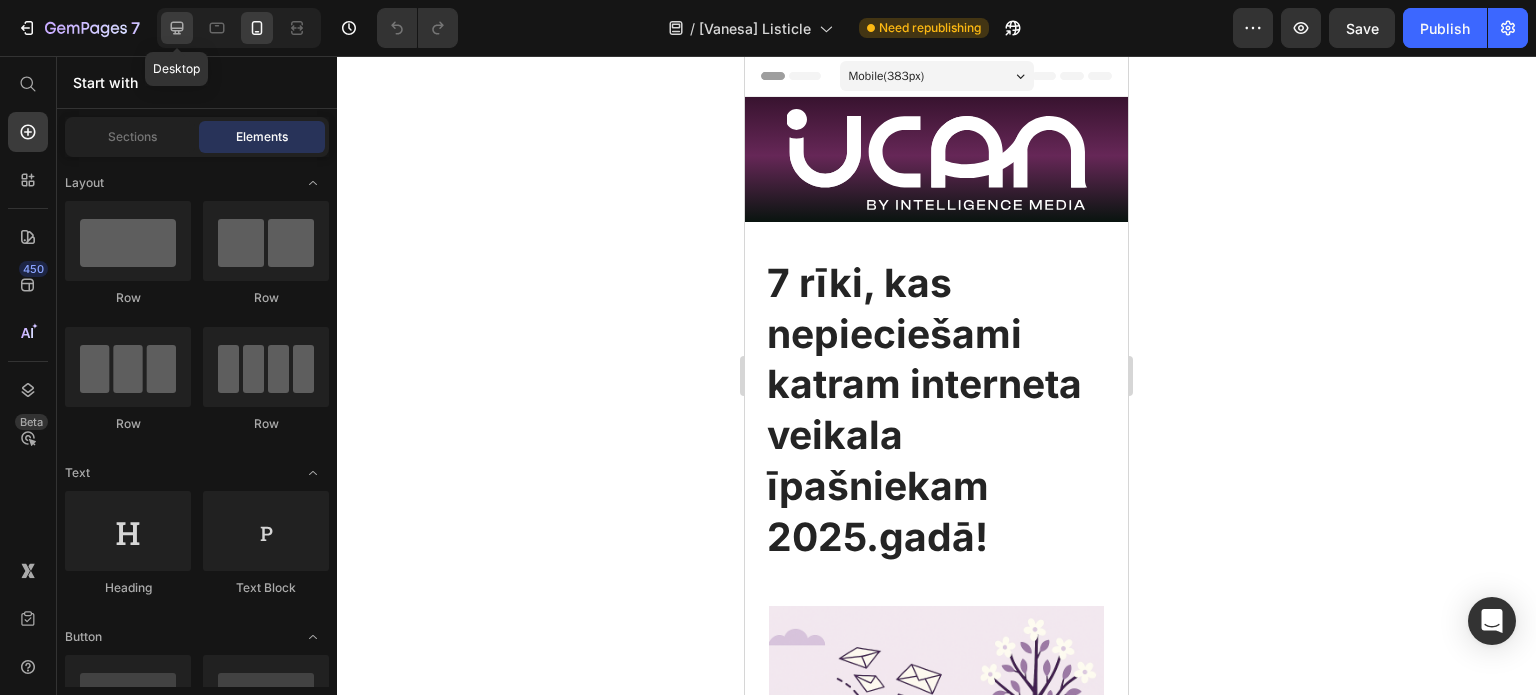 click 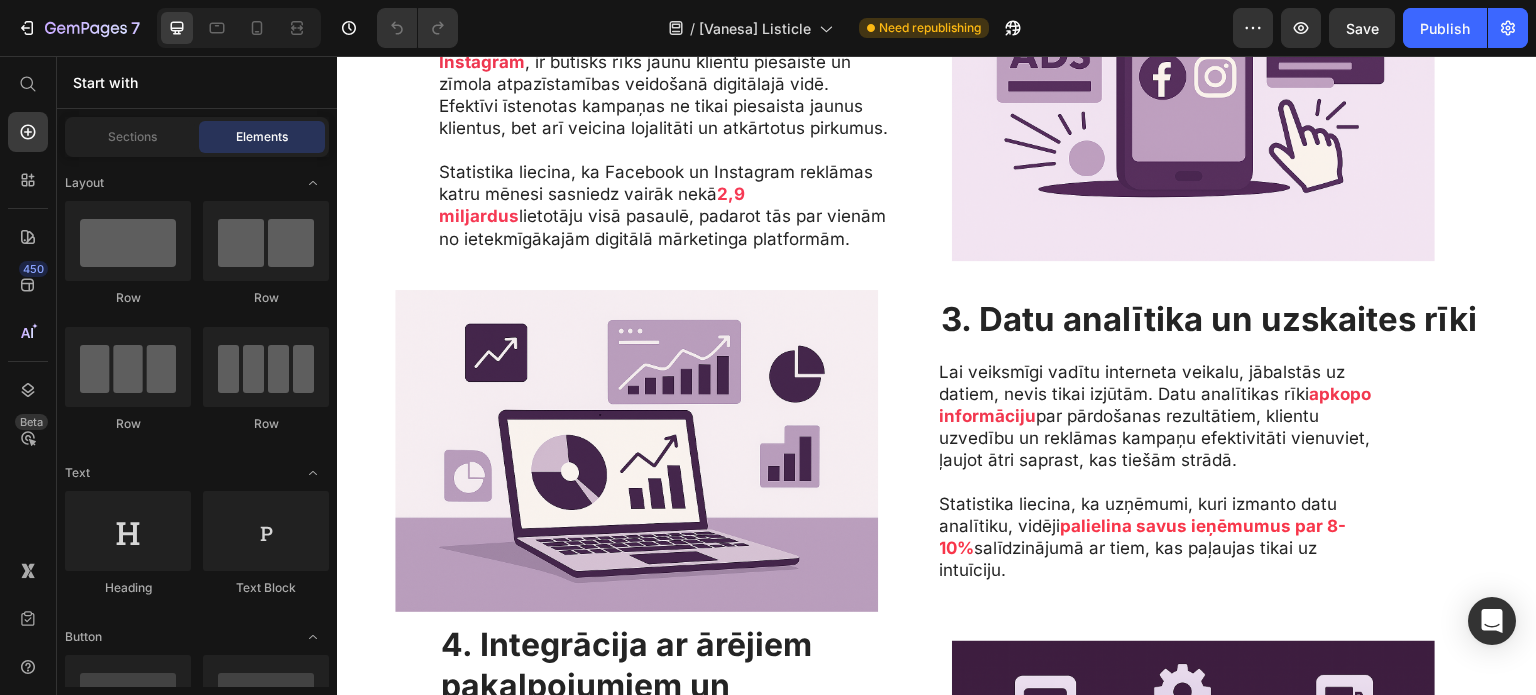 scroll, scrollTop: 919, scrollLeft: 0, axis: vertical 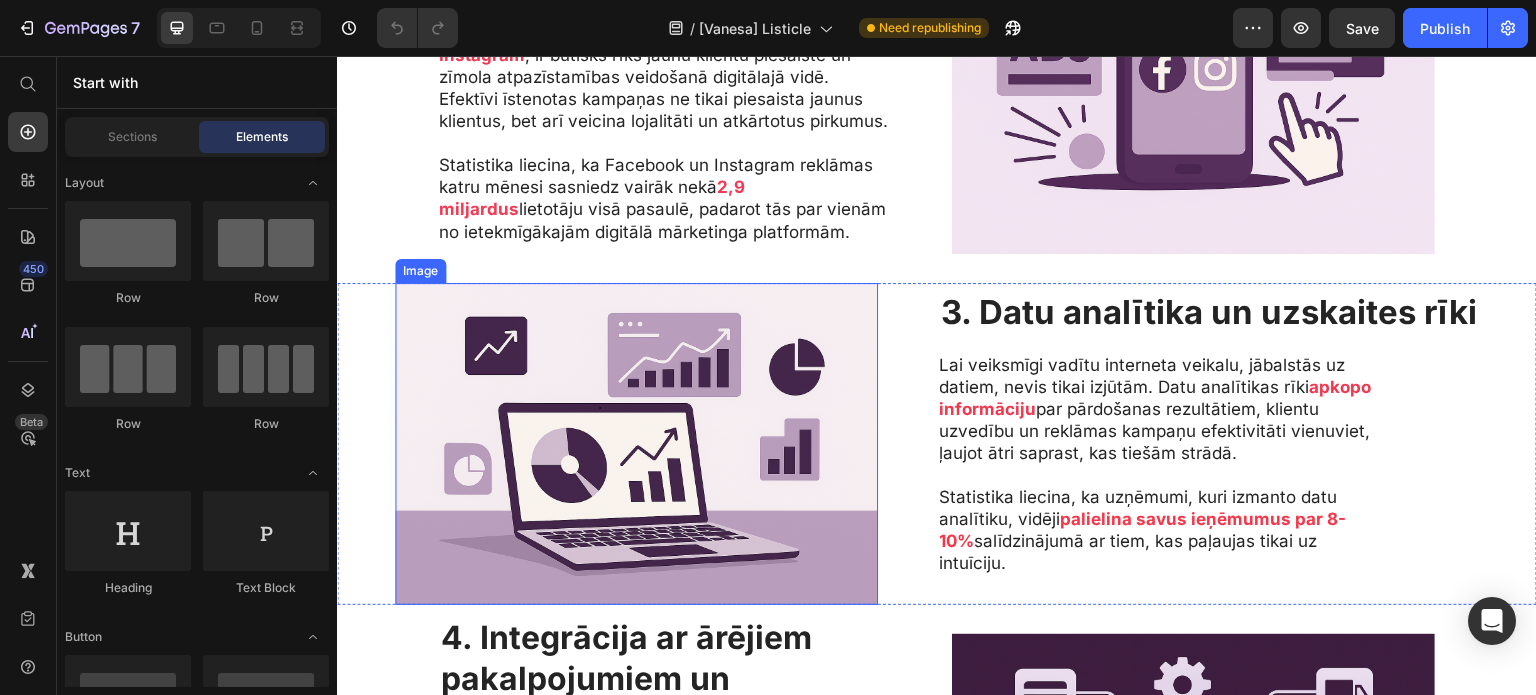 click at bounding box center (636, 444) 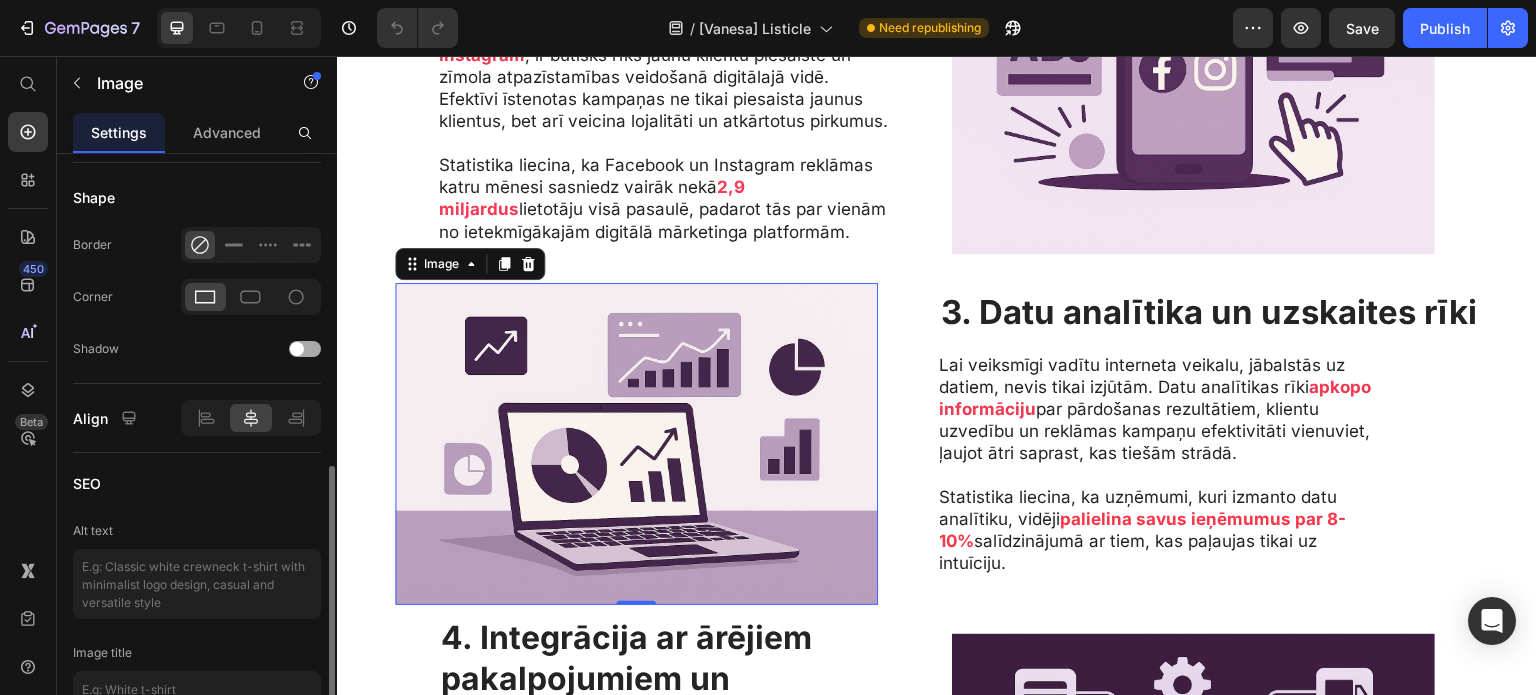 scroll, scrollTop: 773, scrollLeft: 0, axis: vertical 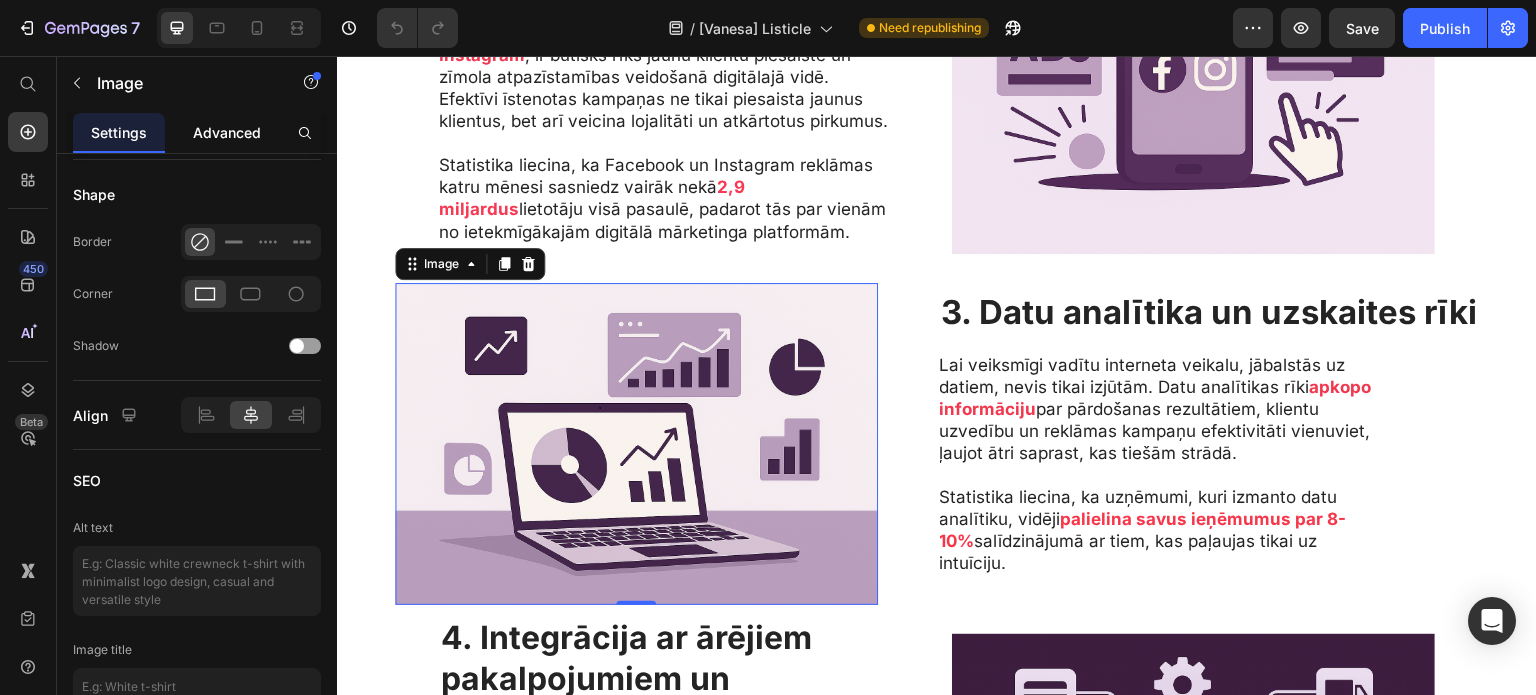 click on "Advanced" at bounding box center (227, 132) 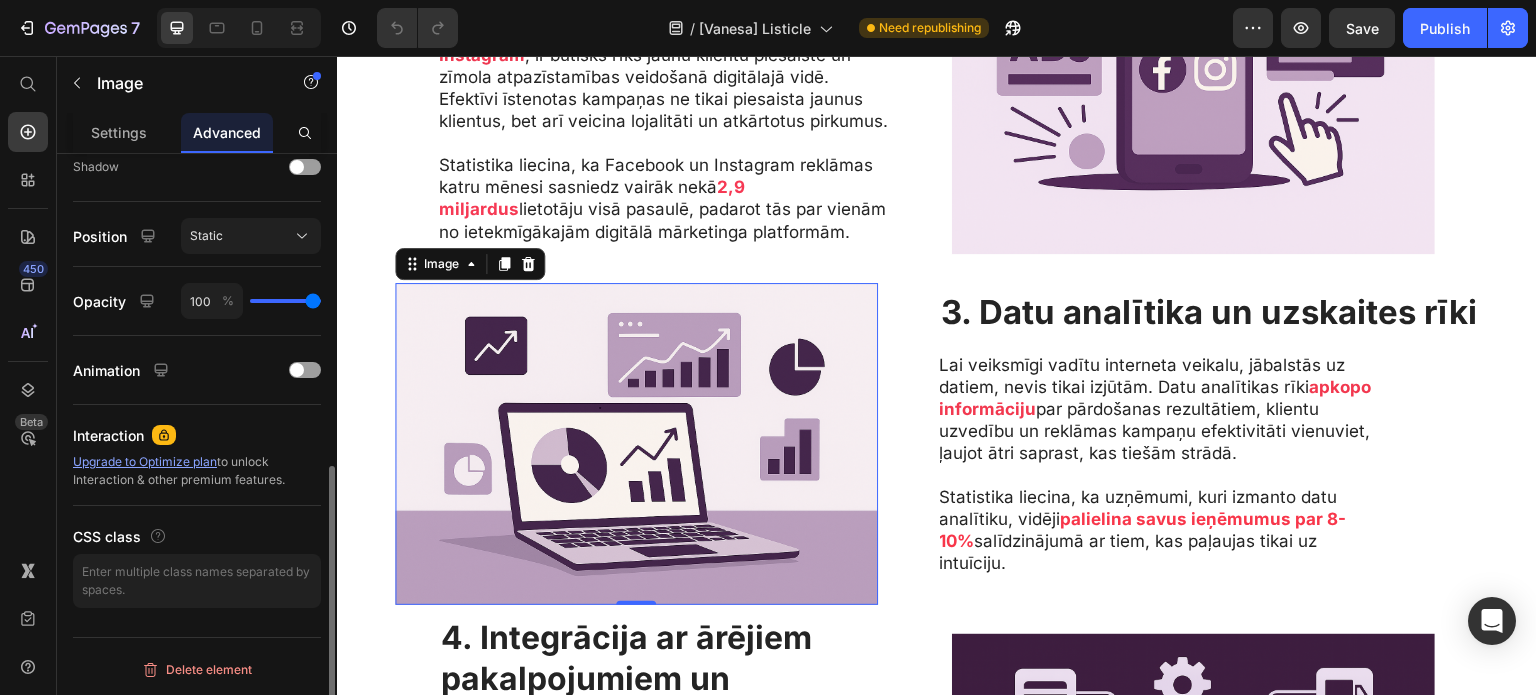 scroll, scrollTop: 0, scrollLeft: 0, axis: both 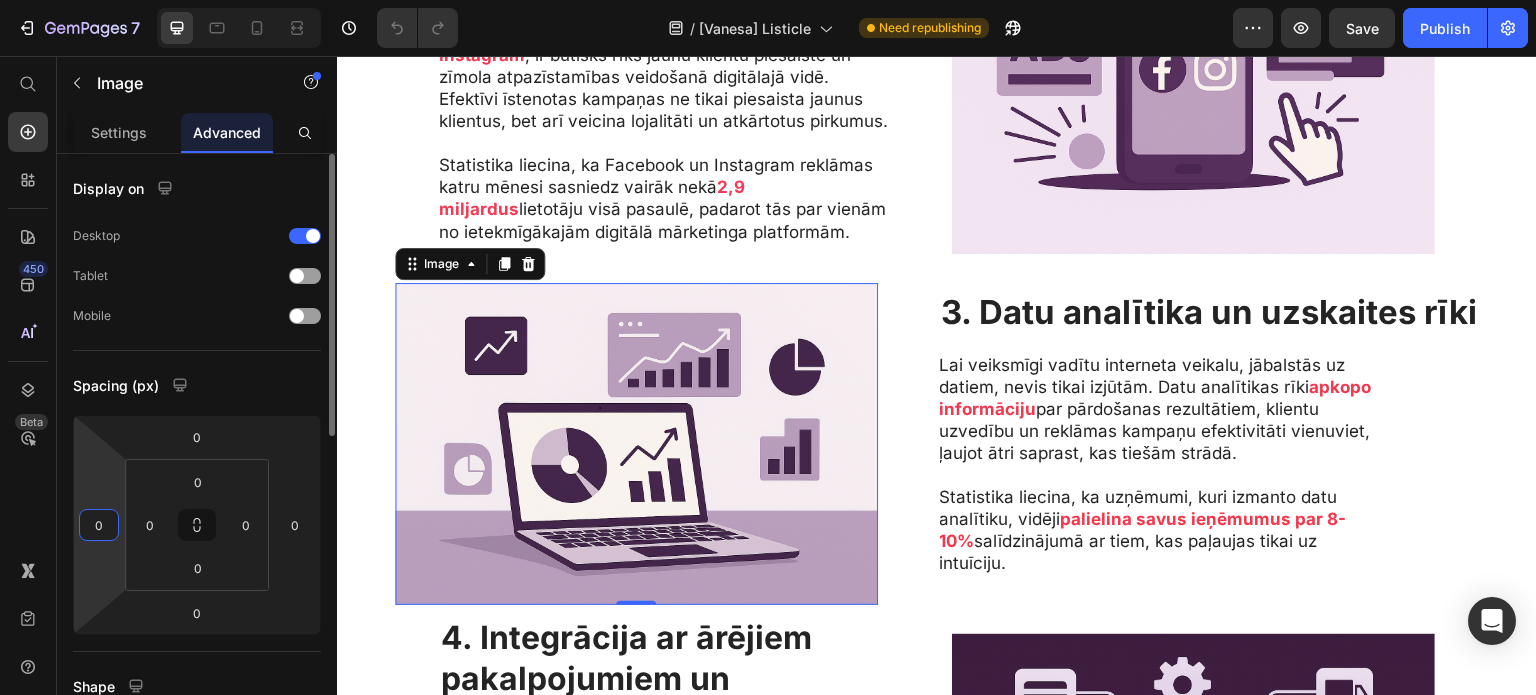 click on "0" at bounding box center [99, 525] 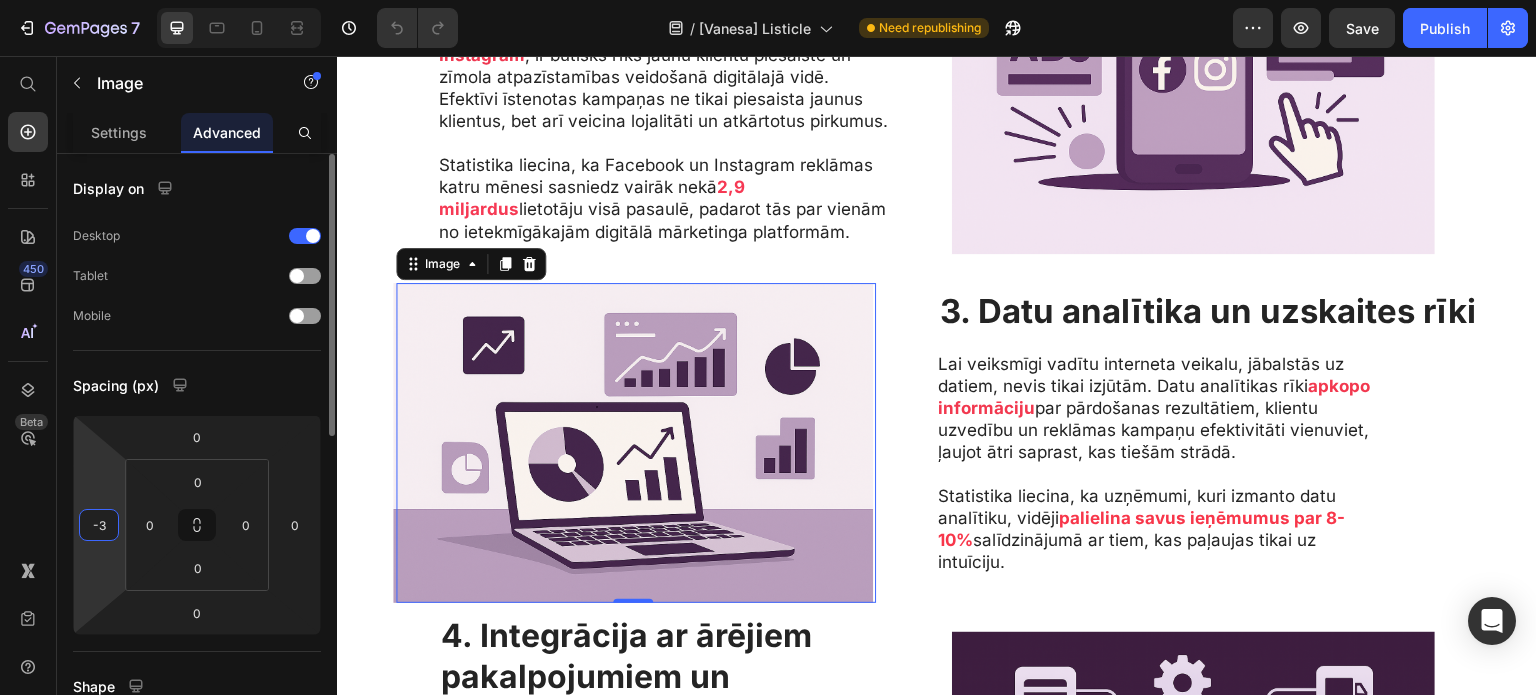 type on "-2" 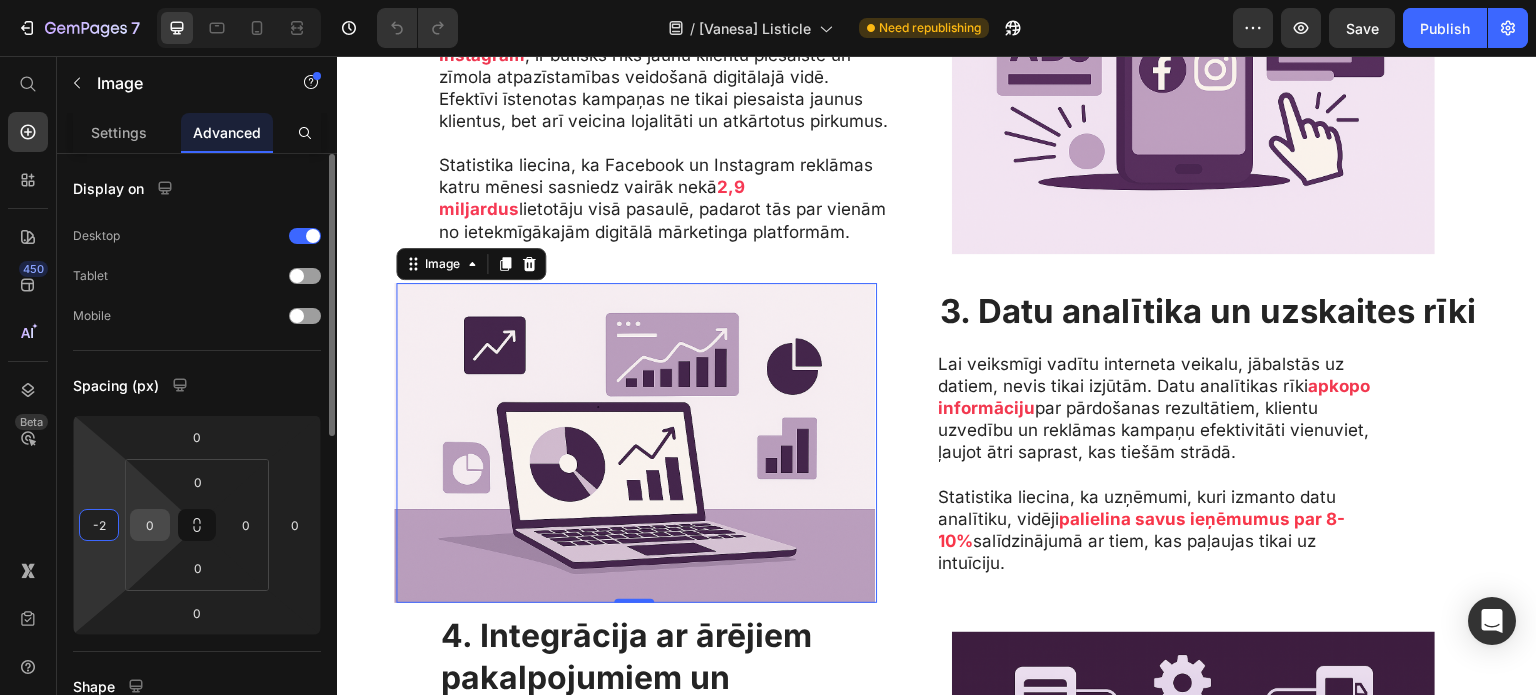 click on "0" at bounding box center [150, 525] 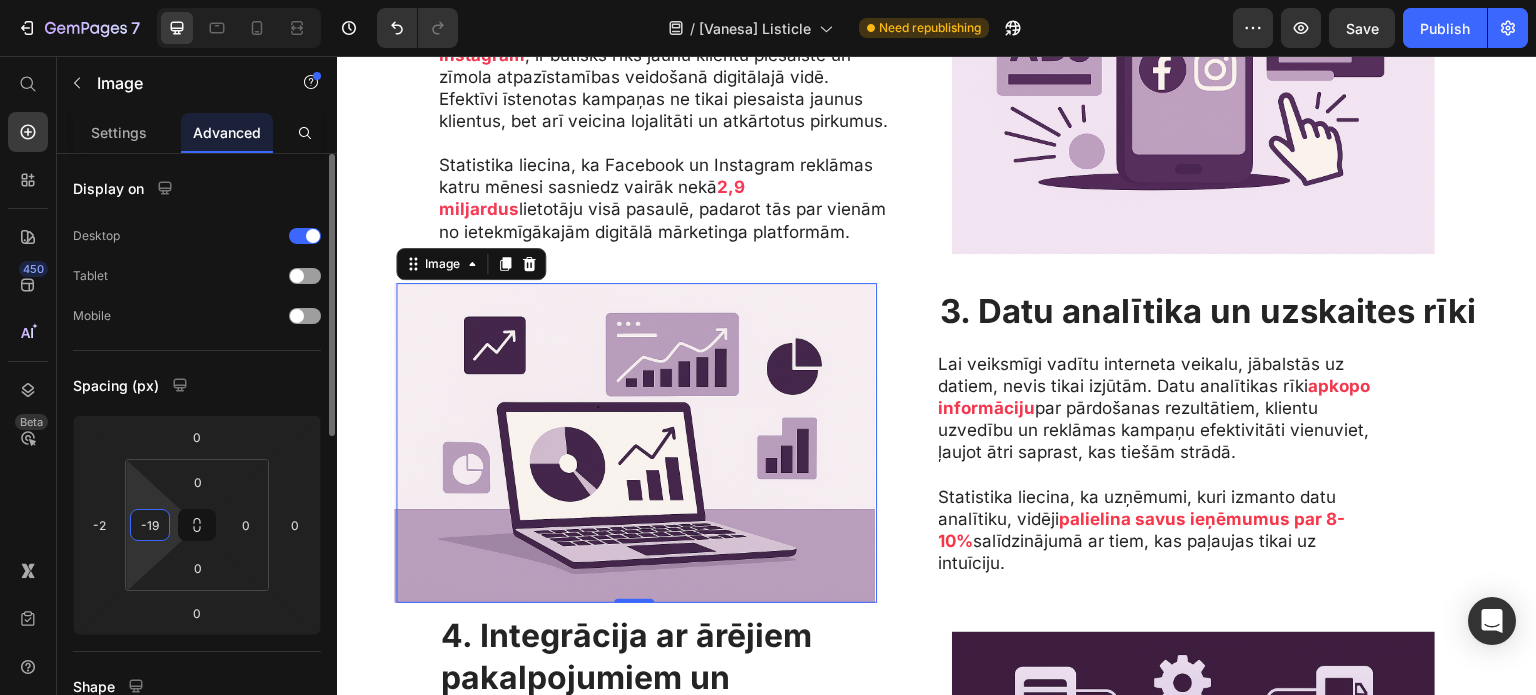 type on "-20" 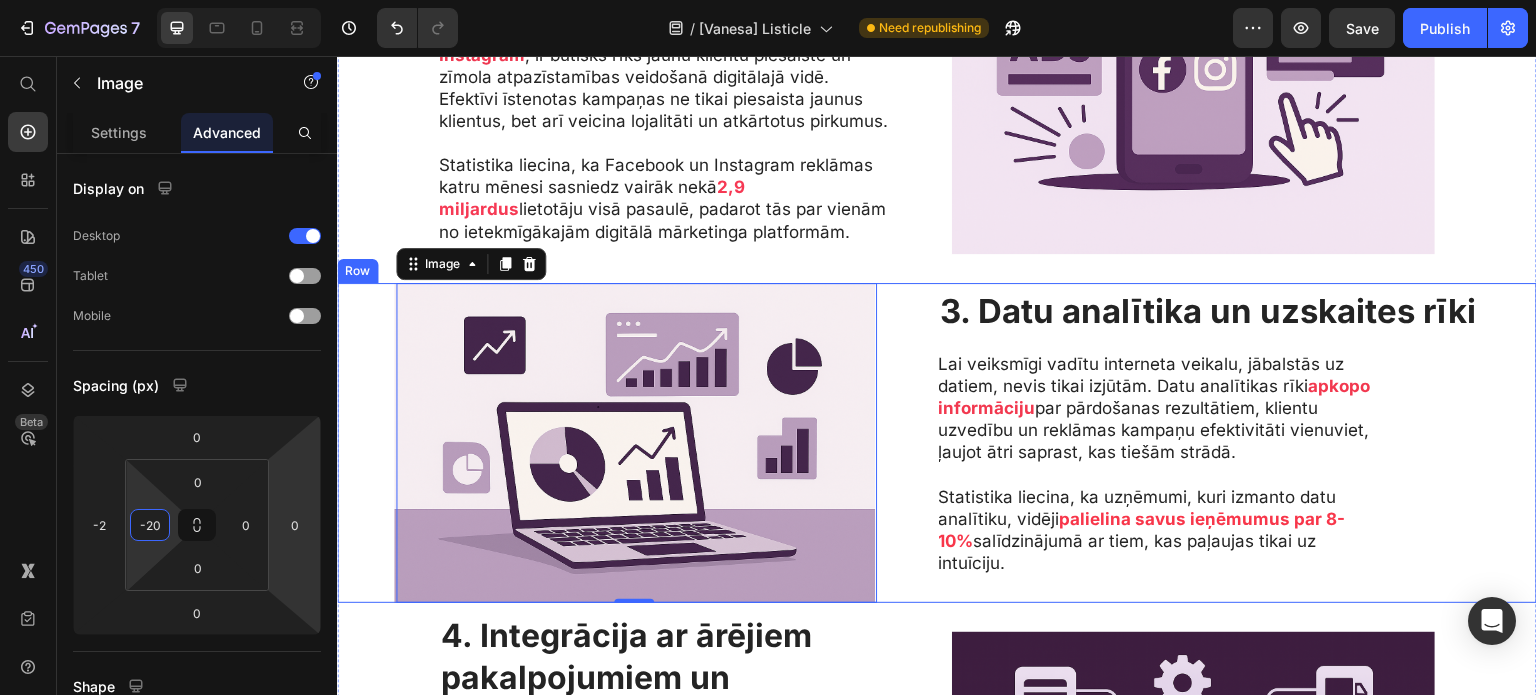 click on "Image   0 Image 3. Datu analītika un uzskaites rīki Heading Lai veiksmīgi vadītu interneta veikalu, jābalstās uz datiem, nevis tikai izjūtām. Datu analītikas rīki  apkopo informāciju  par pārdošanas rezultātiem, klientu uzvedību un reklāmas kampaņu efektivitāti vienuviet, ļaujot ātri saprast, kas tiešām strādā.    Statistika liecina, ka uzņēmumi, kuri izmanto datu analītiku, vidēji  palielina savus ieņēmumus par 8-10%  salīdzinājumā ar tiem, kas paļaujas tikai uz intuīciju.   Text Block Row" at bounding box center (937, 443) 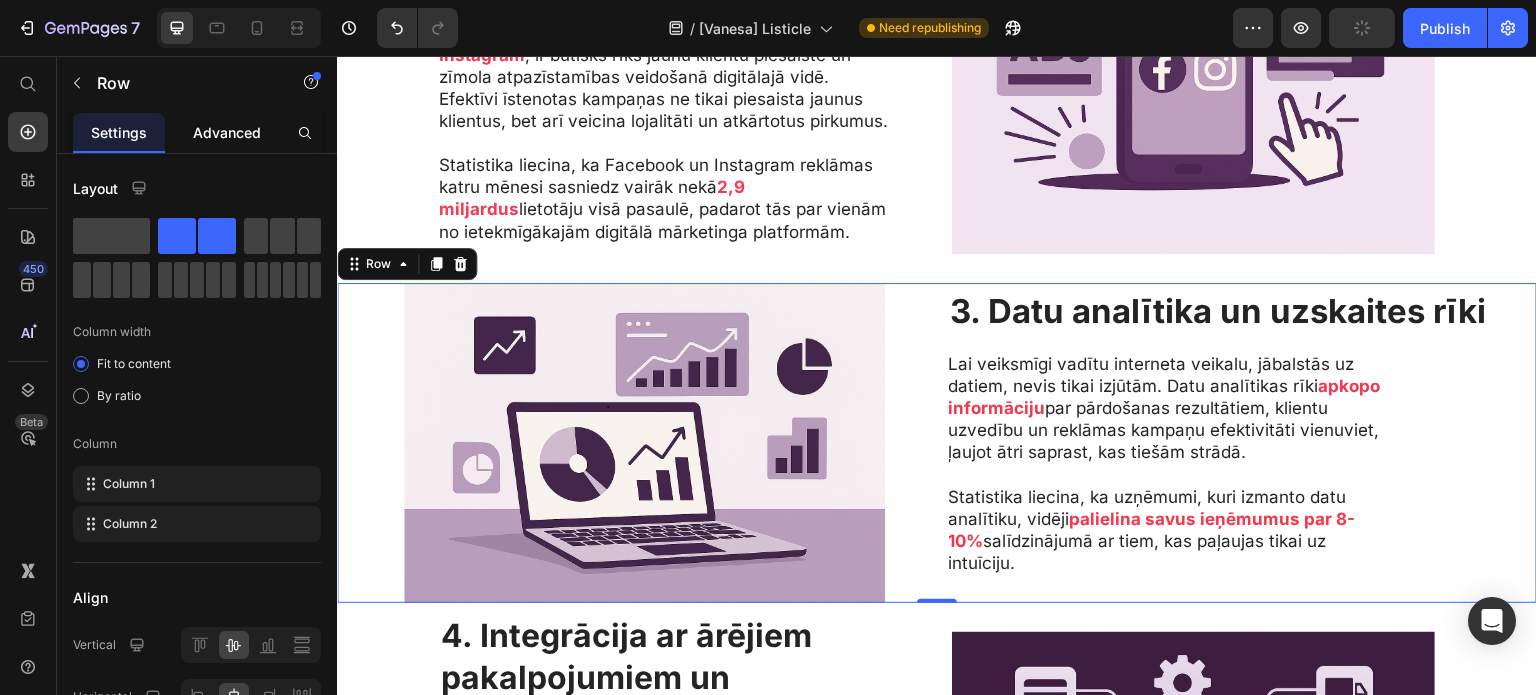 click on "Advanced" at bounding box center [227, 132] 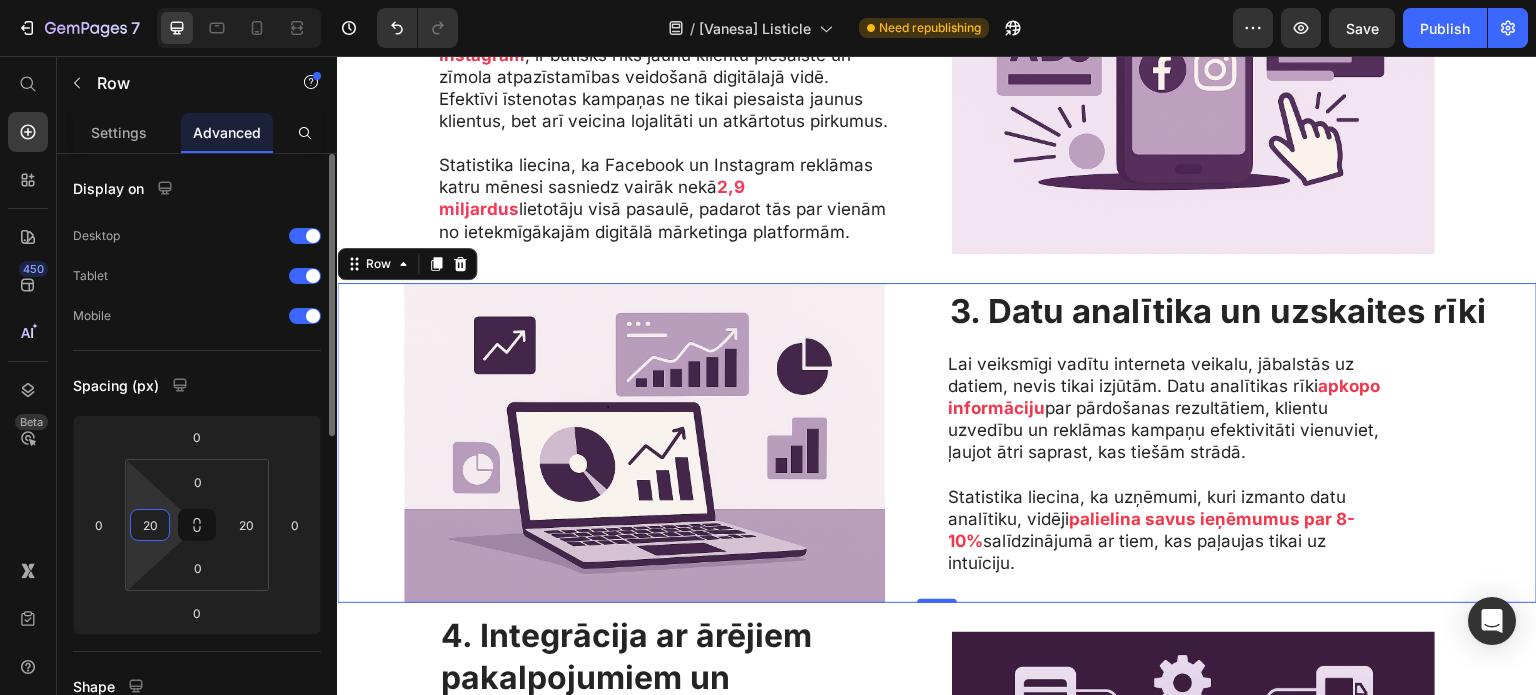 click on "20" at bounding box center [150, 525] 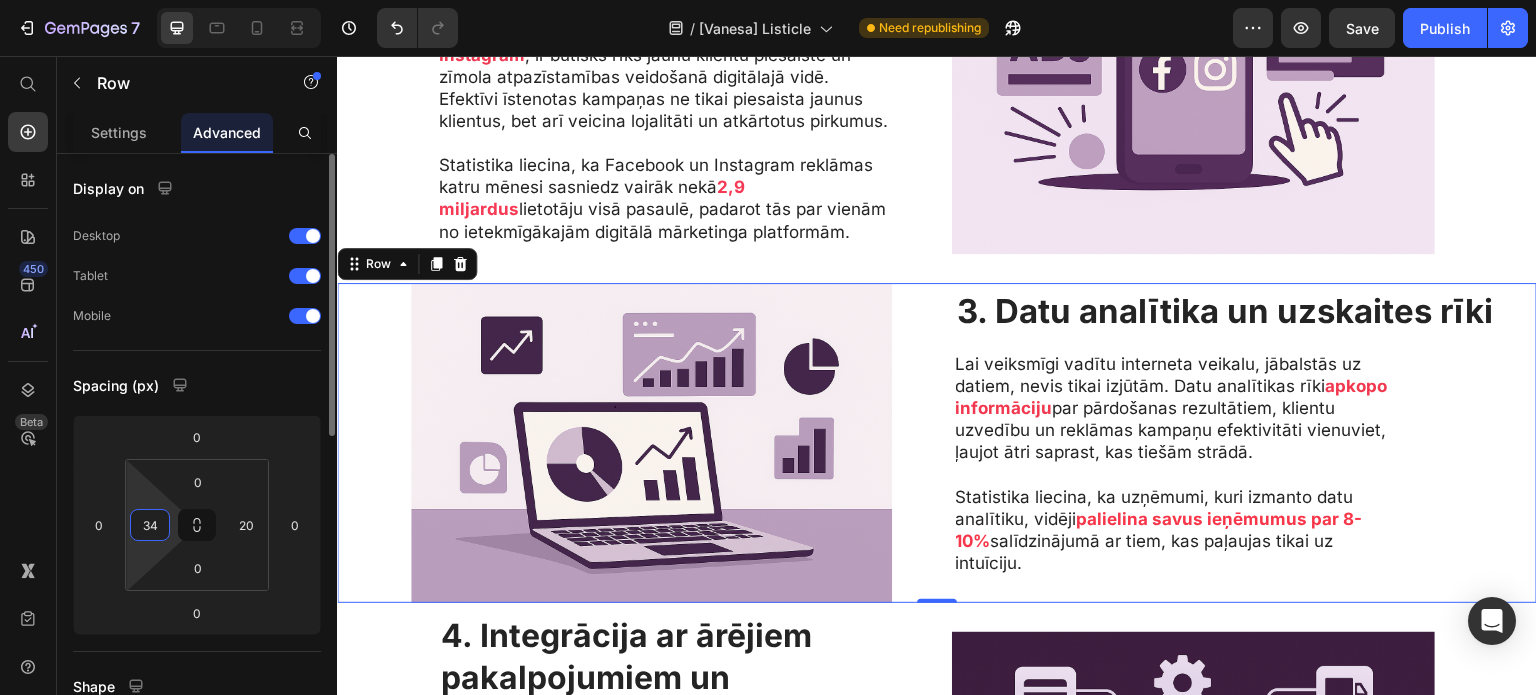 type on "35" 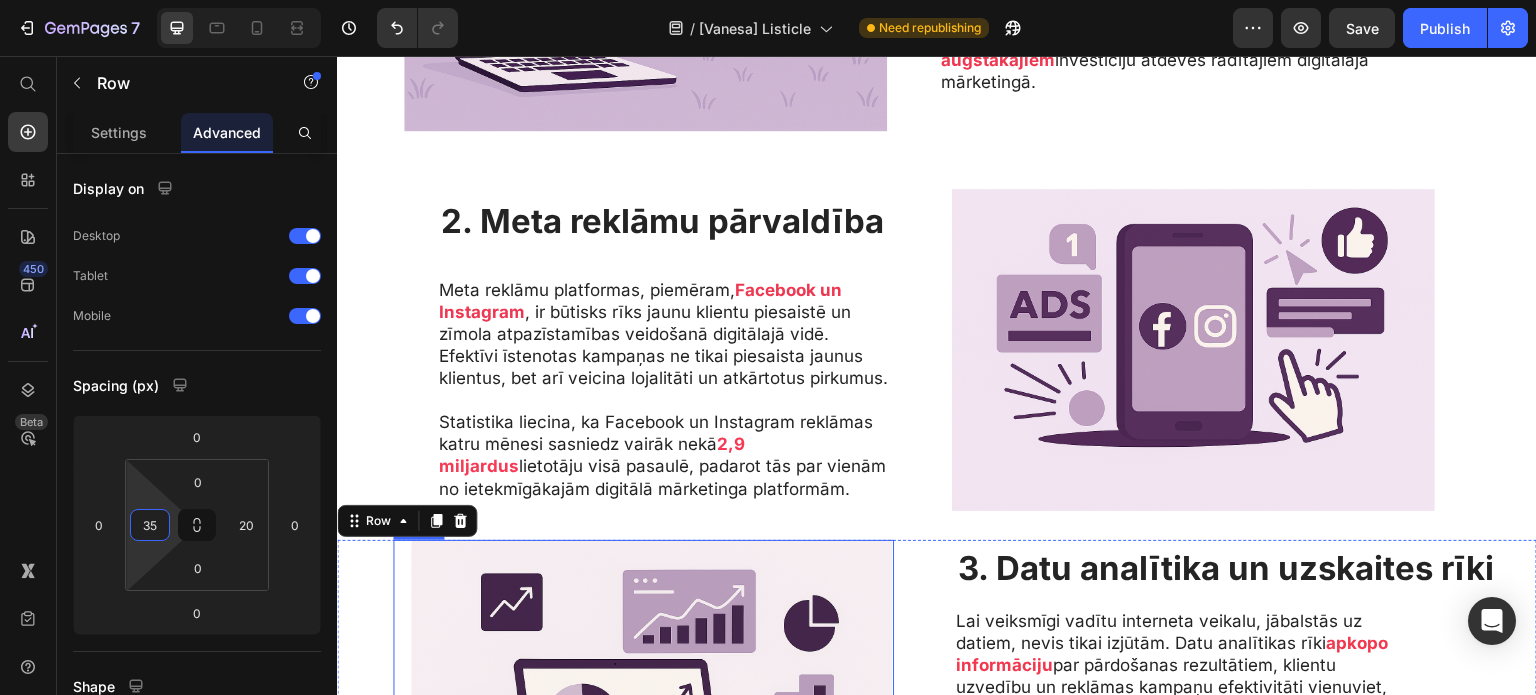 scroll, scrollTop: 660, scrollLeft: 0, axis: vertical 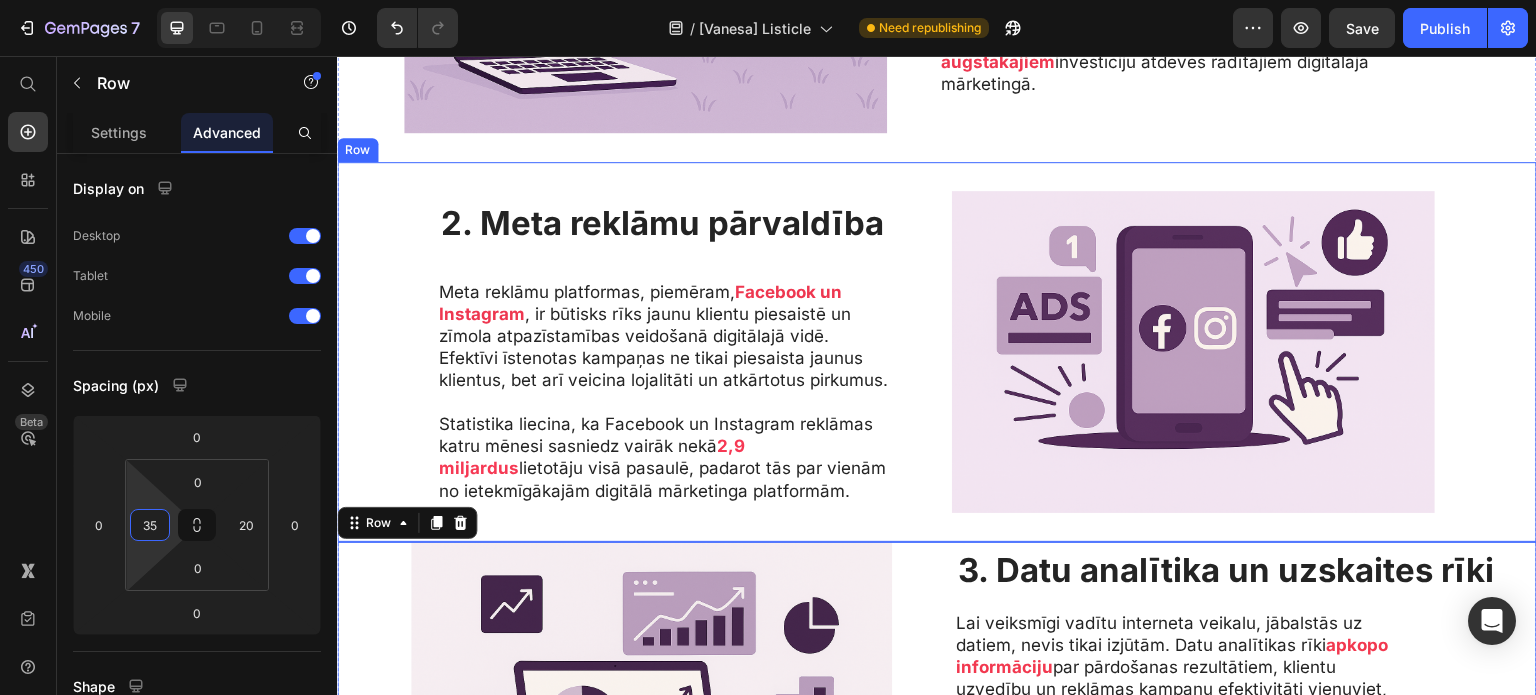 click on "2. Meta reklāmu pārvaldība Heading   Meta reklāmu platformas, piemēram,  Facebook un Instagram , ir būtisks rīks jaunu klientu piesaistē un zīmola atpazīstamības veidošanā digitālajā vidē. Efektīvi īstenotas kampaņas ne tikai piesaista jaunus klientus, bet arī veicina lojalitāti un atkārtotus pirkumus.   Statistika liecina, ka Facebook un Instagram reklāmas katru mēnesi sasniedz vairāk nekā  2,9 miljardus  lietotāju visā pasaulē, padarot tās par vienām no ietekmīgākajām digitālā mārketinga platformām. Text Block Image Row" at bounding box center (937, 352) 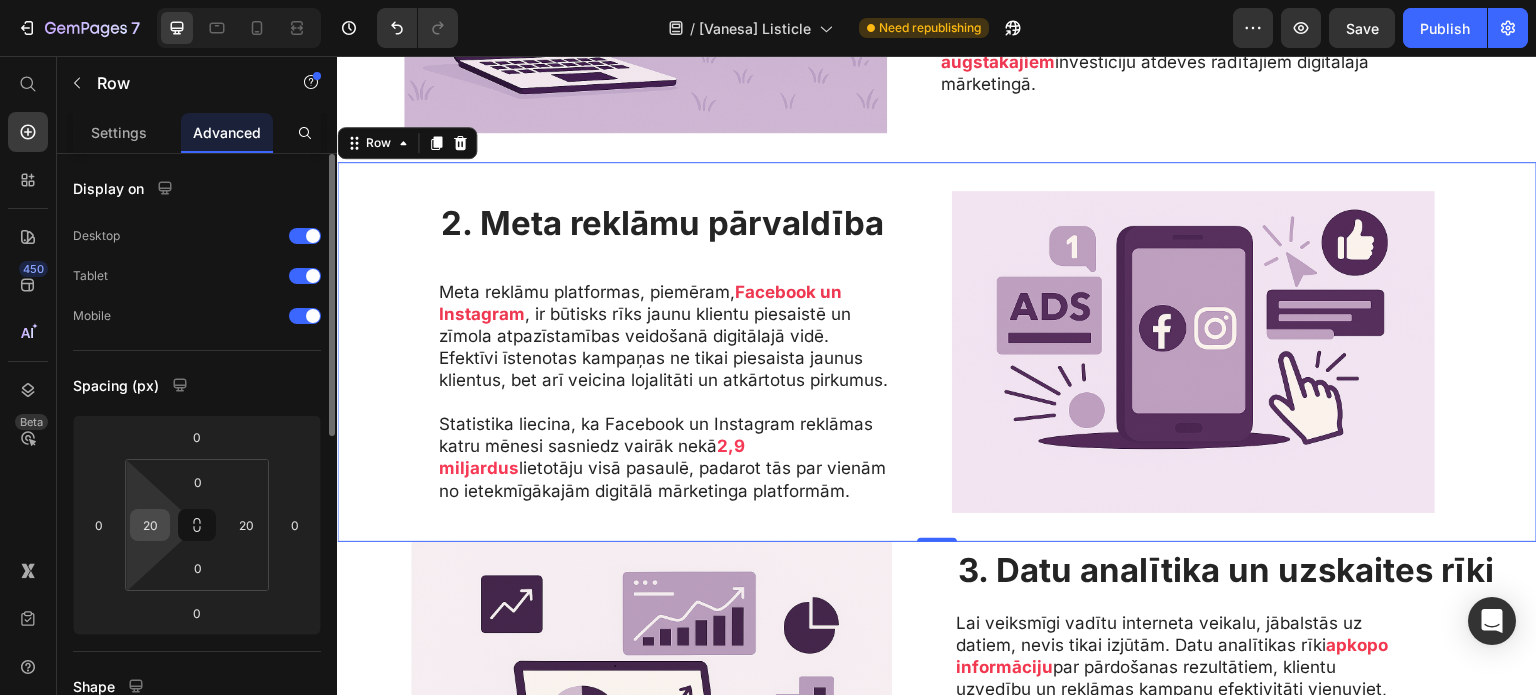 click on "20" at bounding box center (150, 525) 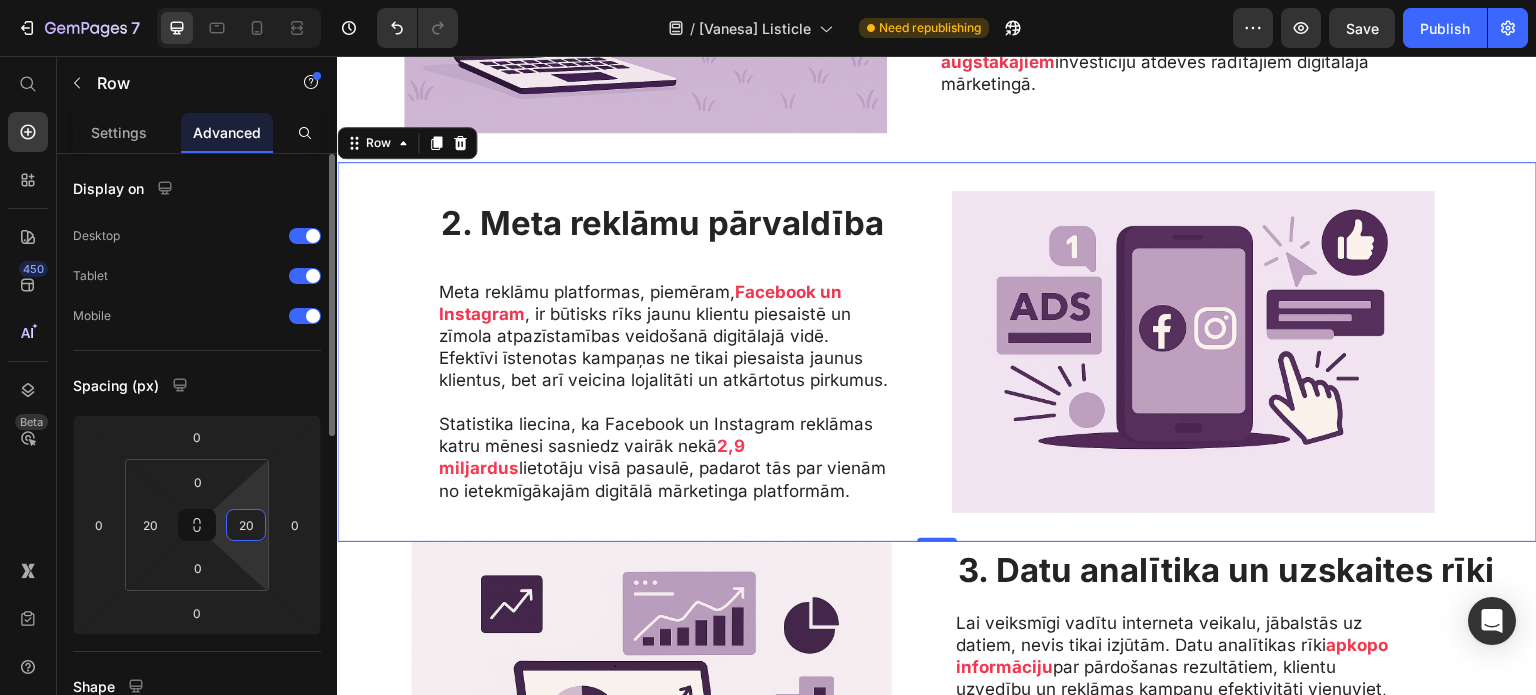 click on "20" at bounding box center (246, 525) 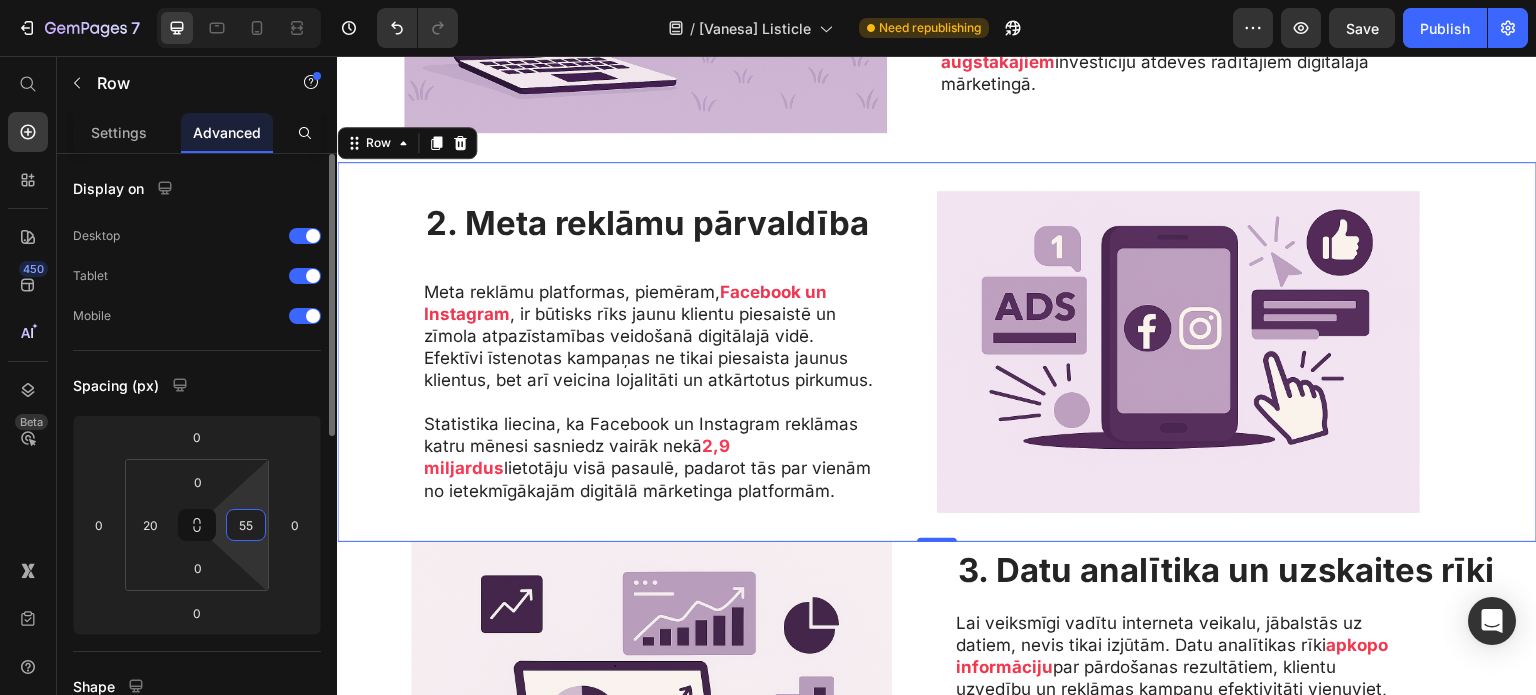 type on "56" 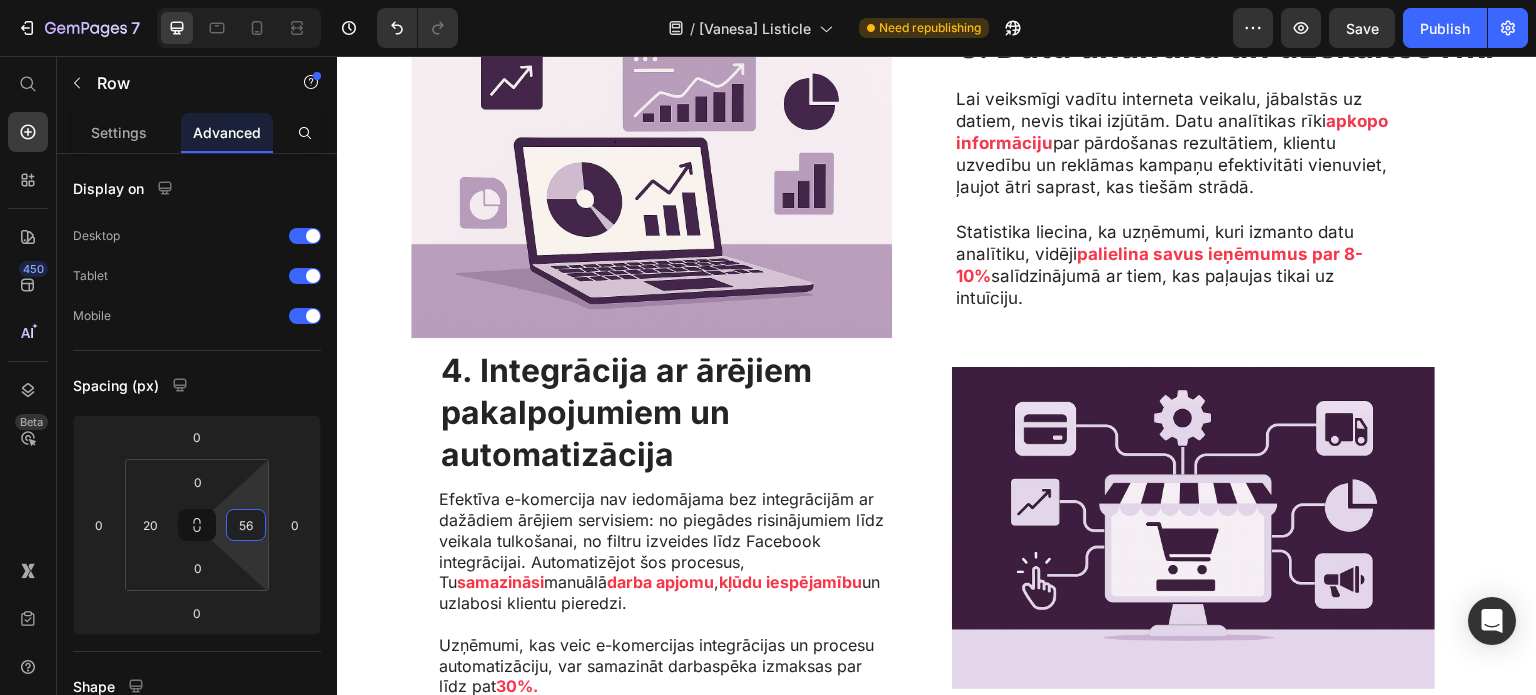scroll, scrollTop: 1186, scrollLeft: 0, axis: vertical 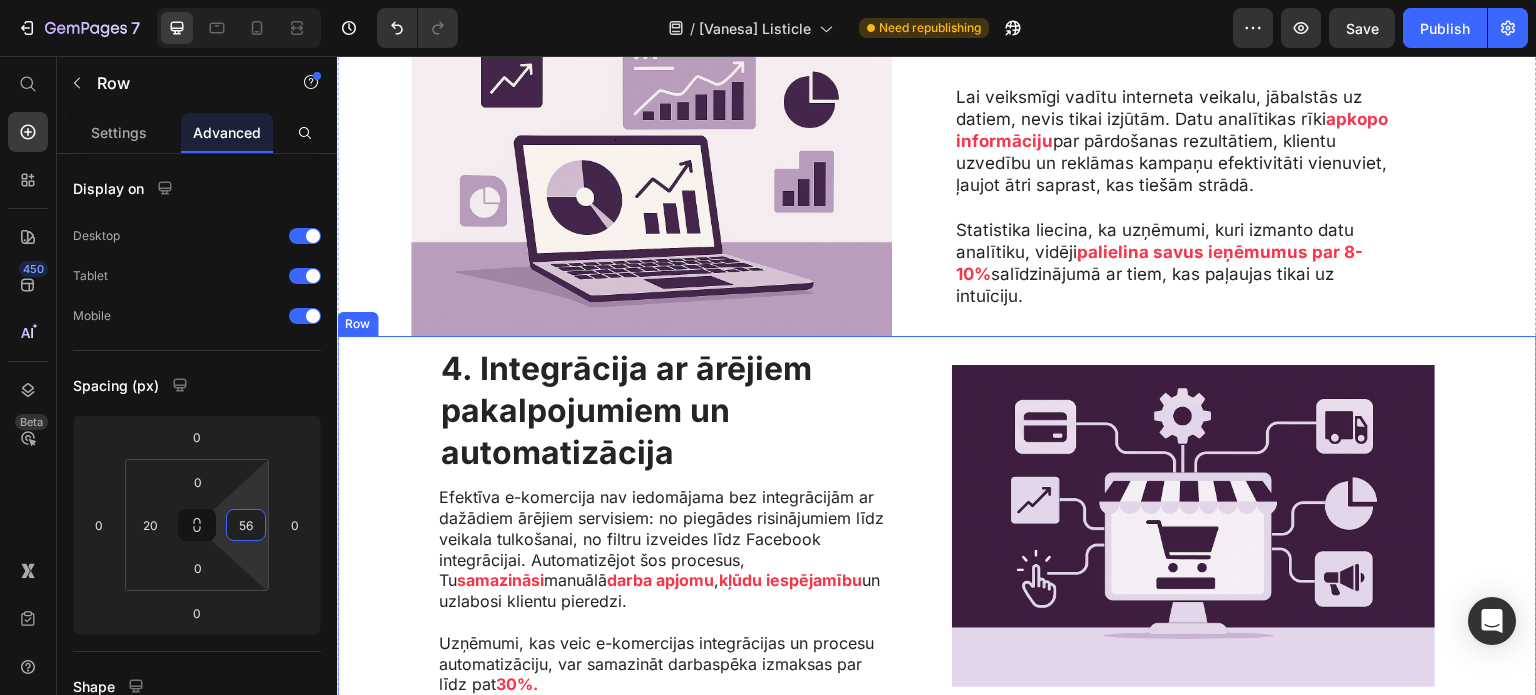 click on "4. Integrācija ar ārējiem pakalpojumiem un automatizācija Heading Efektīva e-komercija nav iedomājama bez integrācijām ar dažādiem ārējiem servisiem: no piegādes risinājumiem līdz veikala tulkošanai, no filtru izveides līdz Facebook integrācijai. Automatizējot šos procesus, Tu  samazināsi  manuālā  darba apjomu ,  kļūdu iespējamību  un uzlabosi klientu pieredzi.    Uzņēmumi, kas veic e-komercijas integrācijas un procesu automatizāciju, var samazināt darbaspēka izmaksas par līdz pat  30%. Text Block Image Row" at bounding box center (937, 526) 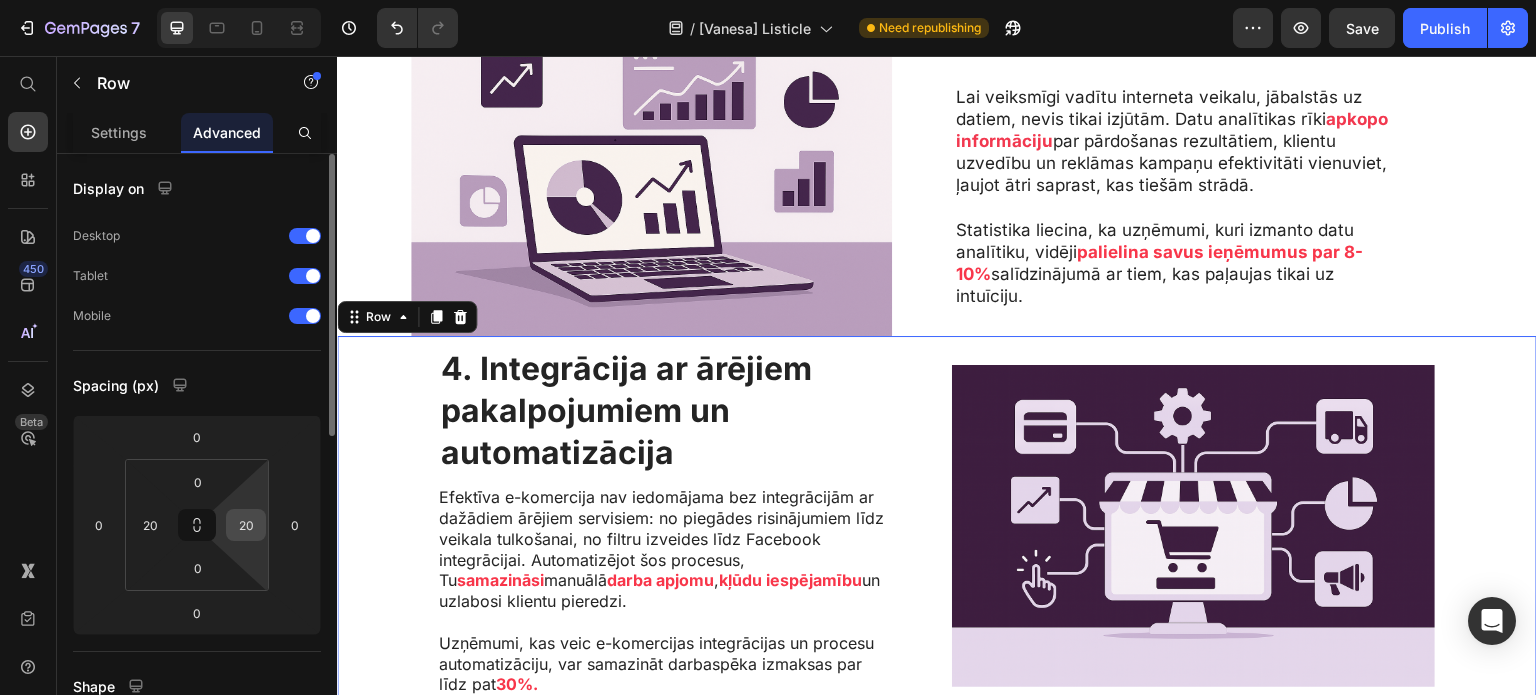 click on "20" at bounding box center (246, 525) 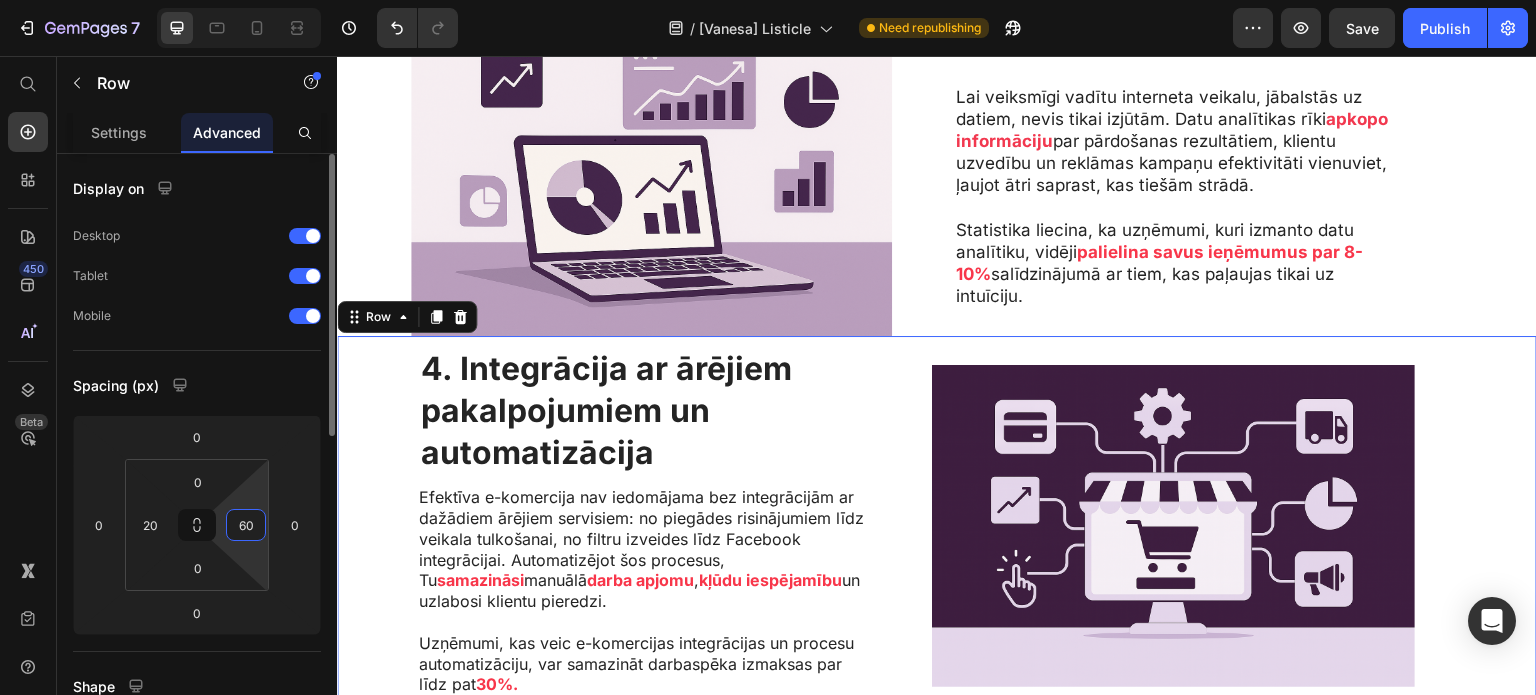type on "61" 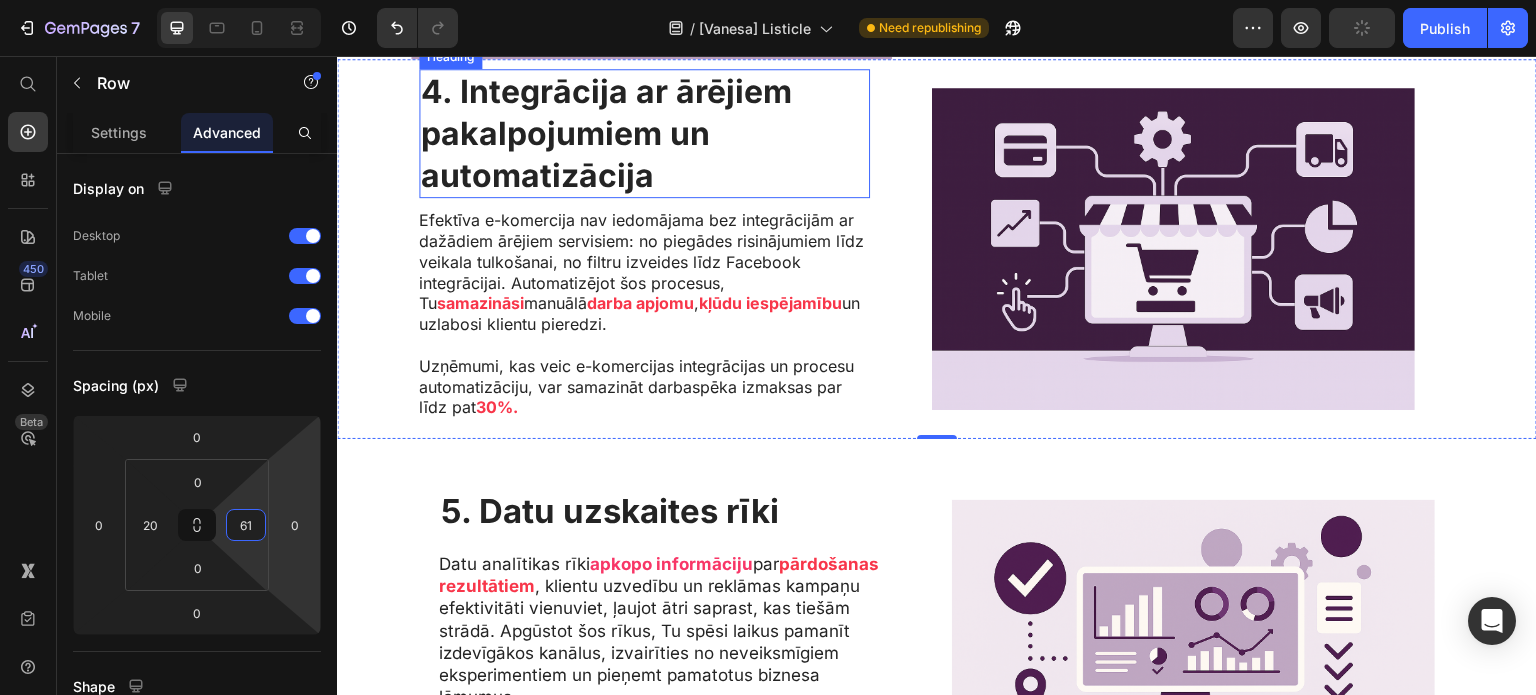 scroll, scrollTop: 1460, scrollLeft: 0, axis: vertical 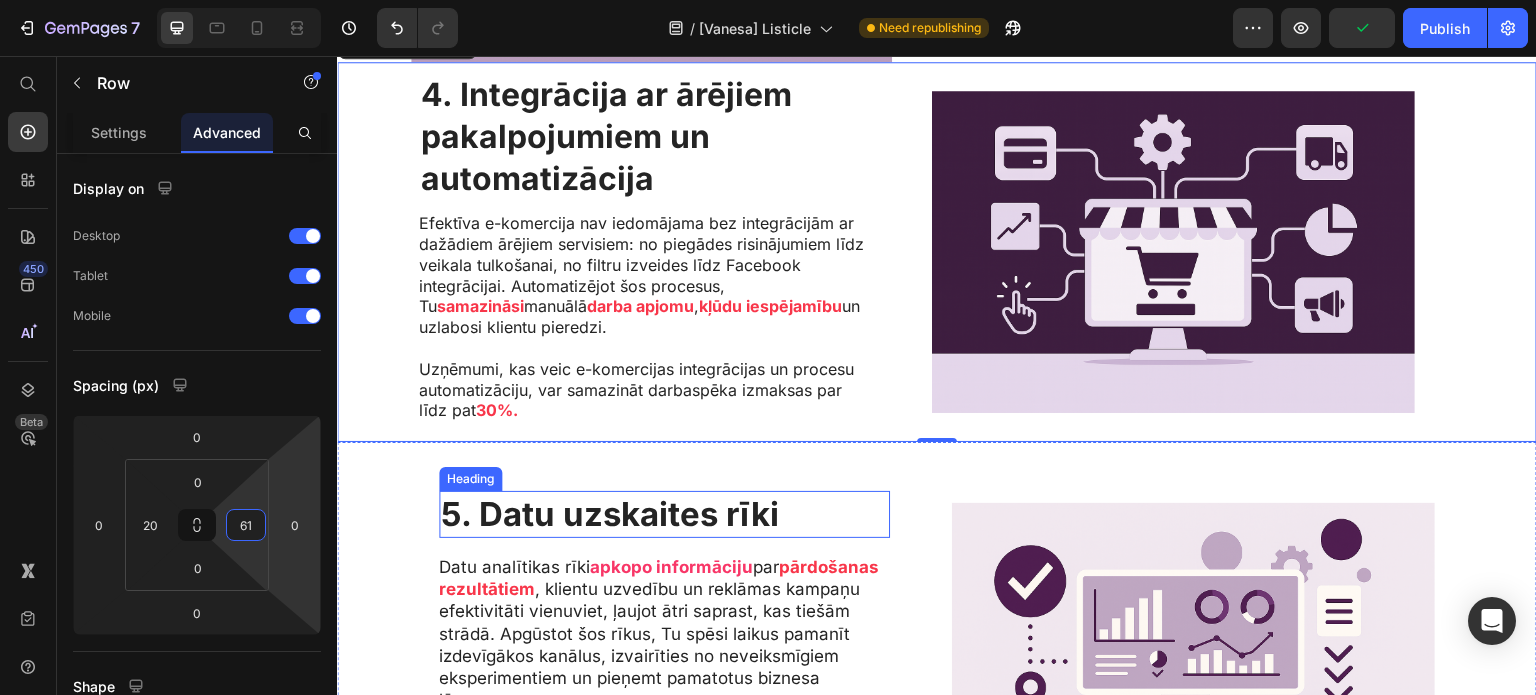 click on "5. Datu uzskaites rīki" at bounding box center (664, 514) 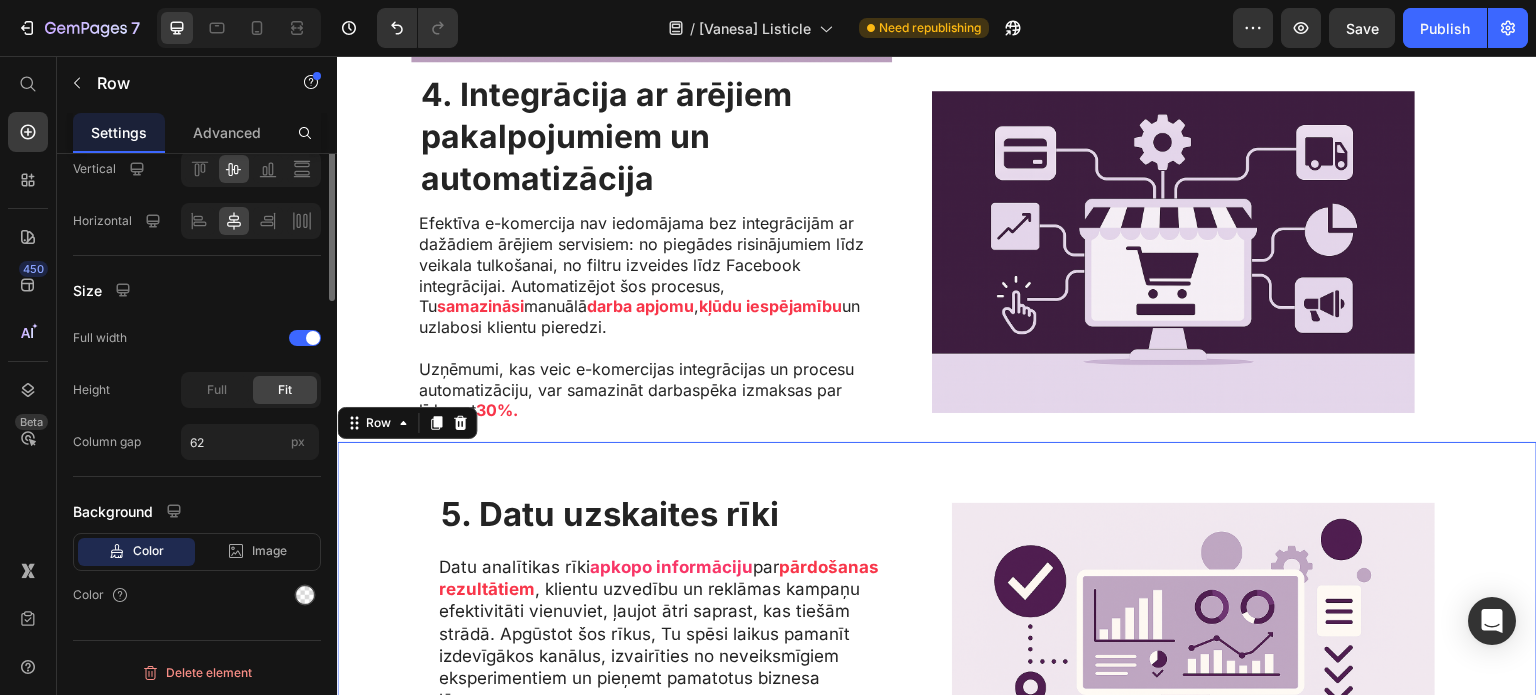 scroll, scrollTop: 0, scrollLeft: 0, axis: both 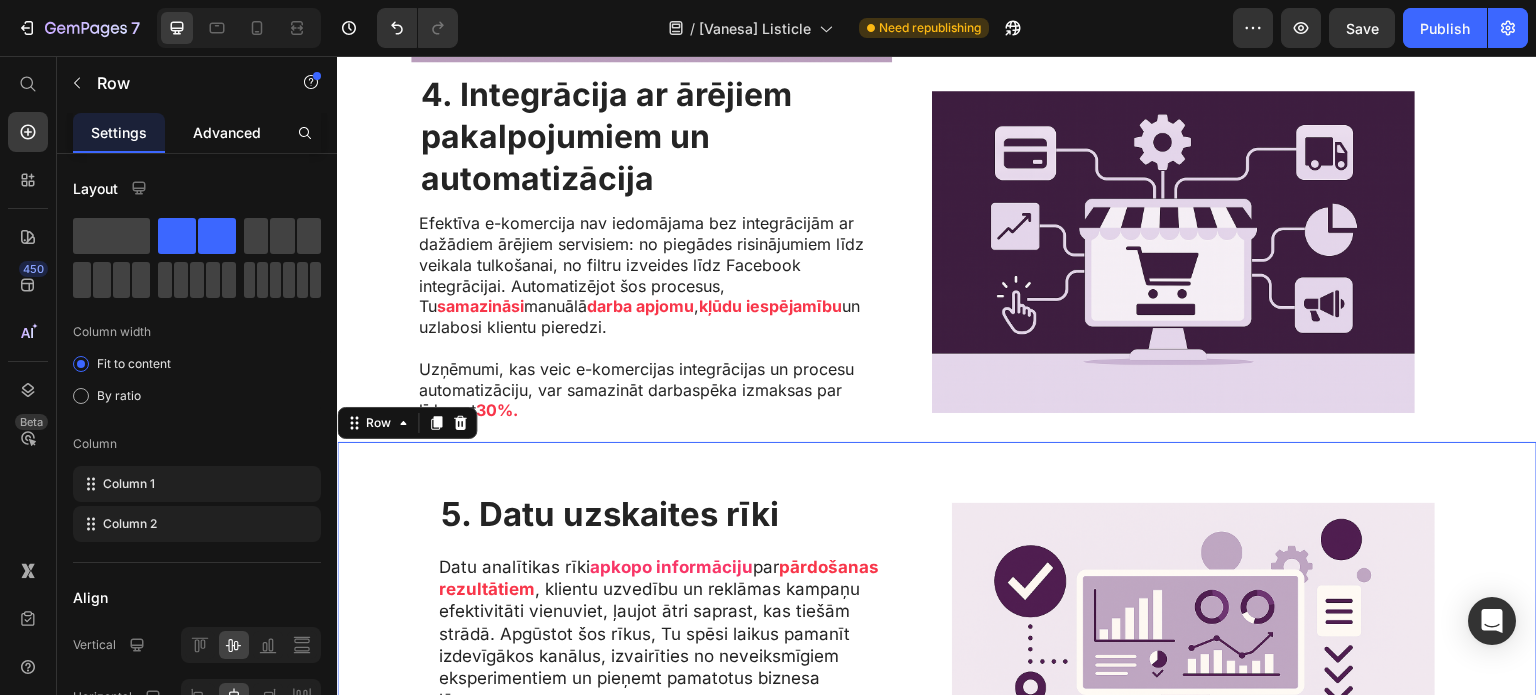 click on "Advanced" at bounding box center [227, 132] 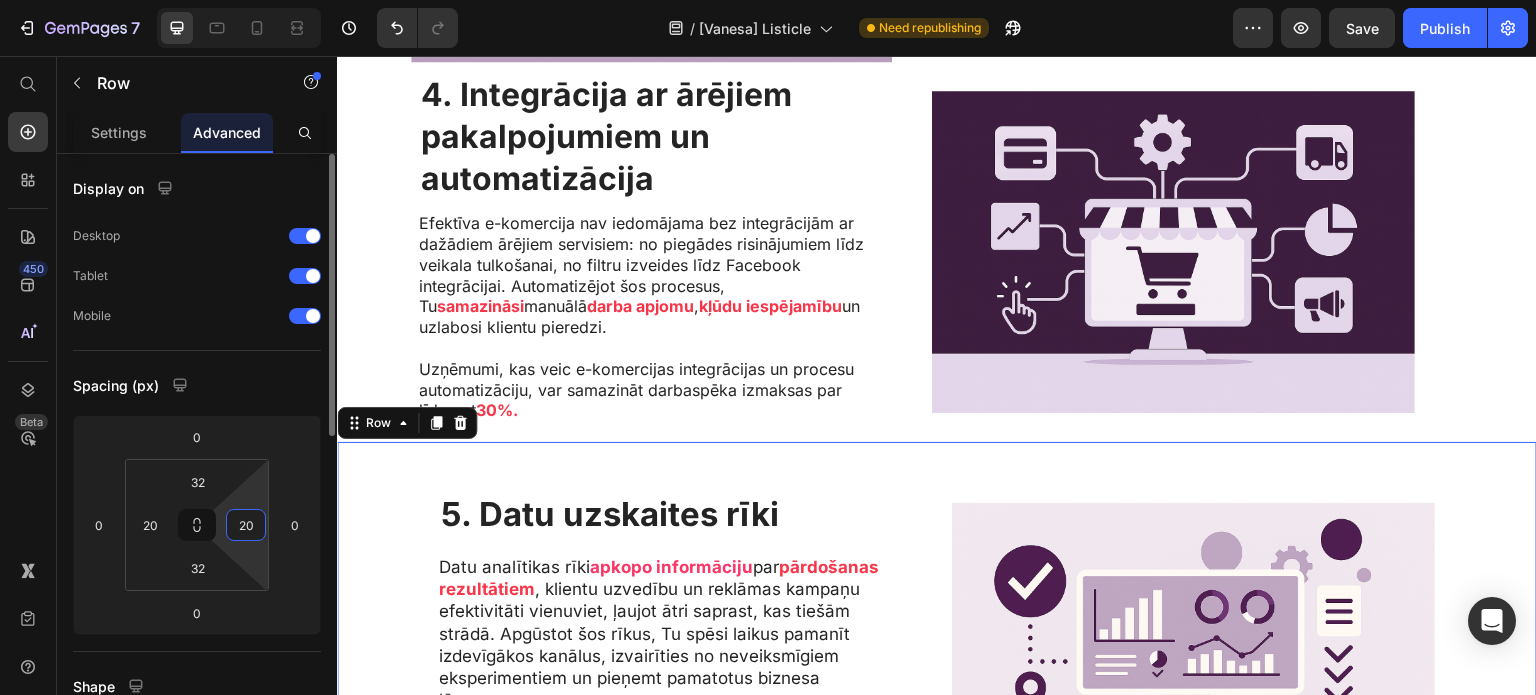 click on "20" at bounding box center [246, 525] 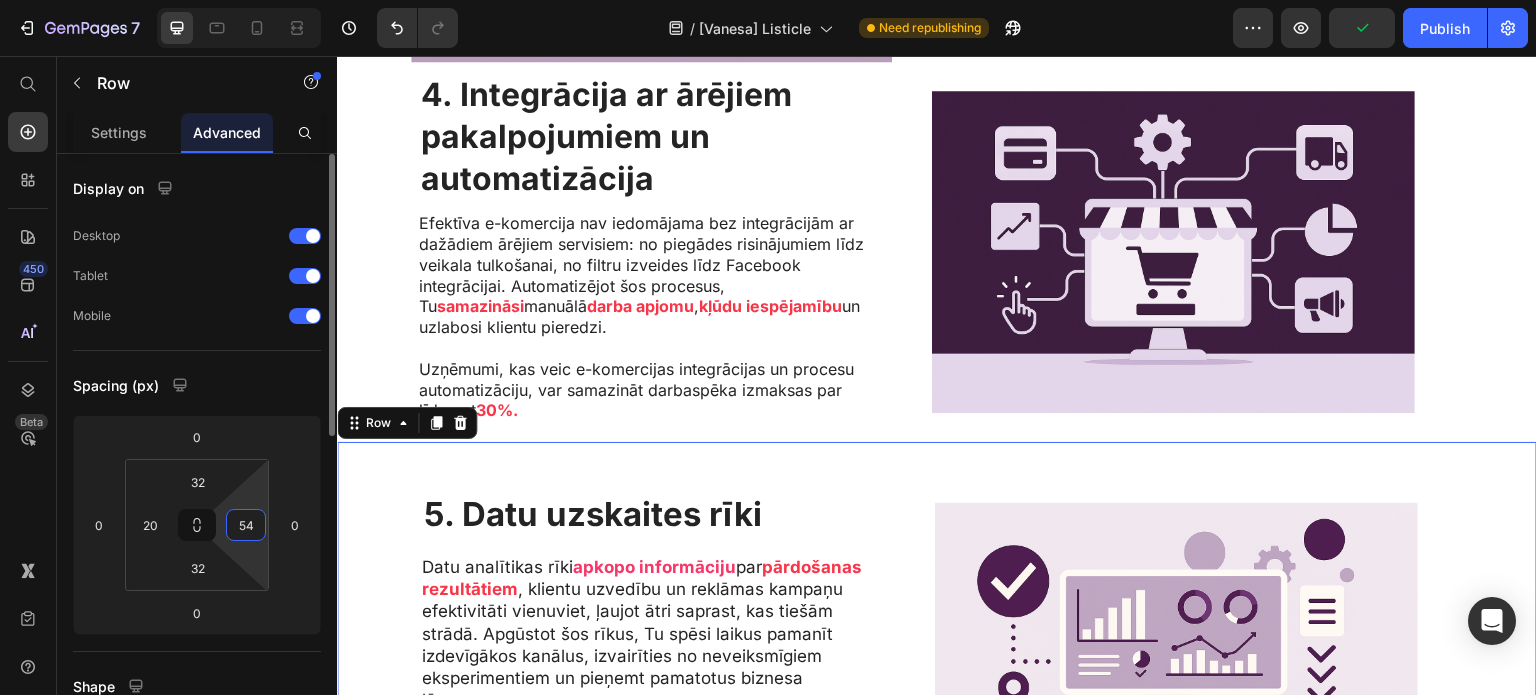 type on "55" 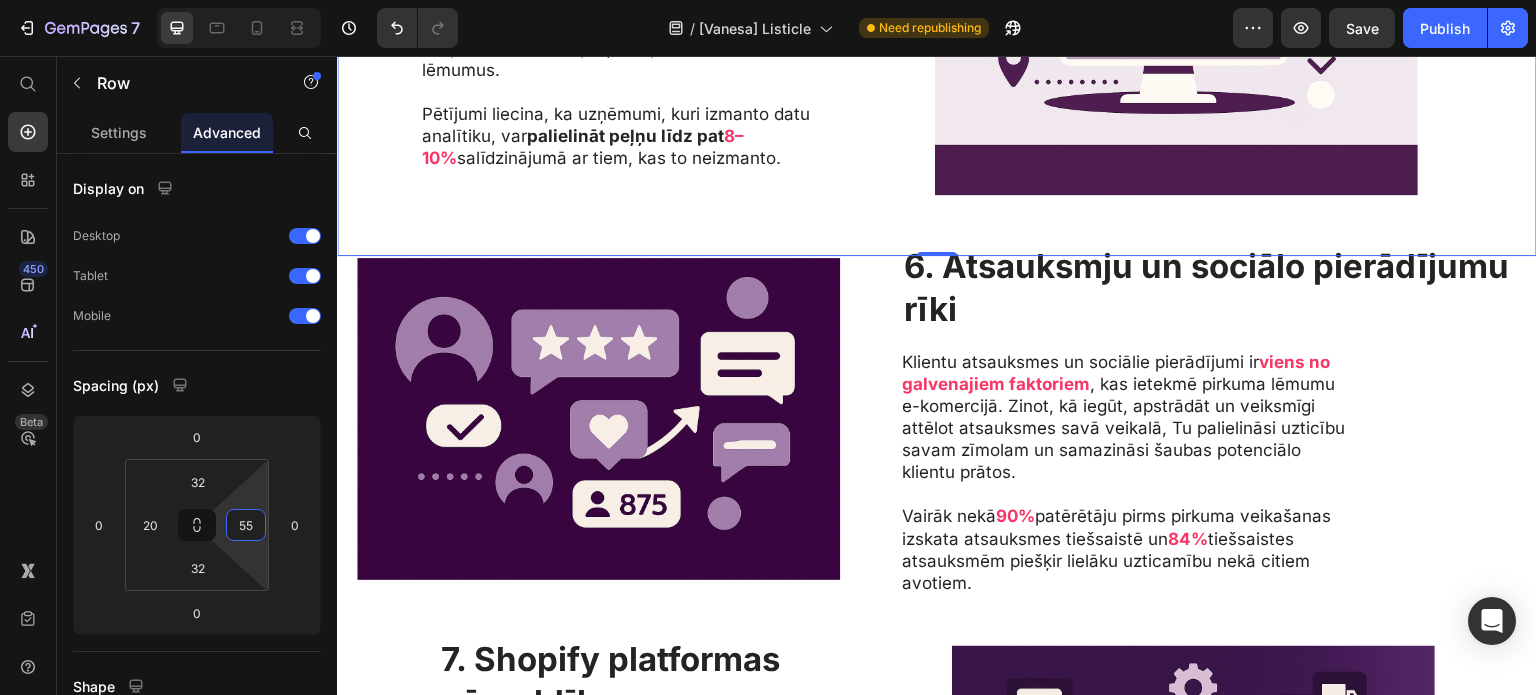 scroll, scrollTop: 2115, scrollLeft: 0, axis: vertical 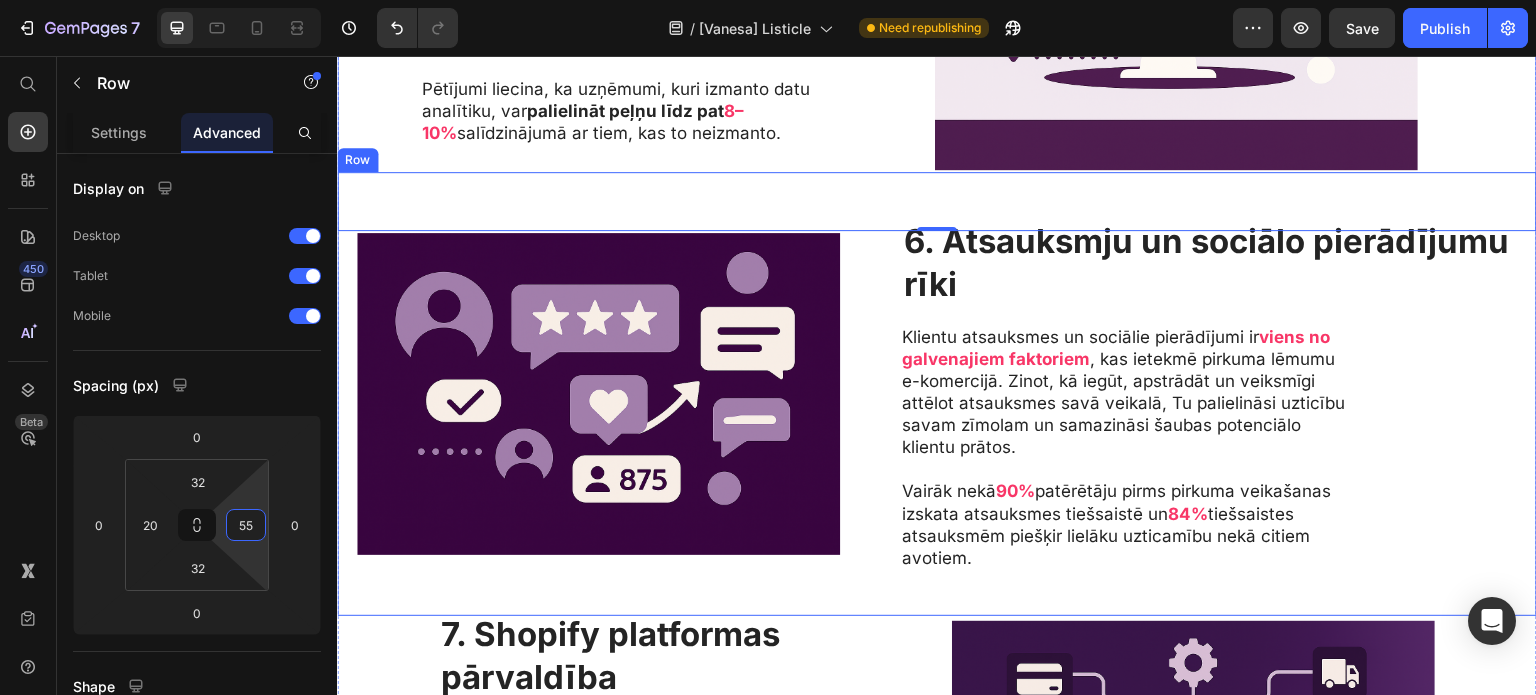click on "Image 6. Atsauksmju un sociālo pierādījumu rīki Heading Klientu atsauksmes un sociālie pierādījumi ir  viens no galvenajiem faktoriem , kas ietekmē pirkuma lēmumu e-komercijā. Zinot, kā iegūt, apstrādāt un veiksmīgi attēlot atsauksmes savā veikalā, Tu palielināsi uzticību savam zīmolam un samazināsi šaubas potenciālo klientu prātos.    Vairāk nekā  90%  patērētāju pirms pirkuma veikašanas izskata atsauksmes tiešsaistē un  84%  tiešsaistes atsauksmēm piešķir lielāku uzticamību nekā citiem avotiem. Text Block Row" at bounding box center [937, 394] 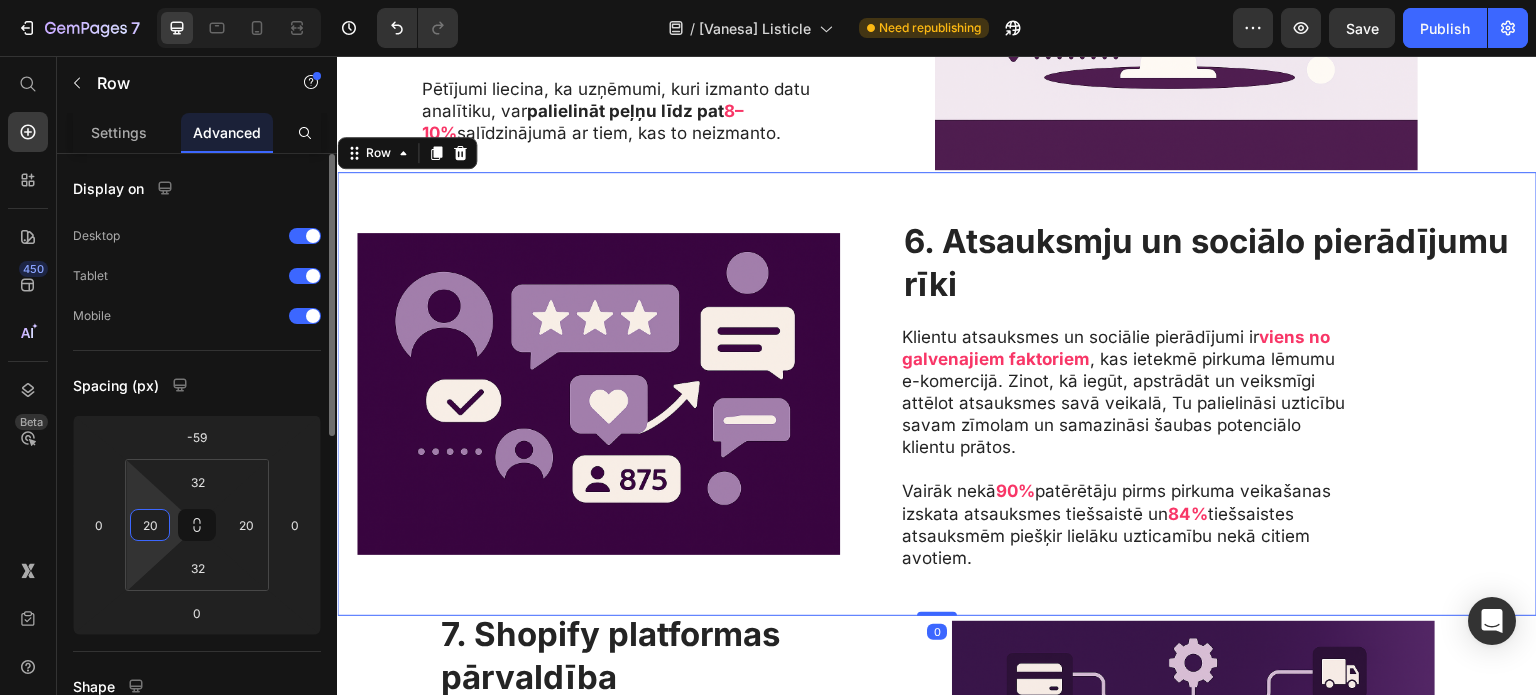click on "20" at bounding box center (150, 525) 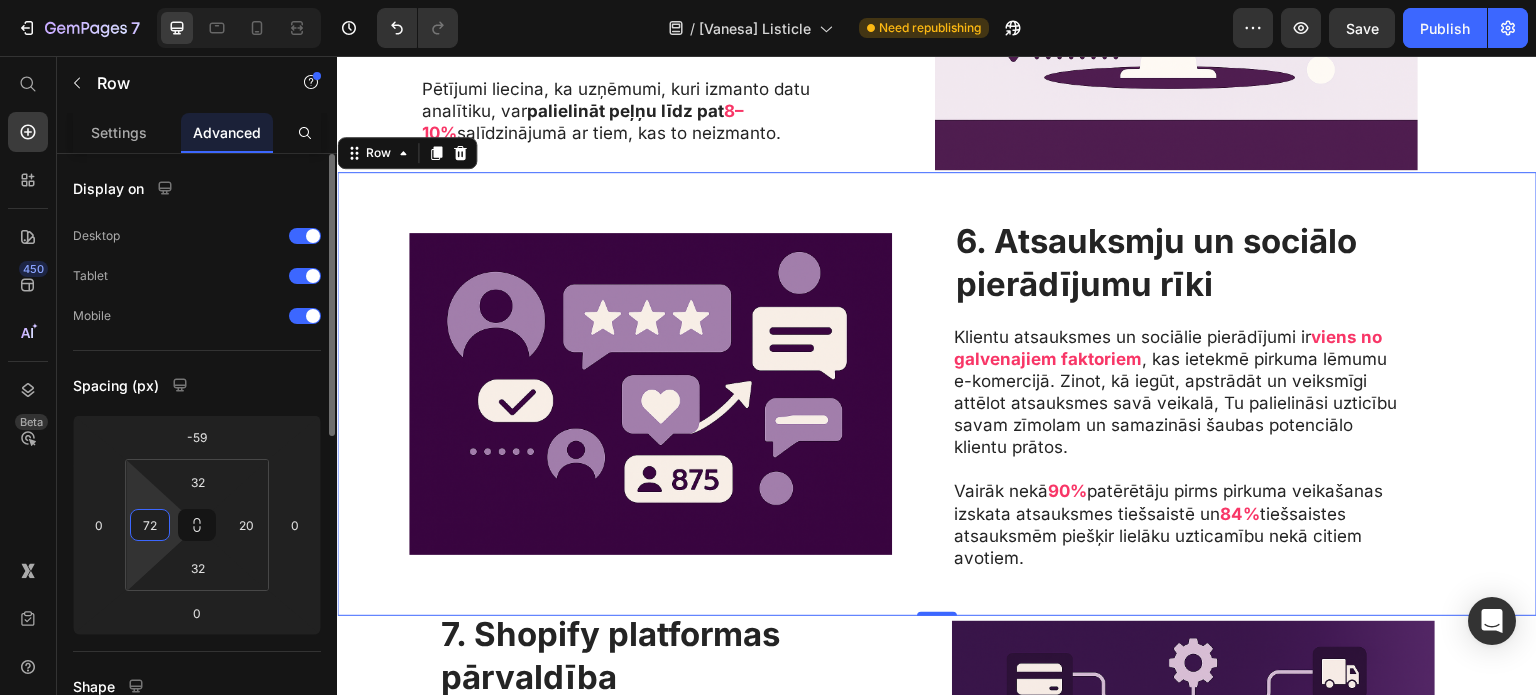 type on "73" 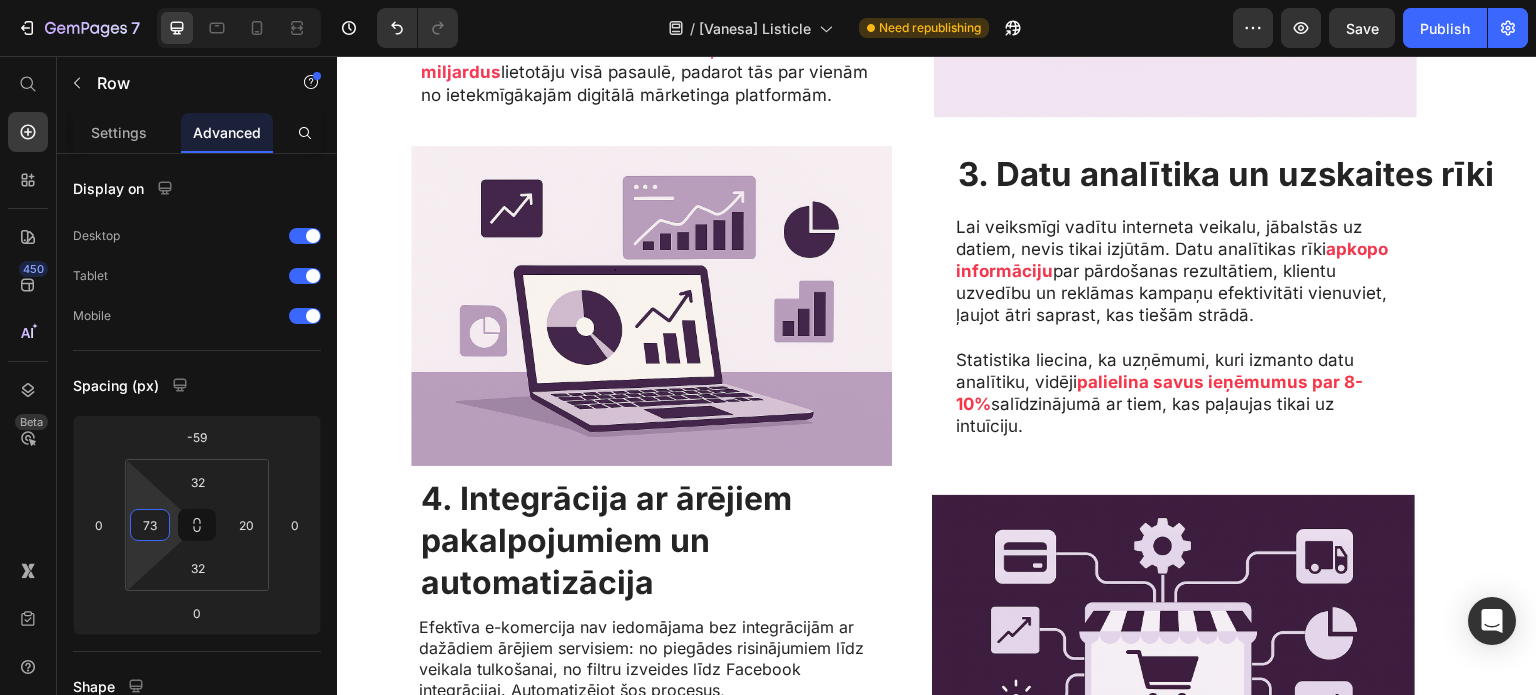 scroll, scrollTop: 1058, scrollLeft: 0, axis: vertical 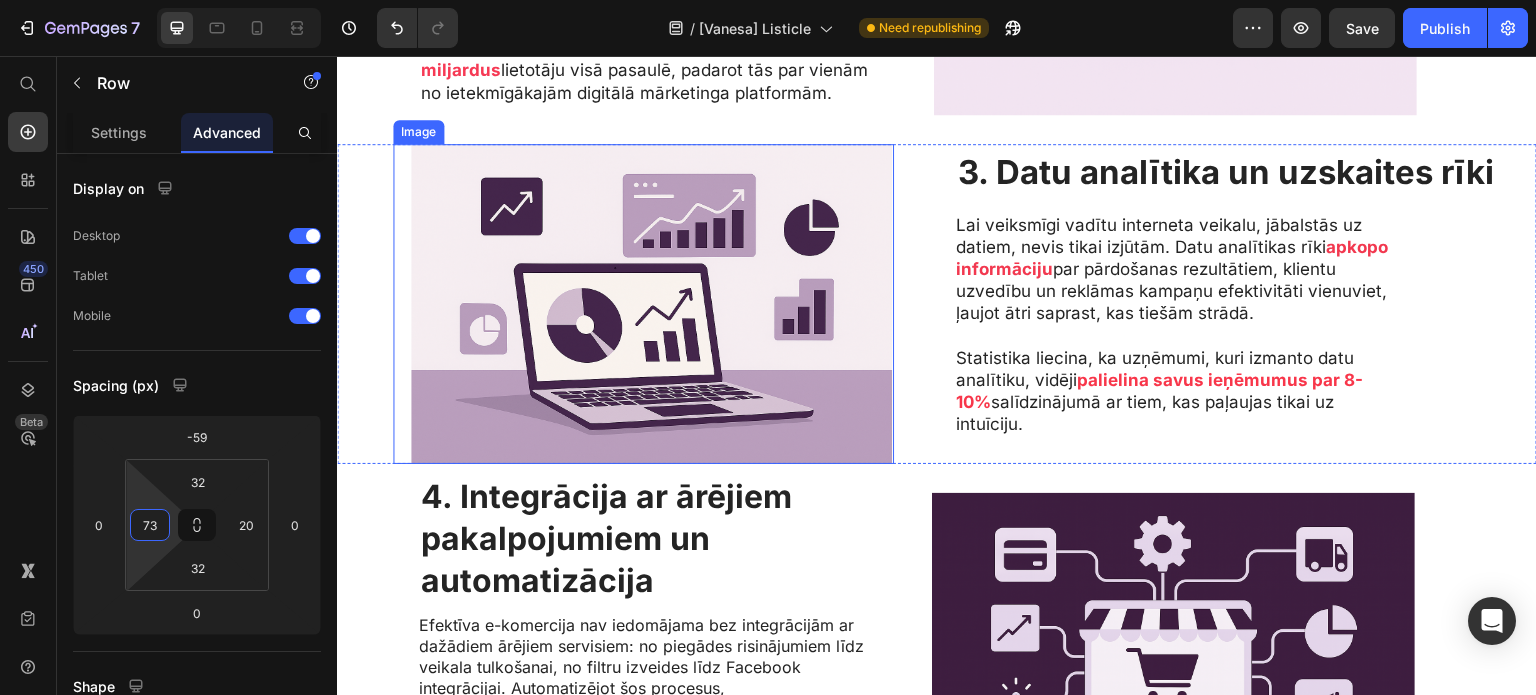 click at bounding box center (643, 304) 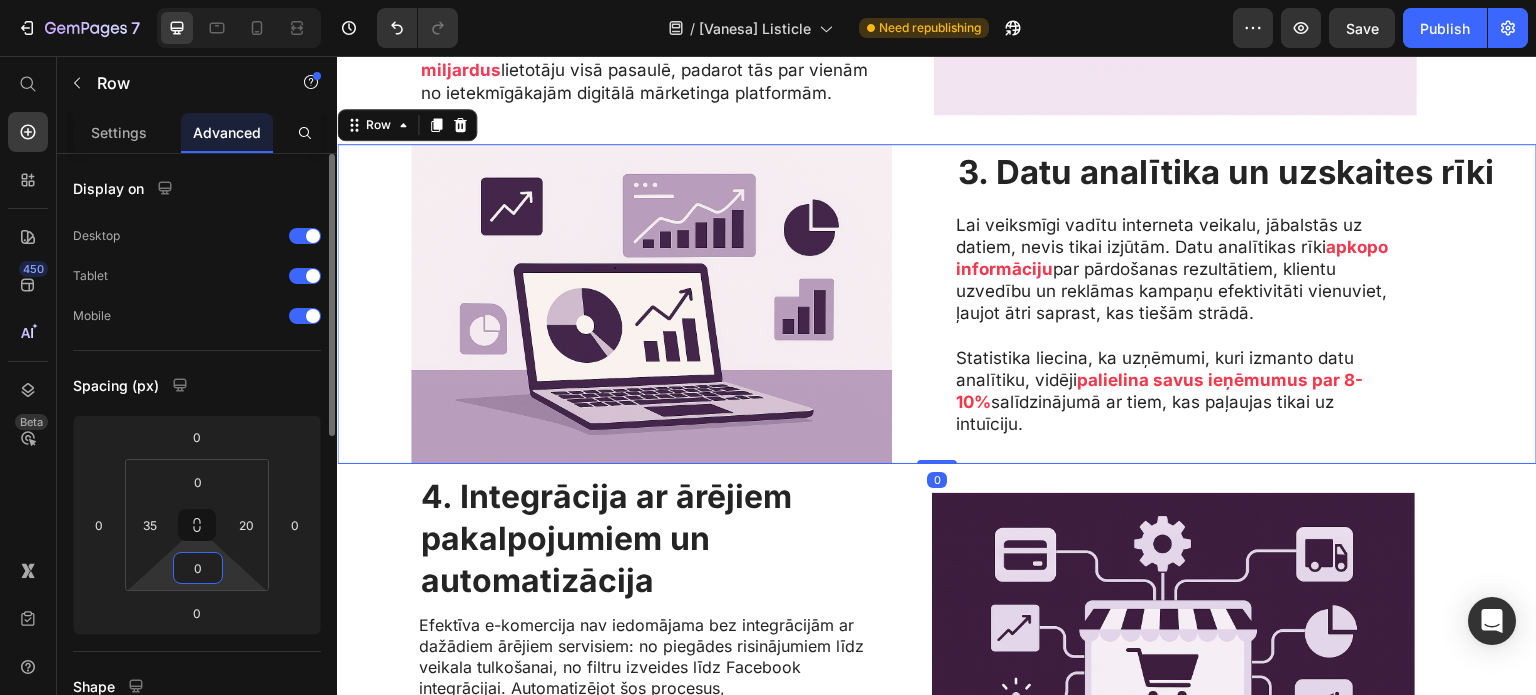 click on "0" at bounding box center (198, 568) 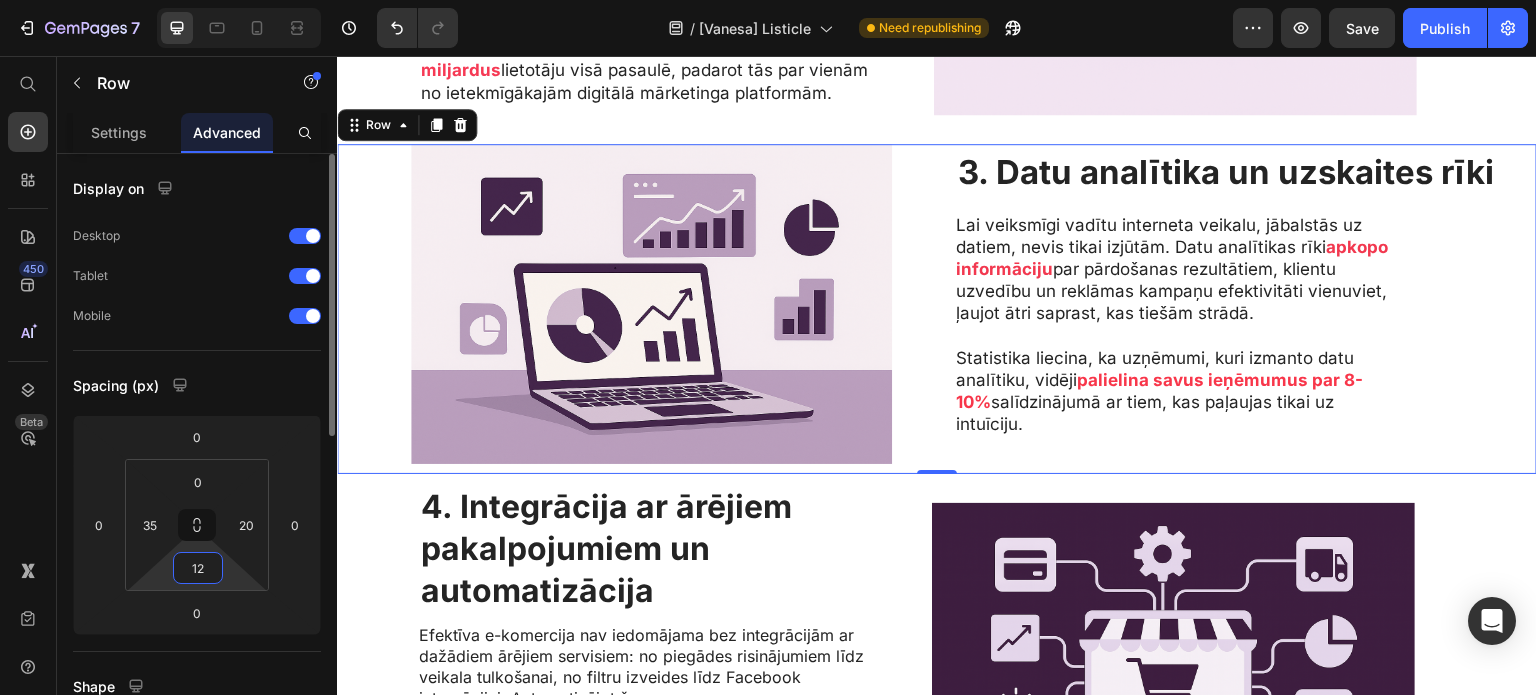 type on "13" 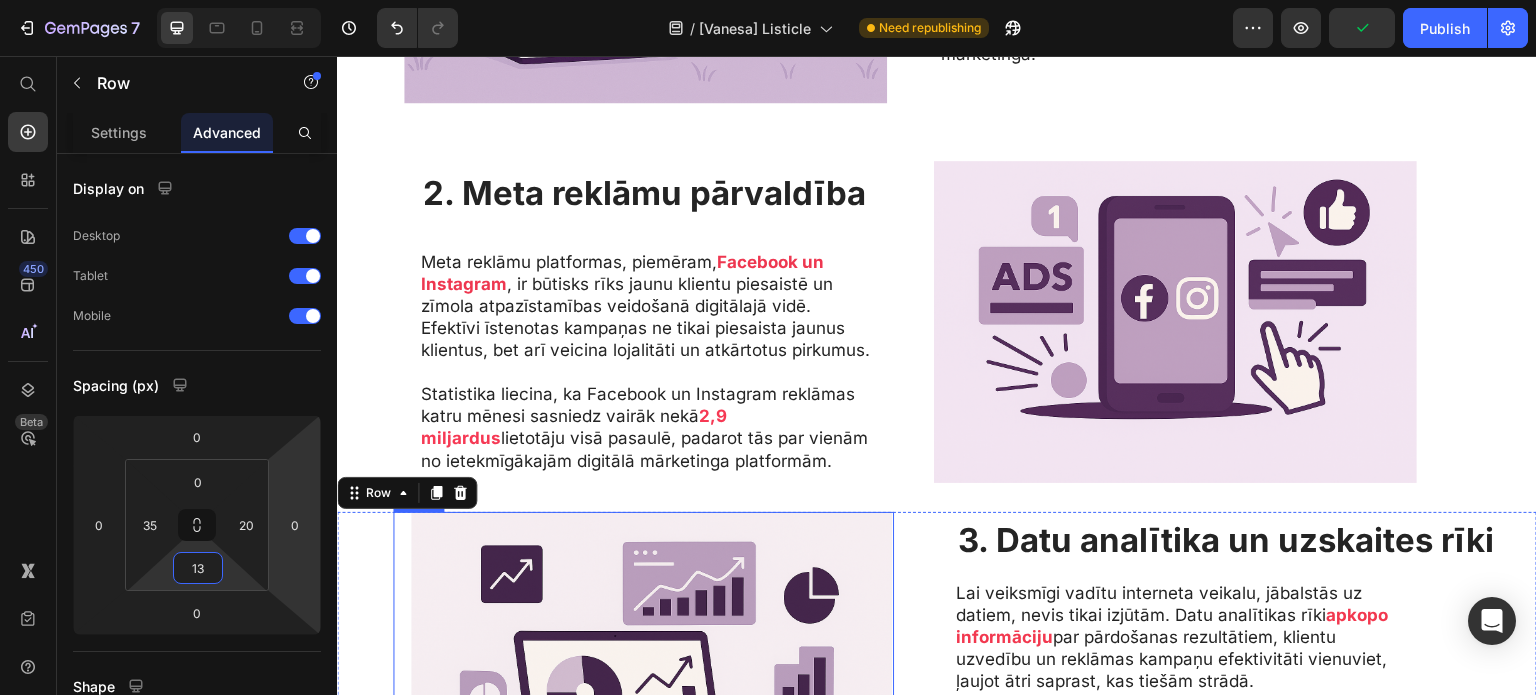 scroll, scrollTop: 754, scrollLeft: 0, axis: vertical 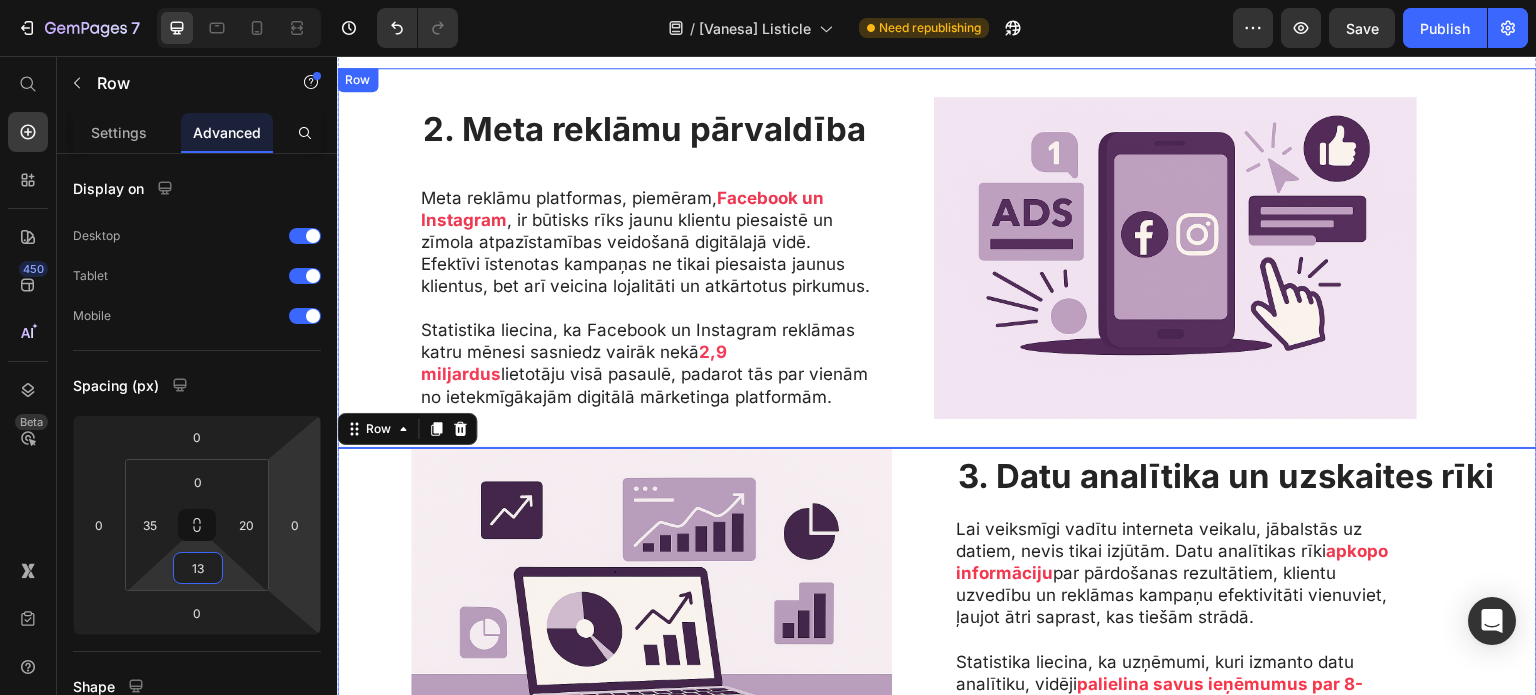 click on "2. Meta reklāmu pārvaldība Heading   Meta reklāmu platformas, piemēram,  Facebook un Instagram , ir būtisks rīks jaunu klientu piesaistē un zīmola atpazīstamības veidošanā digitālajā vidē. Efektīvi īstenotas kampaņas ne tikai piesaista jaunus klientus, bet arī veicina lojalitāti un atkārtotus pirkumus.   Statistika liecina, ka Facebook un Instagram reklāmas katru mēnesi sasniedz vairāk nekā  2,9 miljardus  lietotāju visā pasaulē, padarot tās par vienām no ietekmīgākajām digitālā mārketinga platformām. Text Block Image Row" at bounding box center [937, 258] 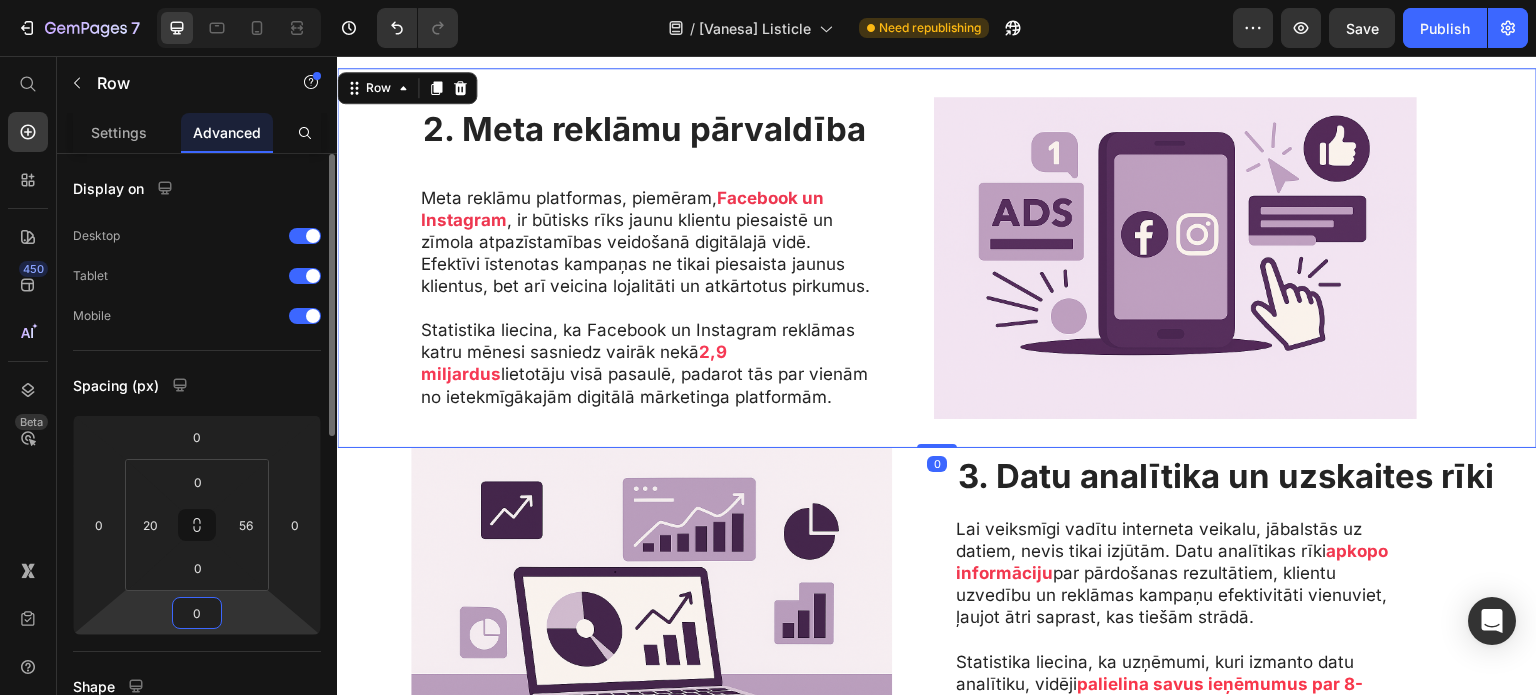 click on "0" at bounding box center [197, 613] 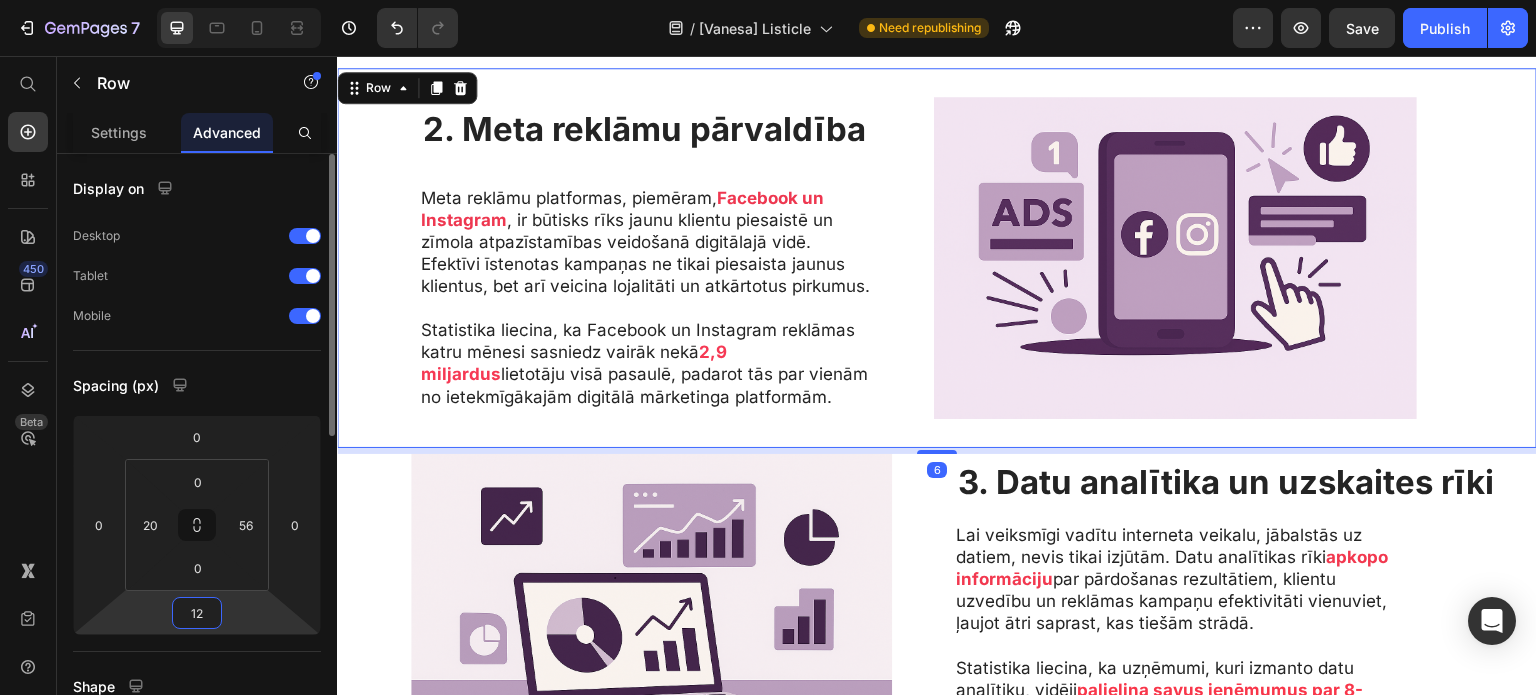 type on "13" 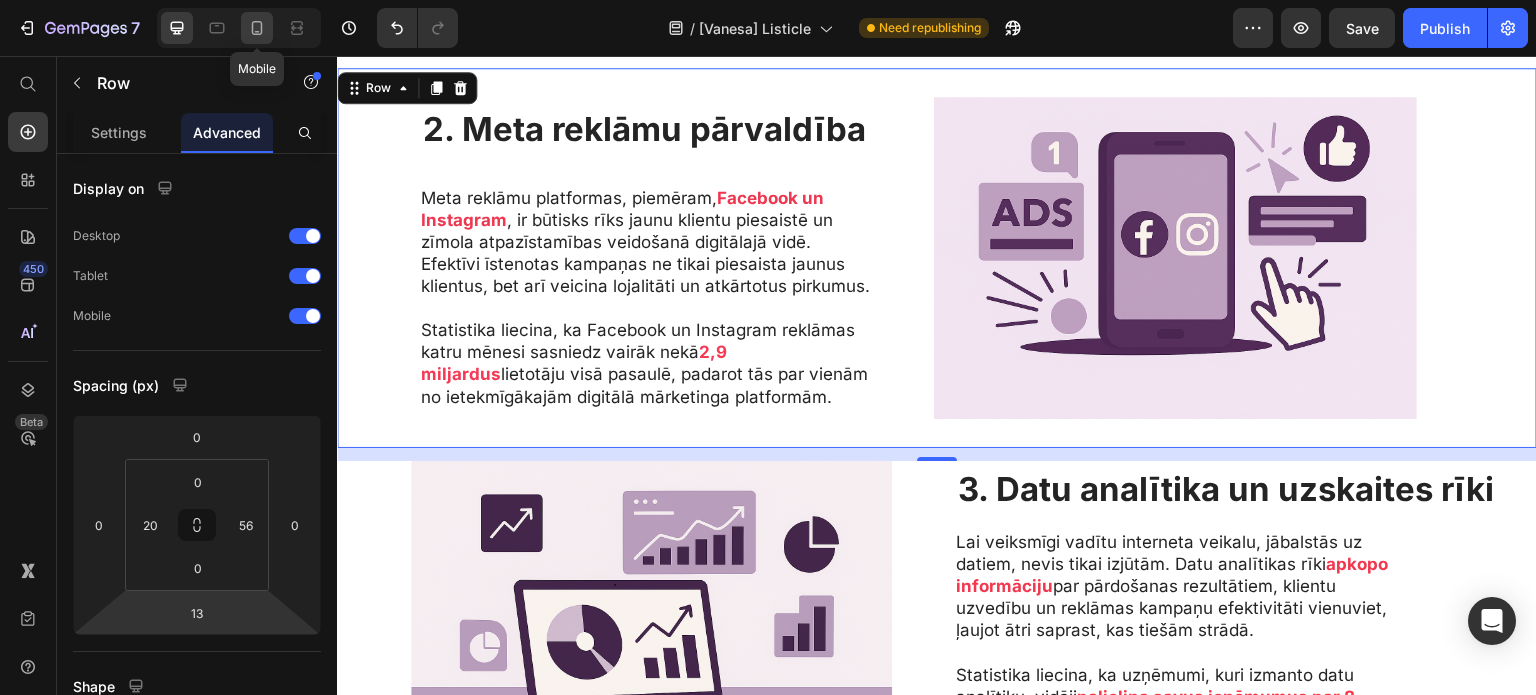 click 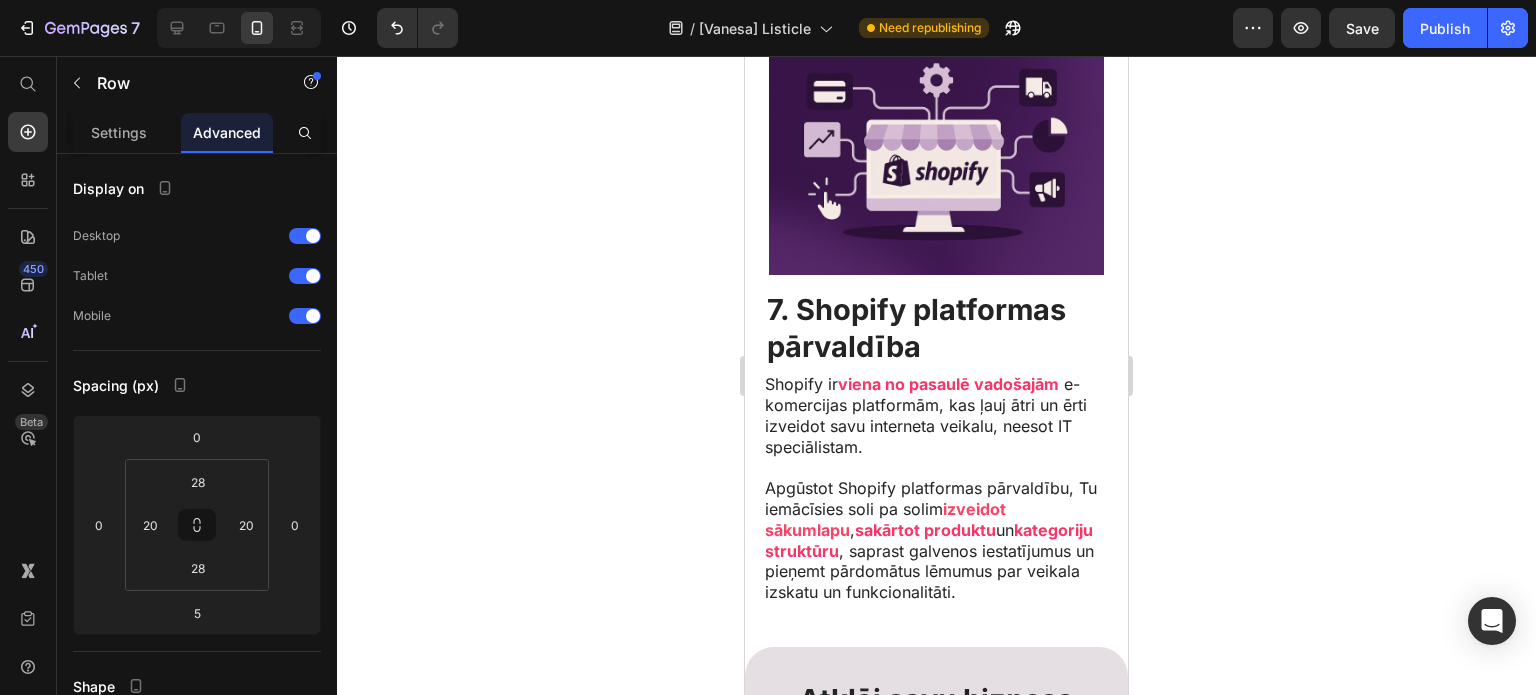 scroll, scrollTop: 4333, scrollLeft: 0, axis: vertical 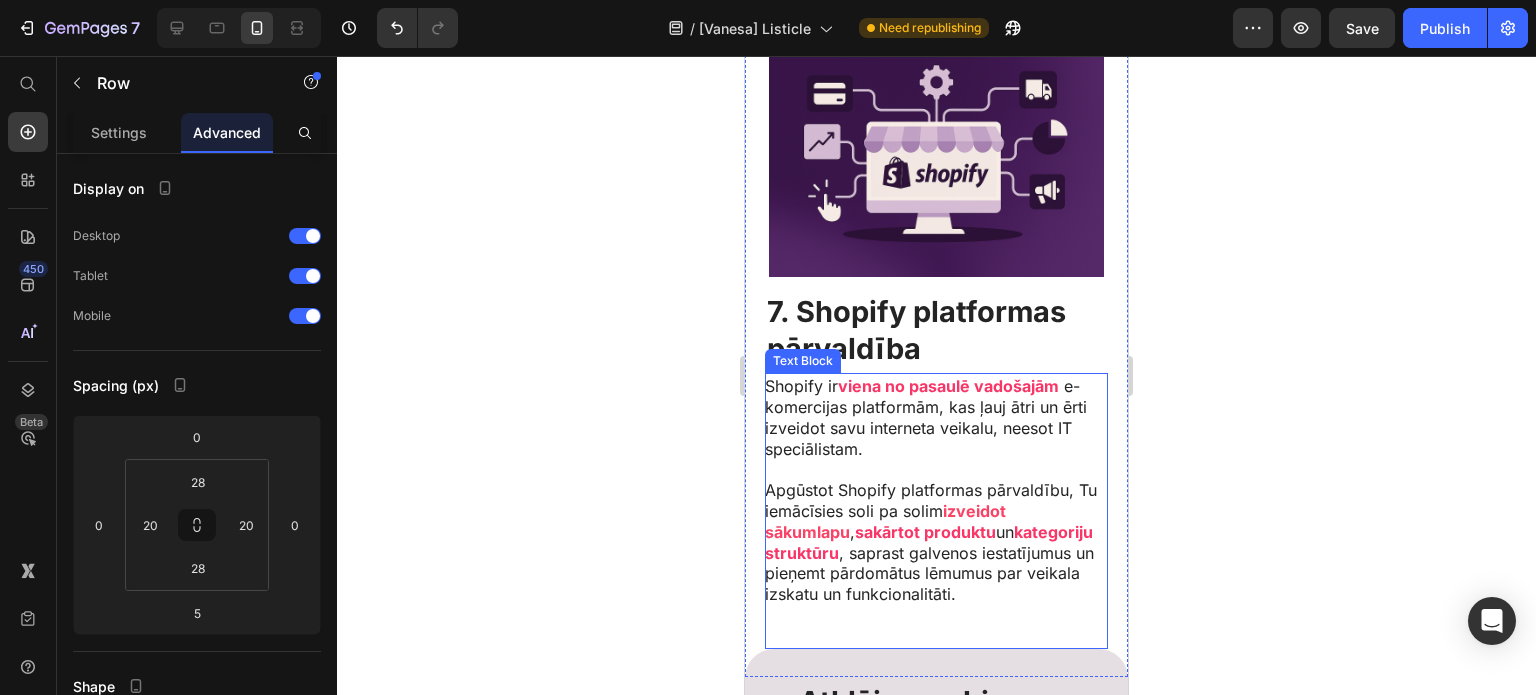 click on "Apgūstot Shopify platformas pārvaldību, Tu iemācīsies soli pa solim  izveidot sākumlapu ,  sakārtot produktu  un  kategoriju struktūru , saprast galvenos iestatījumus un pieņemt pārdomātus lēmumus par veikala izskatu un funkcionalitāti." at bounding box center [935, 542] 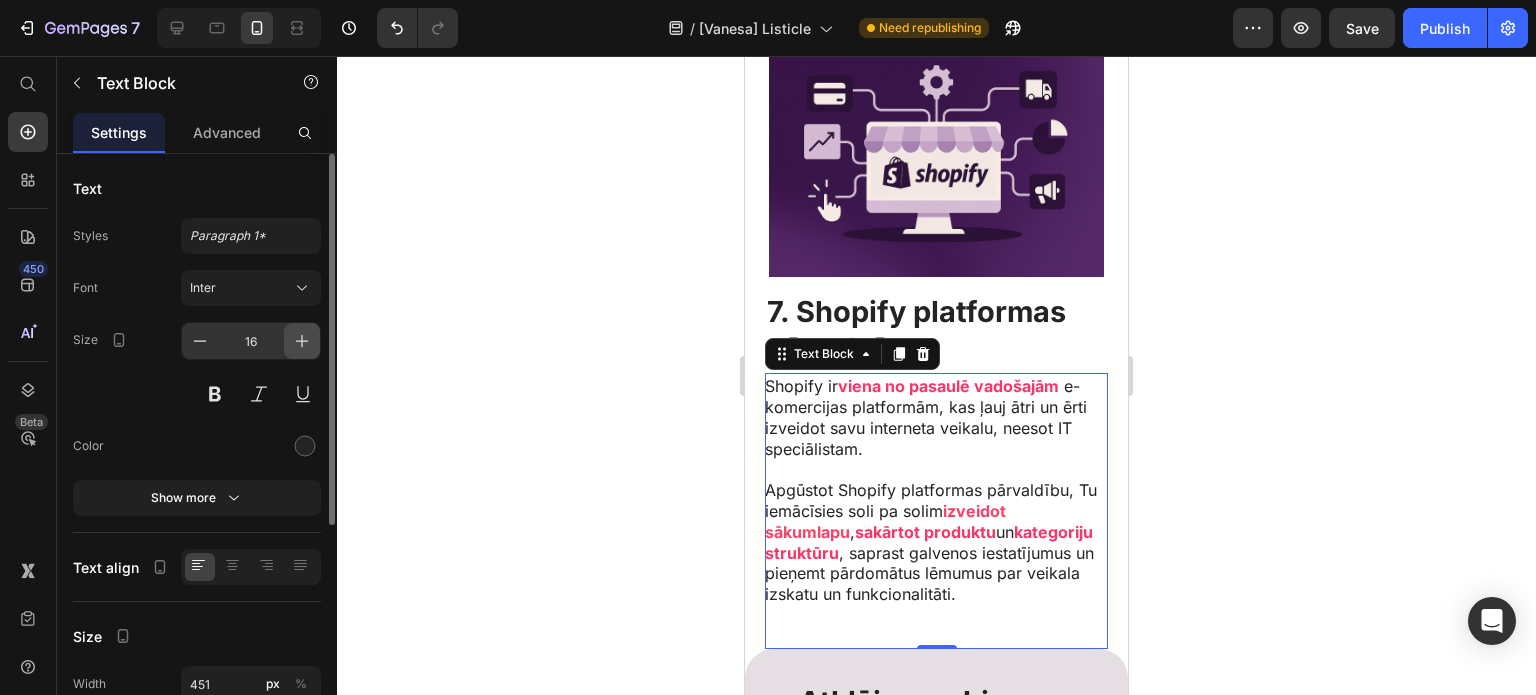 click 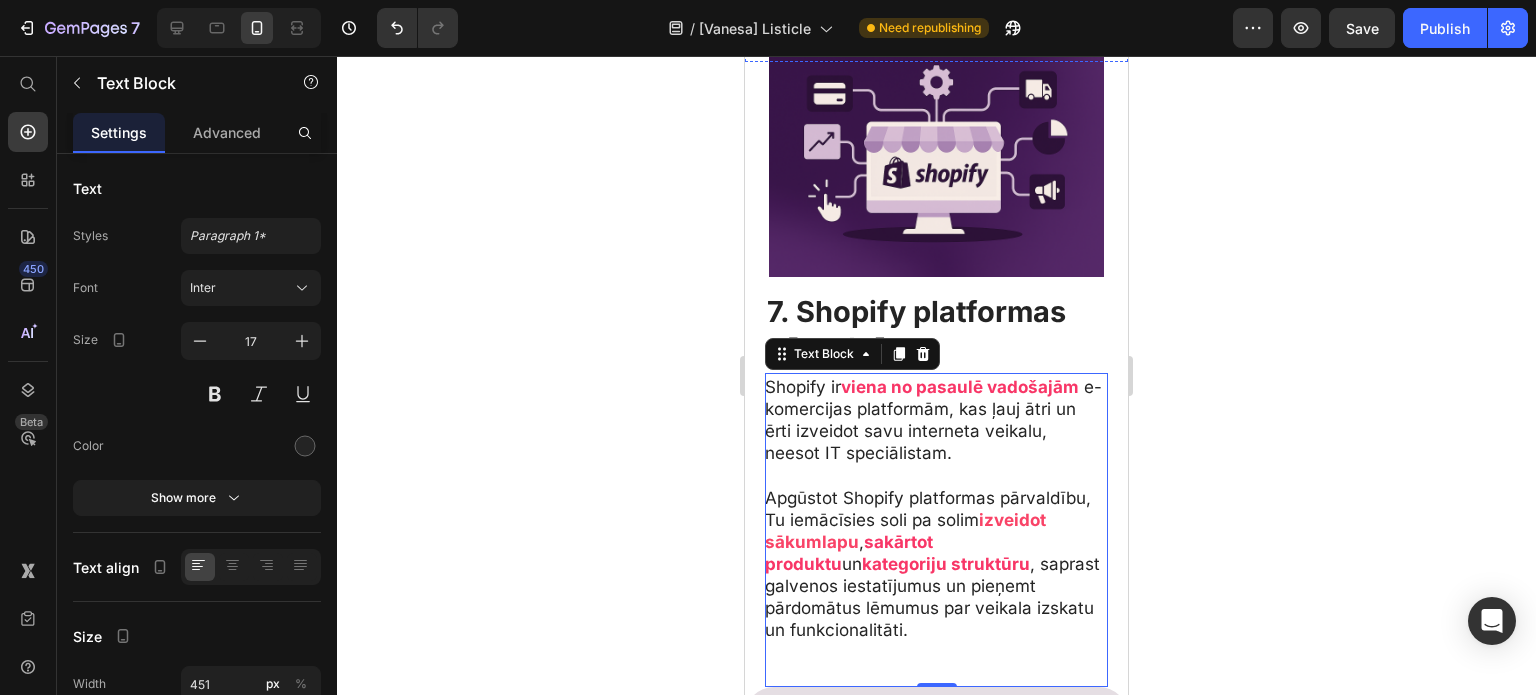 click on "Vairāk nekā  90%  patērētāju pirms pirkuma veikašanas izskata atsauksmes tiešsaistē un  84%  tiešsaistes atsauksmēm piešķir lielāku uzticamību nekā citiem avotiem." at bounding box center [935, -10] 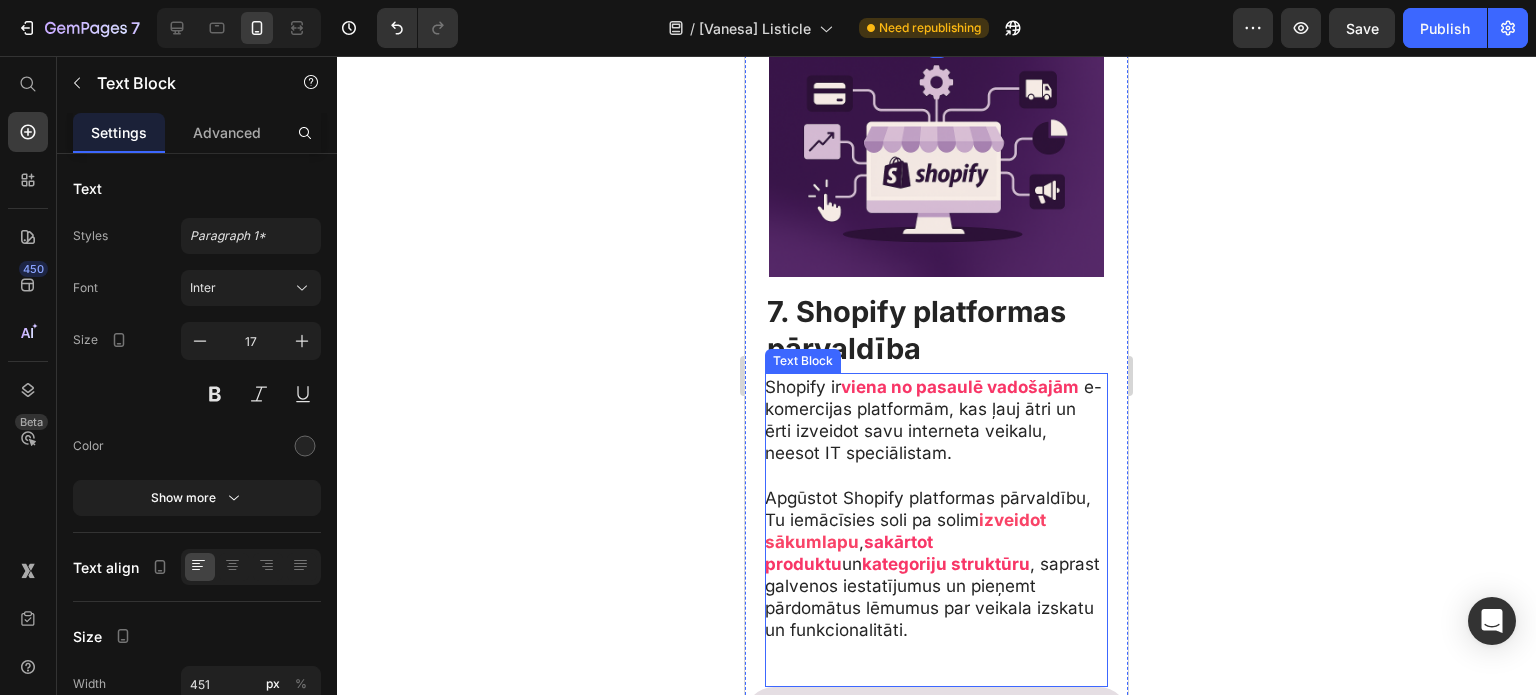 click on "Apgūstot Shopify platformas pārvaldību, Tu iemācīsies soli pa solim  izveidot sākumlapu ,  sakārtot produktu  un  kategoriju struktūru , saprast galvenos iestatījumus un pieņemt pārdomātus lēmumus par veikala izskatu un funkcionalitāti." at bounding box center (935, 564) 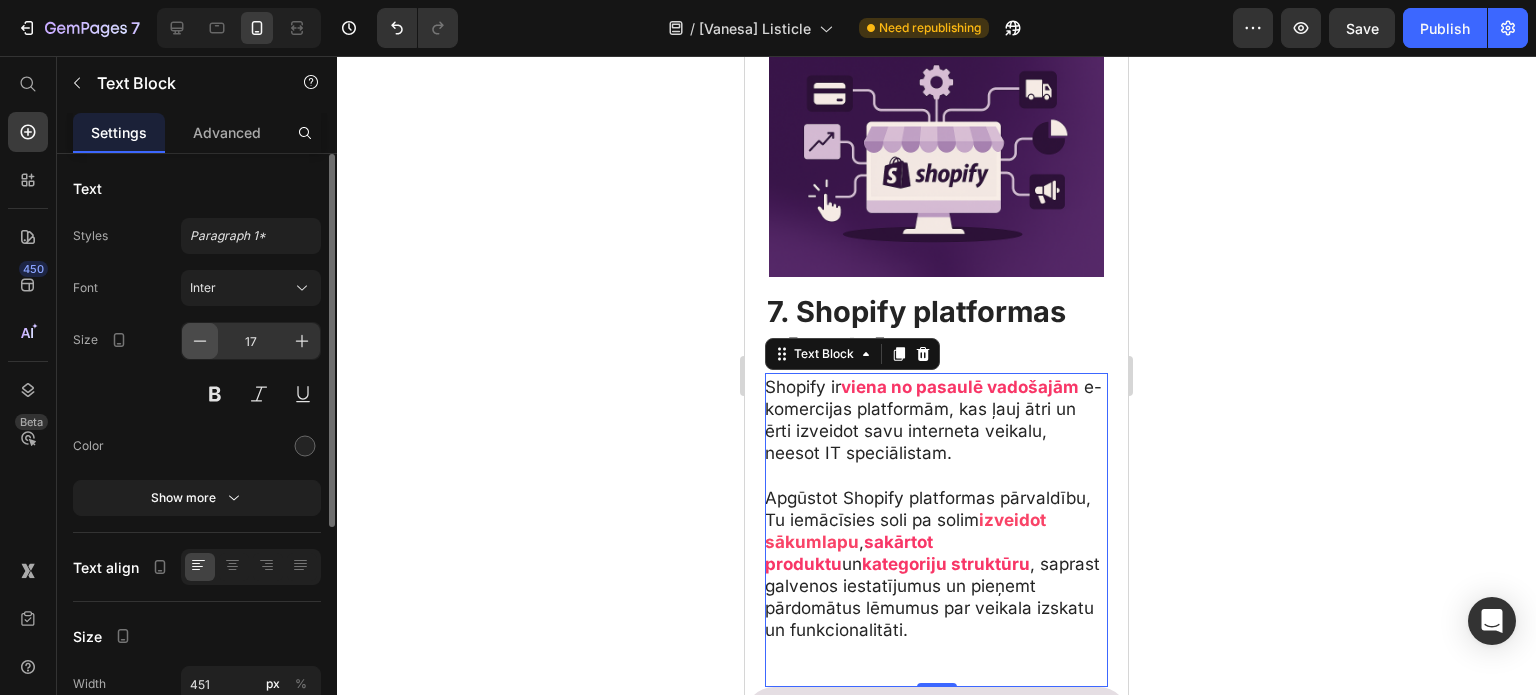 click 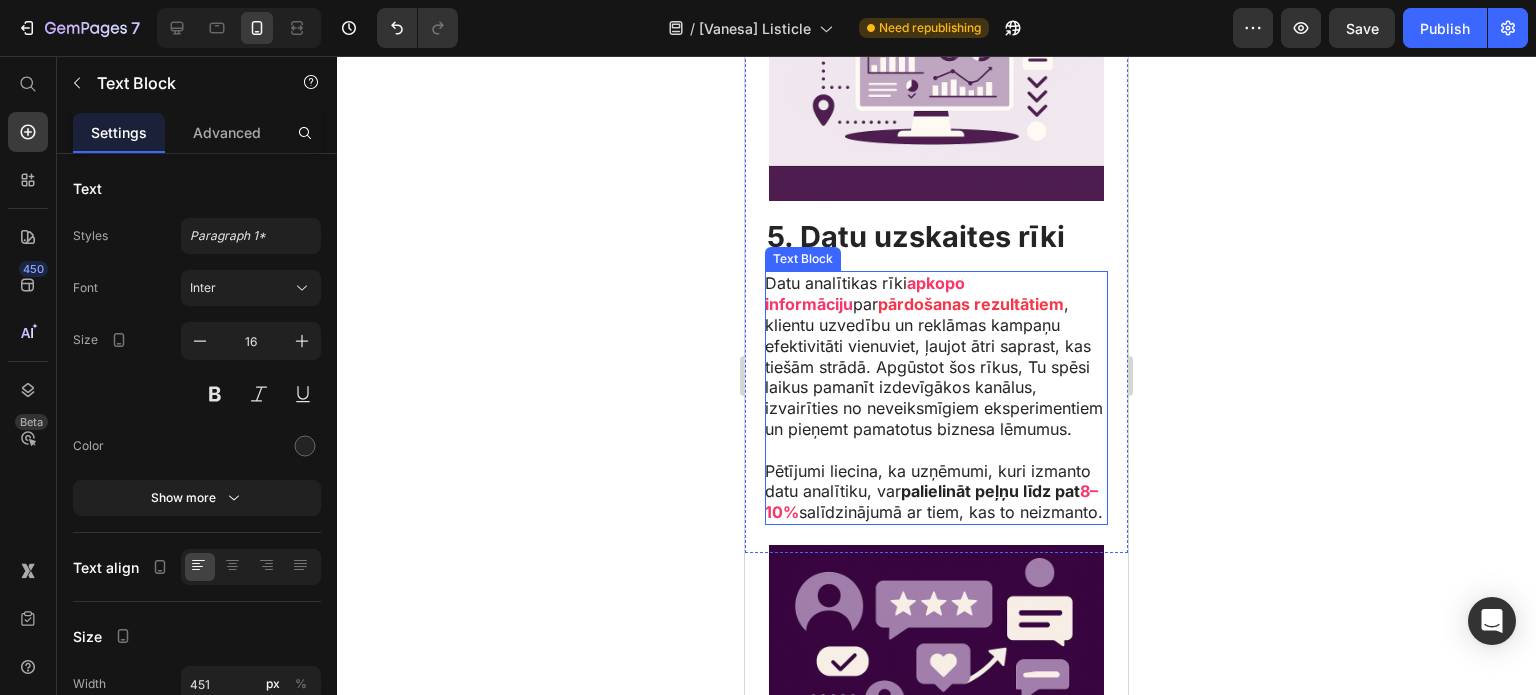 scroll, scrollTop: 3132, scrollLeft: 0, axis: vertical 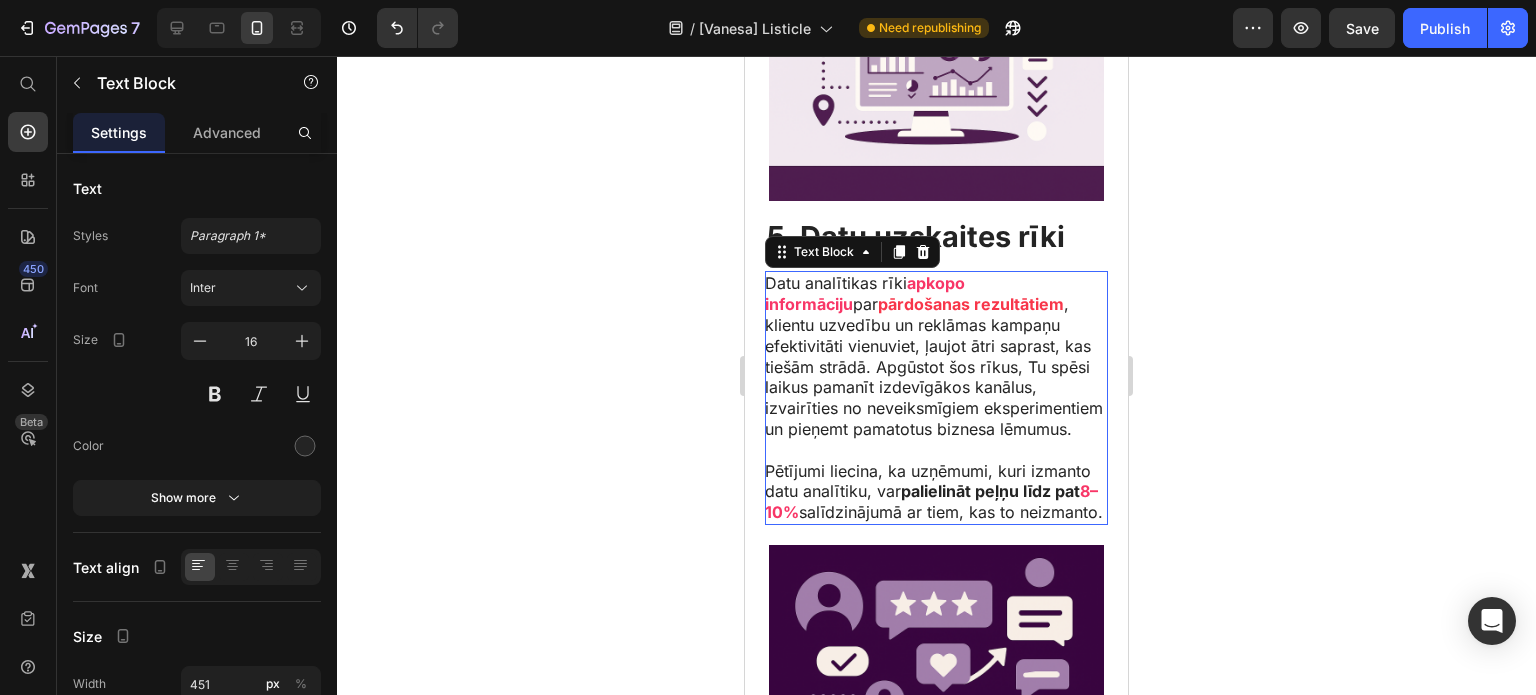 click on "Datu analītikas rīki  apkopo informāciju  par  pārdošanas rezultātiem , klientu uzvedību un reklāmas kampaņu efektivitāti vienuviet, ļaujot ātri saprast, kas tiešām strādā. Apgūstot šos rīkus, Tu spēsi laikus pamanīt izdevīgākos kanālus, izvairīties no neveiksmīgiem eksperimentiem un pieņemt pamatotus biznesa lēmumus." at bounding box center (935, 356) 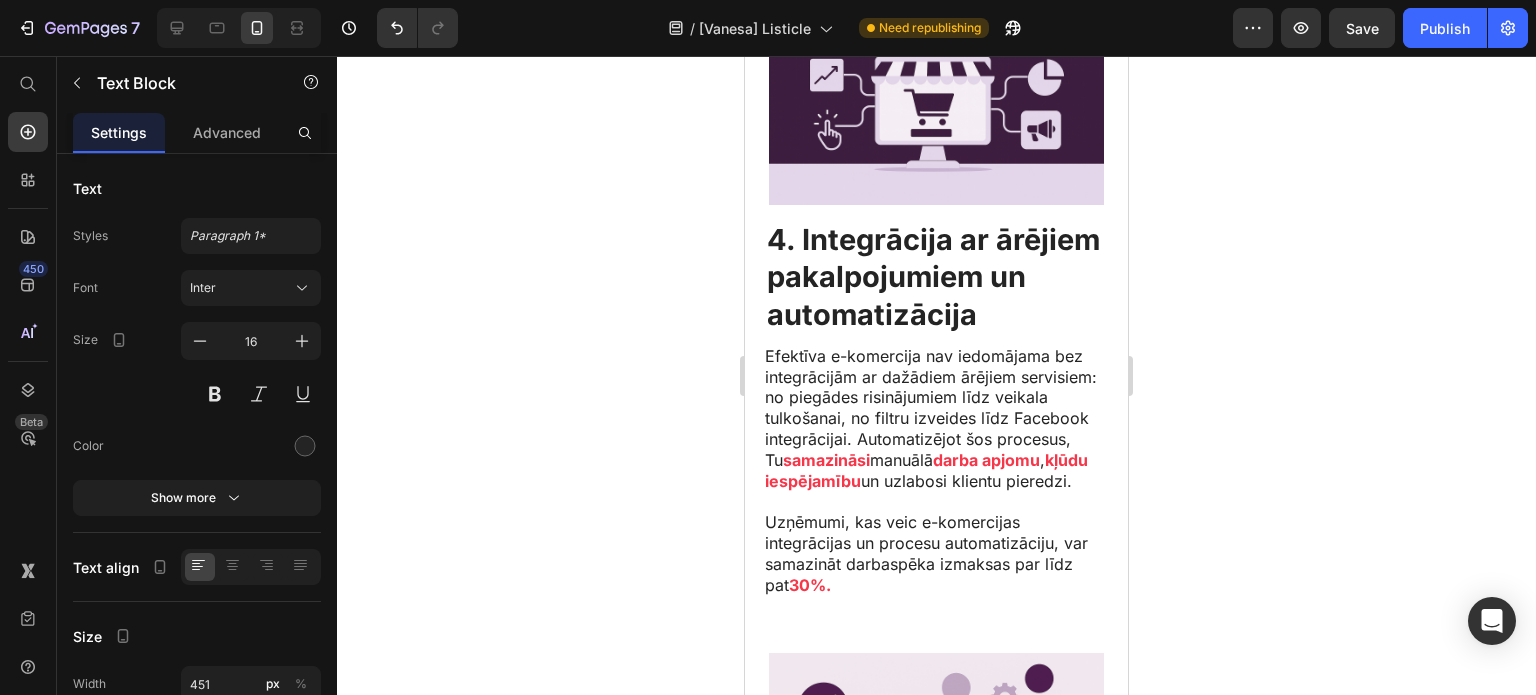 scroll, scrollTop: 2453, scrollLeft: 0, axis: vertical 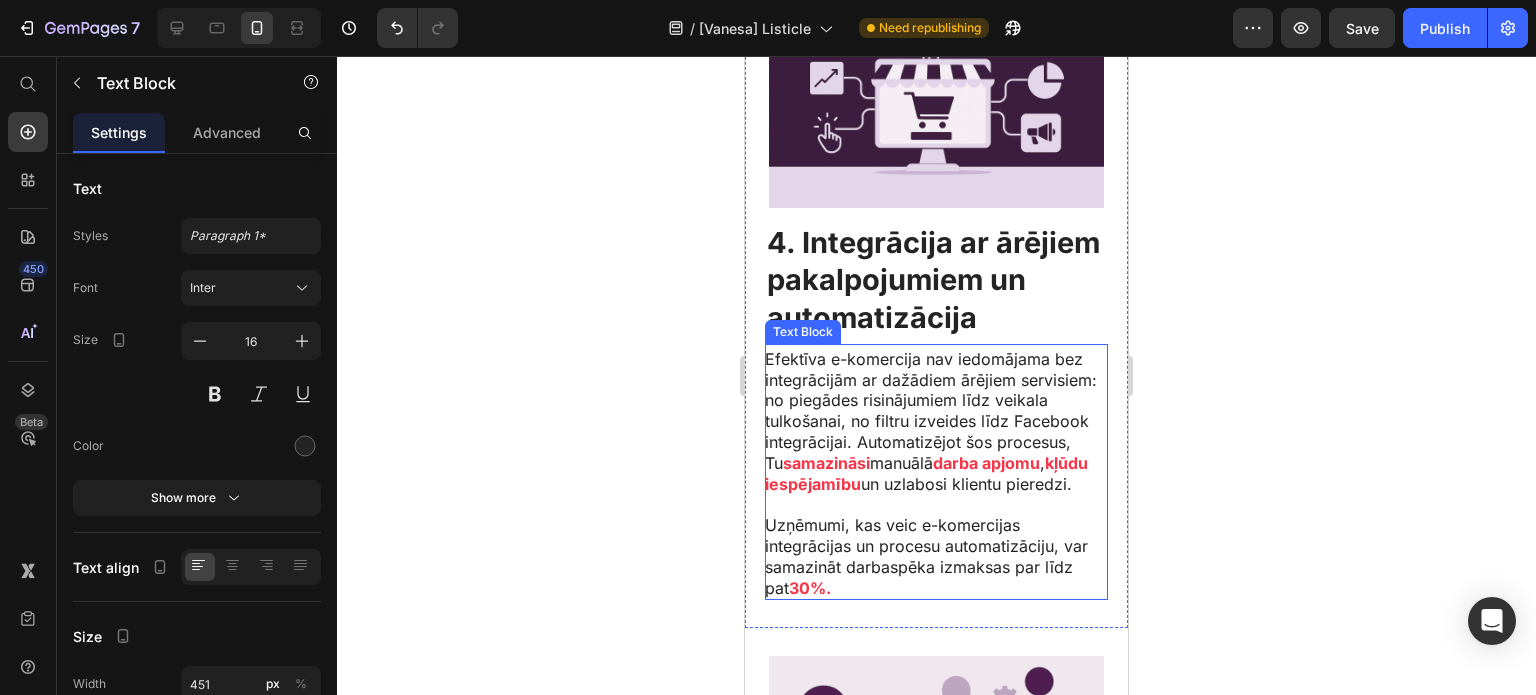 click at bounding box center (935, 504) 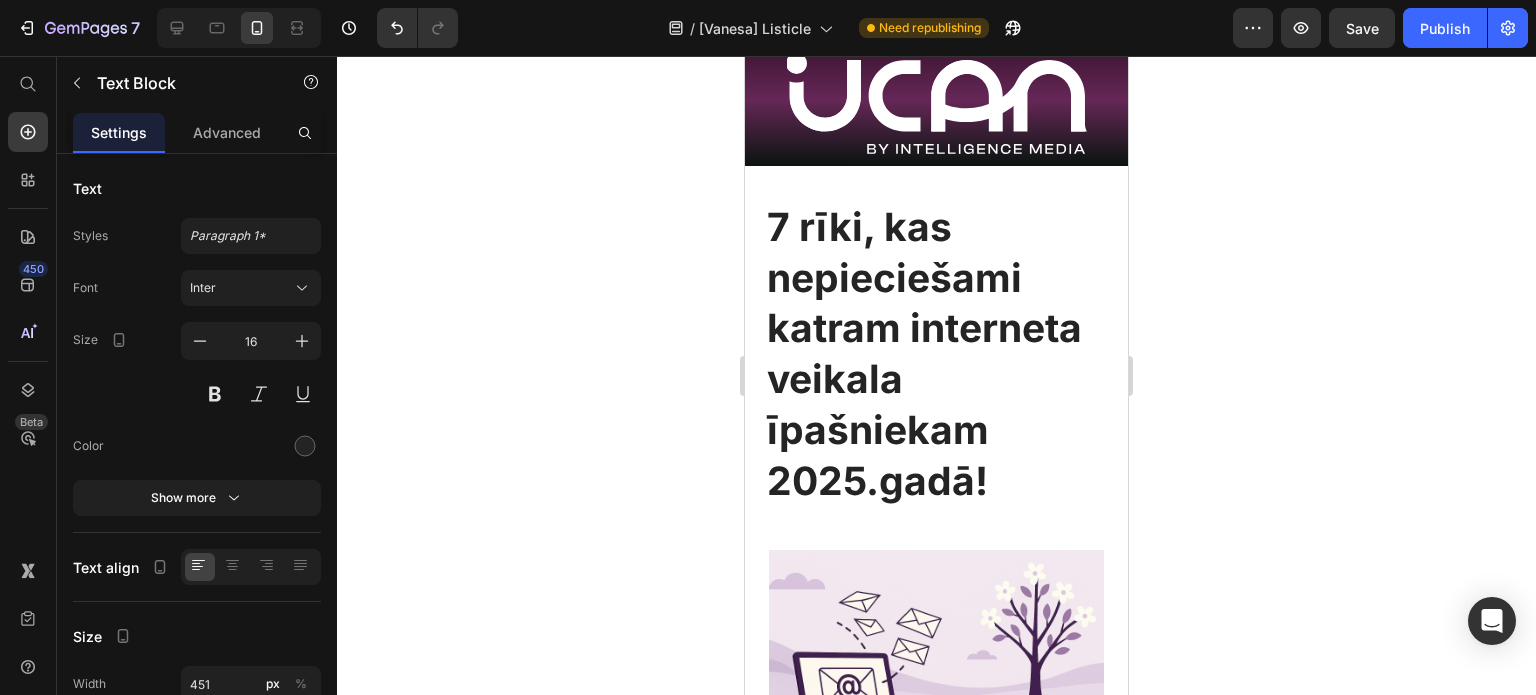 scroll, scrollTop: 0, scrollLeft: 0, axis: both 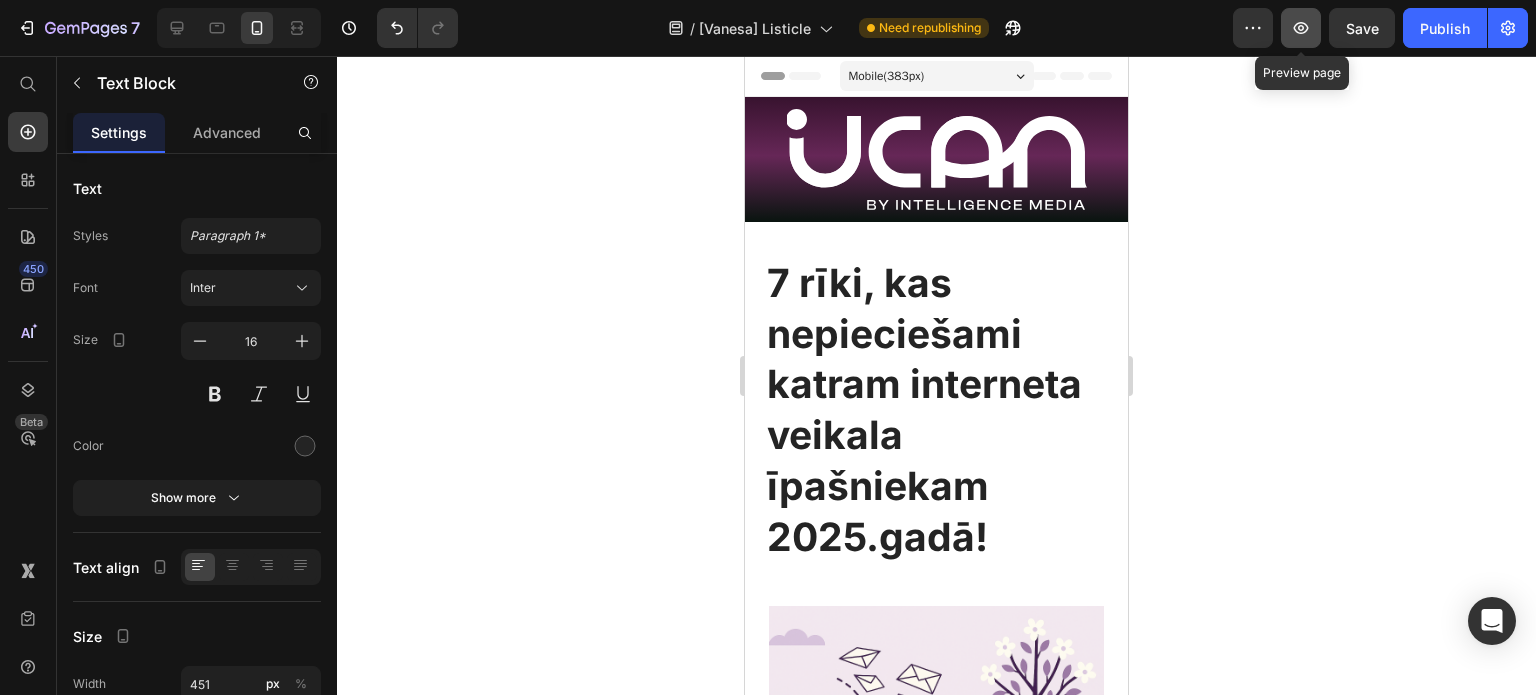 click 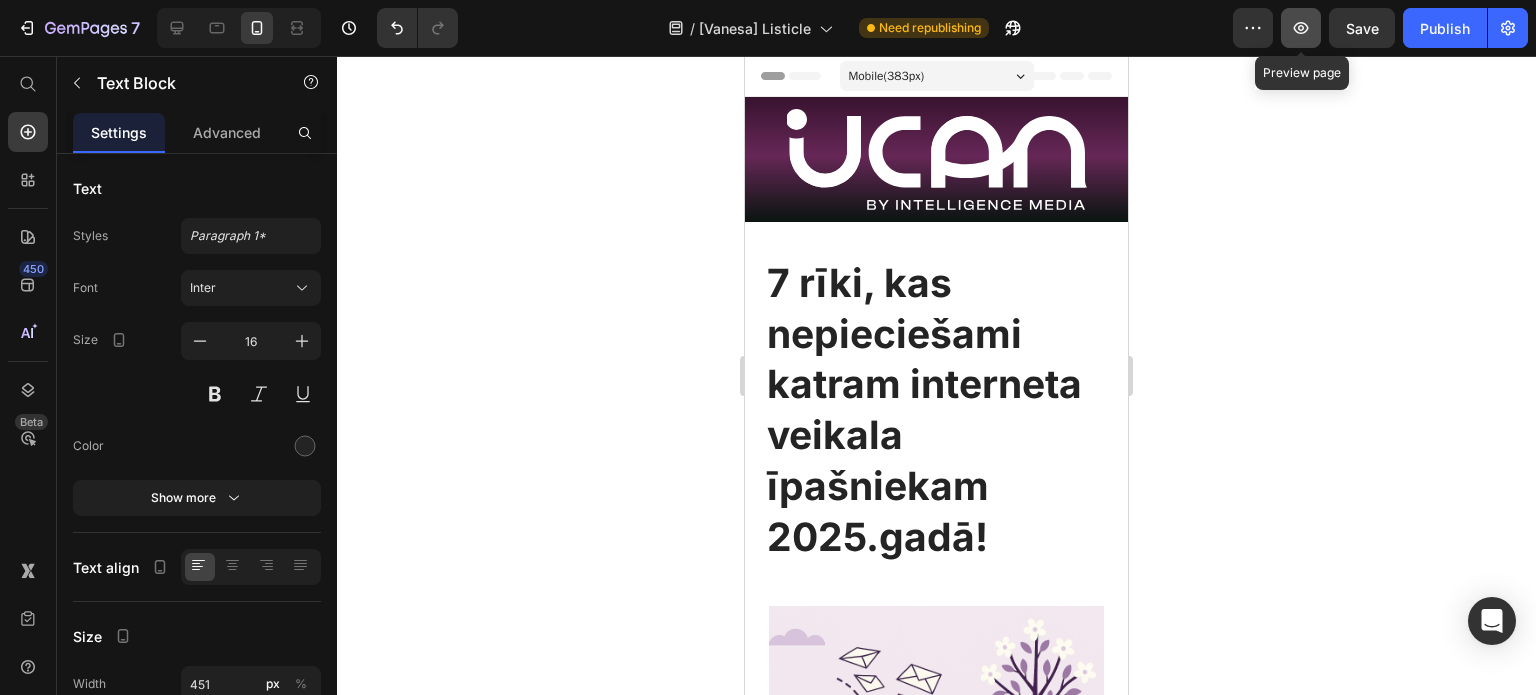 click 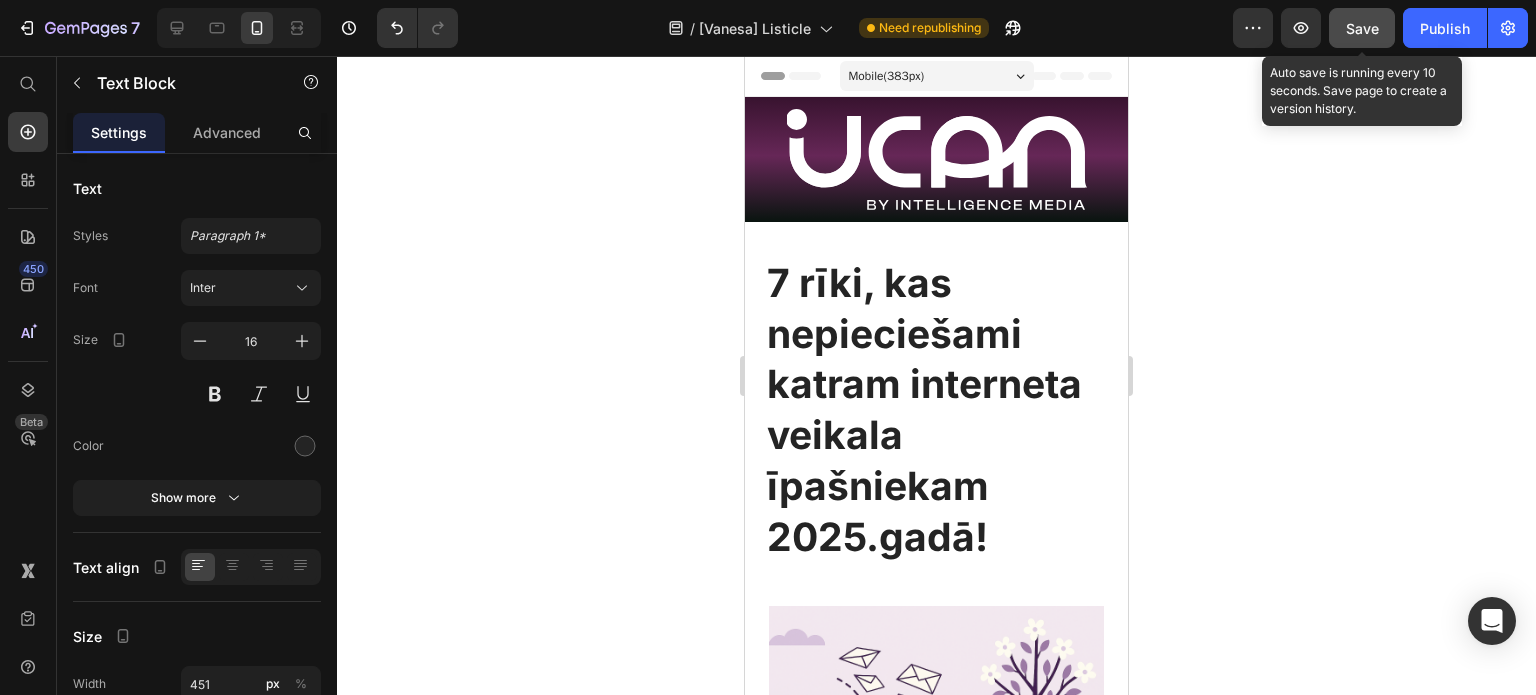click on "Save" 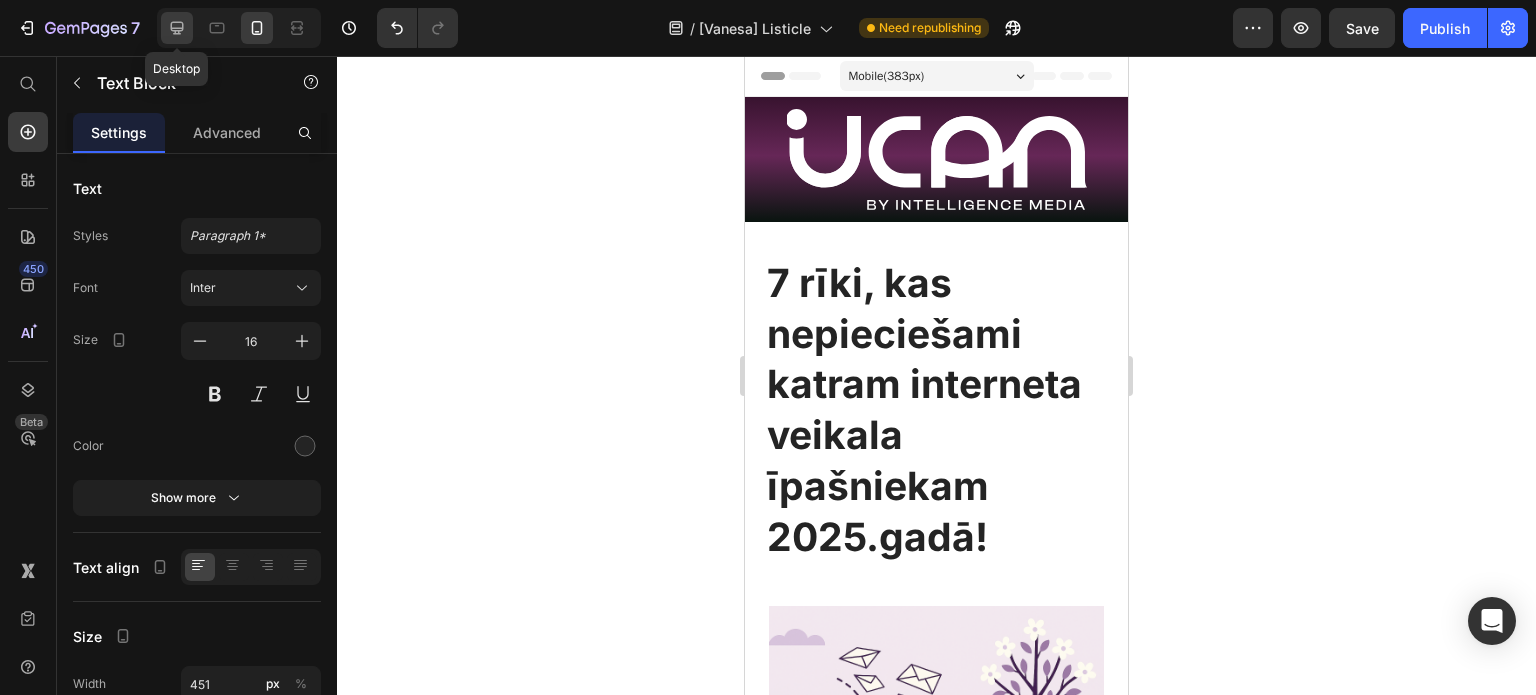 click 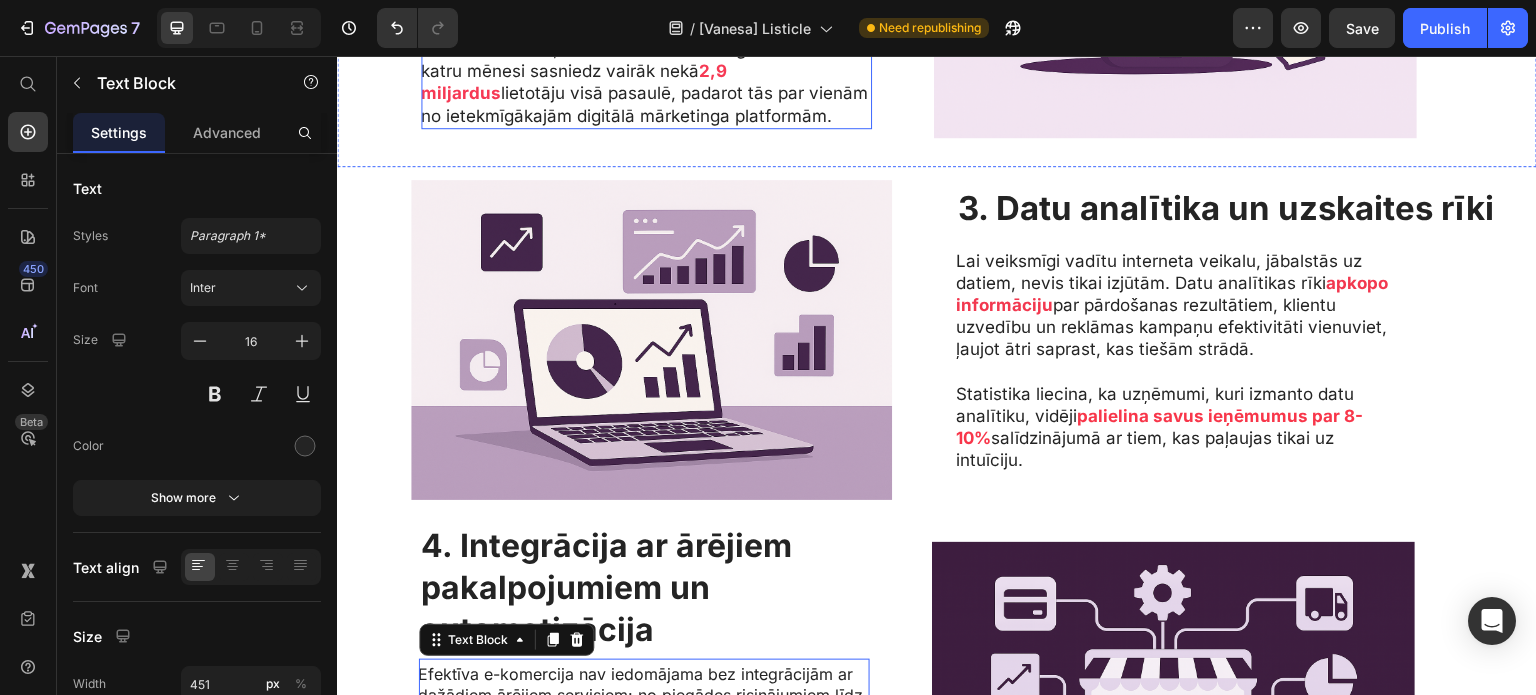 scroll, scrollTop: 1568, scrollLeft: 0, axis: vertical 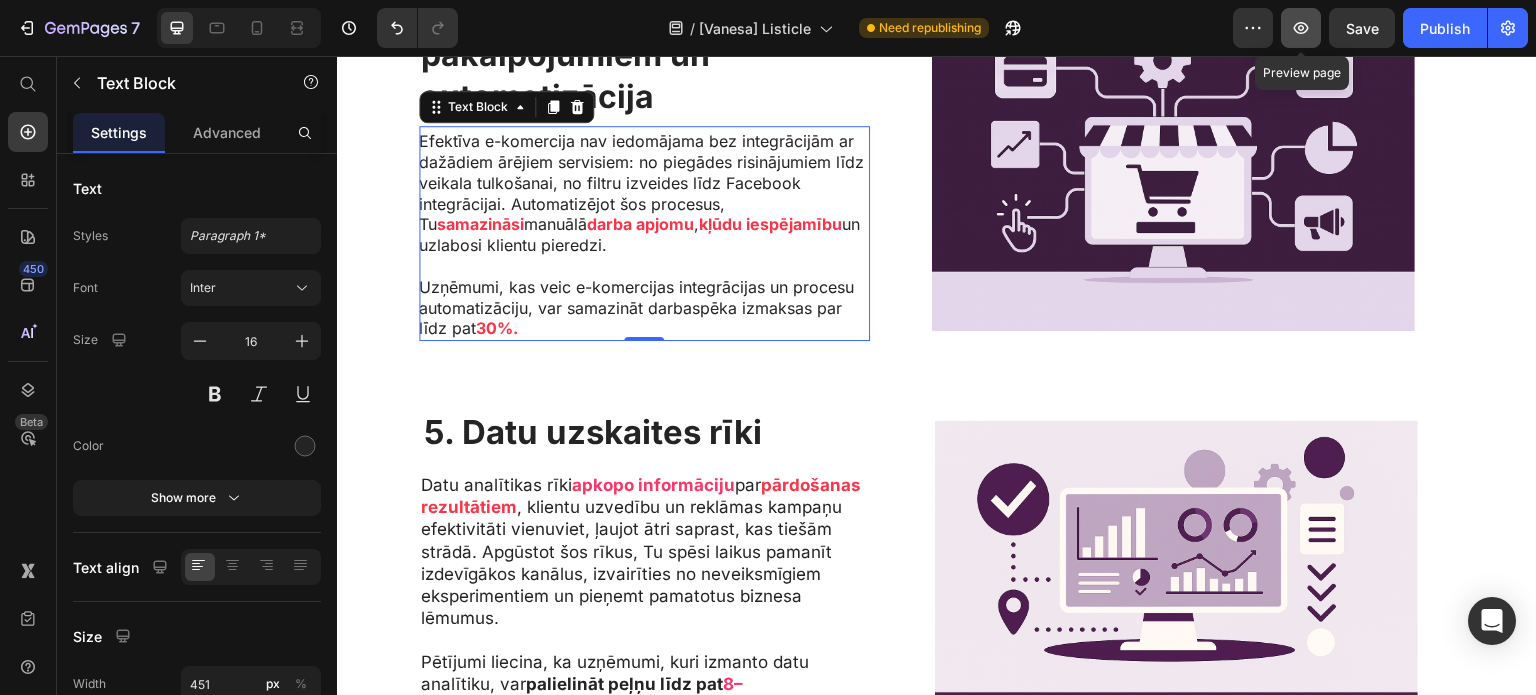 click 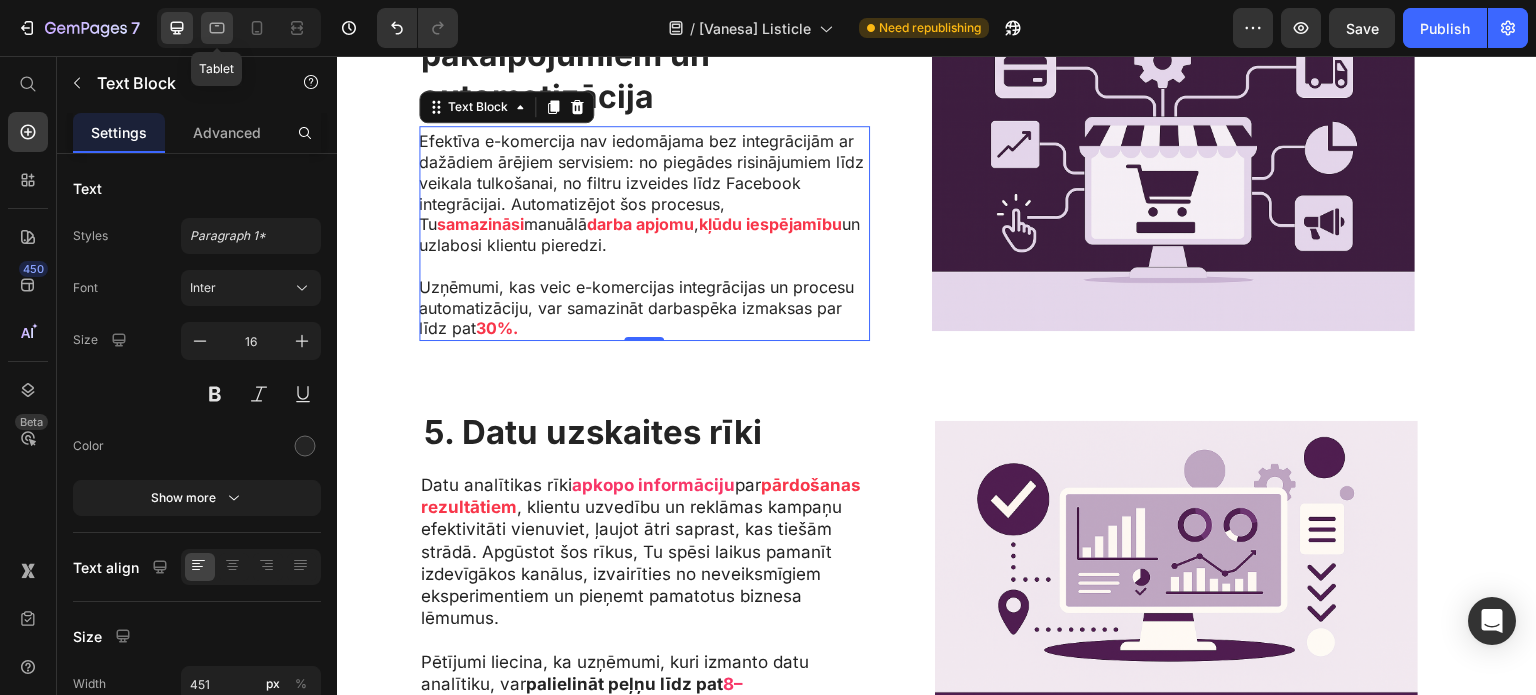 click 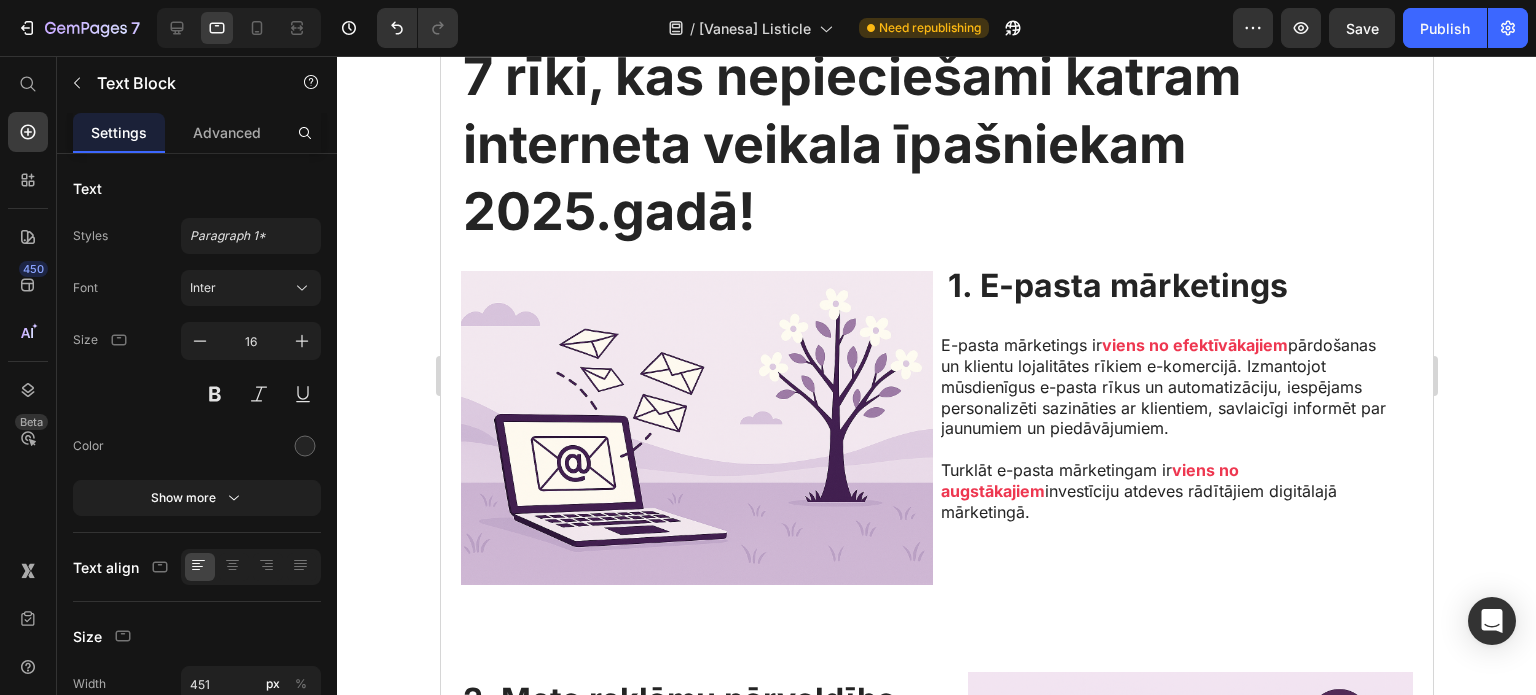 scroll, scrollTop: 194, scrollLeft: 0, axis: vertical 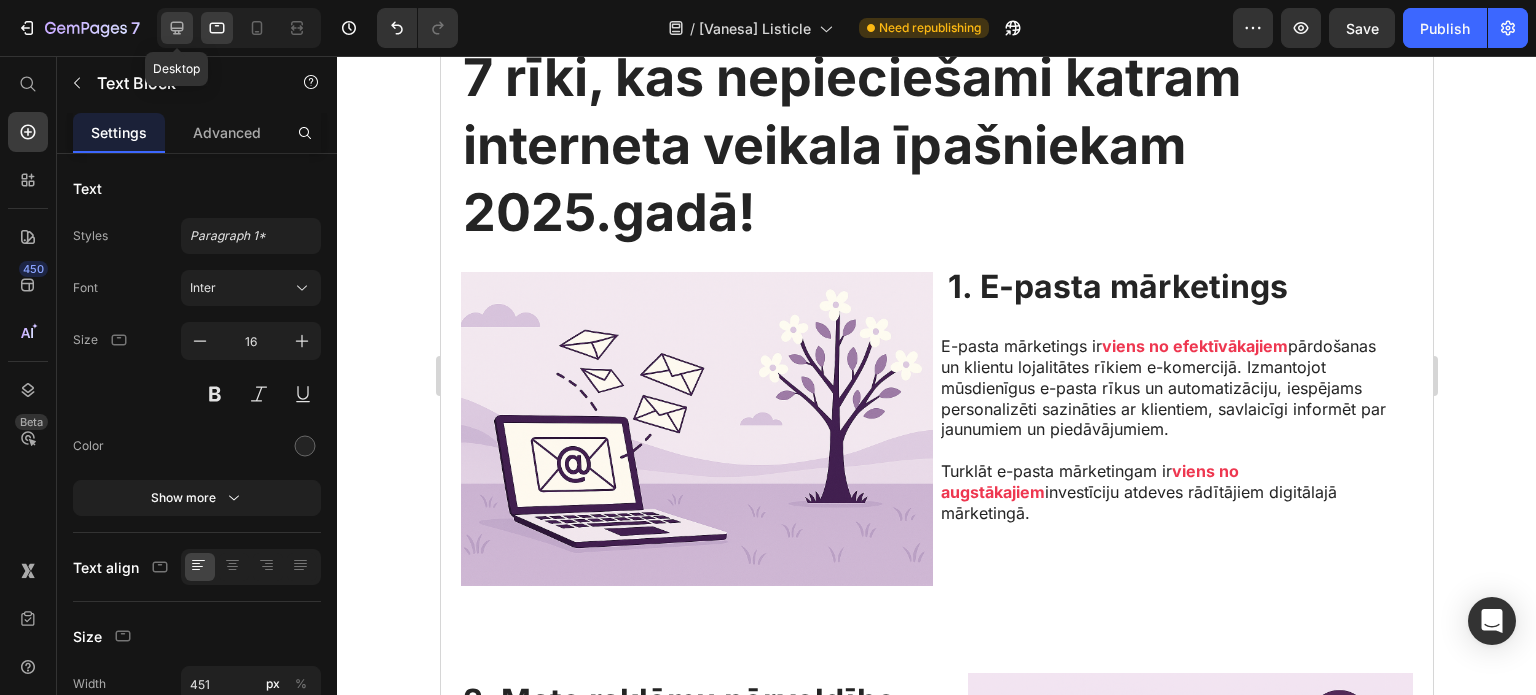 click 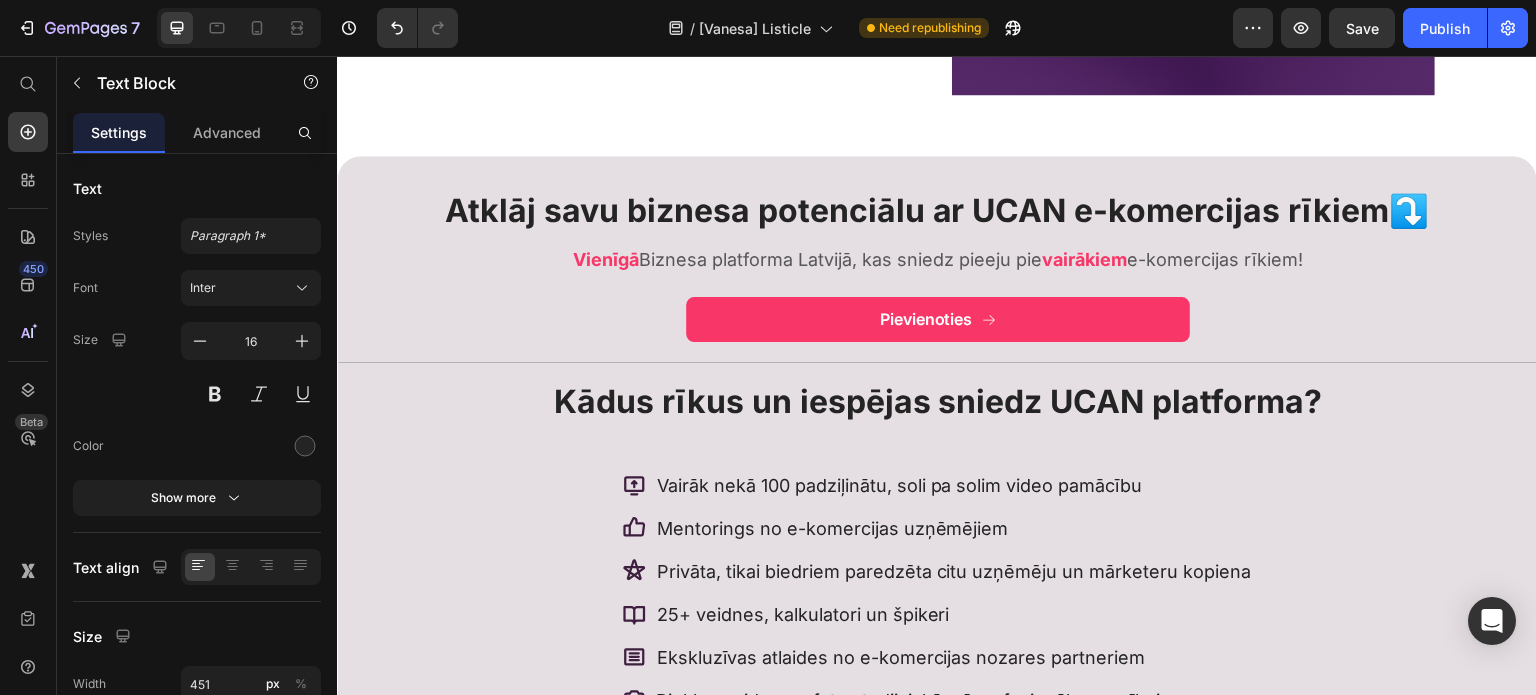 scroll, scrollTop: 3000, scrollLeft: 0, axis: vertical 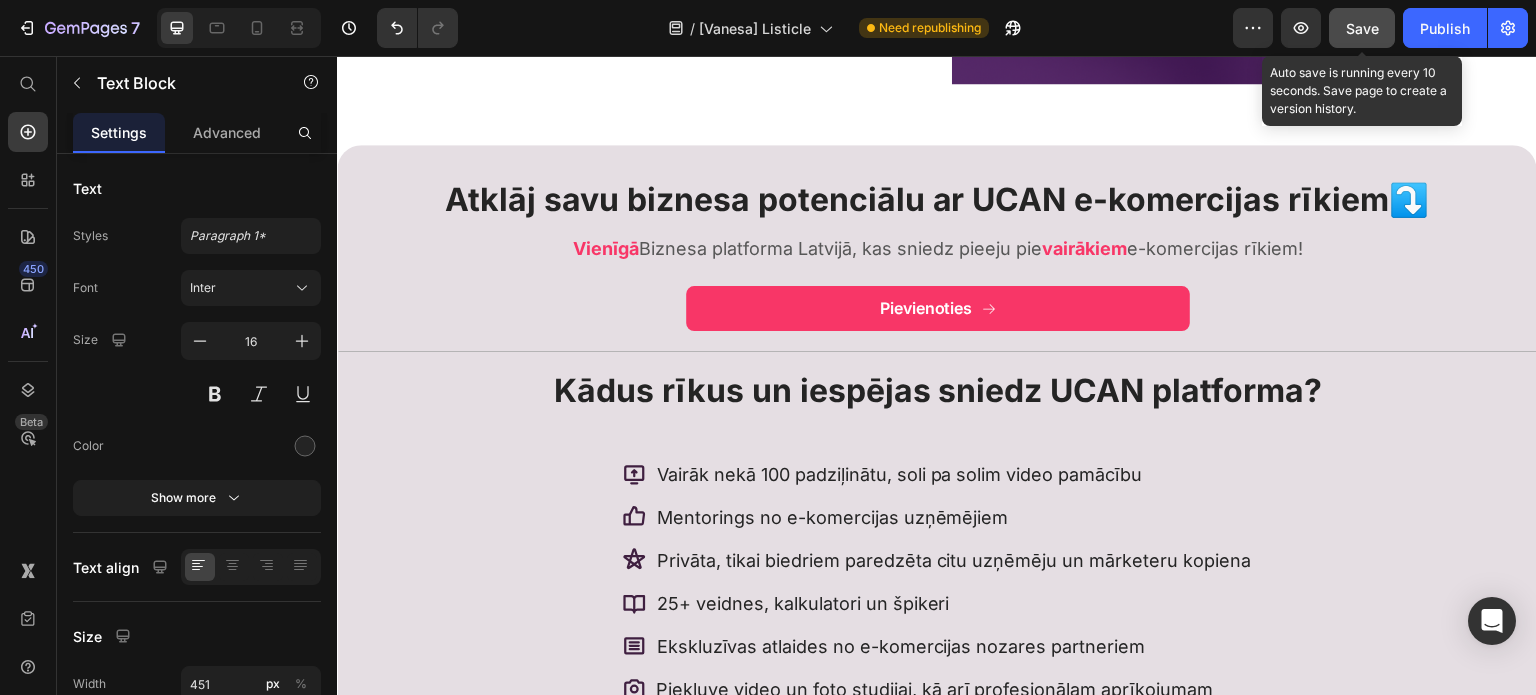 click on "Save" at bounding box center (1362, 28) 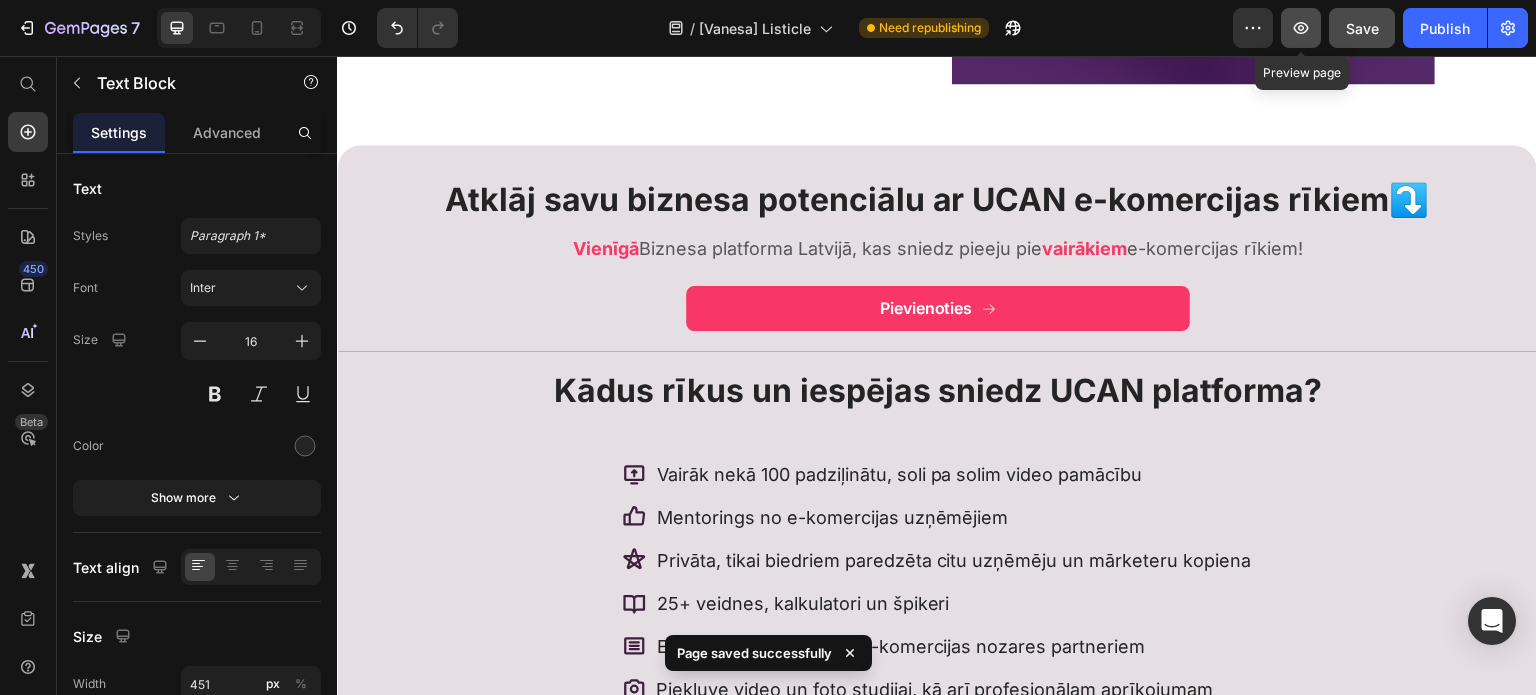 click 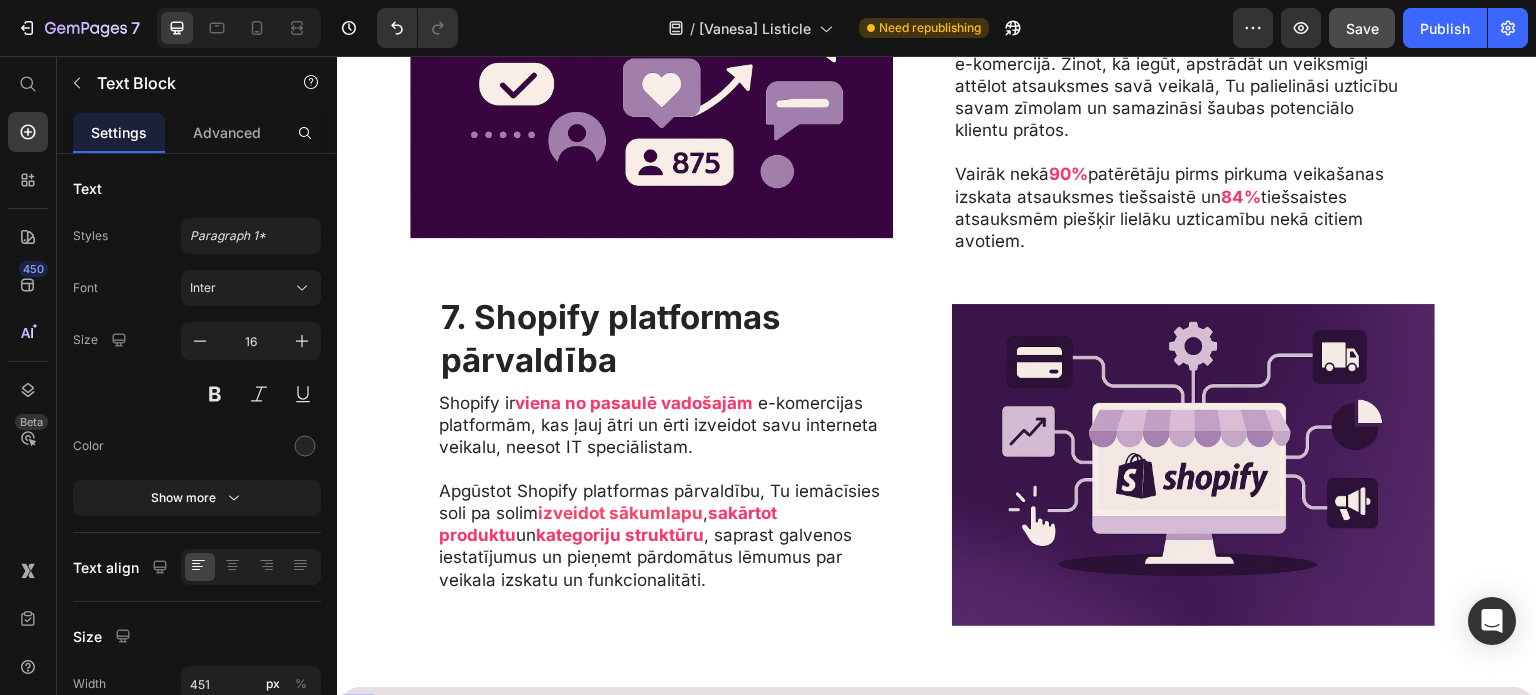 scroll, scrollTop: 2462, scrollLeft: 0, axis: vertical 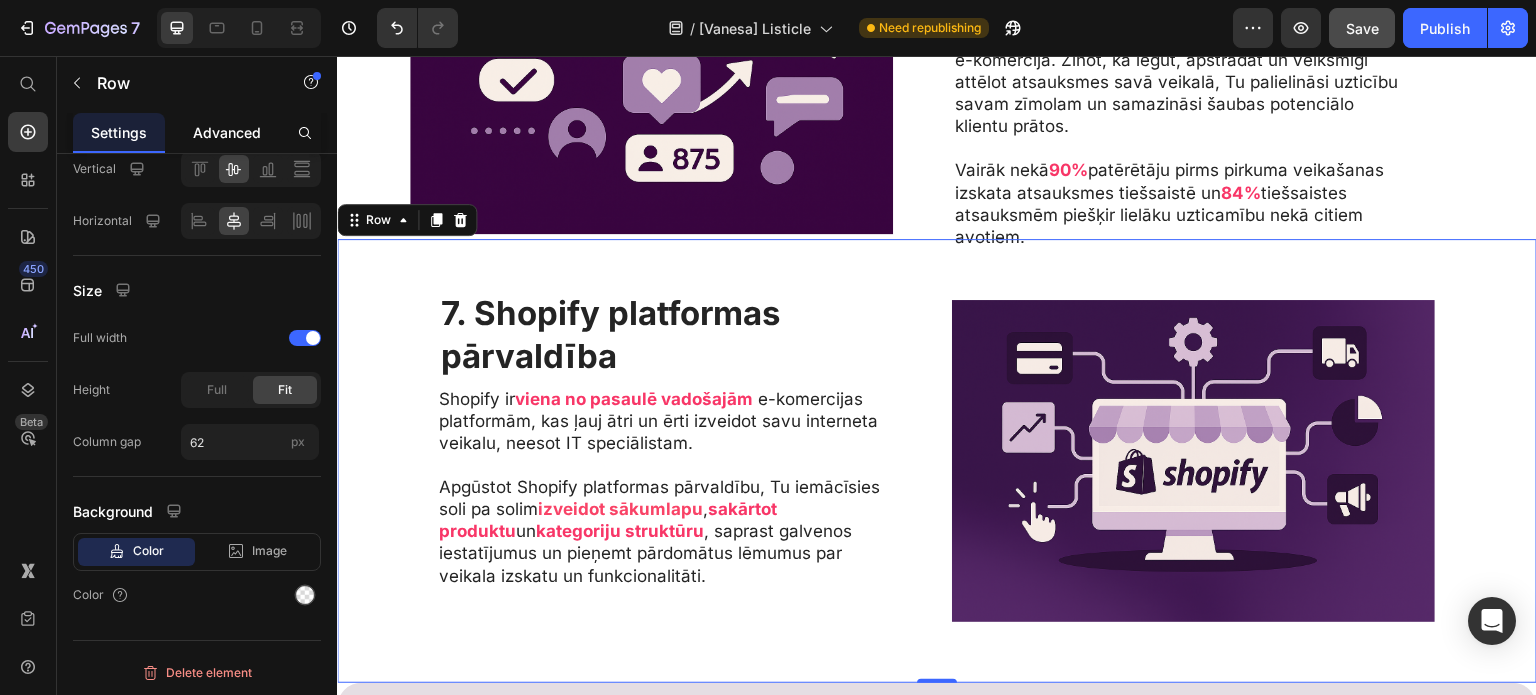 click on "Advanced" at bounding box center (227, 132) 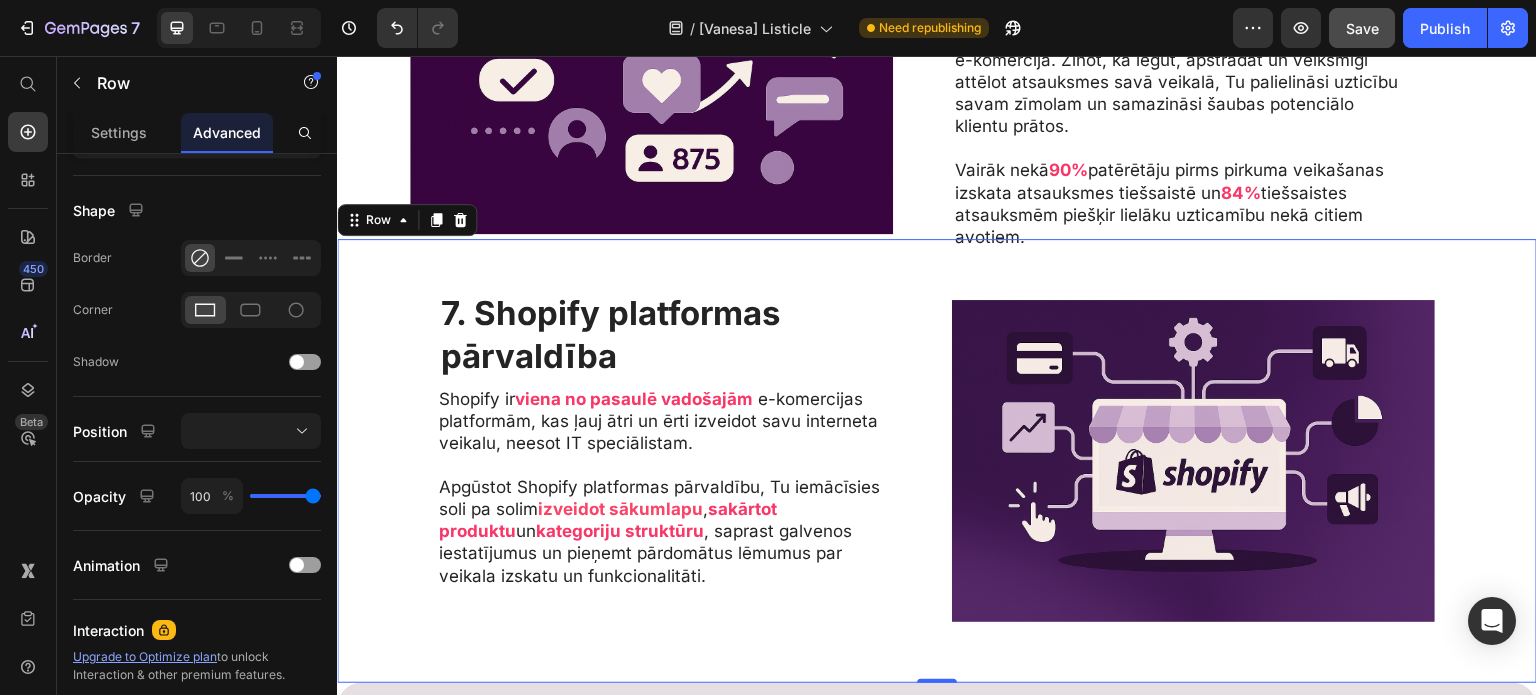 scroll, scrollTop: 0, scrollLeft: 0, axis: both 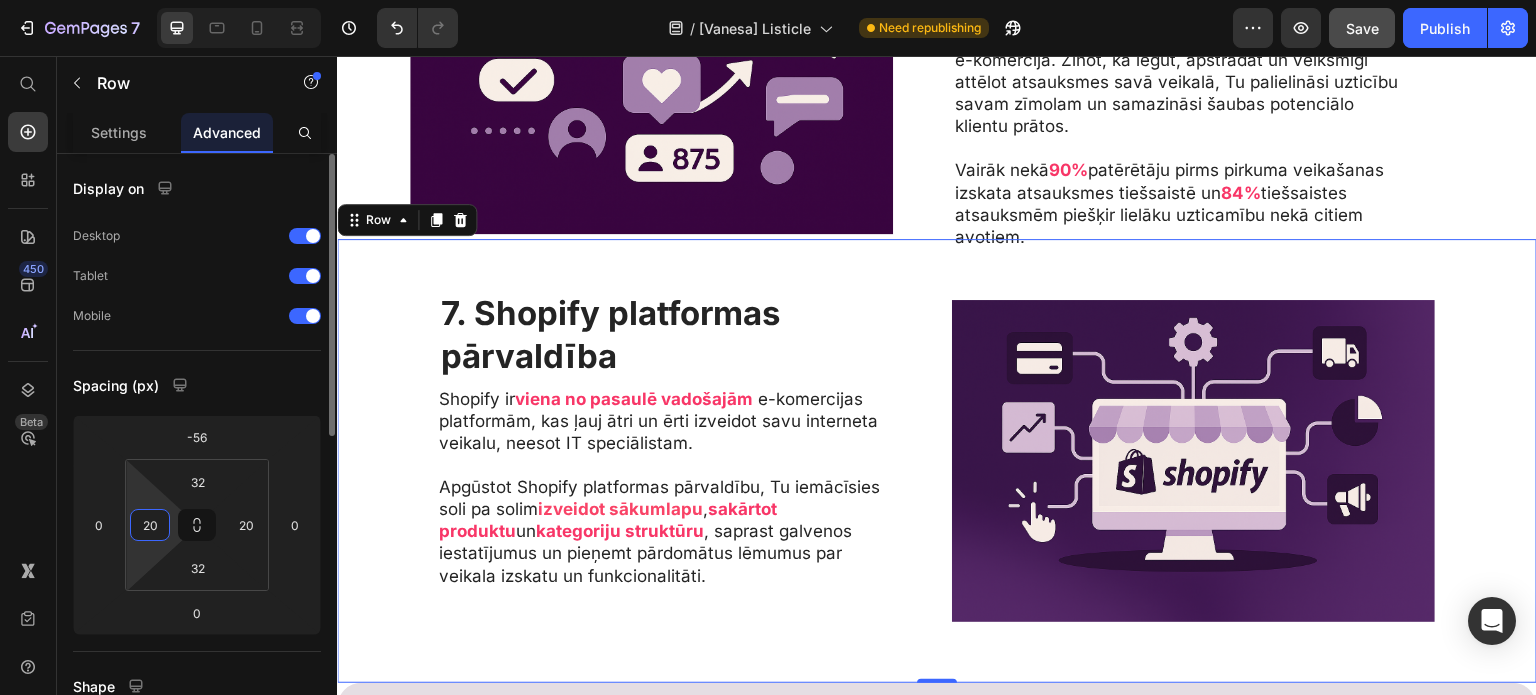 click on "20" at bounding box center (150, 525) 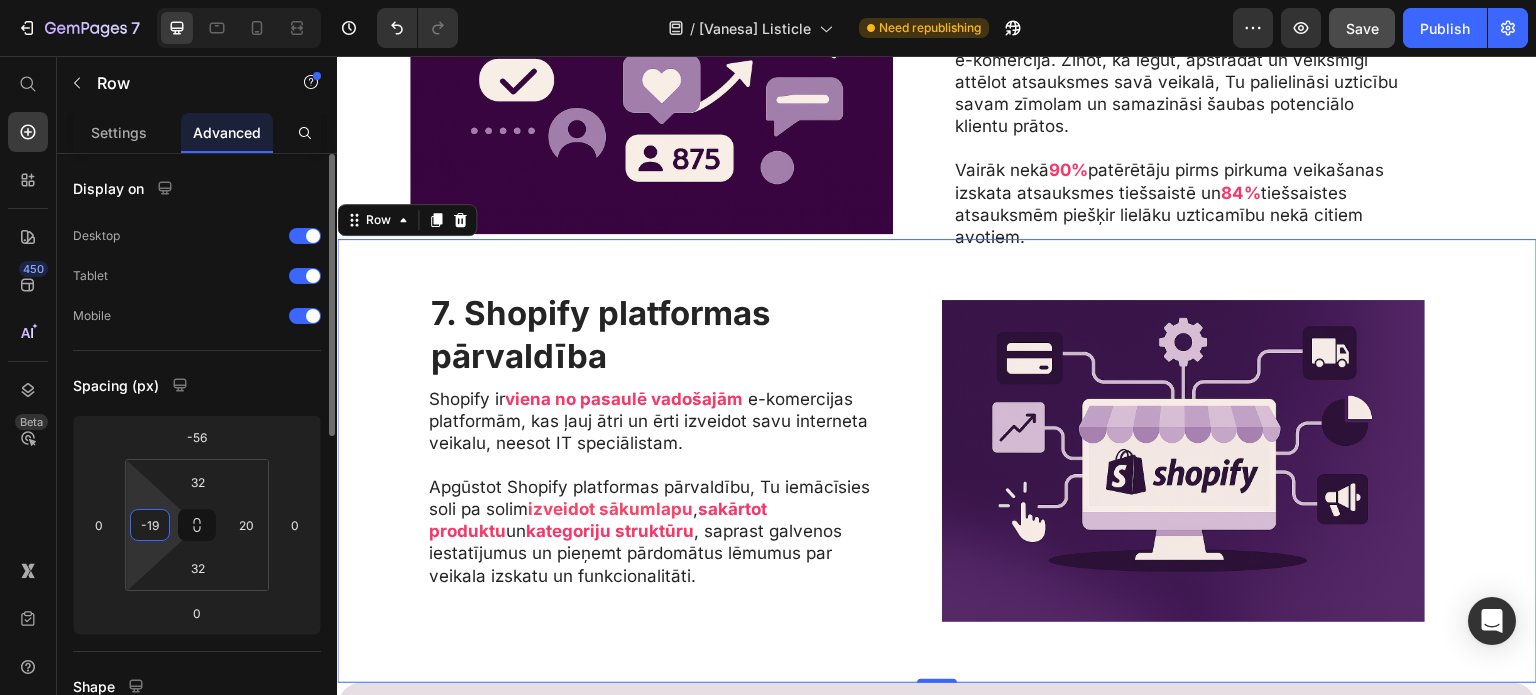 type on "-20" 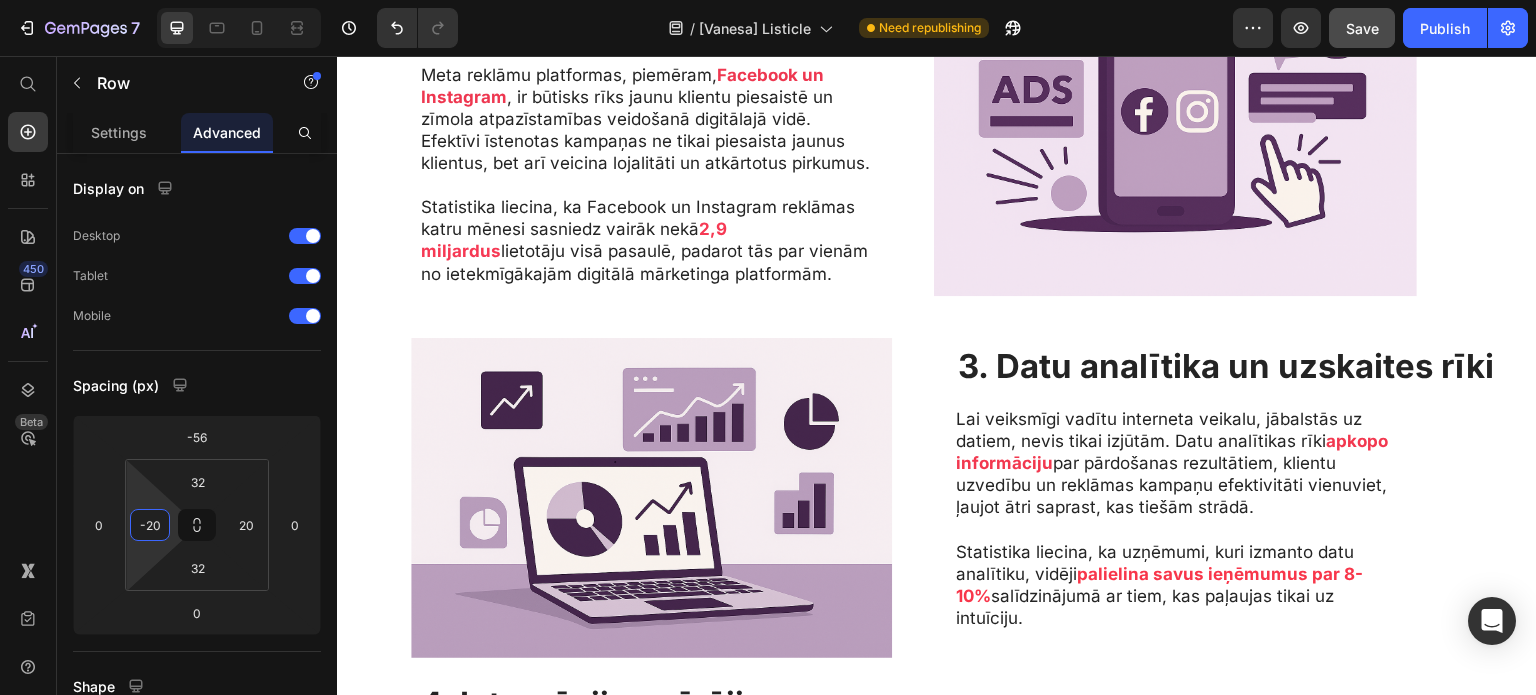 scroll, scrollTop: 870, scrollLeft: 0, axis: vertical 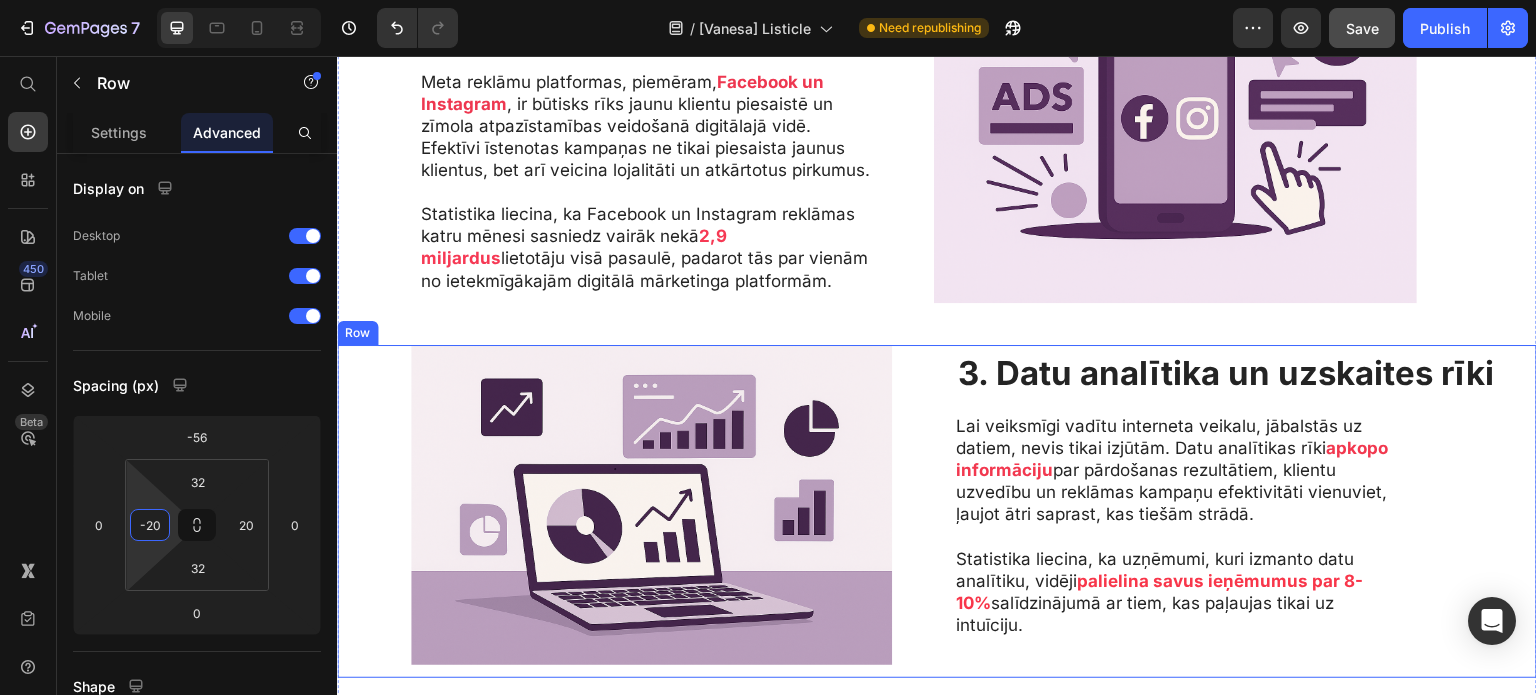 click on "Image Image 3. Datu analītika un uzskaites rīki Heading Lai veiksmīgi vadītu interneta veikalu, jābalstās uz datiem, nevis tikai izjūtām. Datu analītikas rīki  apkopo informāciju  par pārdošanas rezultātiem, klientu uzvedību un reklāmas kampaņu efektivitāti vienuviet, ļaujot ātri saprast, kas tiešām strādā.    Statistika liecina, ka uzņēmumi, kuri izmanto datu analītiku, vidēji  palielina savus ieņēmumus par 8-10%  salīdzinājumā ar tiem, kas paļaujas tikai uz intuīciju.   Text Block Row" at bounding box center (937, 512) 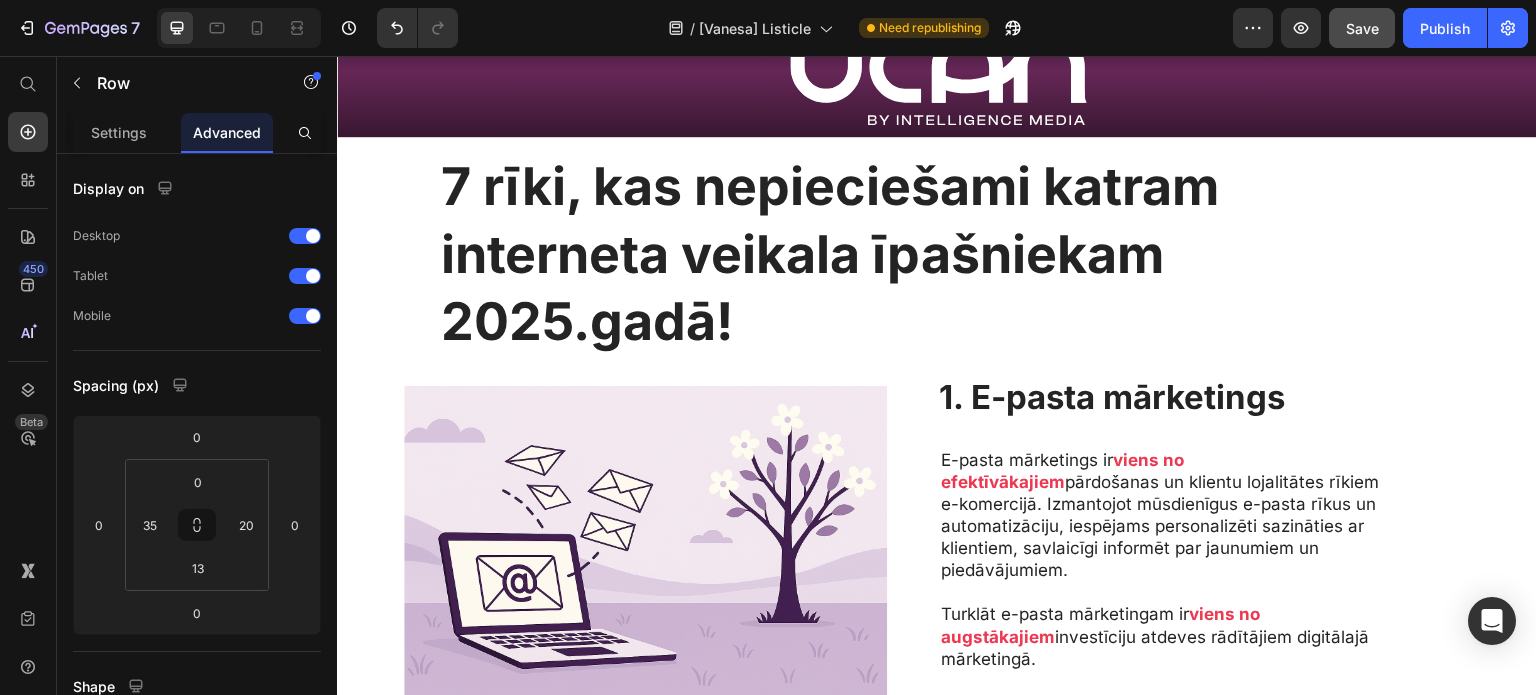scroll, scrollTop: 84, scrollLeft: 0, axis: vertical 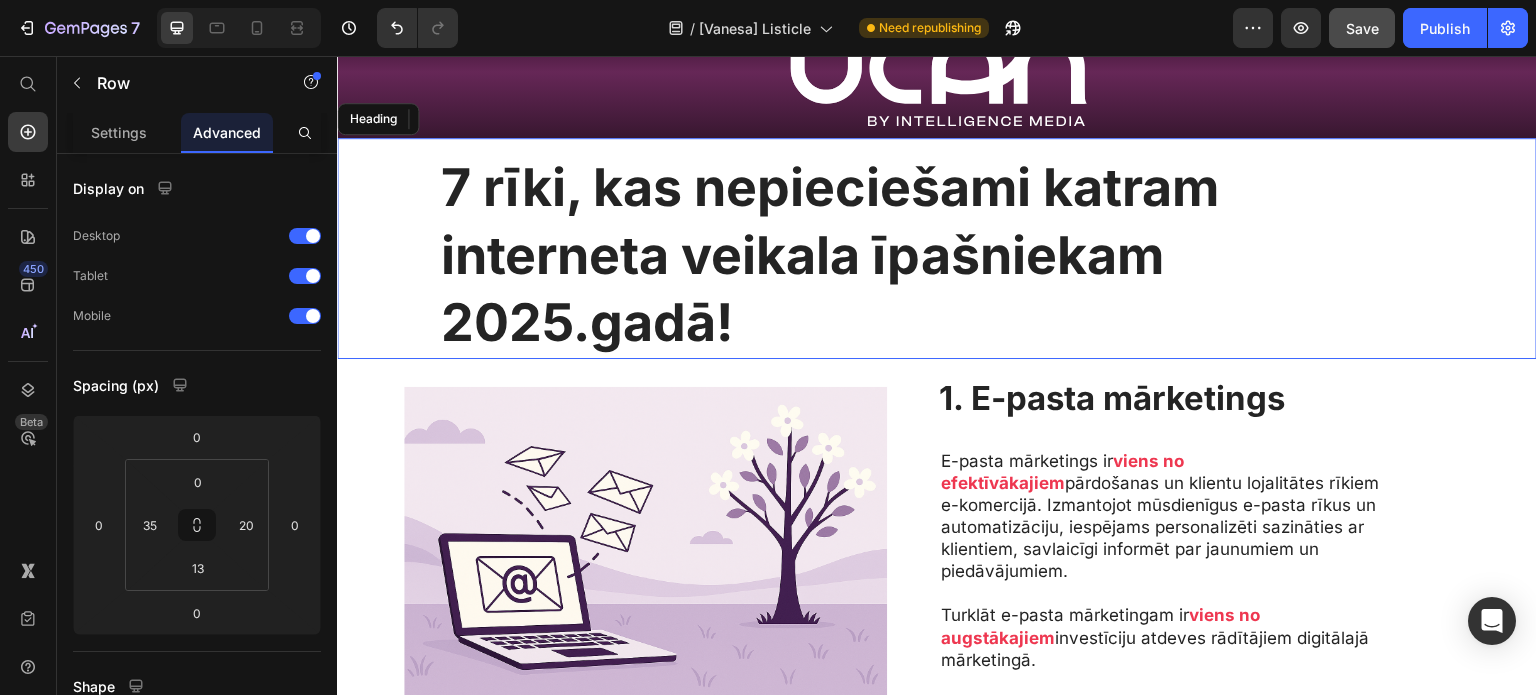 click on "7 rīki, kas nepieciešami katram interneta veikala īpašniekam 2025.gadā!" at bounding box center (937, 255) 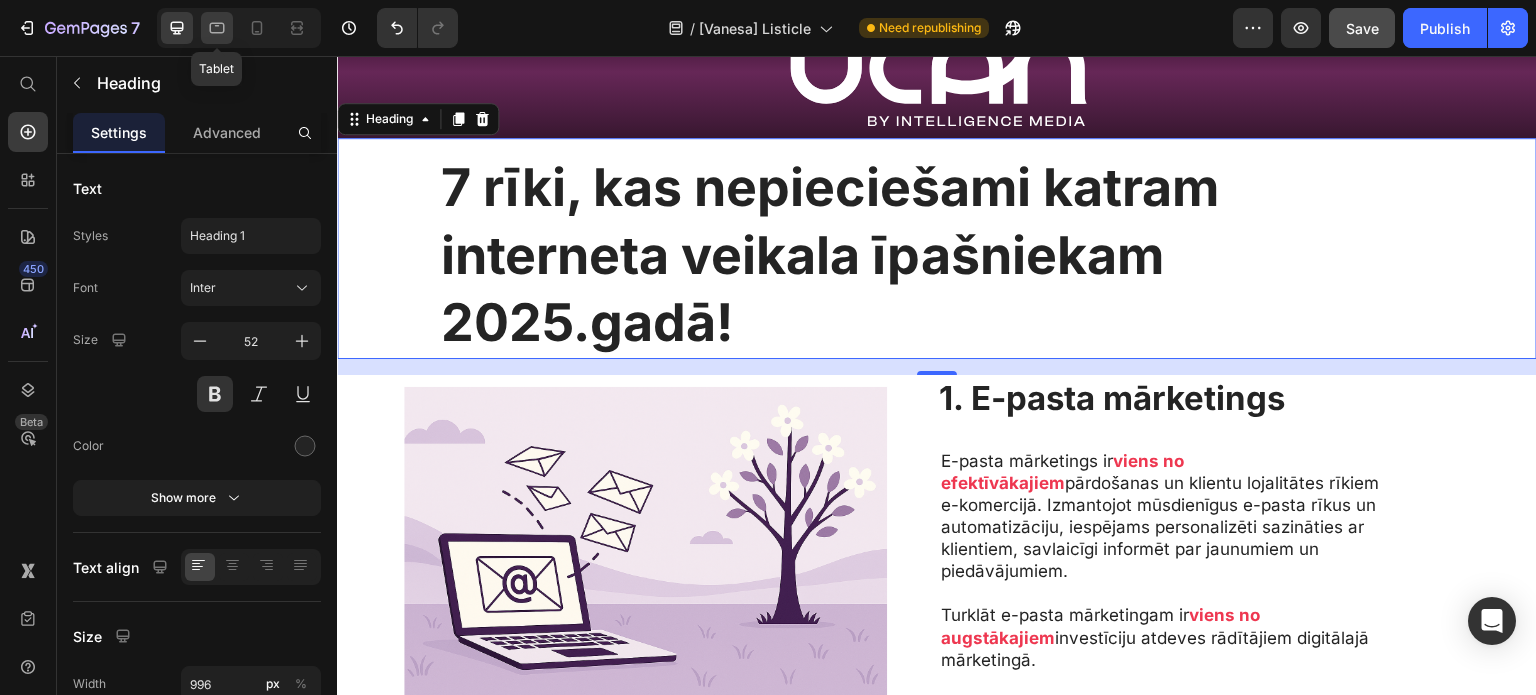 click 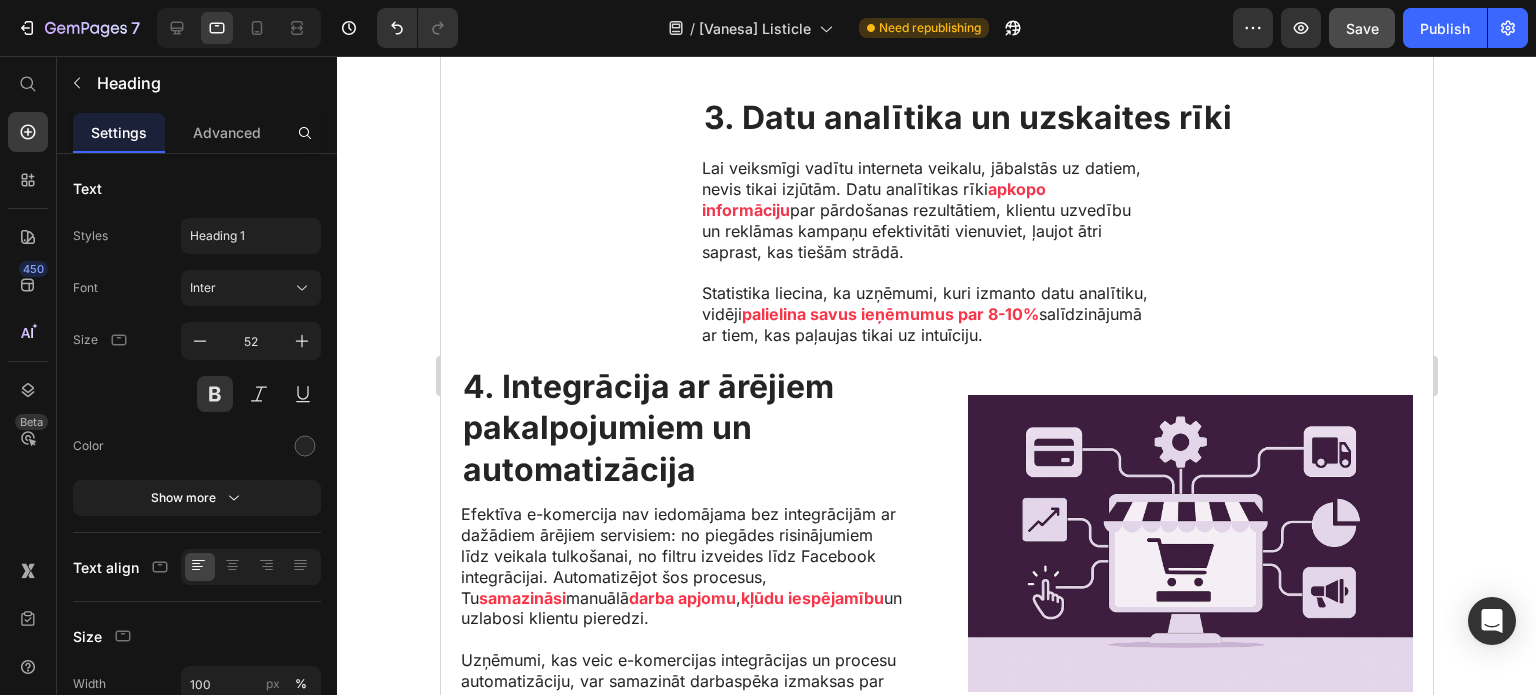 scroll, scrollTop: 1452, scrollLeft: 0, axis: vertical 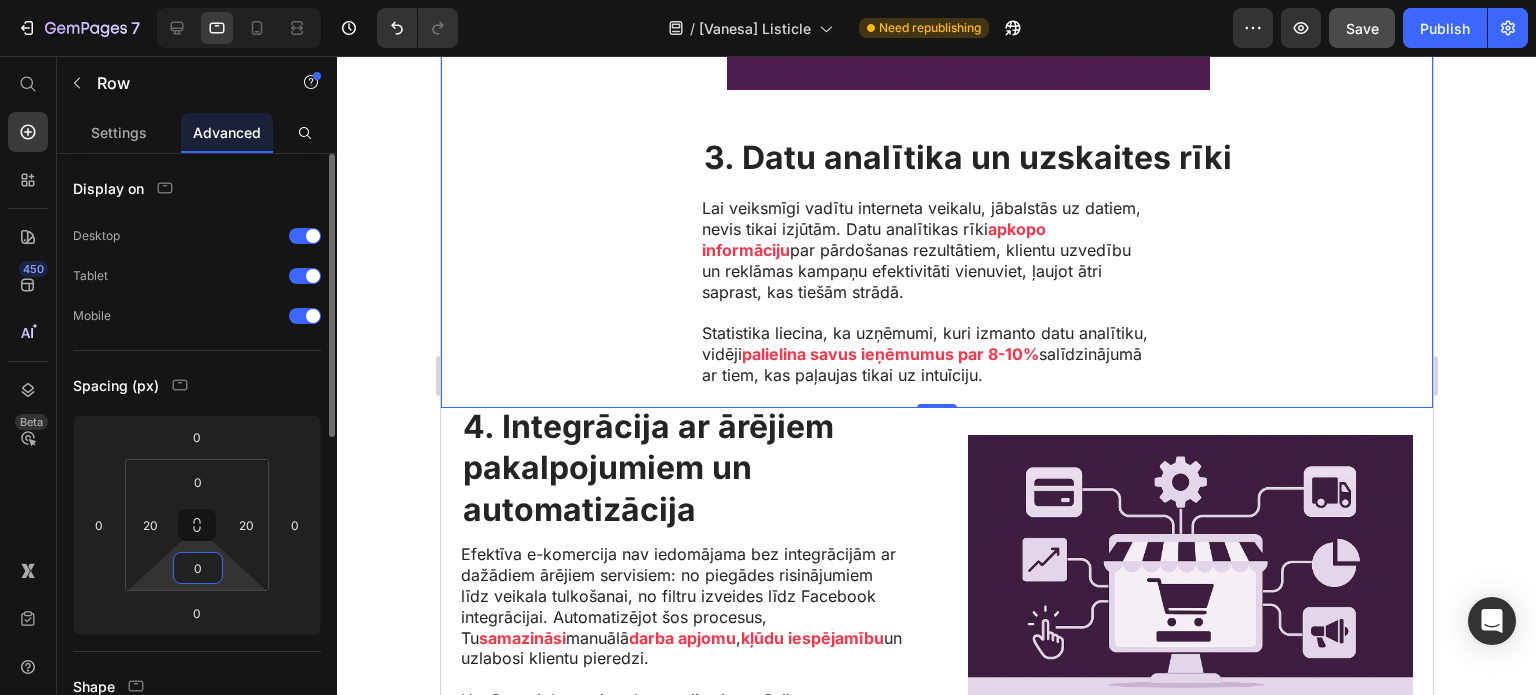 click on "0" at bounding box center [198, 568] 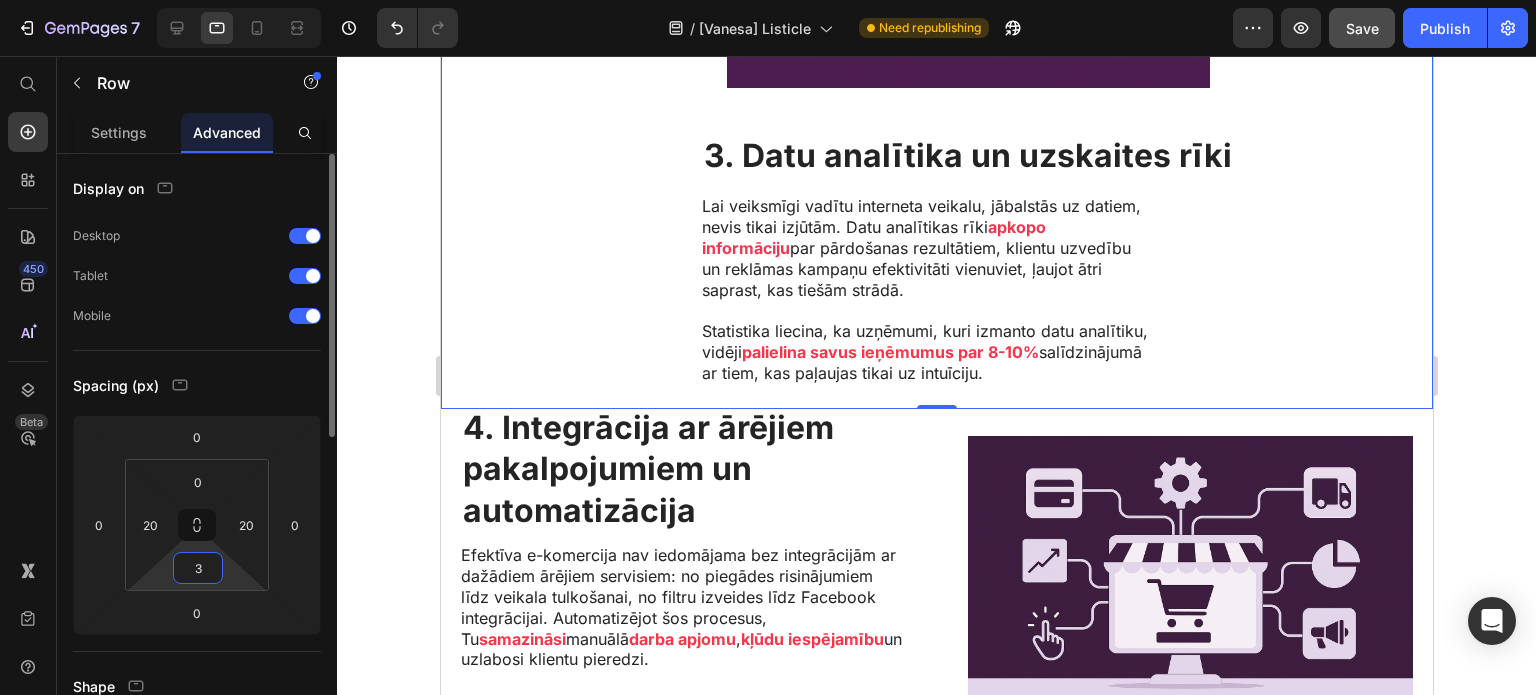 type on "4" 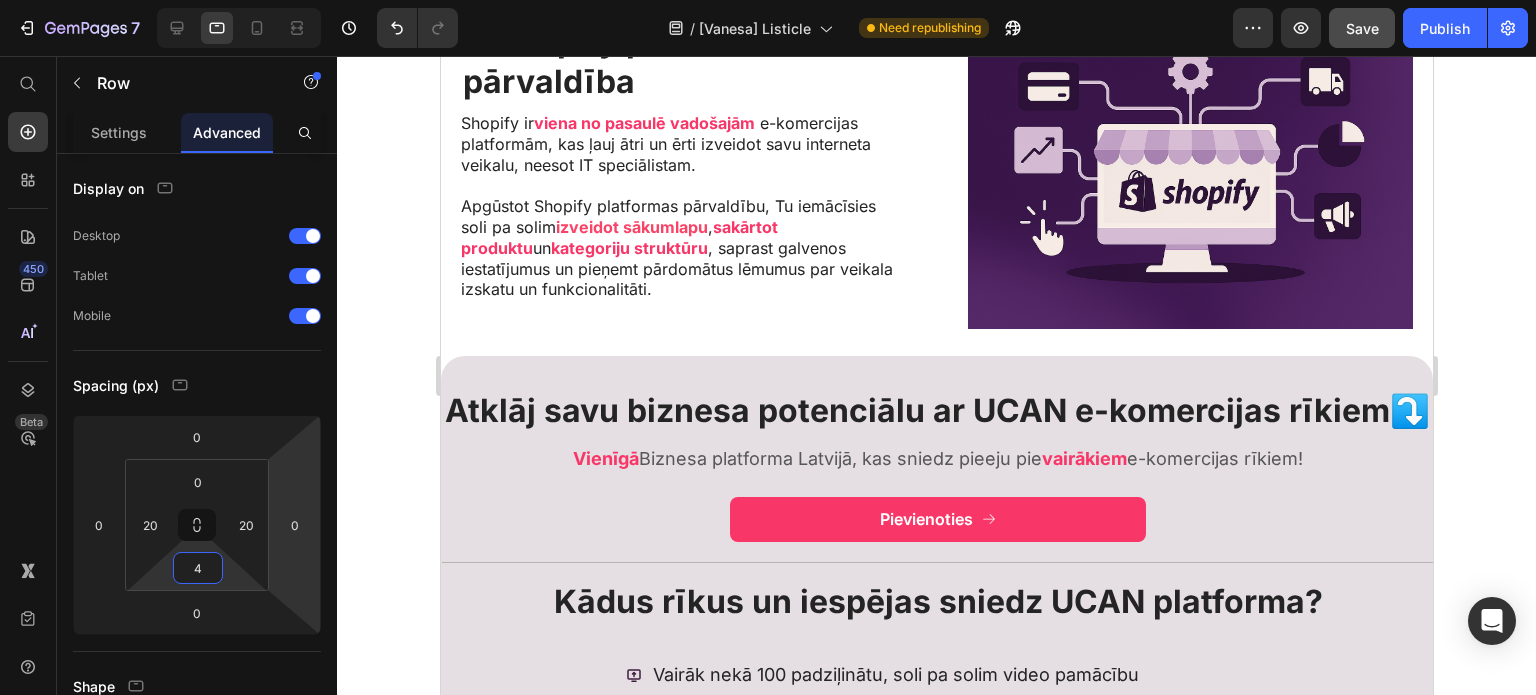 scroll, scrollTop: 2860, scrollLeft: 0, axis: vertical 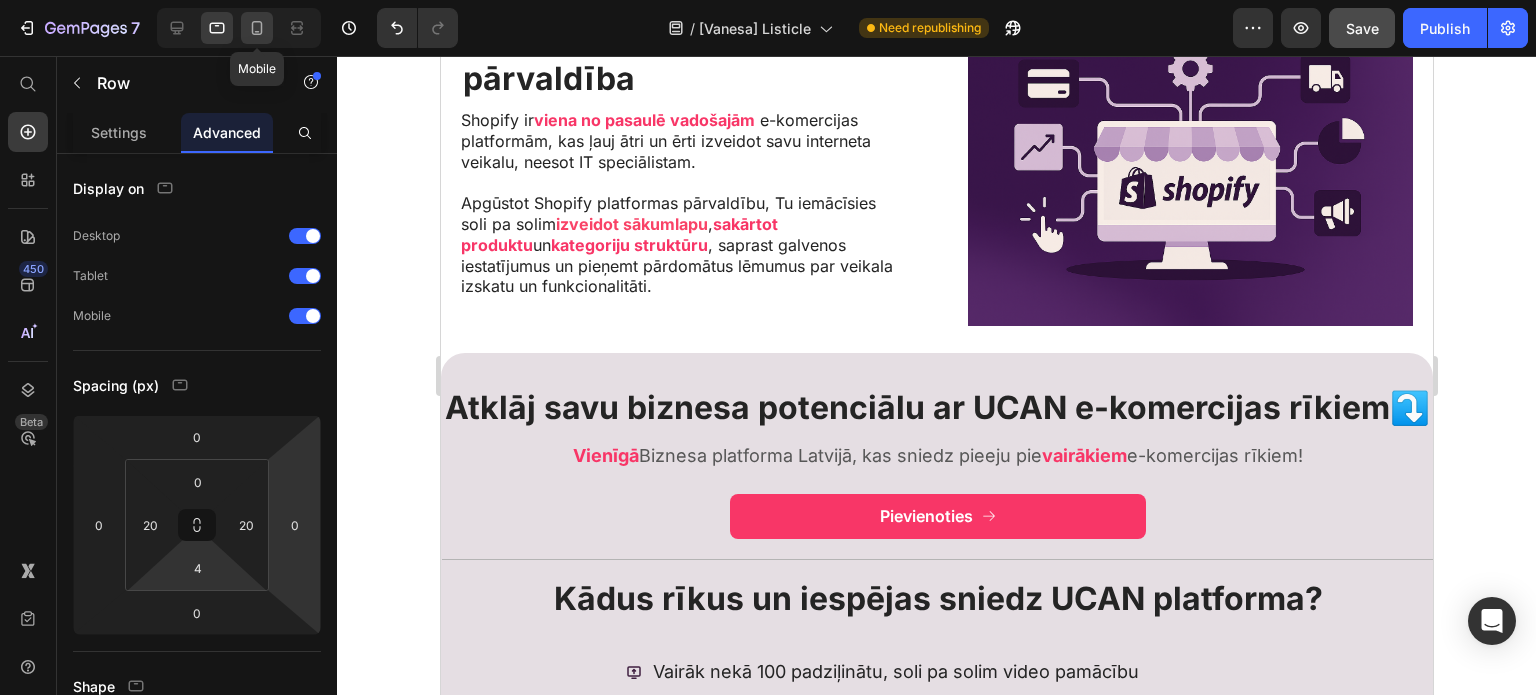 click 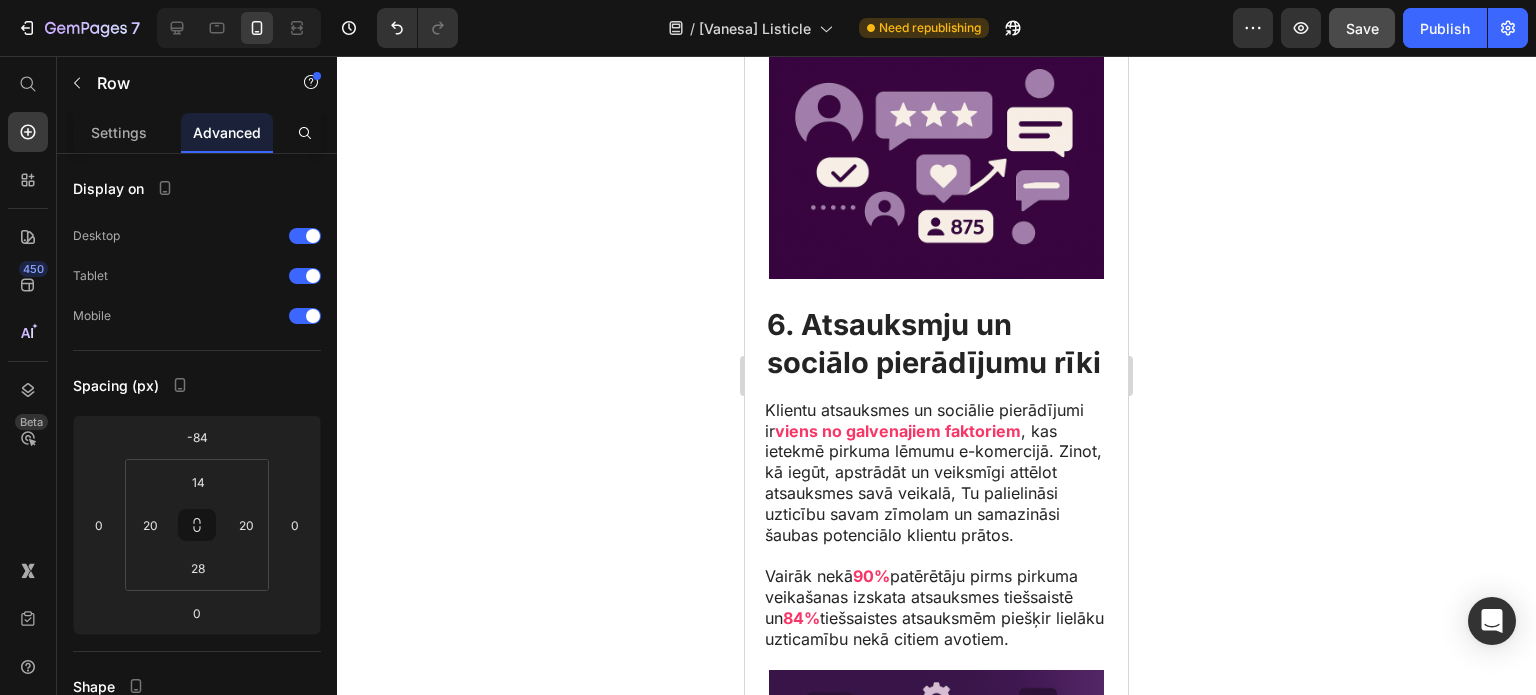 scroll, scrollTop: 3728, scrollLeft: 0, axis: vertical 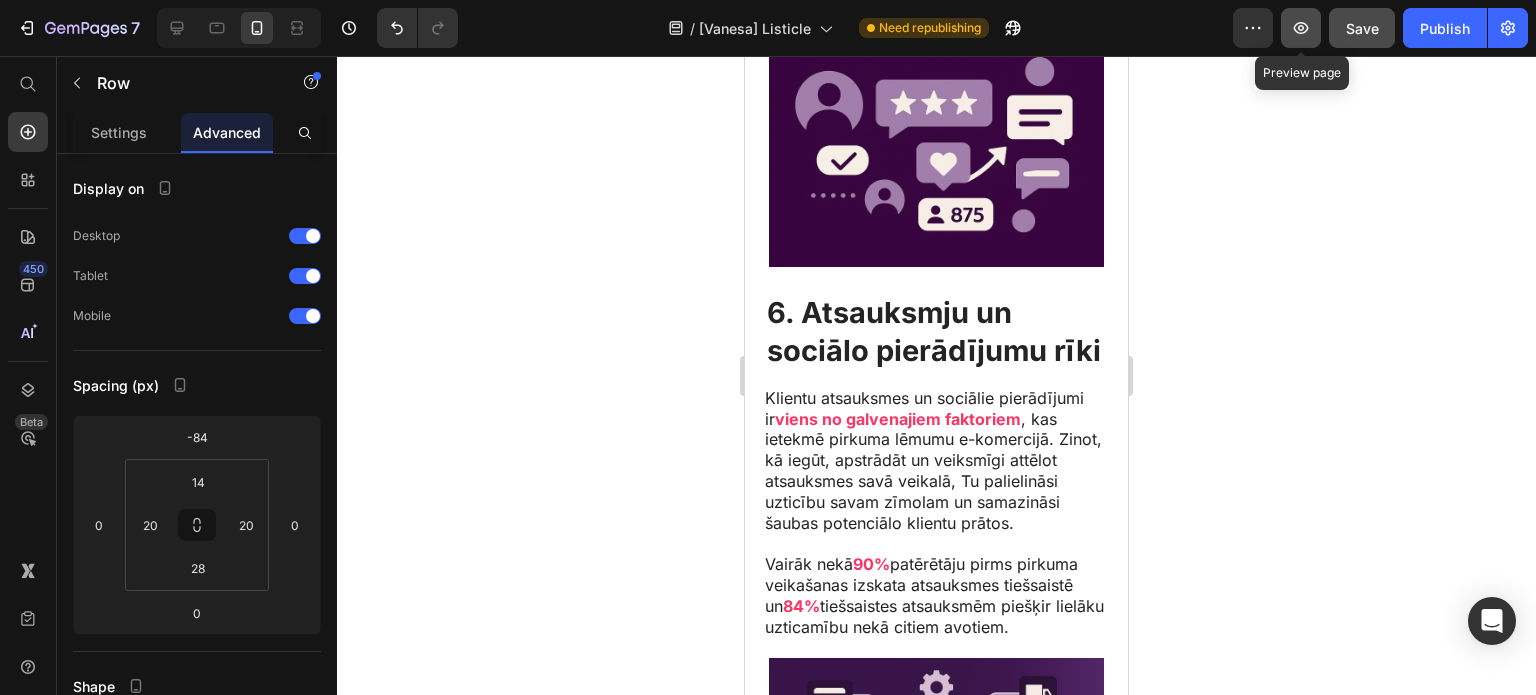 click 